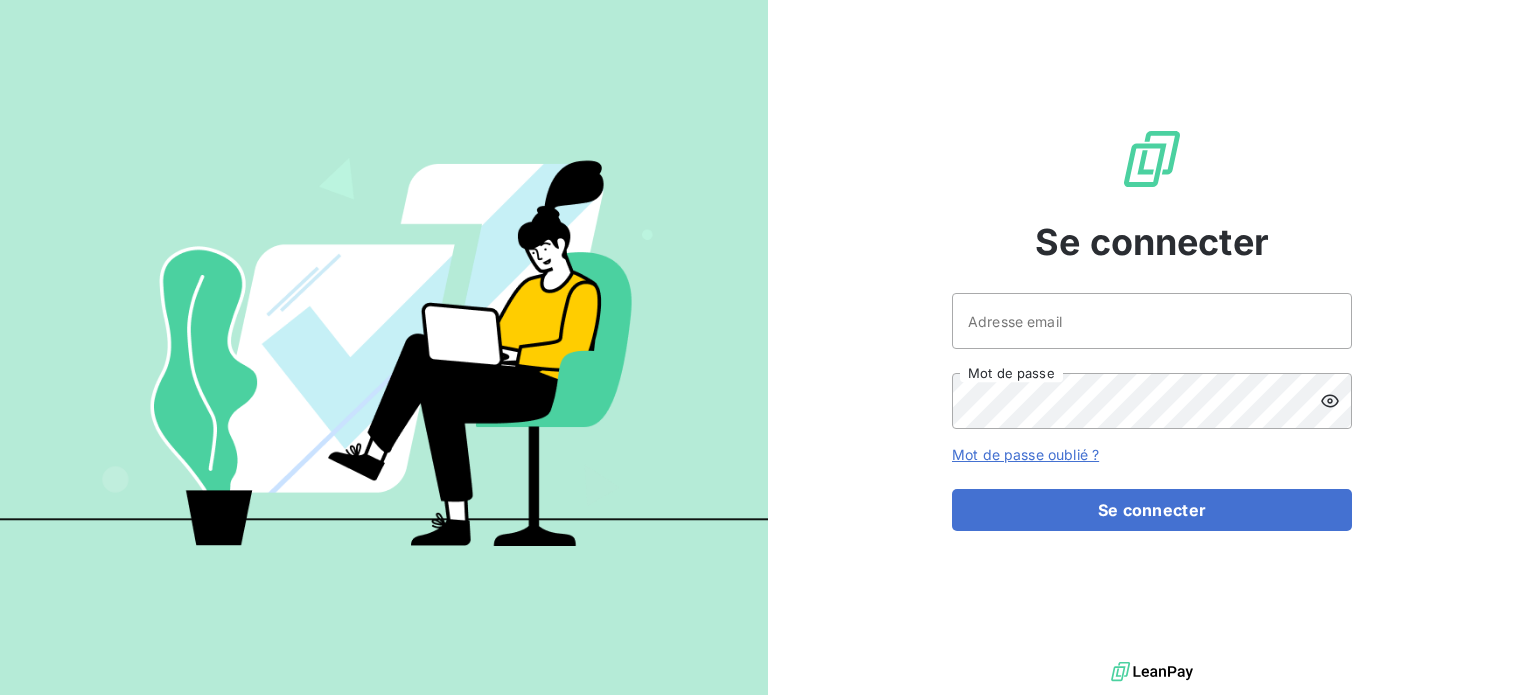 scroll, scrollTop: 0, scrollLeft: 0, axis: both 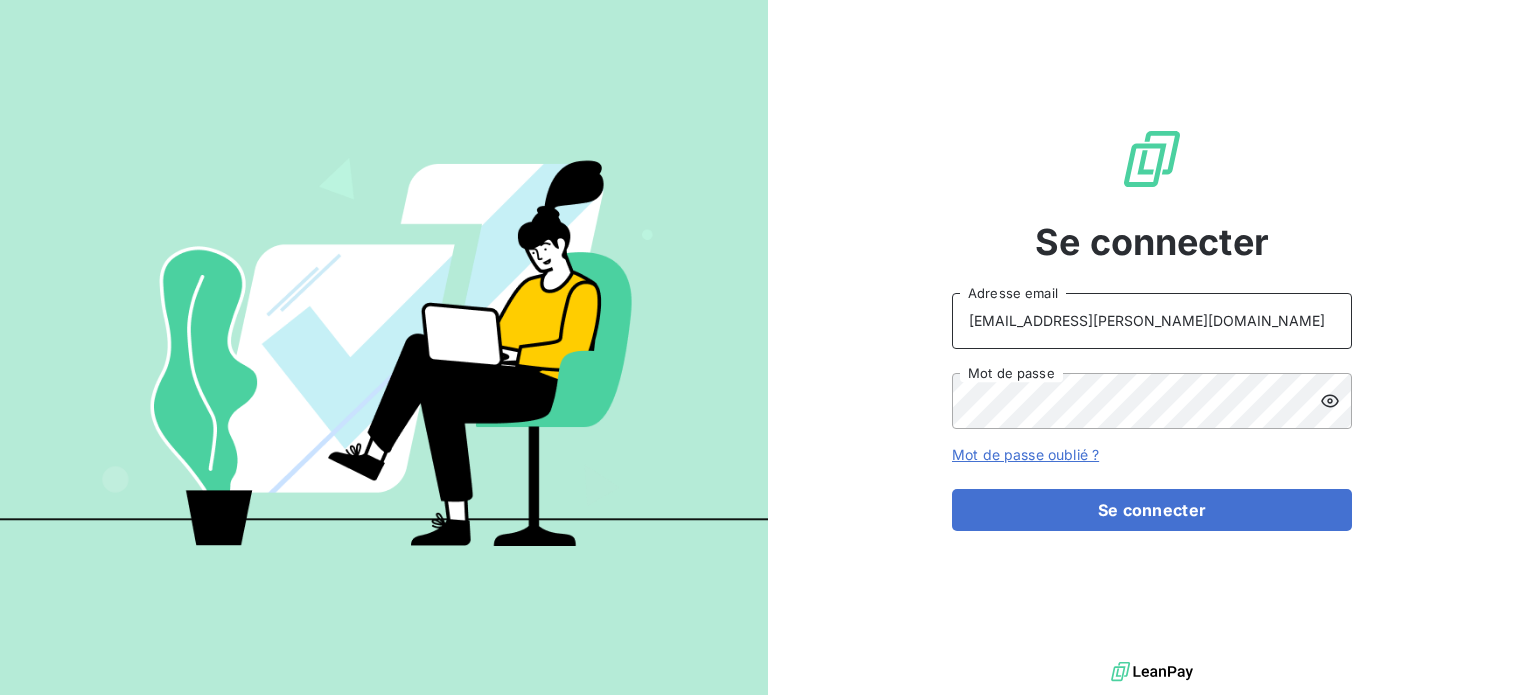 click on "[EMAIL_ADDRESS][PERSON_NAME][DOMAIN_NAME]" at bounding box center [1152, 321] 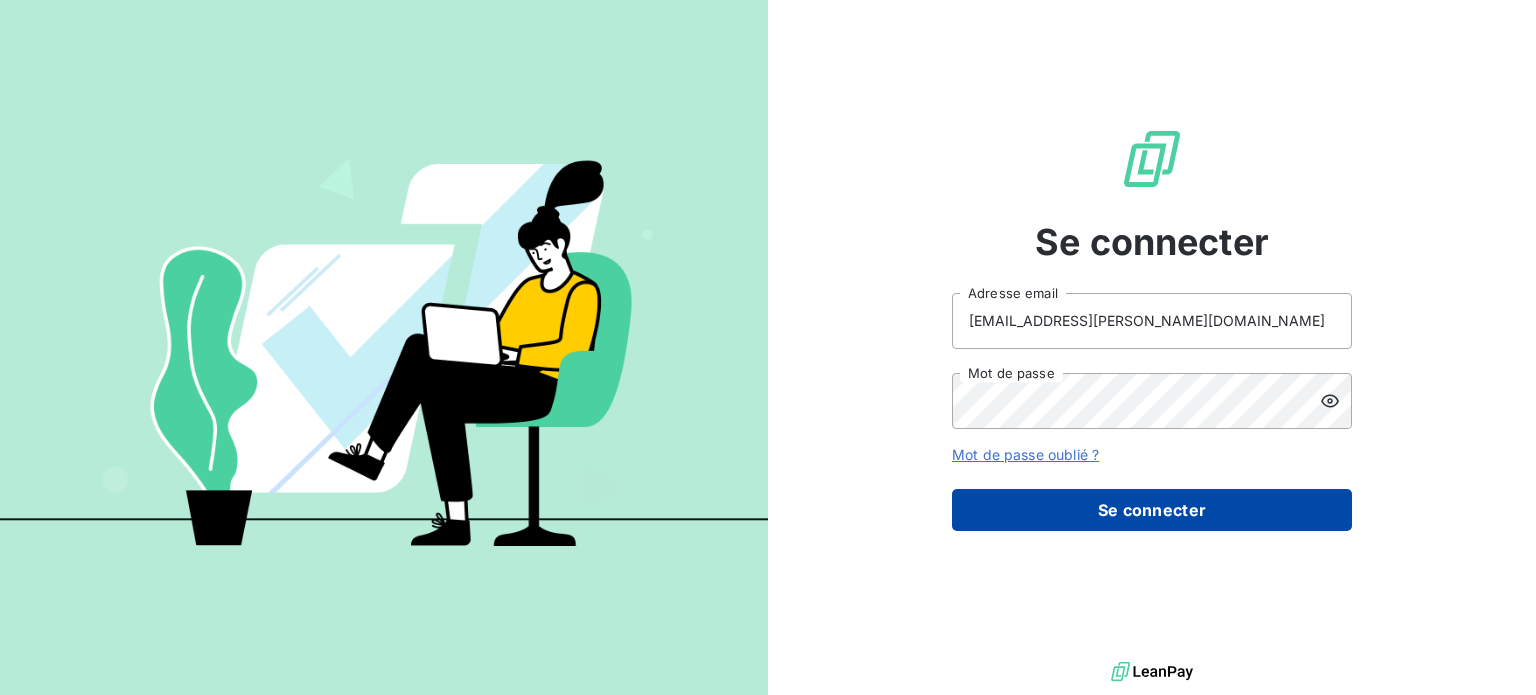 click on "Se connecter" at bounding box center (1152, 510) 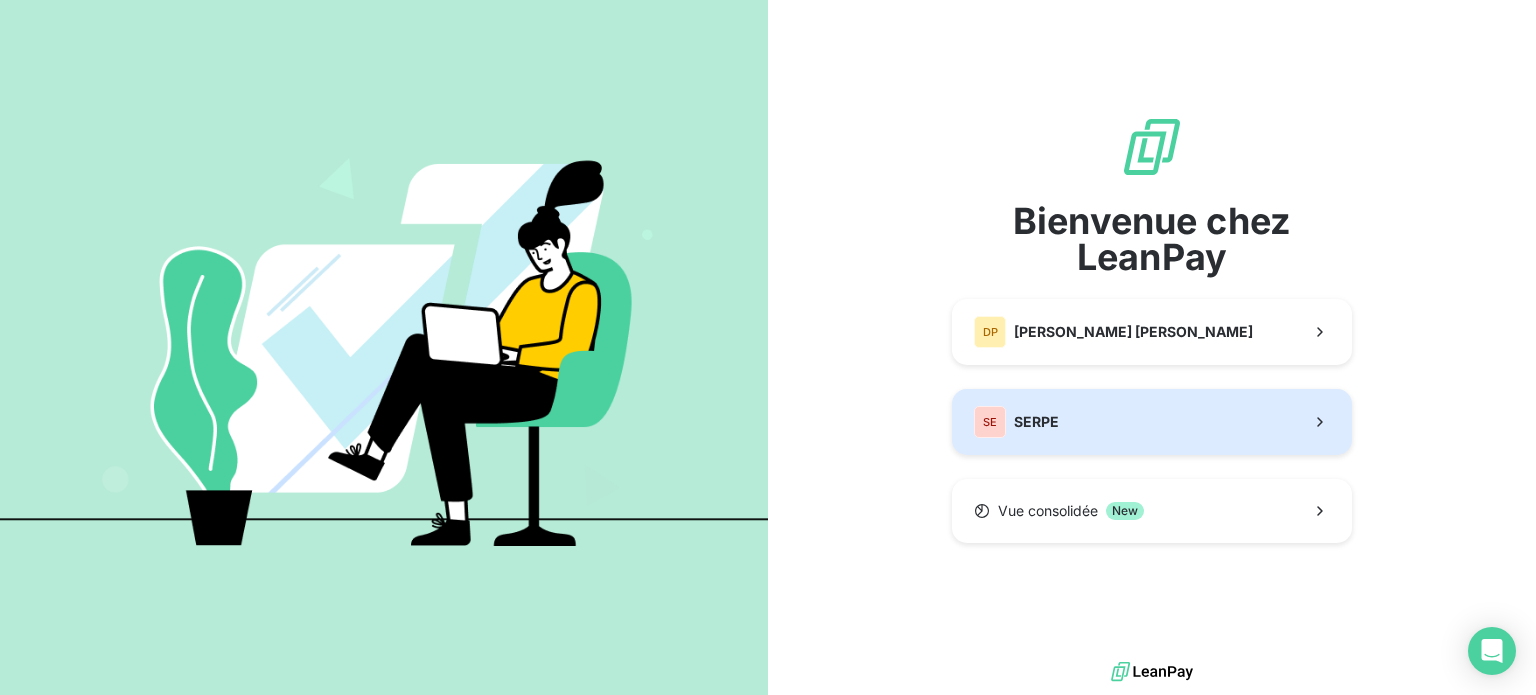 click on "SE SERPE" at bounding box center [1152, 422] 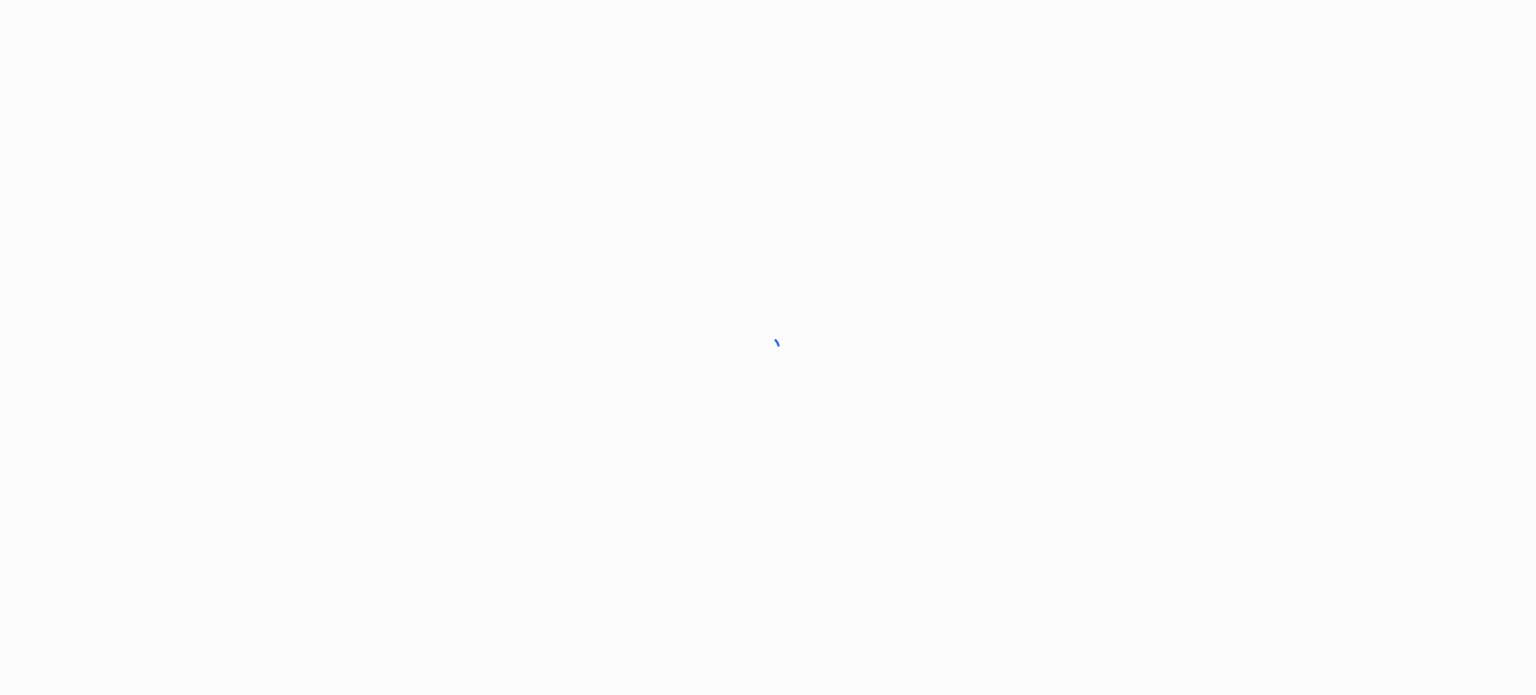 scroll, scrollTop: 0, scrollLeft: 0, axis: both 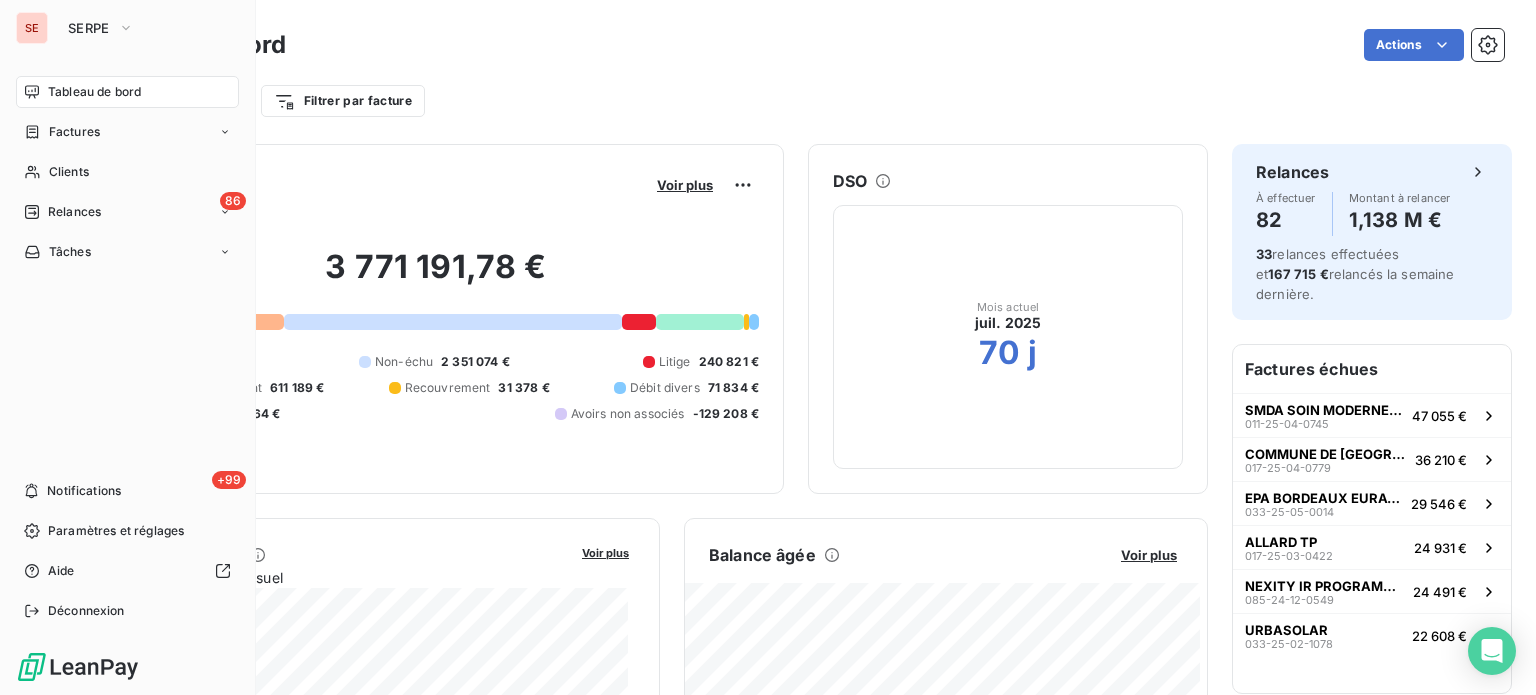click 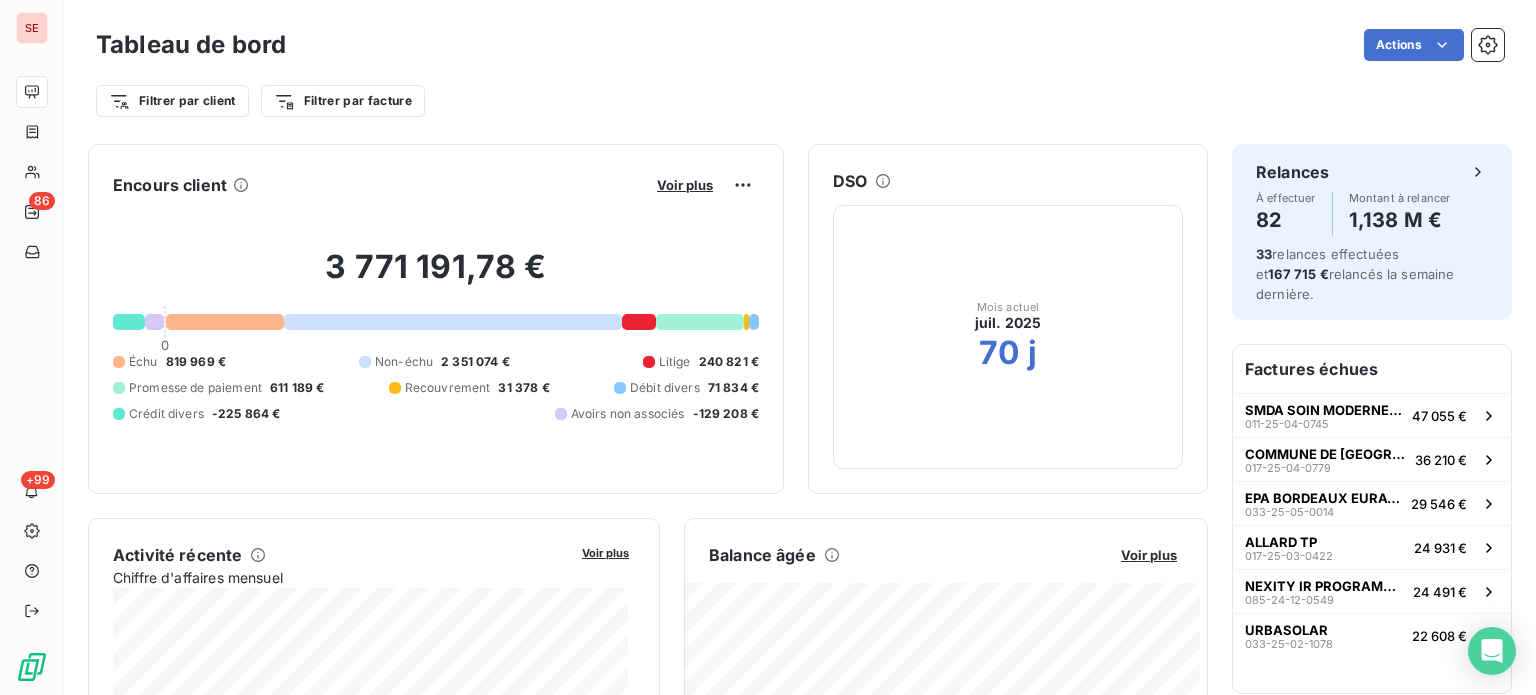 click at bounding box center [700, 322] 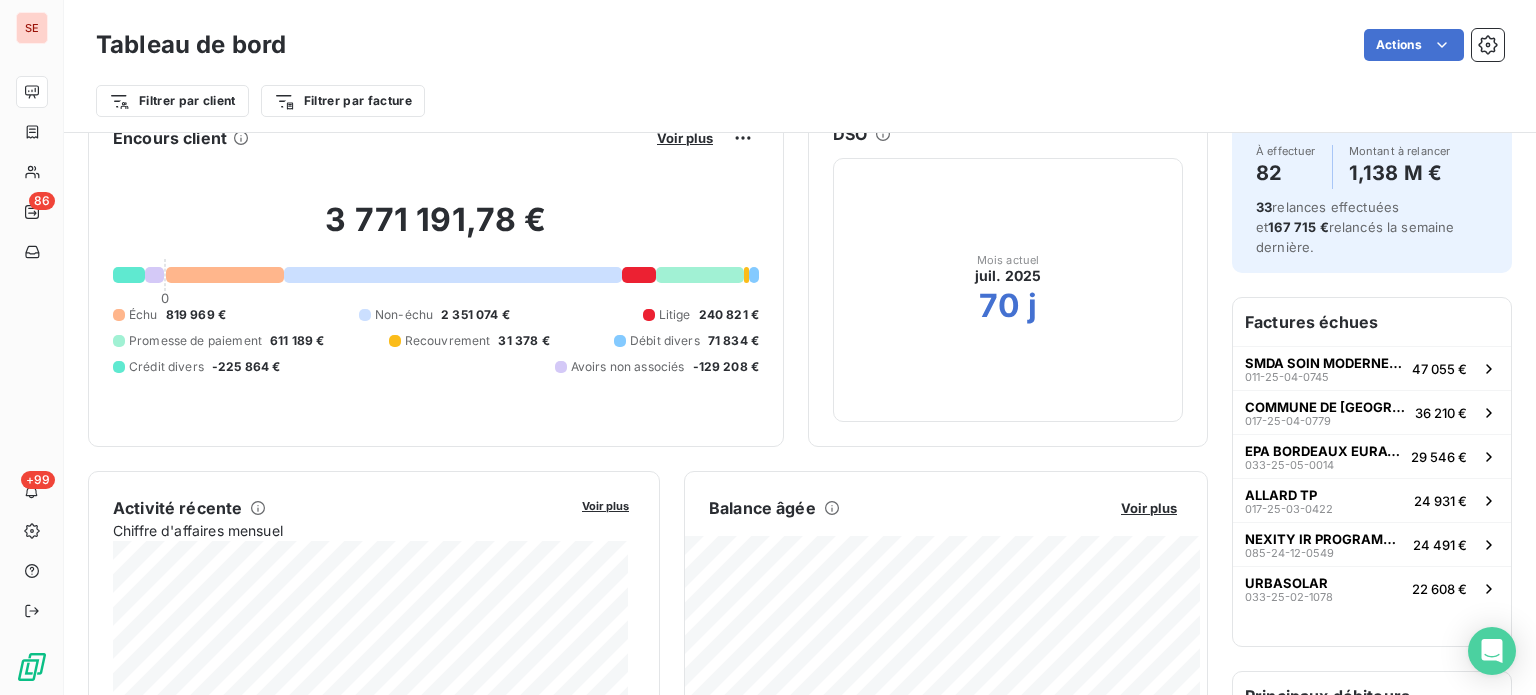 scroll, scrollTop: 0, scrollLeft: 0, axis: both 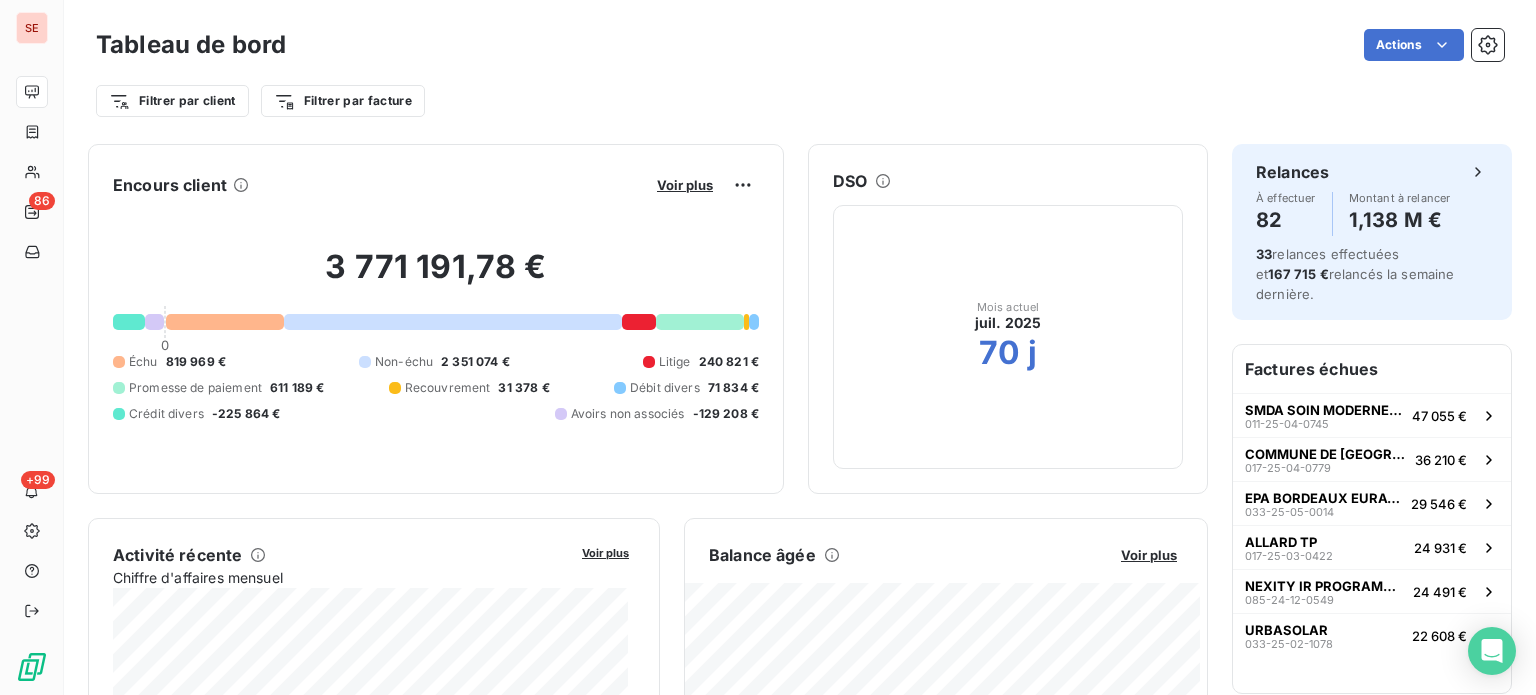click on "Avoirs non associés" at bounding box center (628, 414) 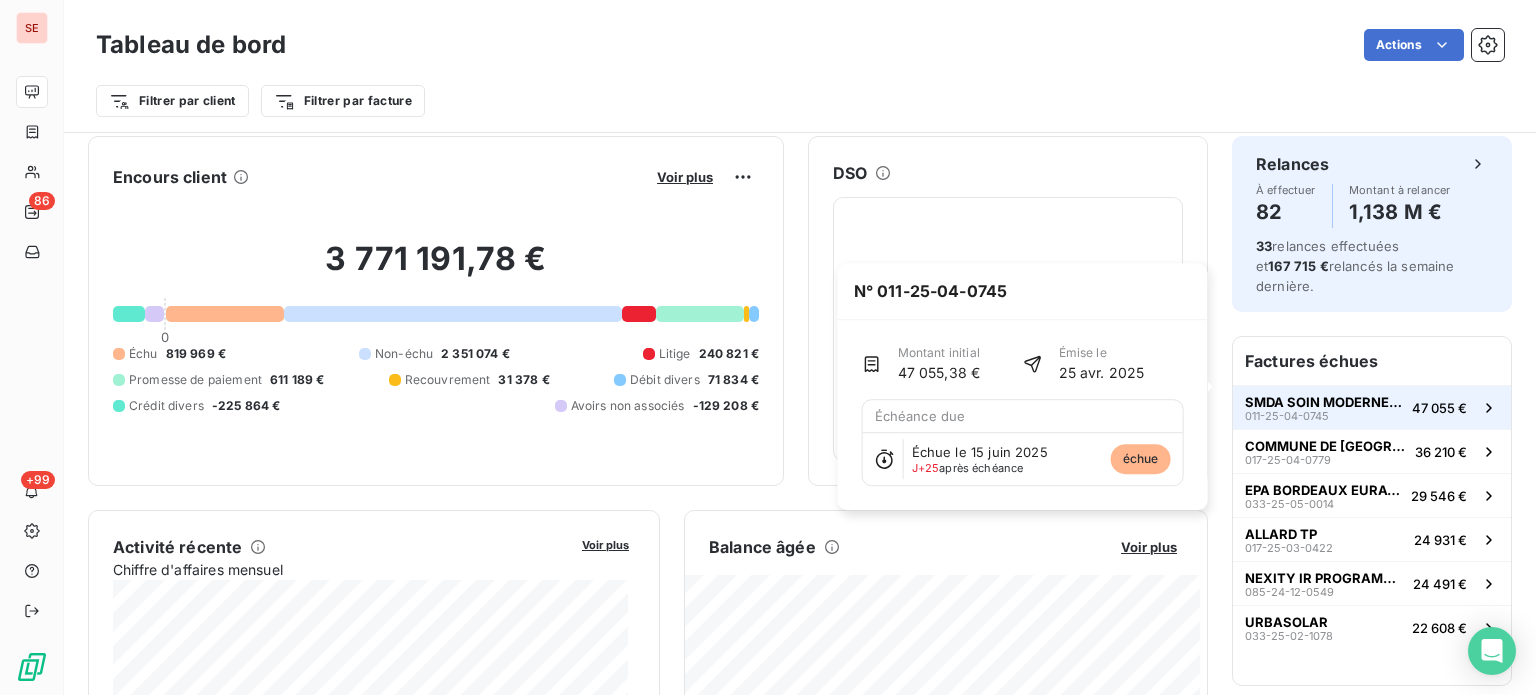 click on "SMDA SOIN MODERNE DES ARBES" at bounding box center [1324, 402] 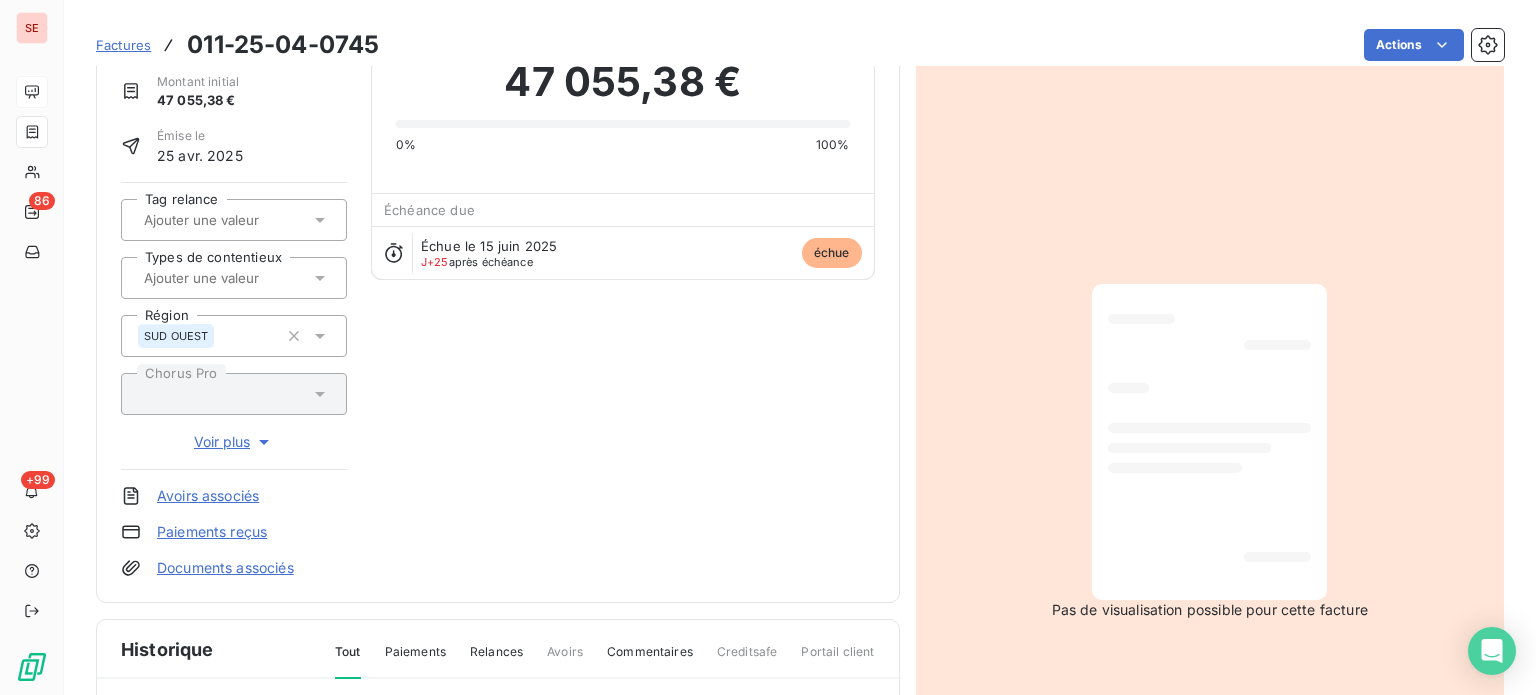 scroll, scrollTop: 0, scrollLeft: 0, axis: both 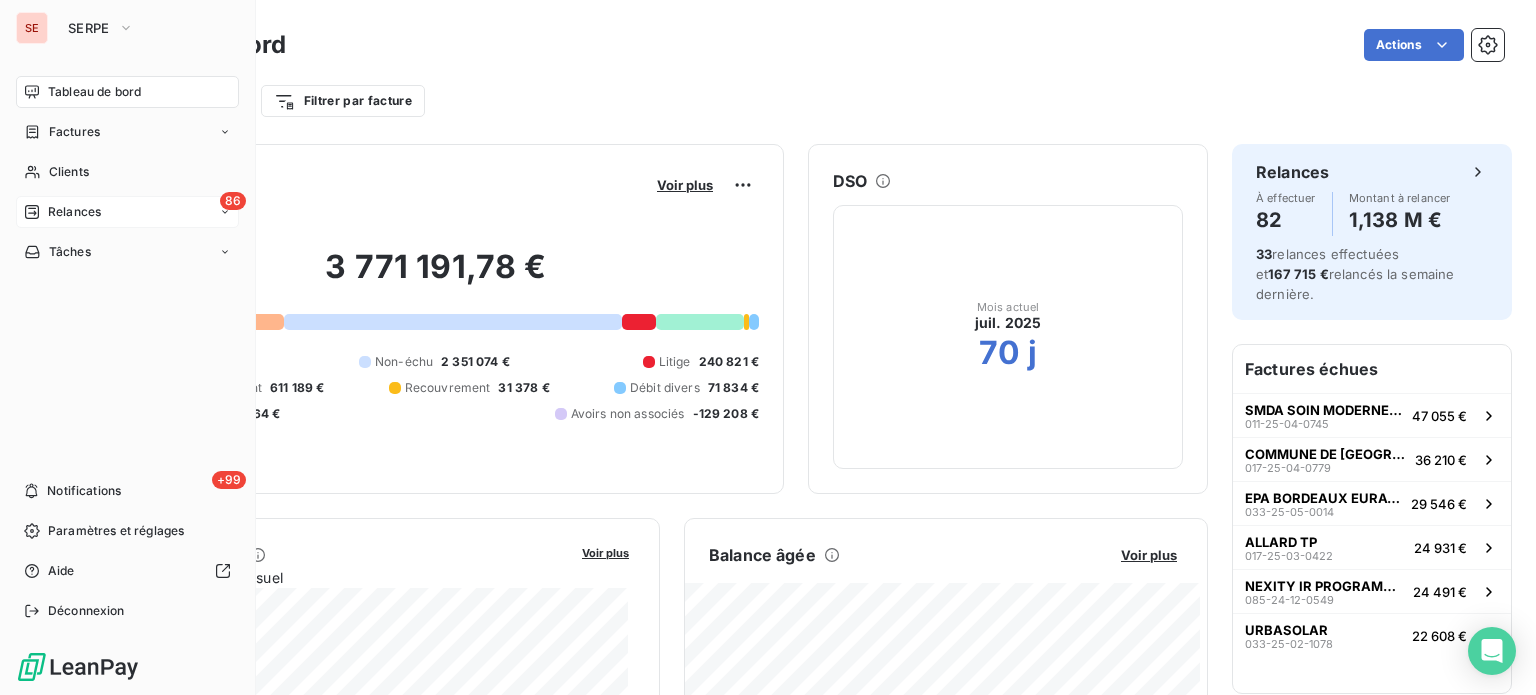 click on "Relances" at bounding box center (74, 212) 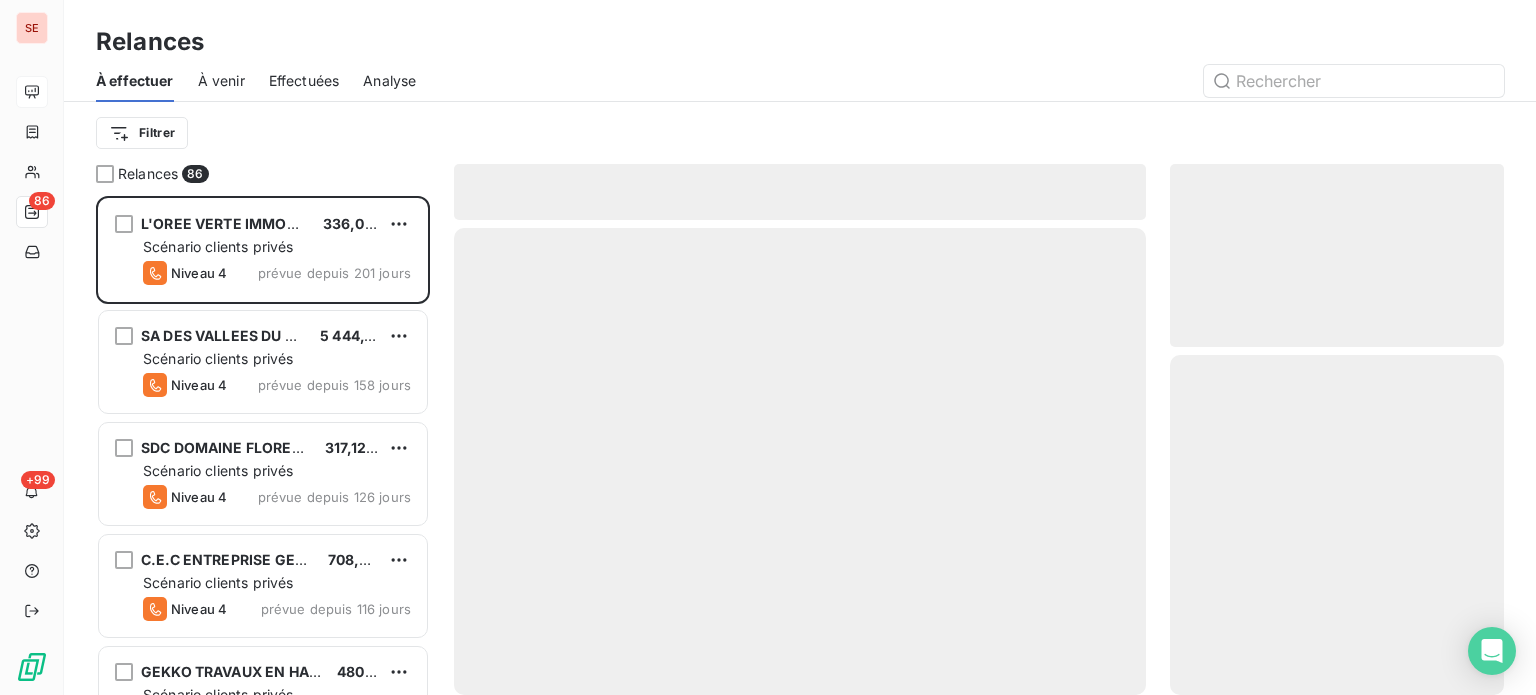 scroll, scrollTop: 16, scrollLeft: 16, axis: both 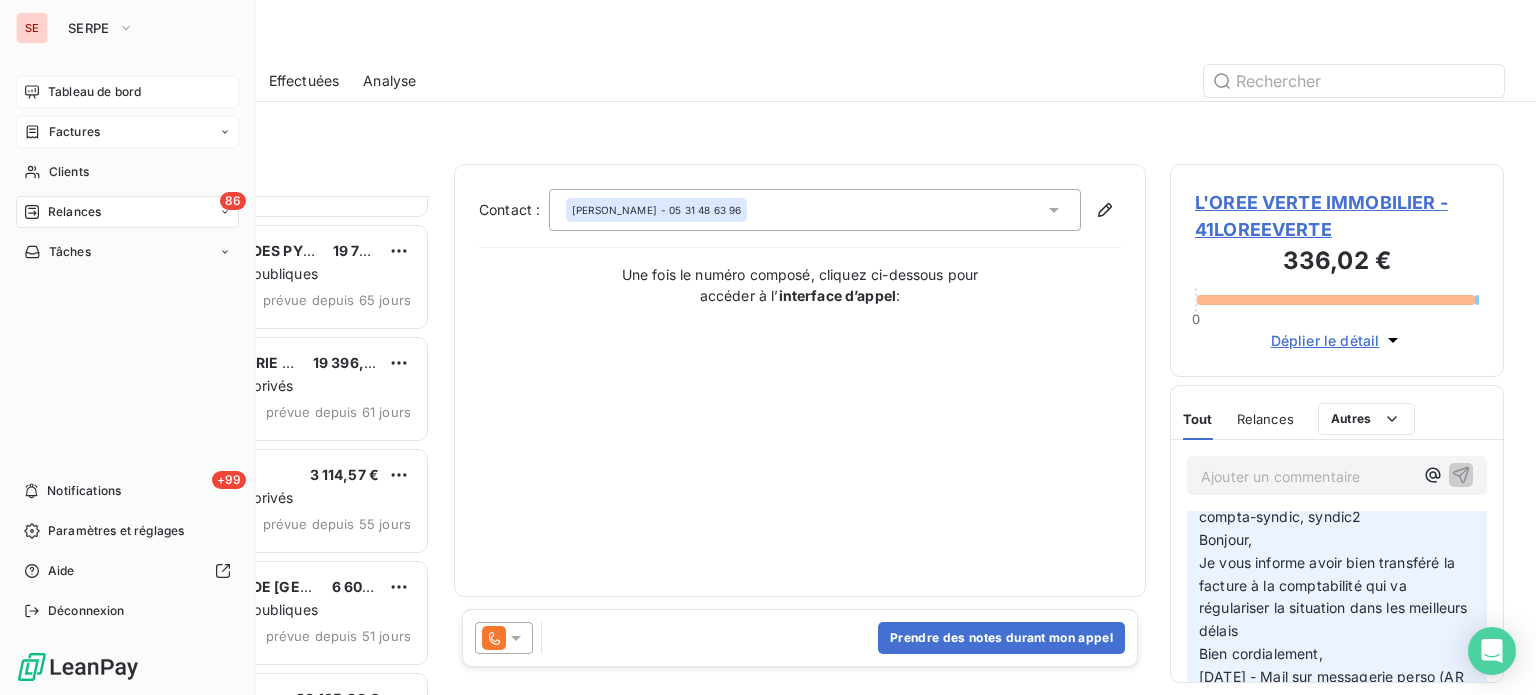 click 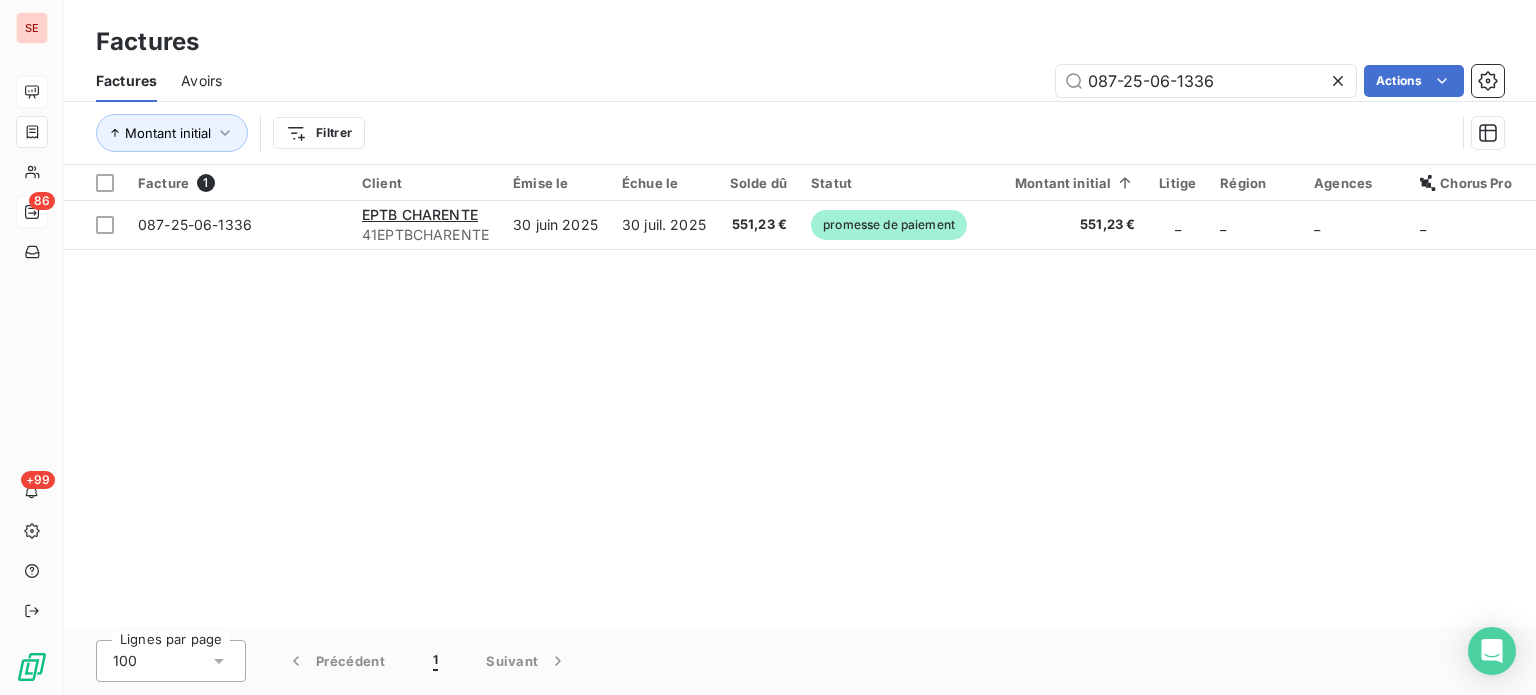 drag, startPoint x: 1252, startPoint y: 84, endPoint x: 895, endPoint y: 81, distance: 357.0126 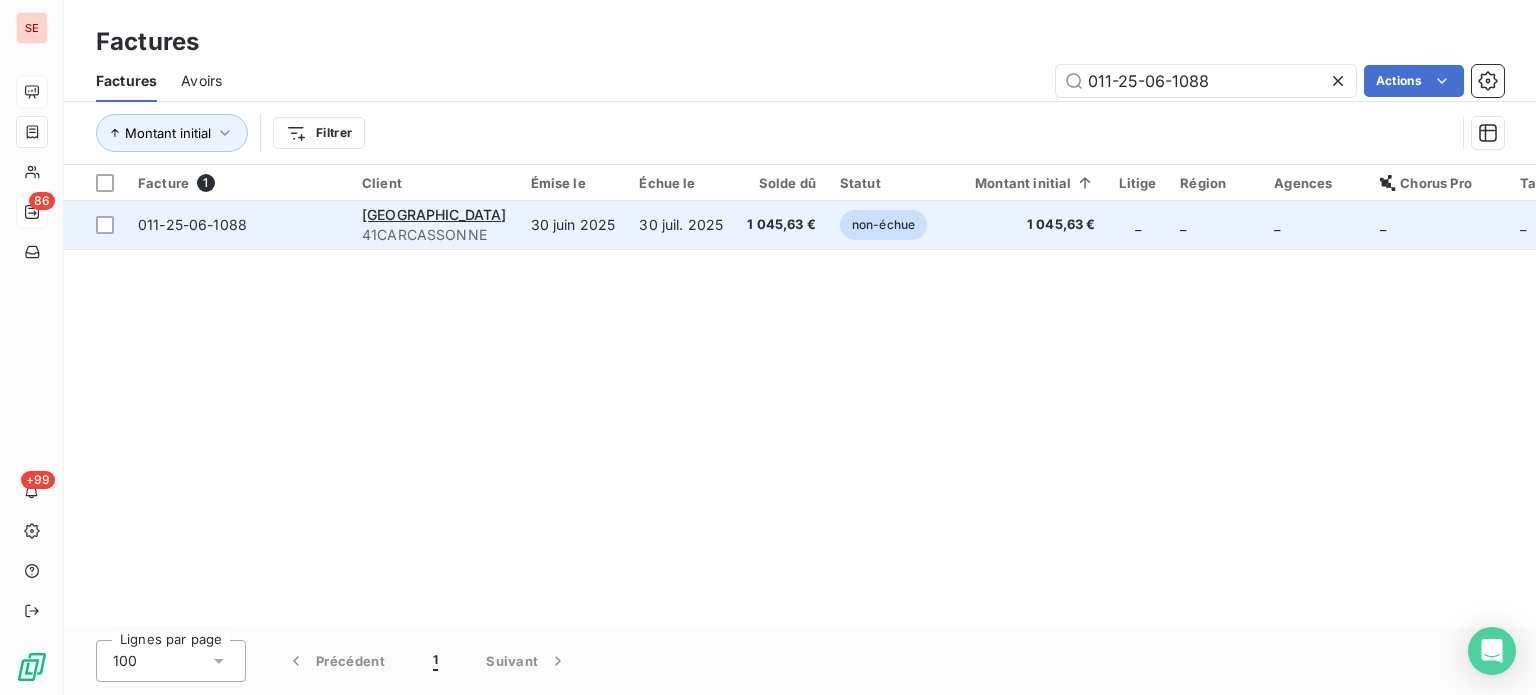 type on "011-25-06-1088" 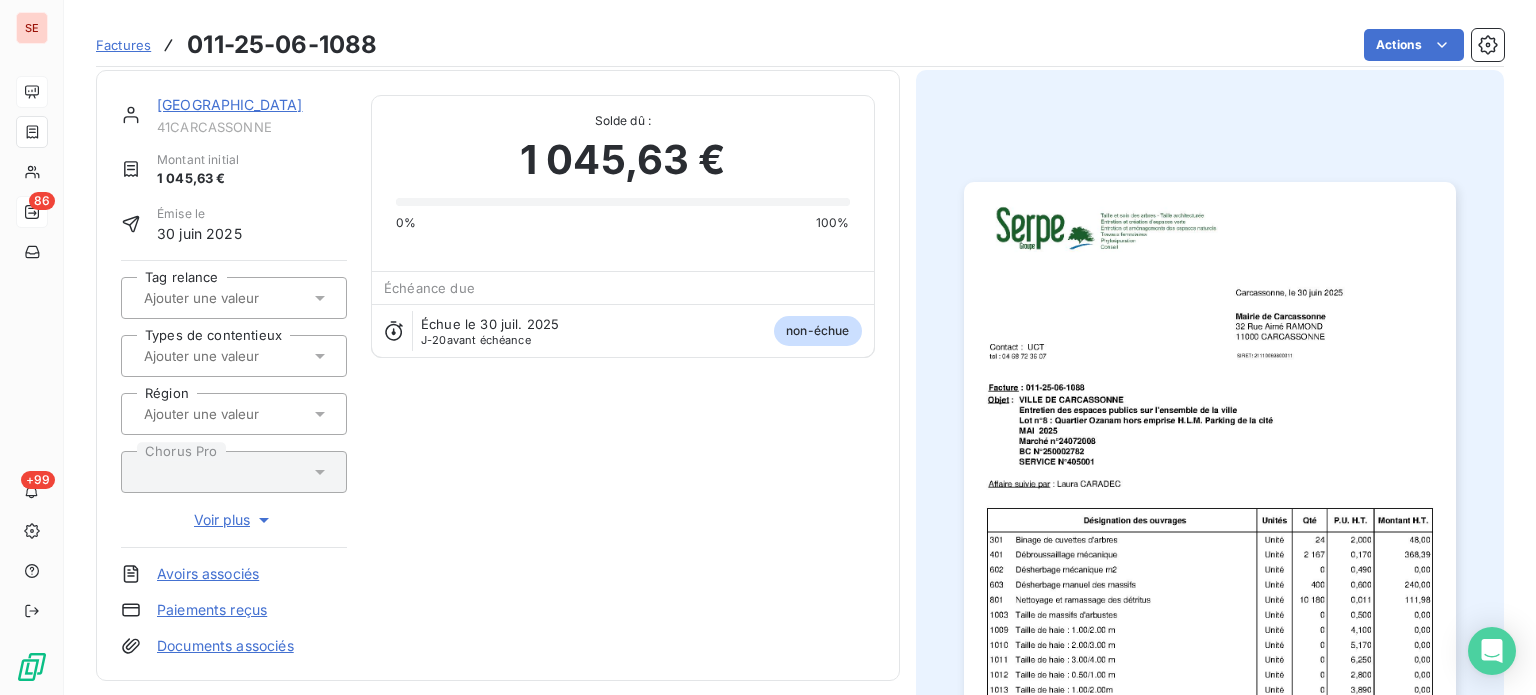 scroll, scrollTop: 276, scrollLeft: 0, axis: vertical 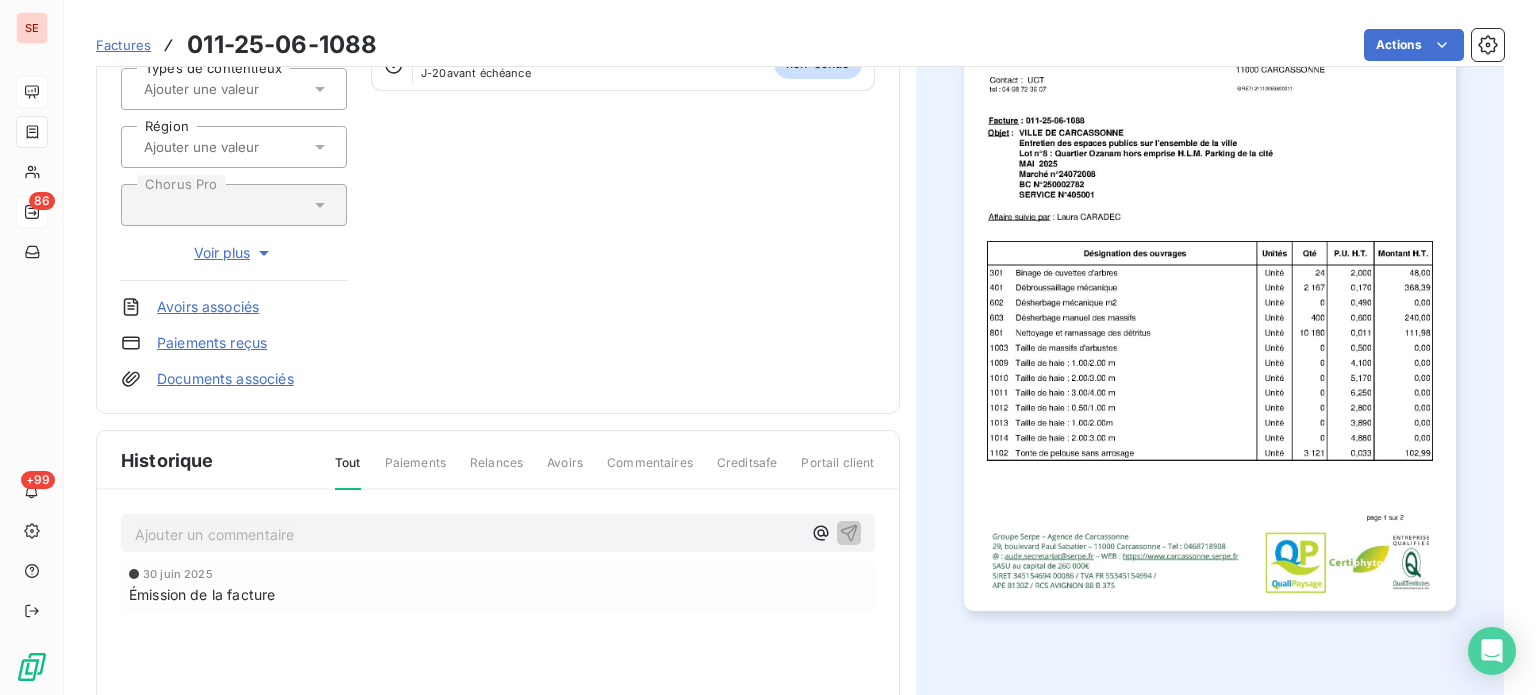 click on "Ajouter un commentaire ﻿" at bounding box center (468, 534) 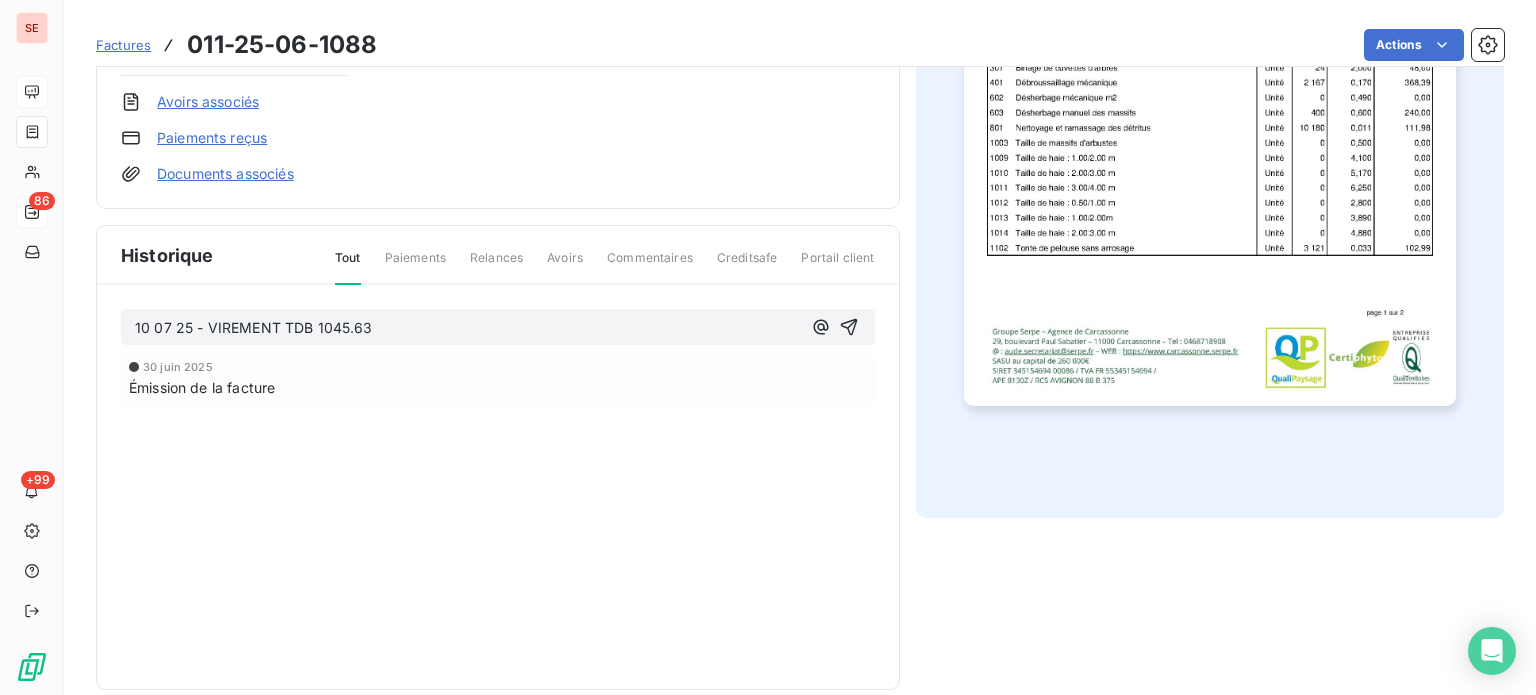 scroll, scrollTop: 506, scrollLeft: 0, axis: vertical 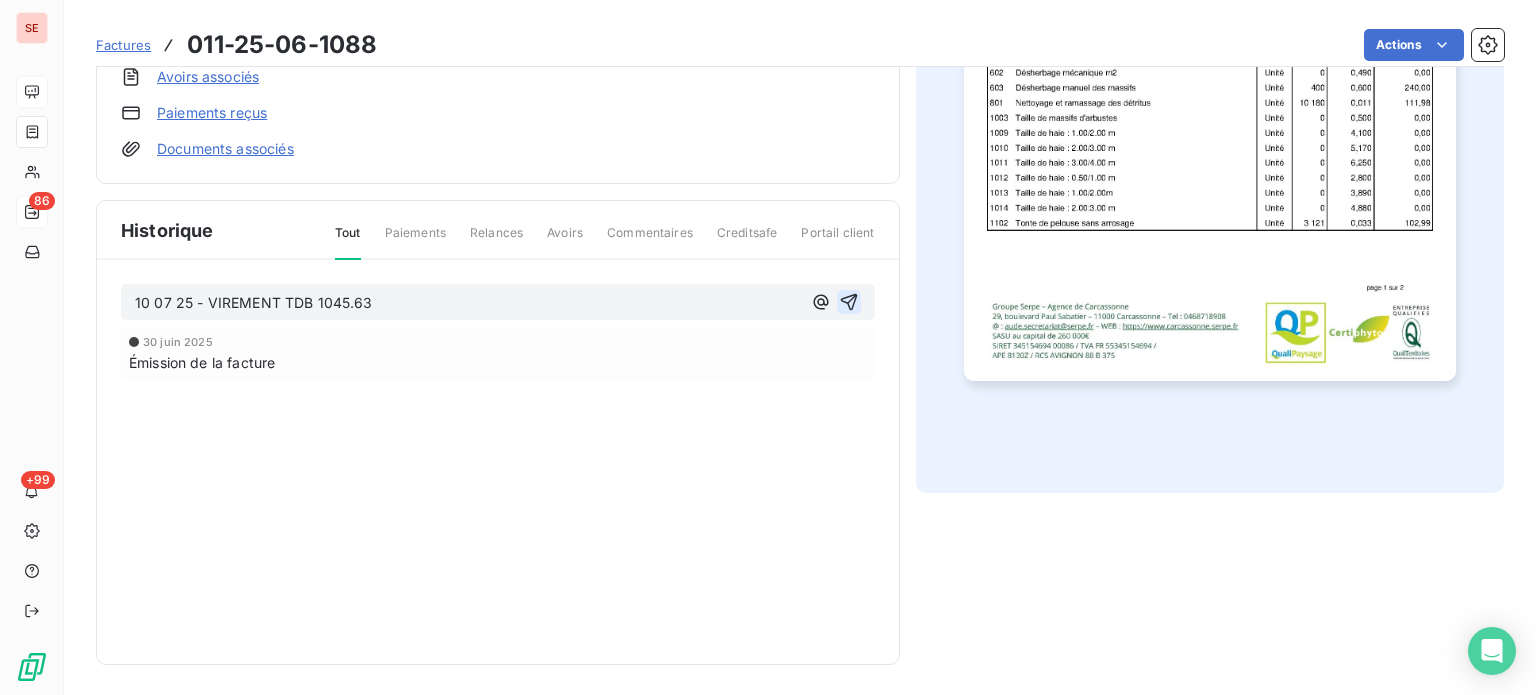 click 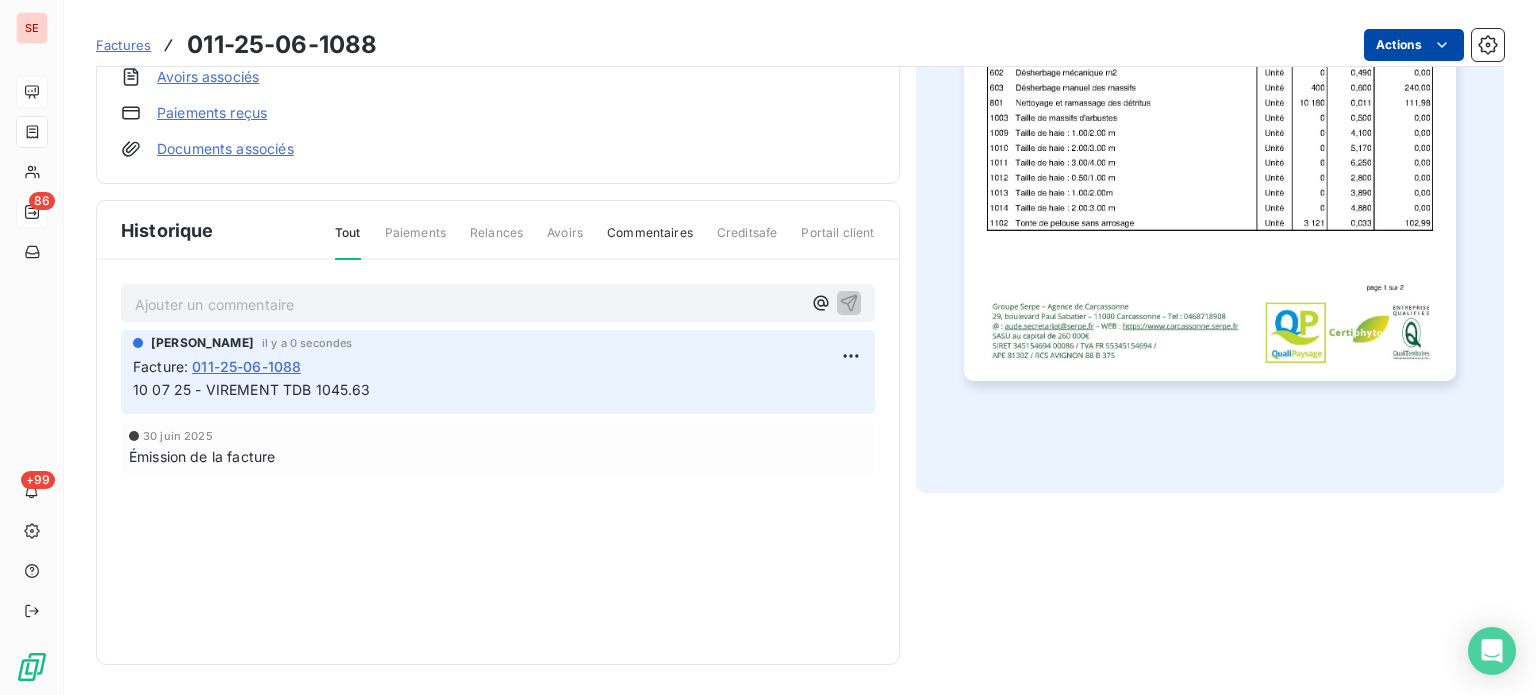 click on "SE 86 +99 Factures 011-25-06-1088 Actions [GEOGRAPHIC_DATA] 41CARCASSONNE Montant initial 1 045,63 € Émise le [DATE] Tag relance Types de contentieux Région Chorus Pro Voir plus Avoirs associés Paiements reçus Documents associés Solde dû : 1 045,63 € 0% 100% Échéance due Échue le [DATE] J-20  avant échéance non-échue Historique Tout Paiements Relances Avoirs Commentaires Creditsafe Portail client Ajouter un commentaire ﻿ [PERSON_NAME] il y a 0 secondes Facture  : 011-25-06-1088 10 07 25 - VIREMENT TDB 1045.63 [DATE] Émission de la facture" at bounding box center (768, 347) 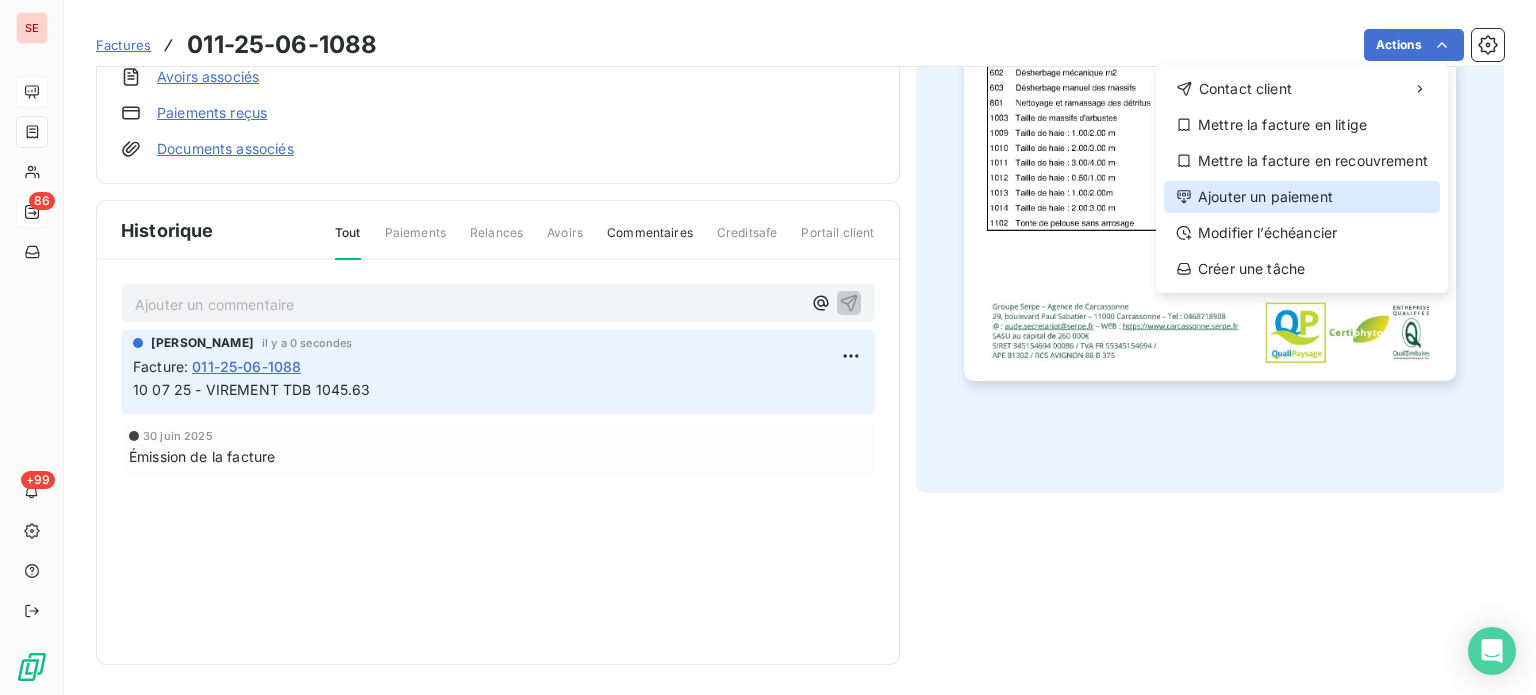 click on "Ajouter un paiement" at bounding box center (1302, 197) 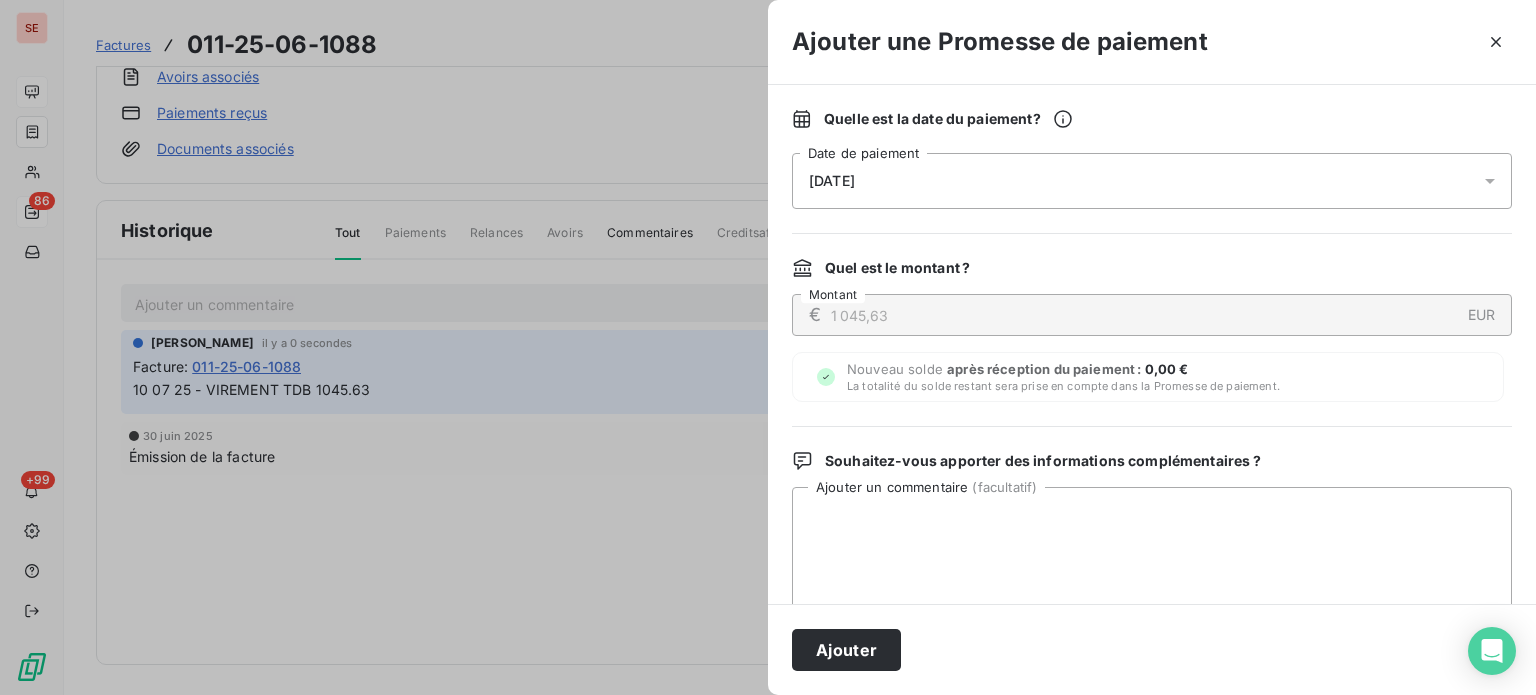 click on "[DATE]" at bounding box center [1152, 181] 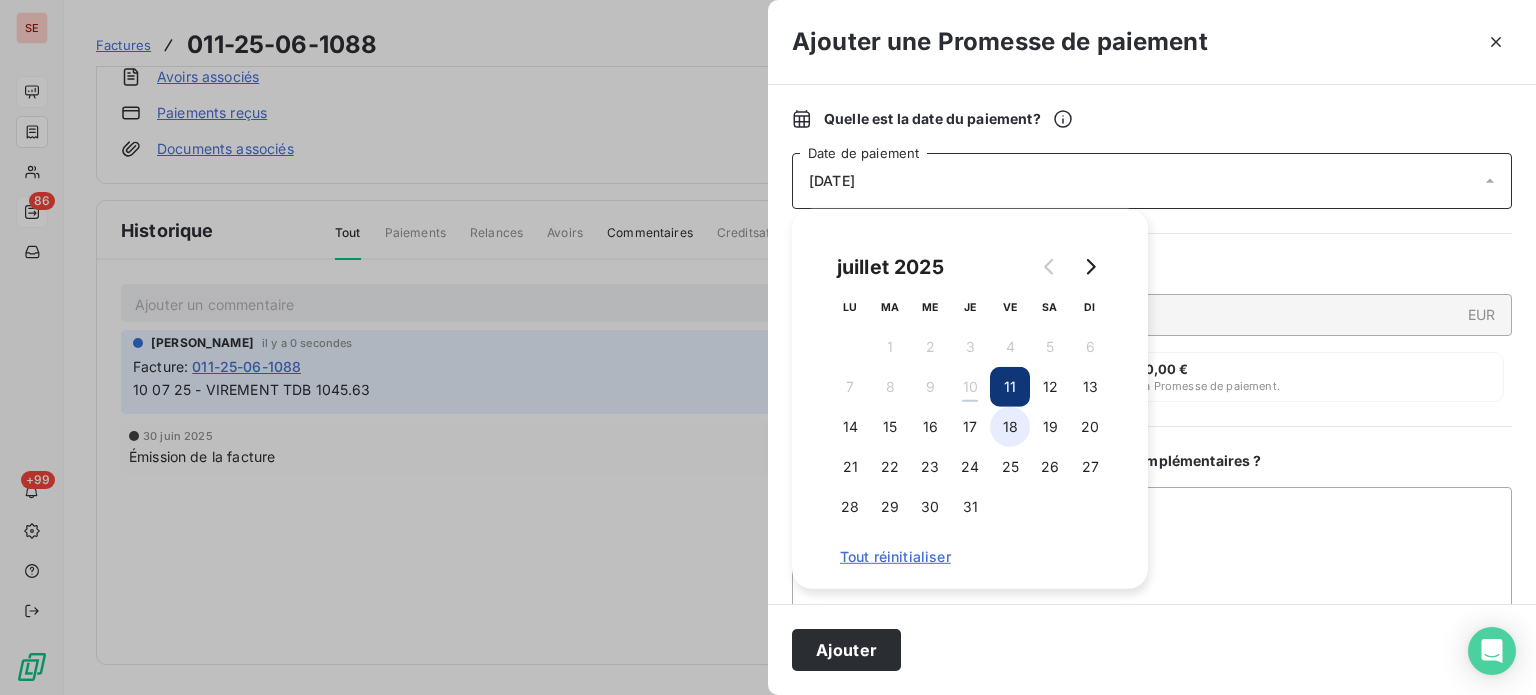 click on "18" at bounding box center (1010, 427) 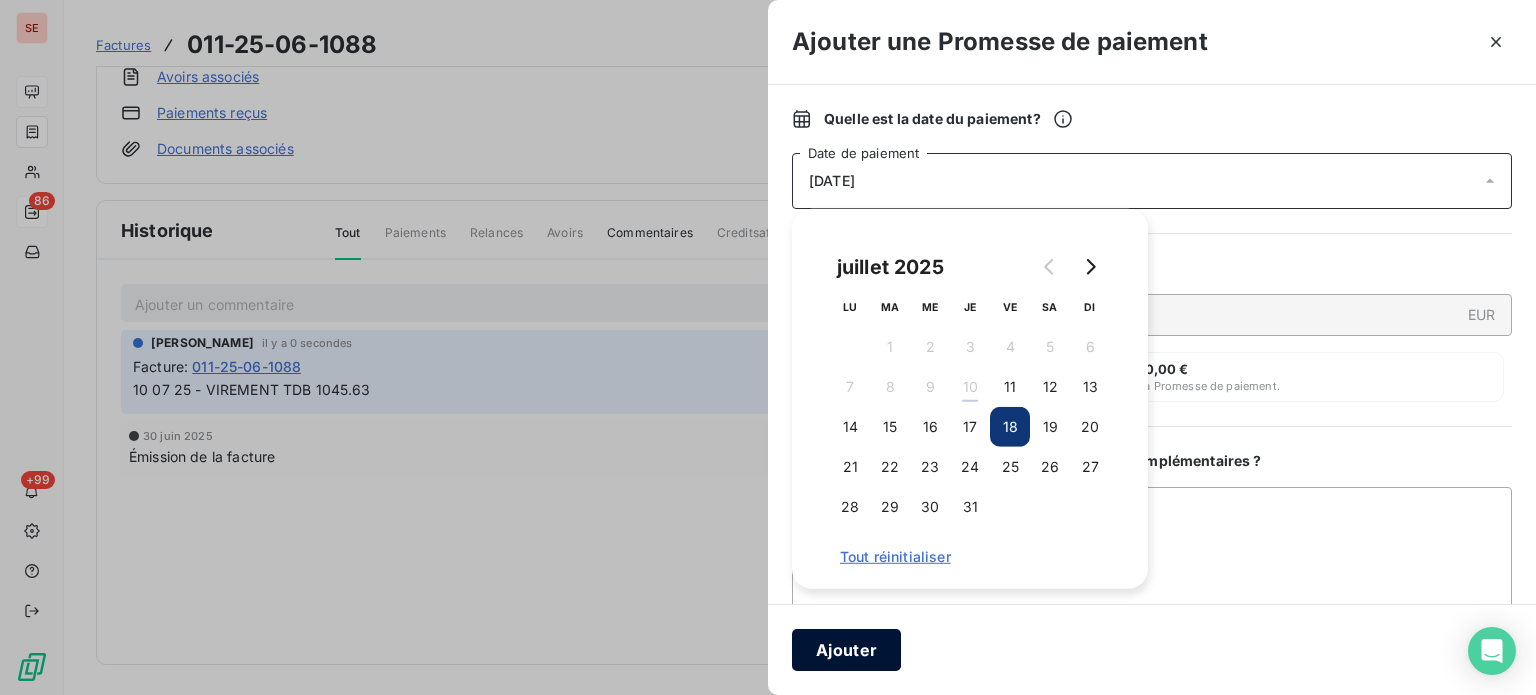 click on "Ajouter" at bounding box center [846, 650] 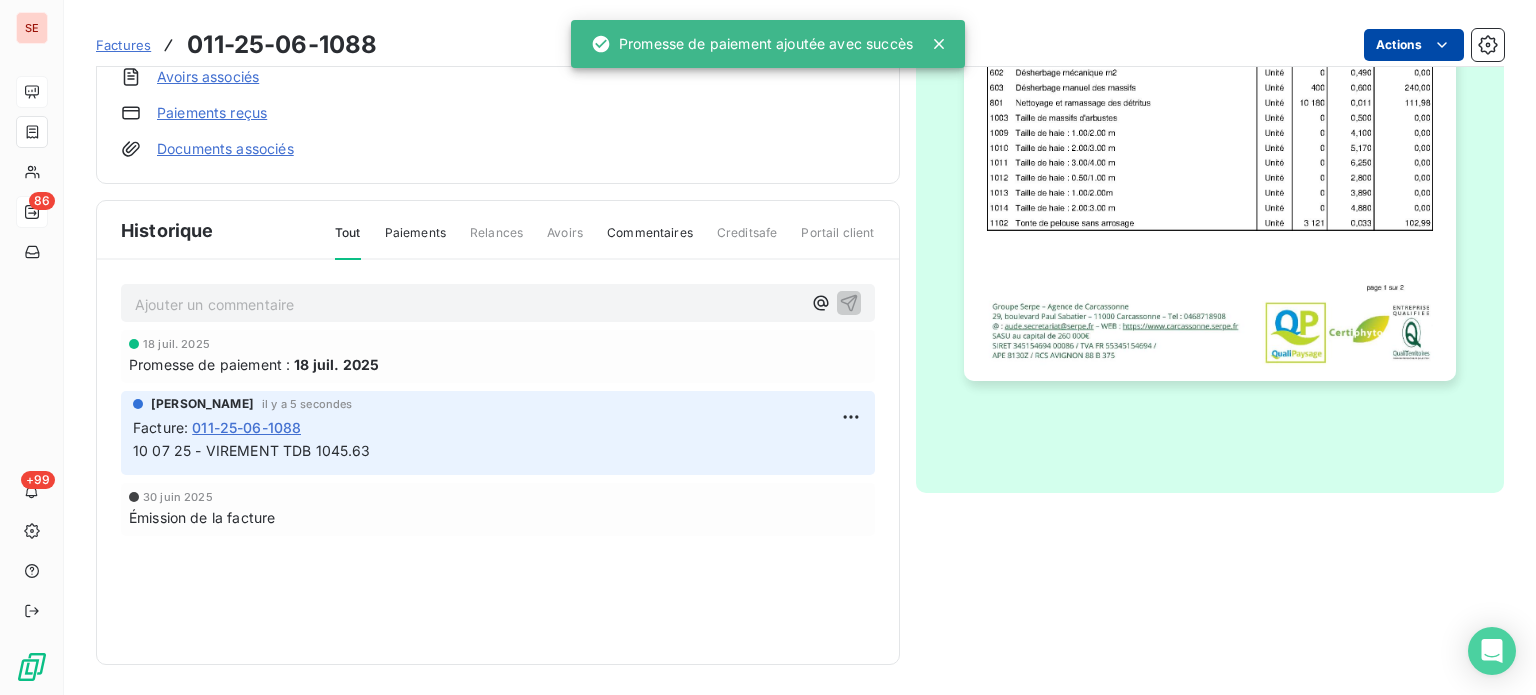 click on "SE 86 +99 Factures 011-25-06-1088 Actions [GEOGRAPHIC_DATA] 41CARCASSONNE Montant initial 1 045,63 € Émise le [DATE] Tag relance Types de contentieux Région Chorus Pro Voir plus Avoirs associés Paiements reçus Documents associés Solde dû : 1 045,63 € 0% 100% Échéance due Échue le [DATE] J-20  avant échéance promesse de paiement Historique Tout Paiements Relances Avoirs Commentaires Creditsafe Portail client Ajouter un commentaire ﻿ [DATE] Promesse de paiement : [DATE] [PERSON_NAME] il y a 5 secondes Facture  : 011-25-06-1088 10 07 25 - VIREMENT TDB 1045.63 [DATE] Émission de la facture Promesse de paiement ajoutée avec succès" at bounding box center [768, 347] 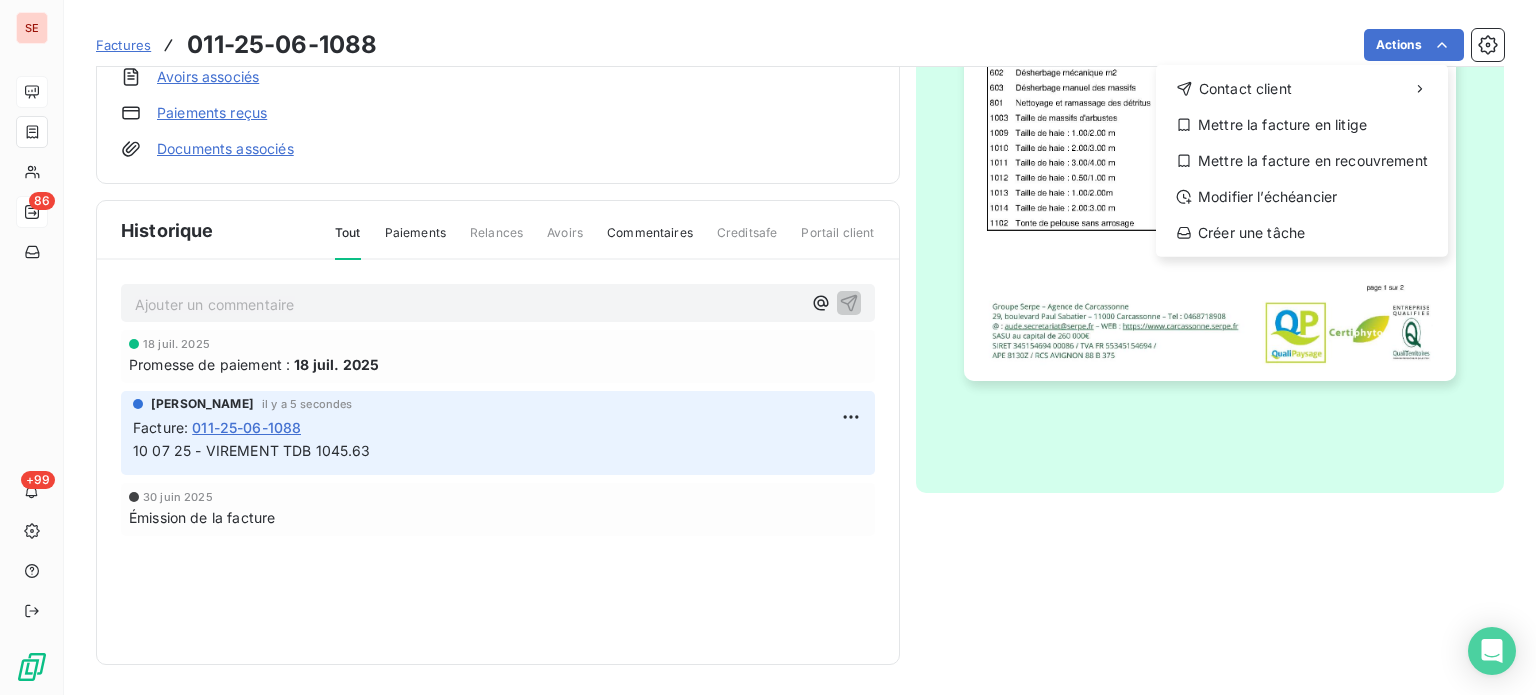 click on "SE 86 +99 Factures [PHONE_NUMBER] Actions Contact client Mettre la facture en litige Mettre la facture en recouvrement Modifier l’échéancier Créer une tâche MAIRIE DE [GEOGRAPHIC_DATA] 41CARCASSONNE Montant initial 1 045,63 € Émise le [DATE] Tag relance Types de contentieux Région Chorus Pro Voir plus Avoirs associés Paiements reçus Documents associés Solde dû : 1 045,63 € 0% 100% Échéance due Échue le [DATE] J-20  avant échéance promesse de paiement Historique Tout Paiements Relances Avoirs Commentaires Creditsafe Portail client Ajouter un commentaire ﻿ [DATE] Promesse de paiement : [DATE] [PERSON_NAME] il y a 5 secondes Facture  : 011-25-06-1088 10 07 25 - VIREMENT TDB 1045.63 [DATE] Émission de la facture" at bounding box center [768, 347] 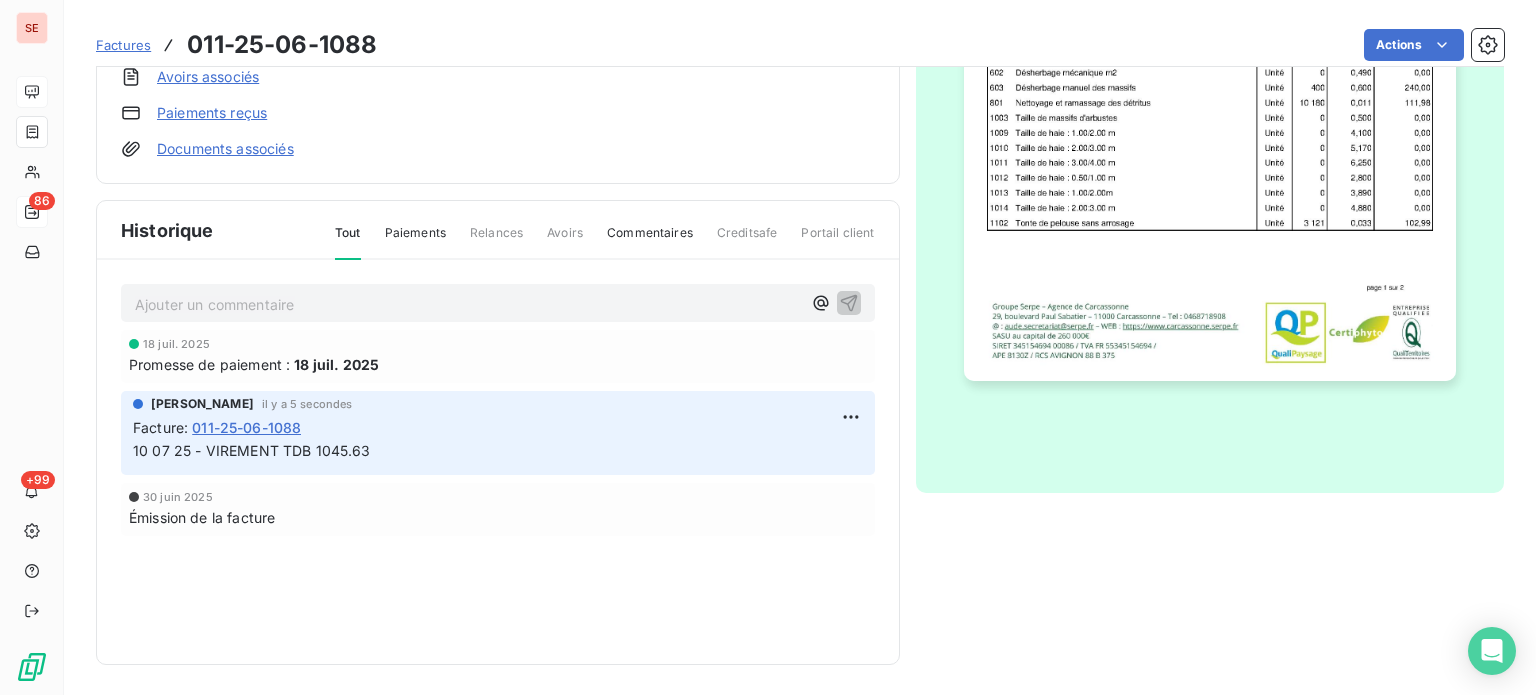 click on "MAIRIE DE [GEOGRAPHIC_DATA] 41CARCASSONNE Montant initial 1 045,63 € Émise le [DATE] Tag relance Types de contentieux Région Chorus Pro Voir plus Avoirs associés Paiements reçus Documents associés Solde dû : 1 045,63 € 0% 100% Échéance due Échue le [DATE] J-20  avant échéance promesse de paiement" at bounding box center [498, -122] 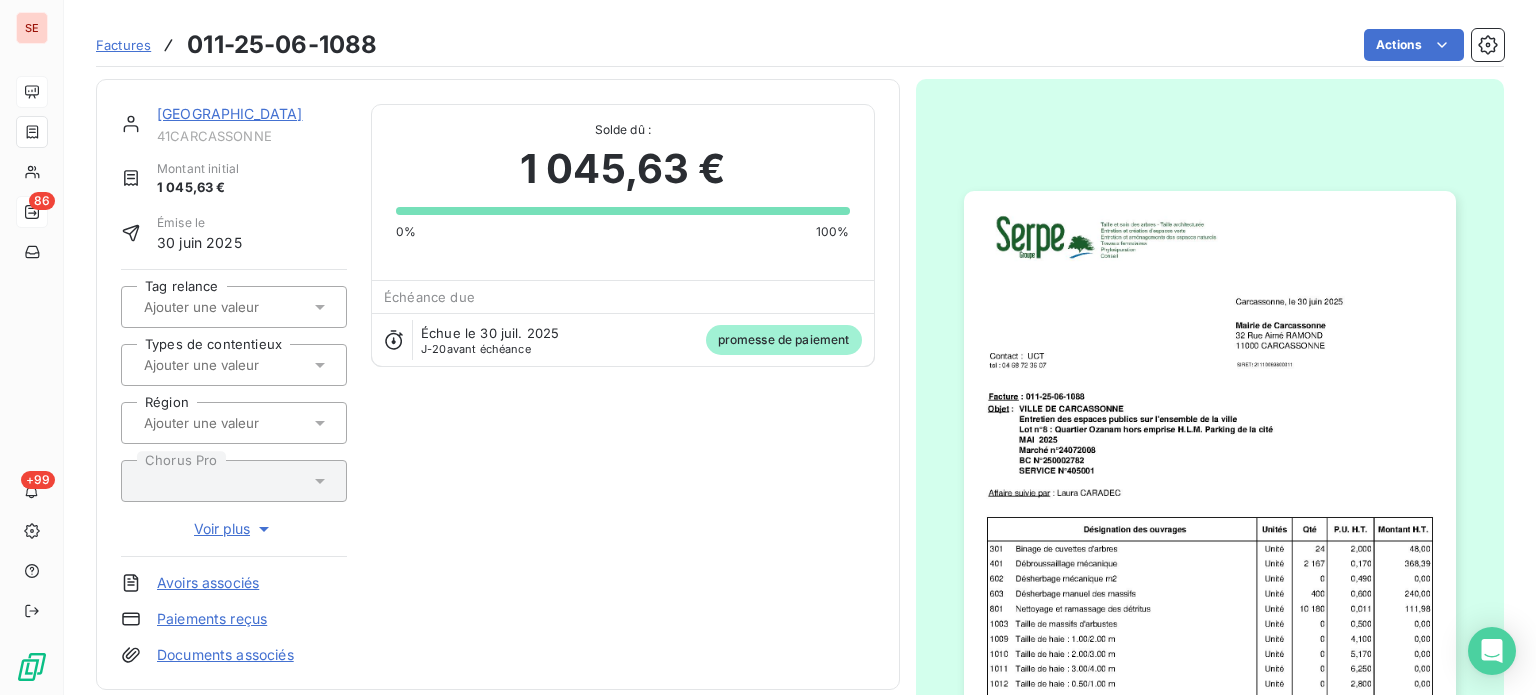 scroll, scrollTop: 9, scrollLeft: 0, axis: vertical 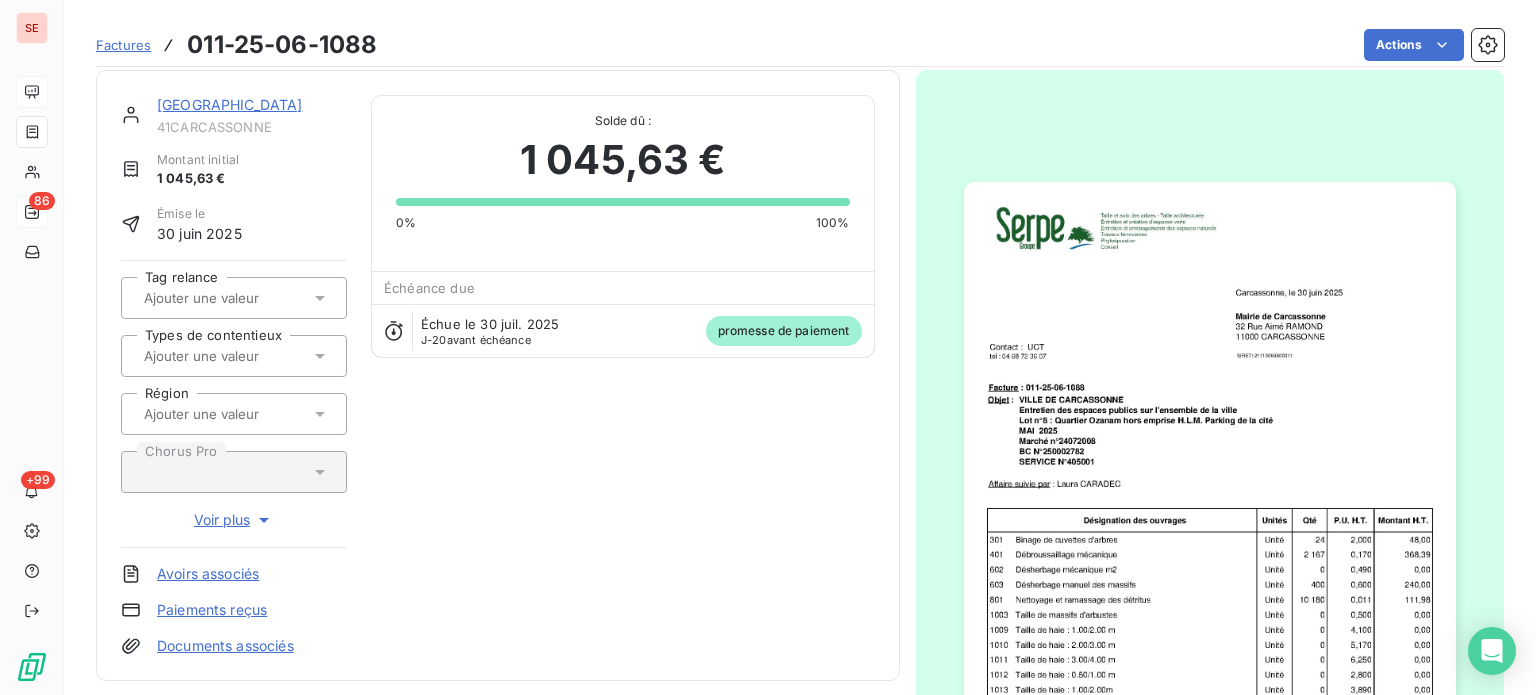 click on "Paiements reçus" at bounding box center (212, 610) 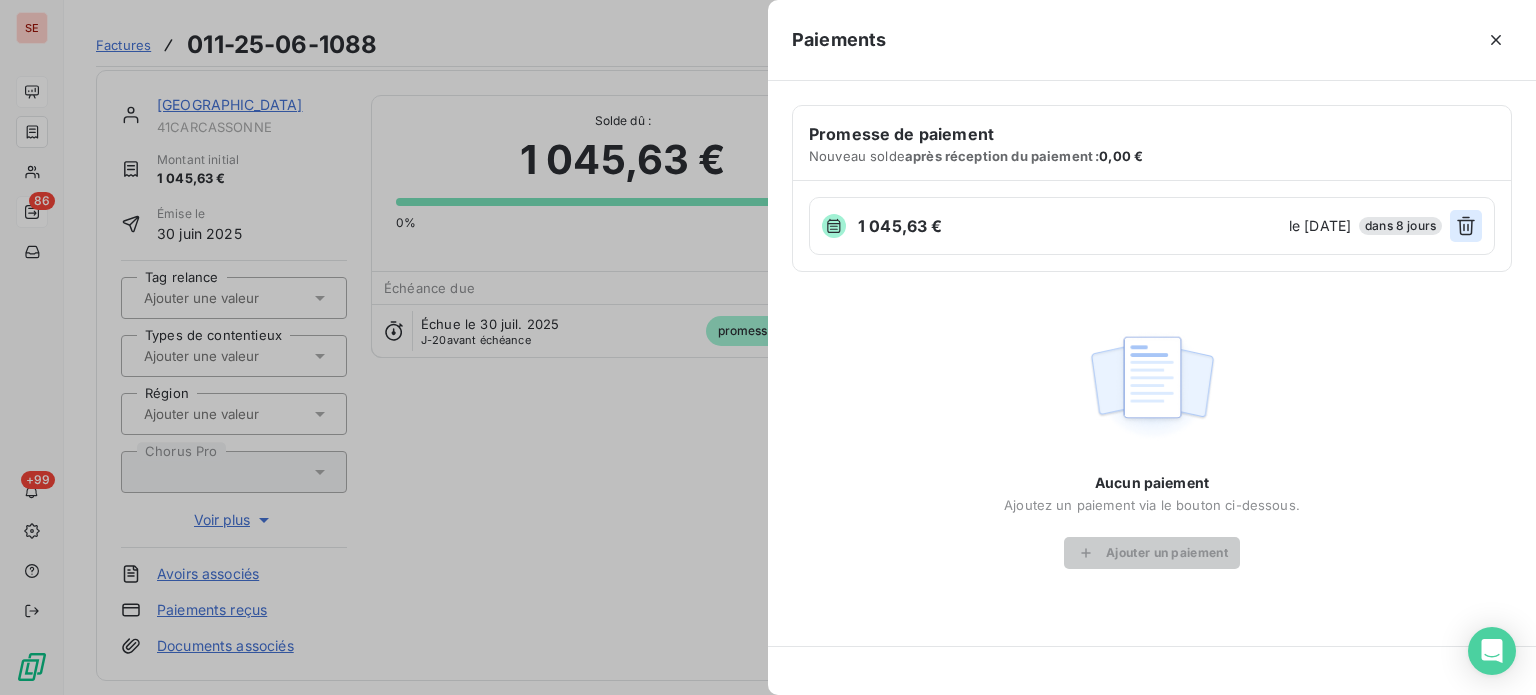 click 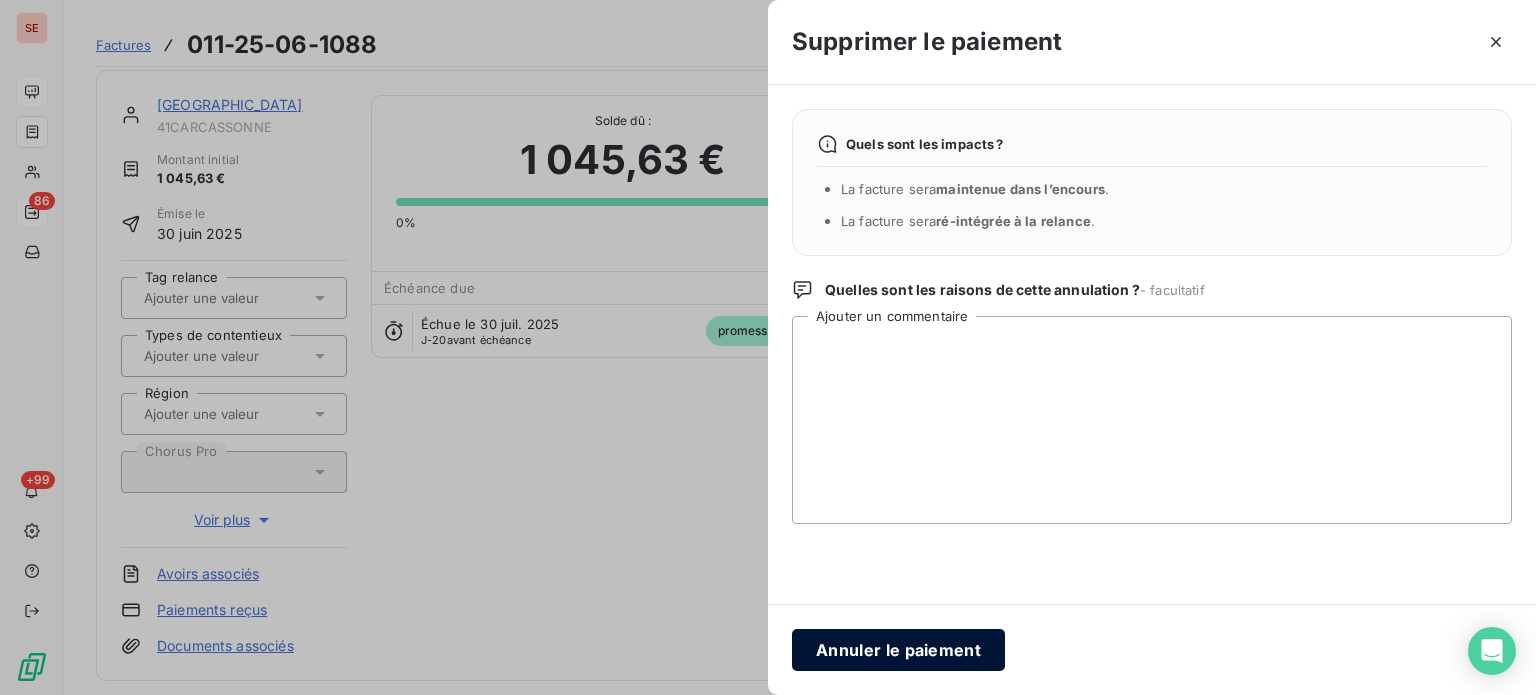 click on "Annuler le paiement" at bounding box center (898, 650) 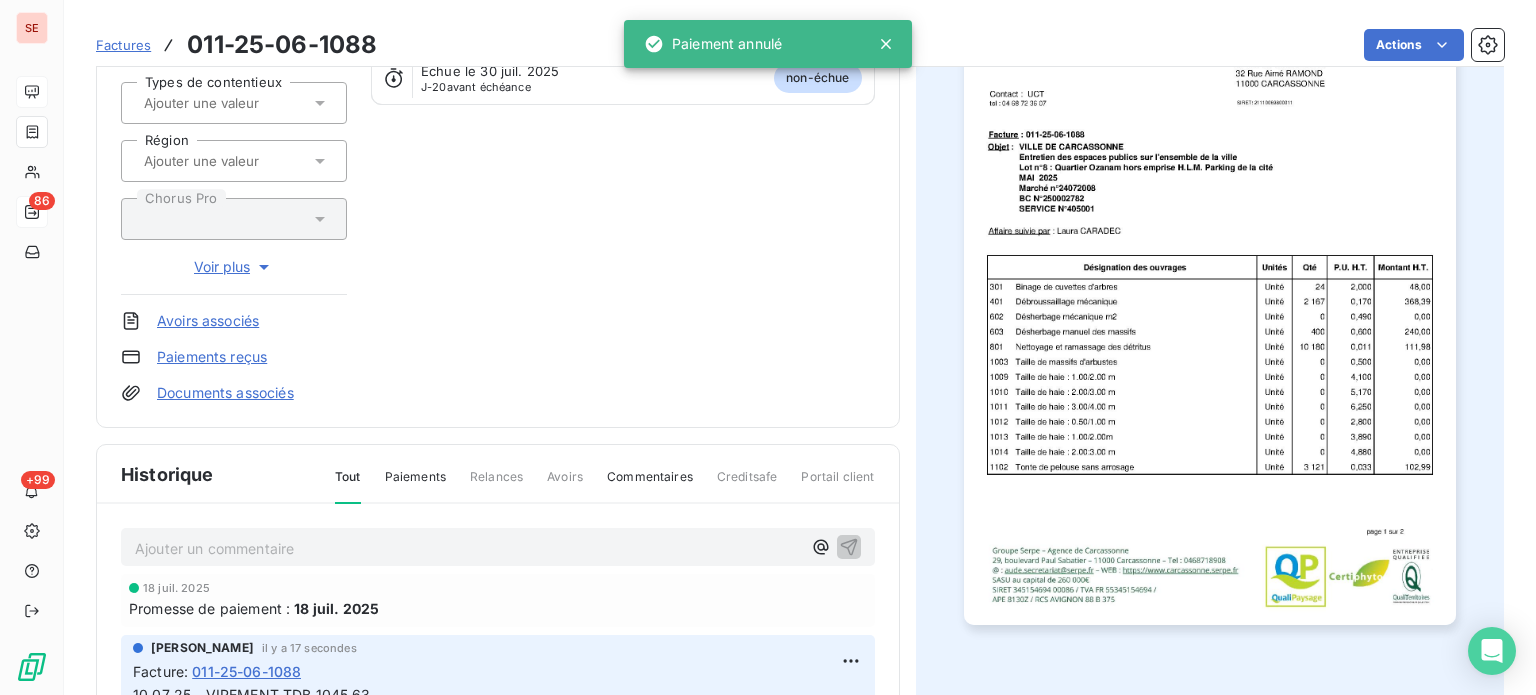 scroll, scrollTop: 276, scrollLeft: 0, axis: vertical 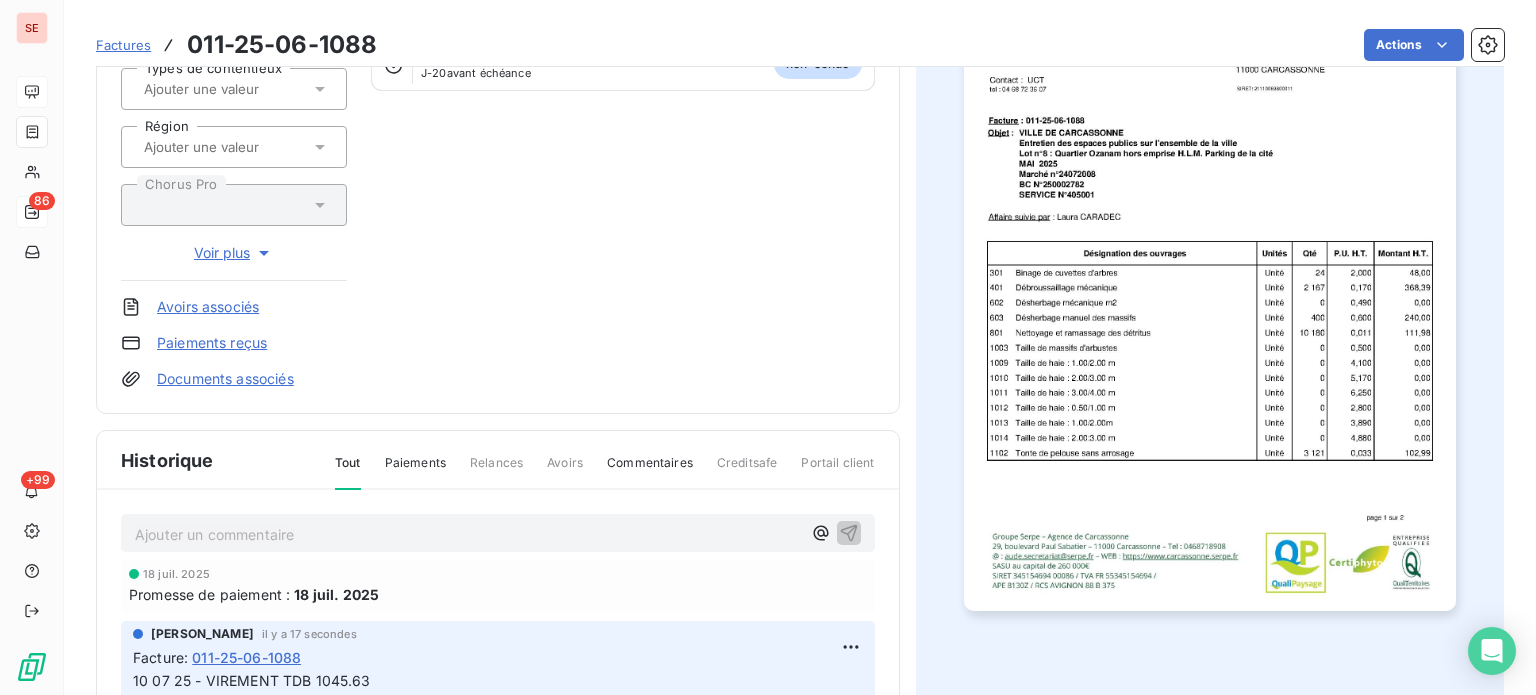 click on "Ajouter un commentaire ﻿" at bounding box center (468, 534) 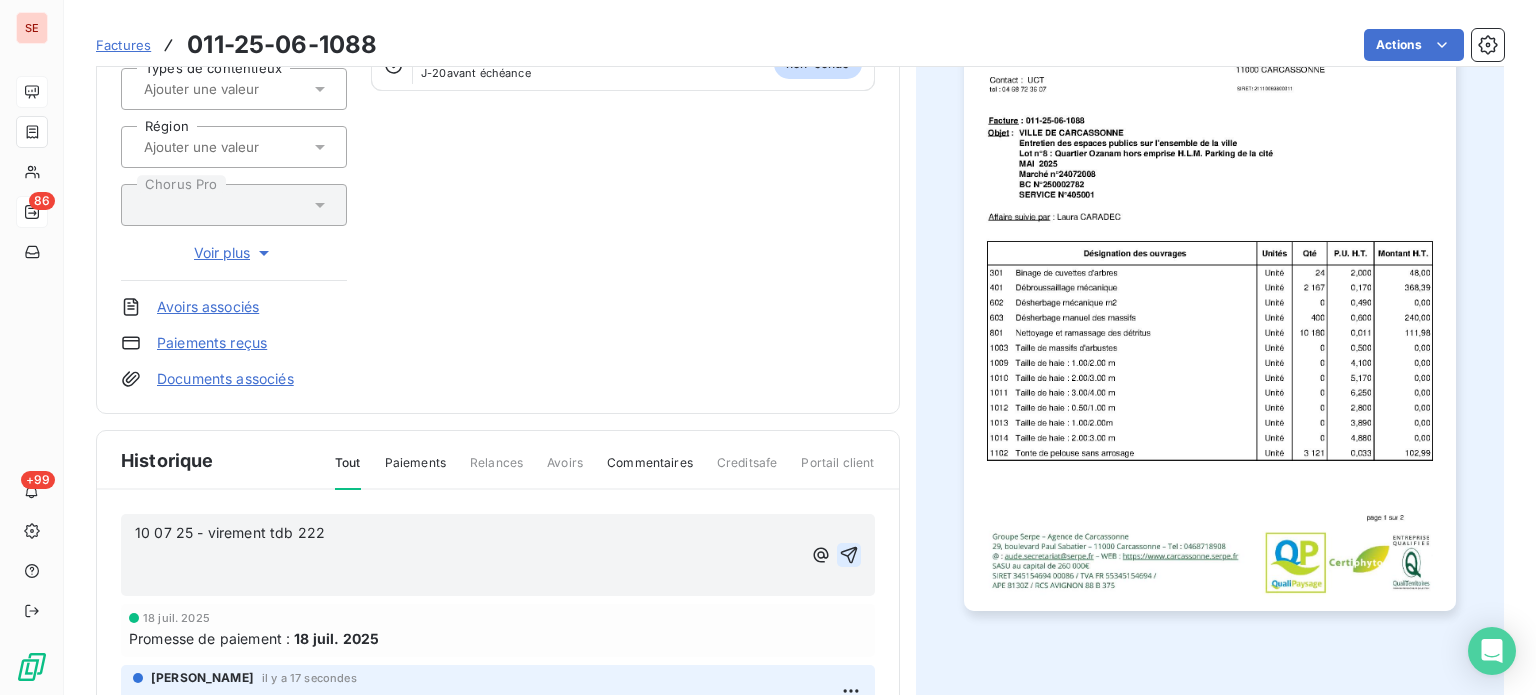 click on "10 07 25 - virement tdb 222" at bounding box center (468, 533) 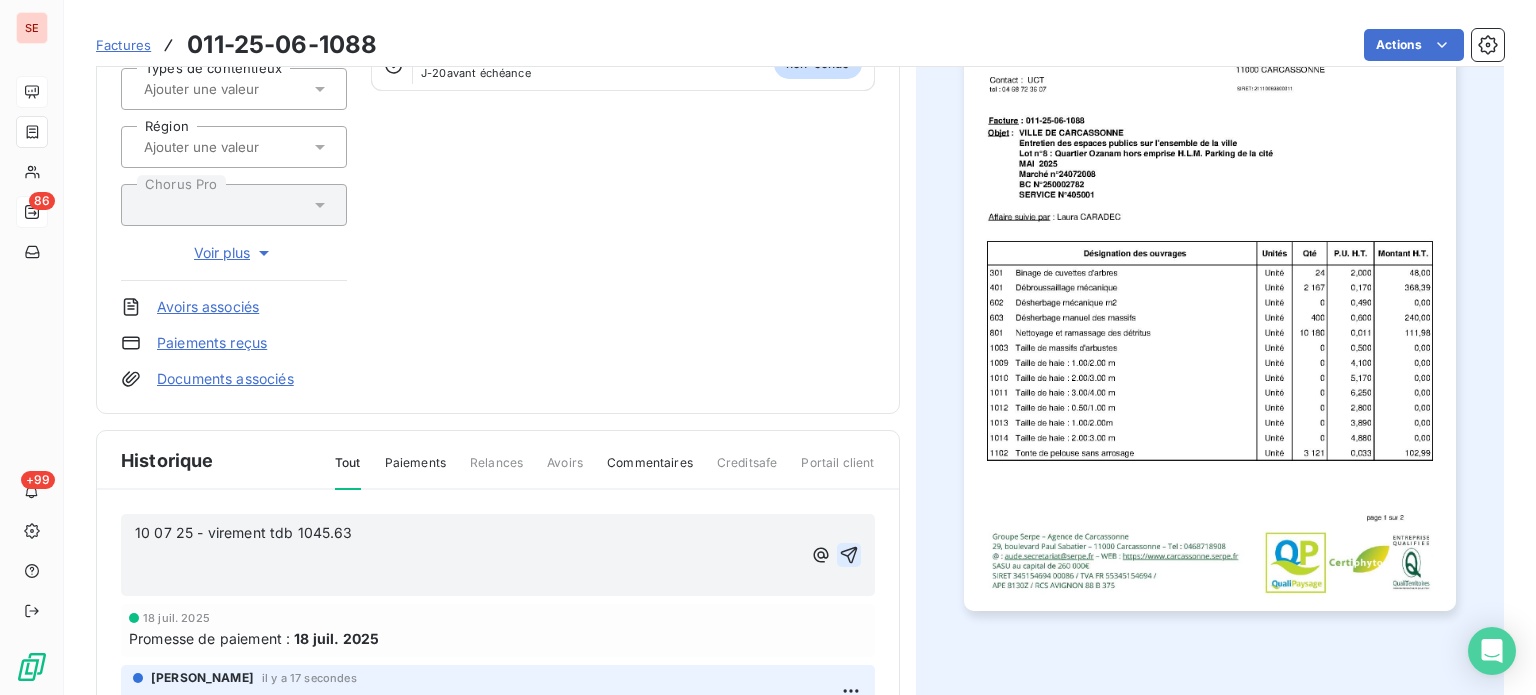 click 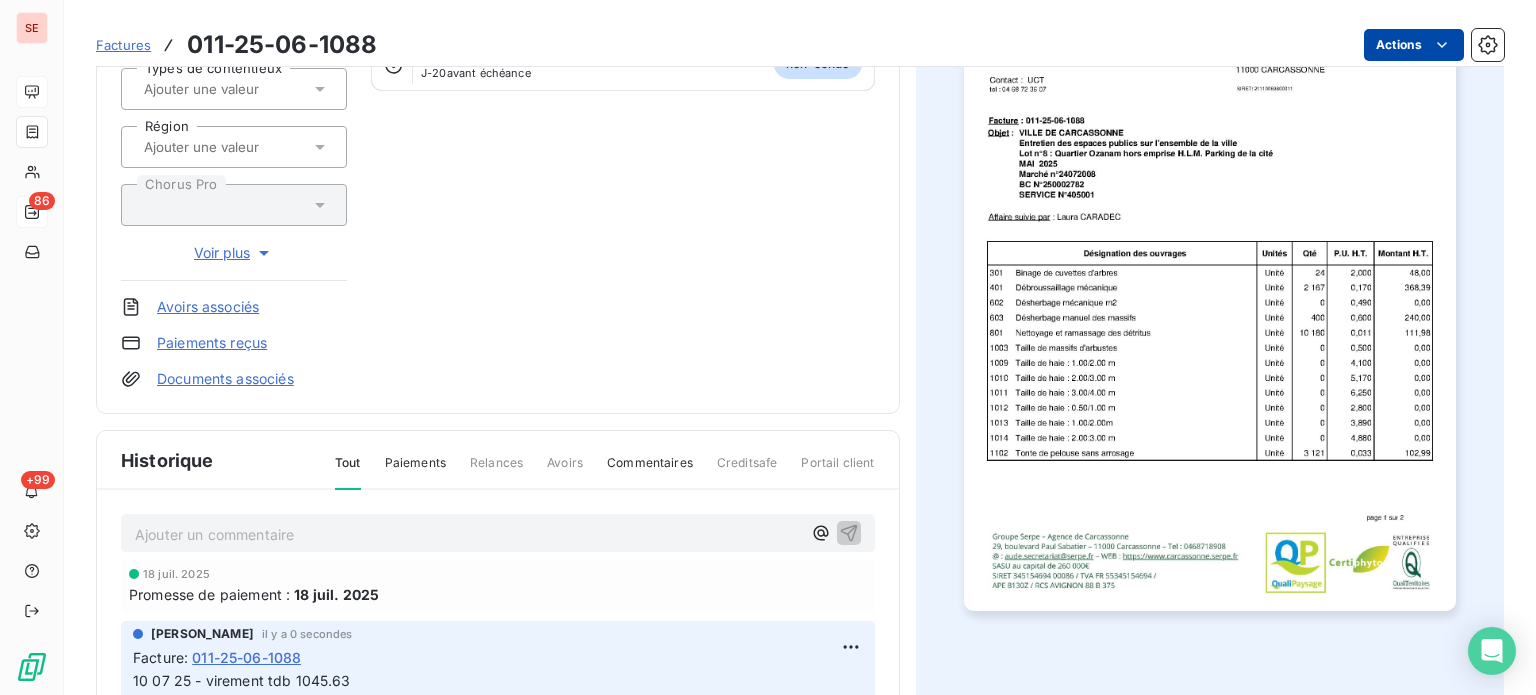 click on "SE 86 +99 Factures 011-25-06-1088 Actions [GEOGRAPHIC_DATA] 41CARCASSONNE Montant initial 1 045,63 € Émise le [DATE] Tag relance Types de contentieux Région Chorus Pro Voir plus Avoirs associés Paiements reçus Documents associés Solde dû : 1 045,63 € 0% 100% Échéance due Échue le [DATE] J-20  avant échéance non-échue Historique Tout Paiements Relances Avoirs Commentaires Creditsafe Portail client Ajouter un commentaire ﻿ [DATE] Promesse de paiement : [DATE] [PERSON_NAME] il y a 0 secondes Facture  : 011-25-06-1088 10 07 25 - virement tdb 1045.63
﻿
﻿ [PERSON_NAME] il y a 31 secondes Facture  : 011-25-06-1088 10 07 25 - VIREMENT TDB 1045.63 [DATE] Émission de la facture" at bounding box center (768, 347) 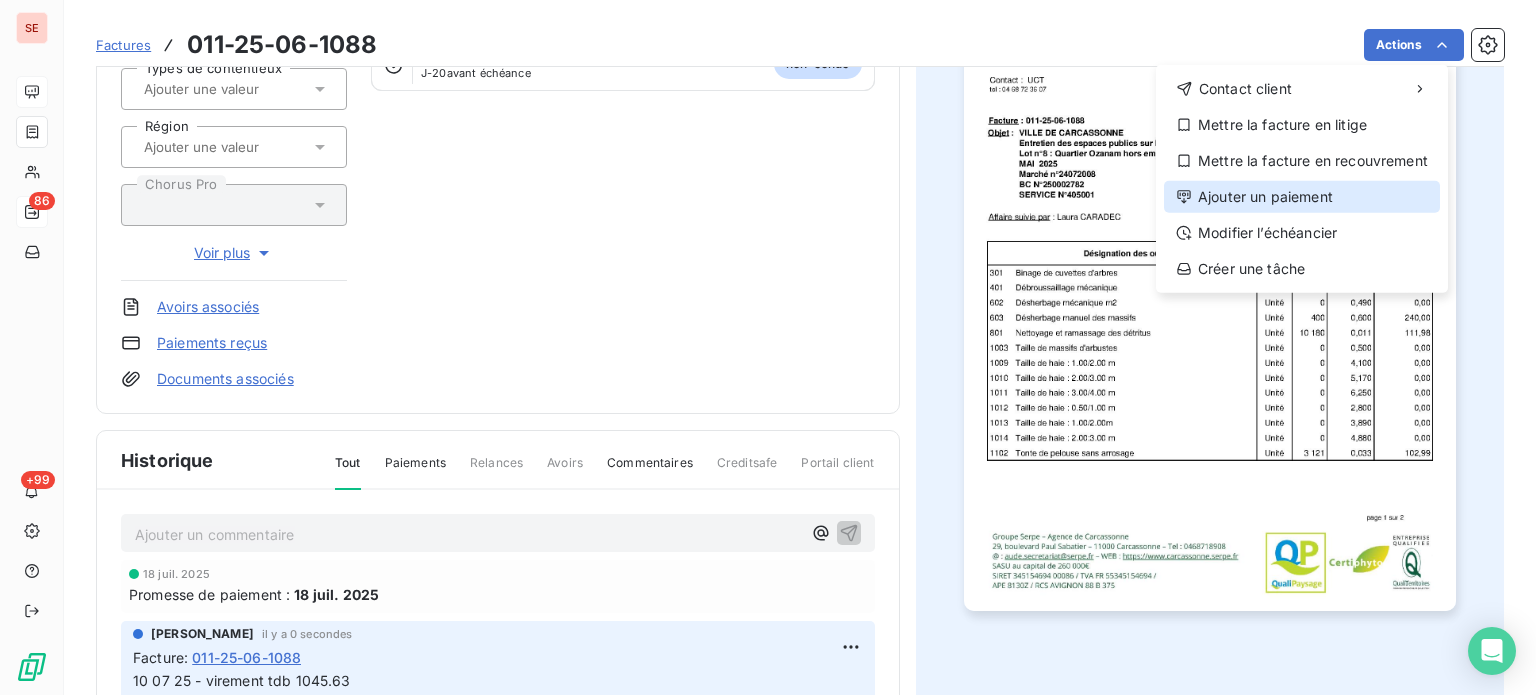 click on "Ajouter un paiement" at bounding box center (1302, 197) 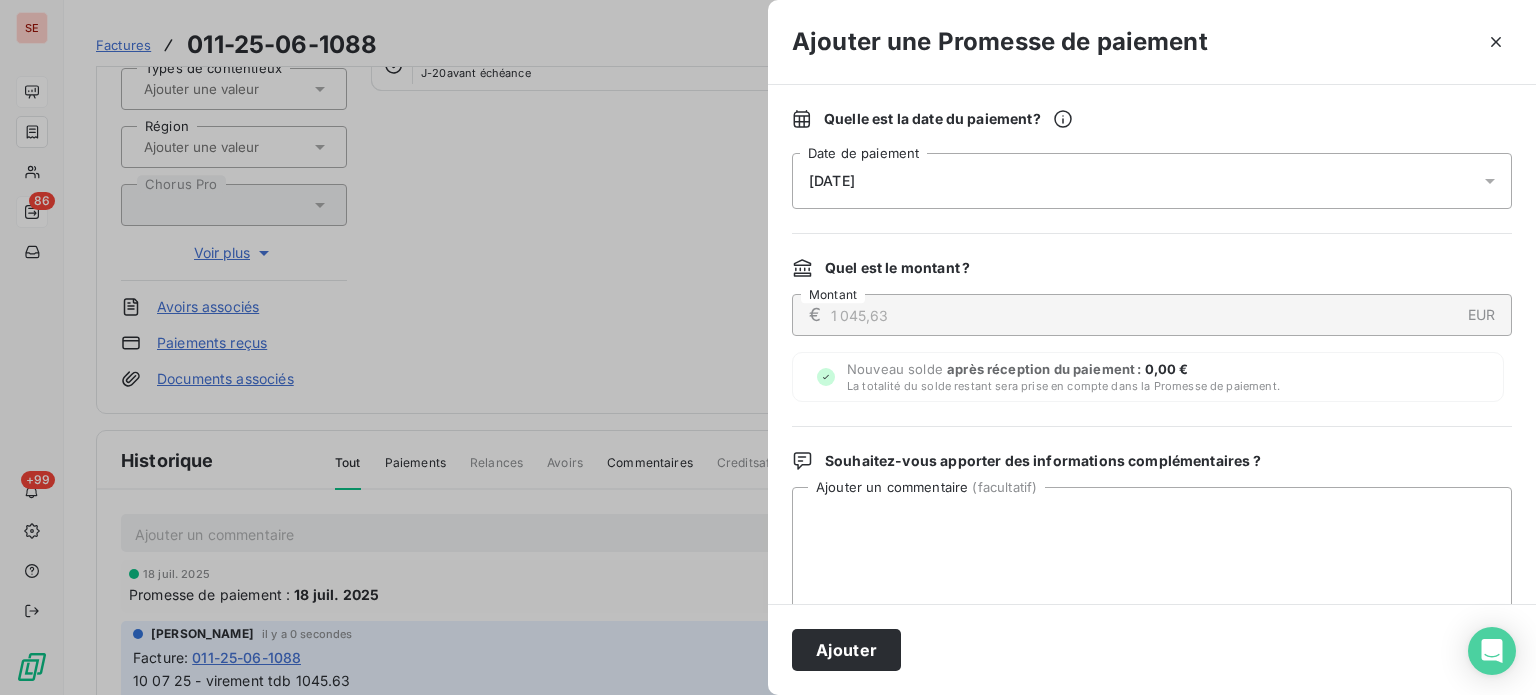 click on "[DATE]" at bounding box center [1152, 181] 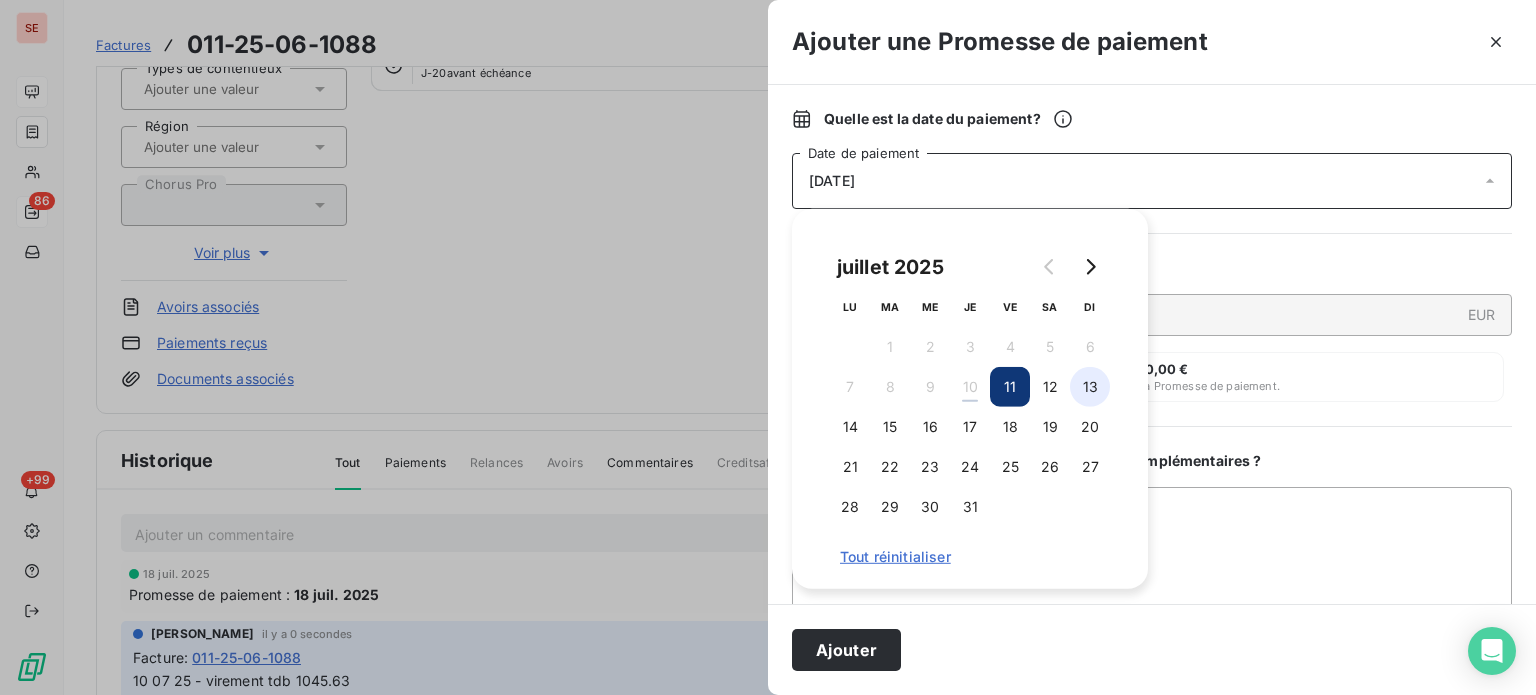 click on "13" at bounding box center (1090, 387) 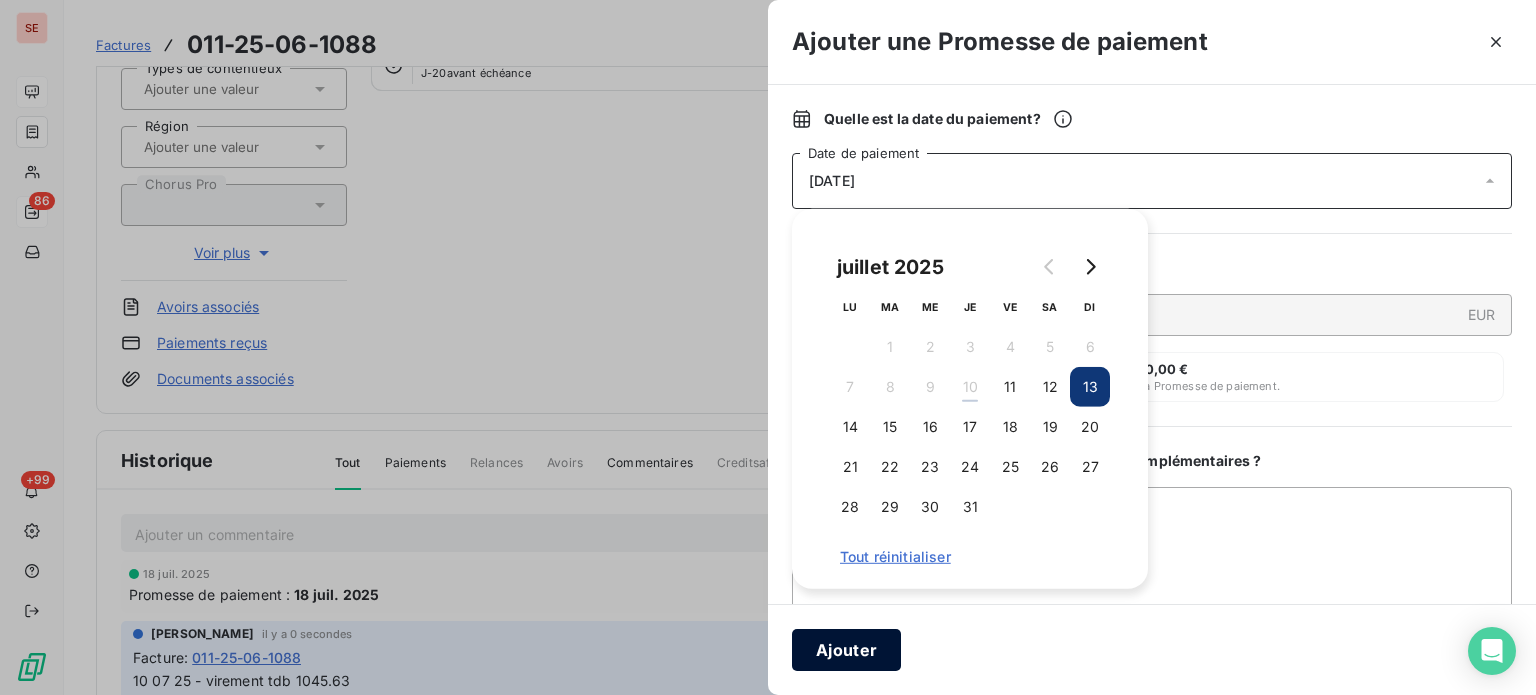 click on "Ajouter" at bounding box center (846, 650) 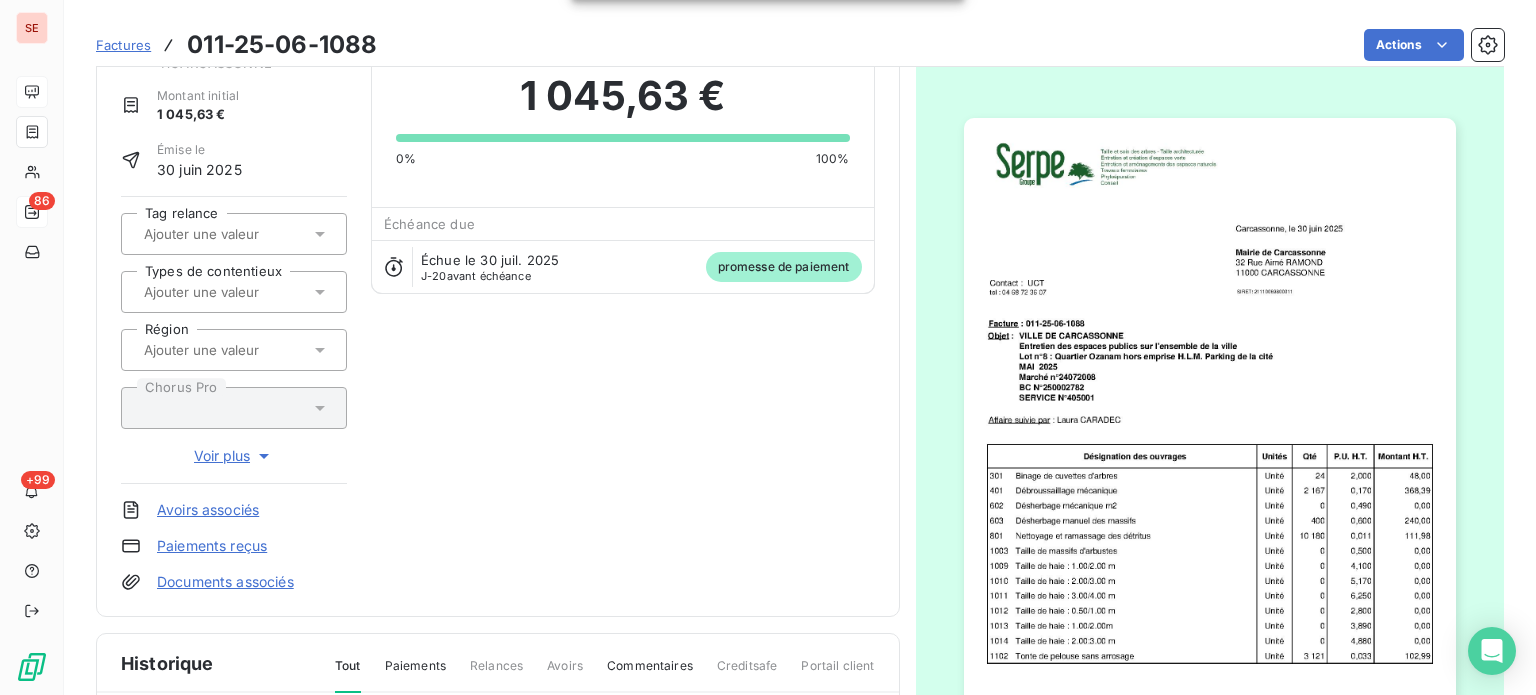 scroll, scrollTop: 0, scrollLeft: 0, axis: both 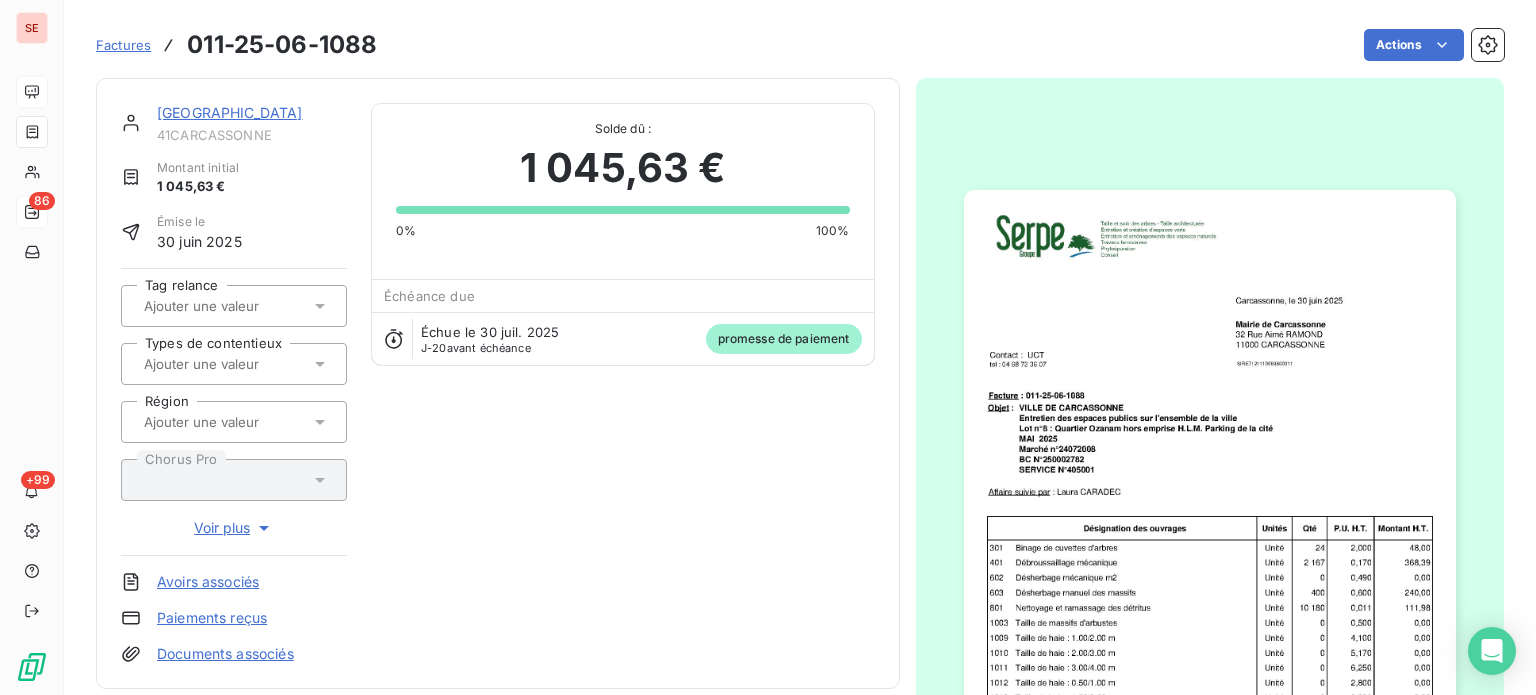 click on "[GEOGRAPHIC_DATA]" at bounding box center [230, 112] 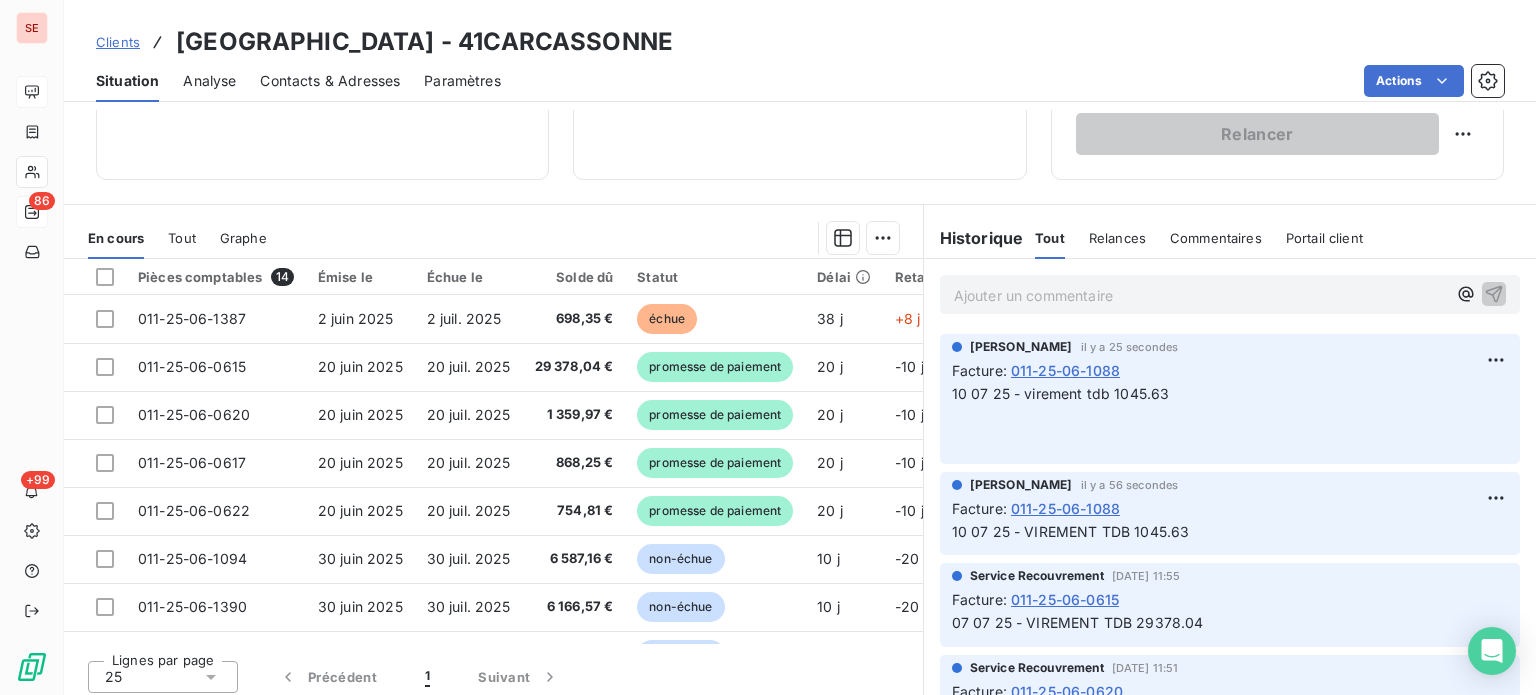 scroll, scrollTop: 360, scrollLeft: 0, axis: vertical 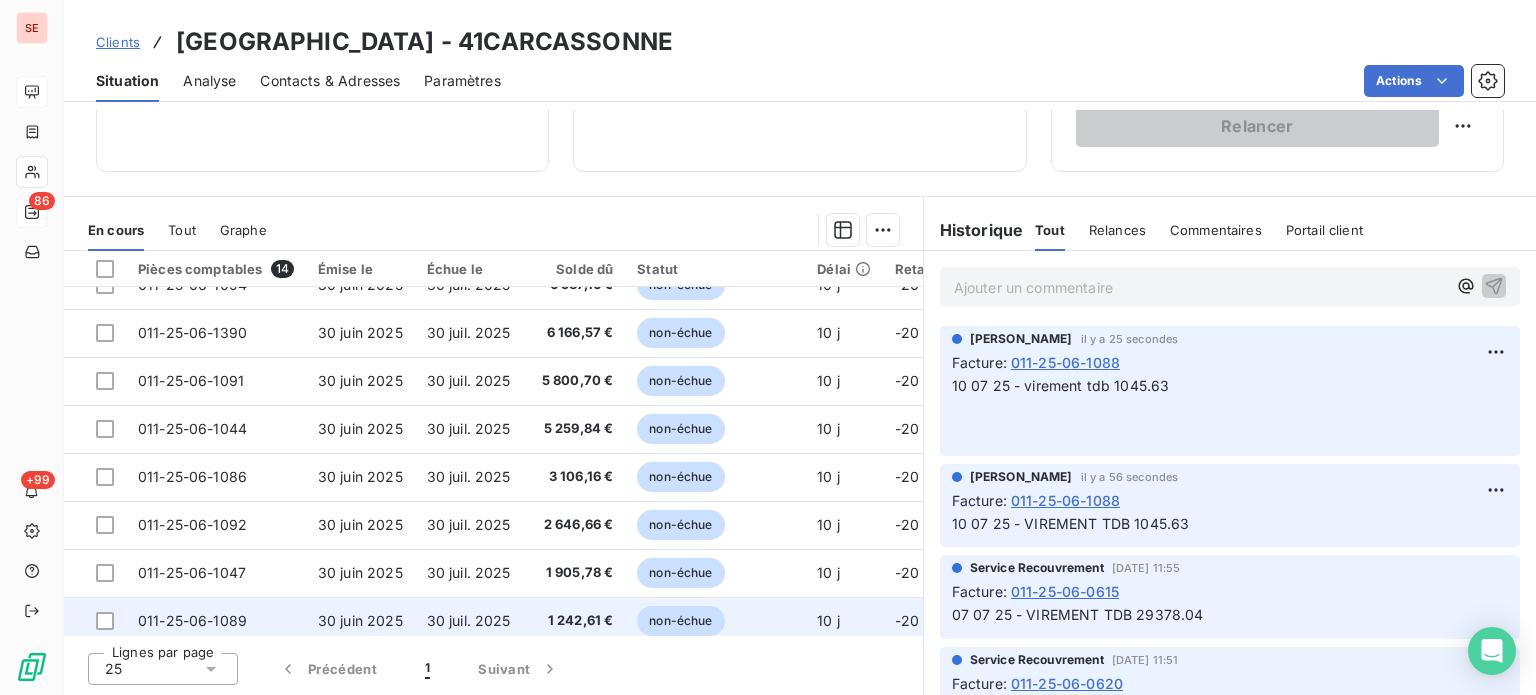 click on "30 juil. 2025" at bounding box center [469, 620] 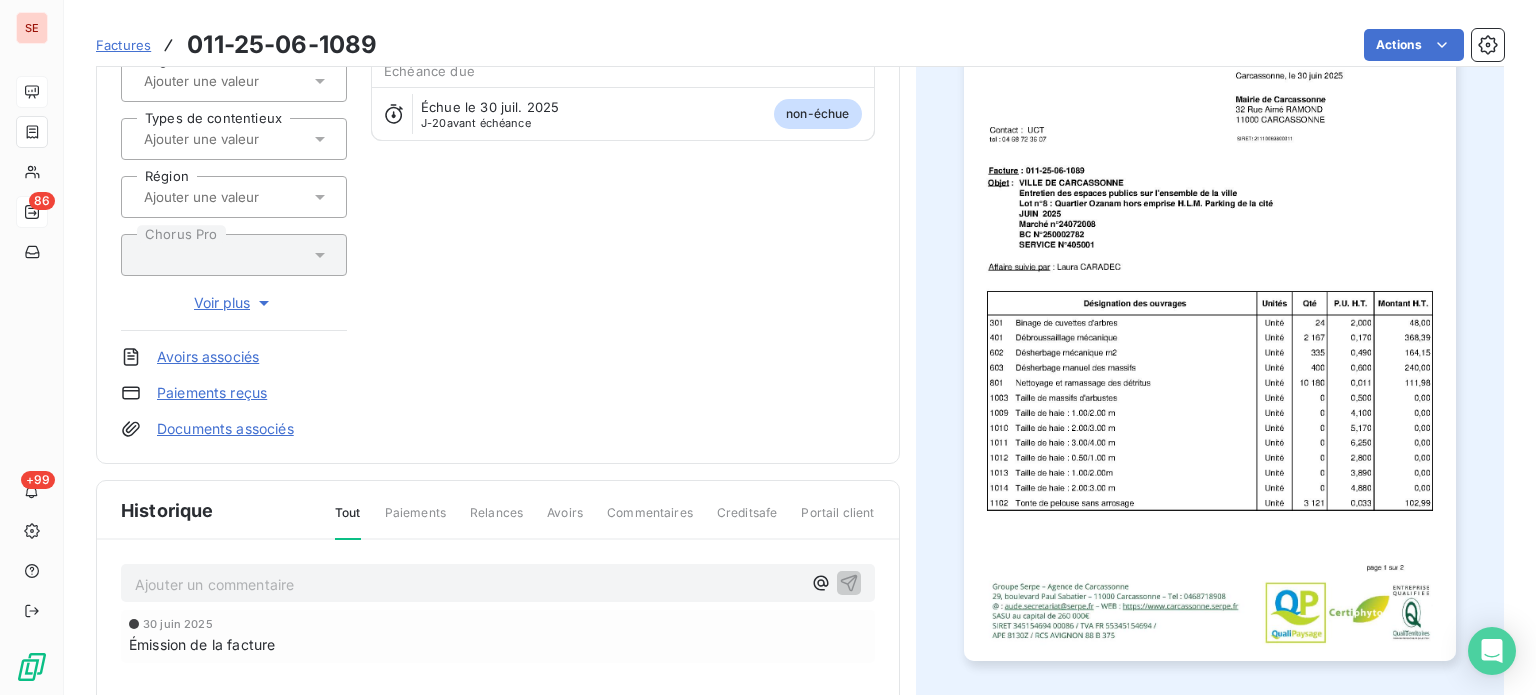 scroll, scrollTop: 267, scrollLeft: 0, axis: vertical 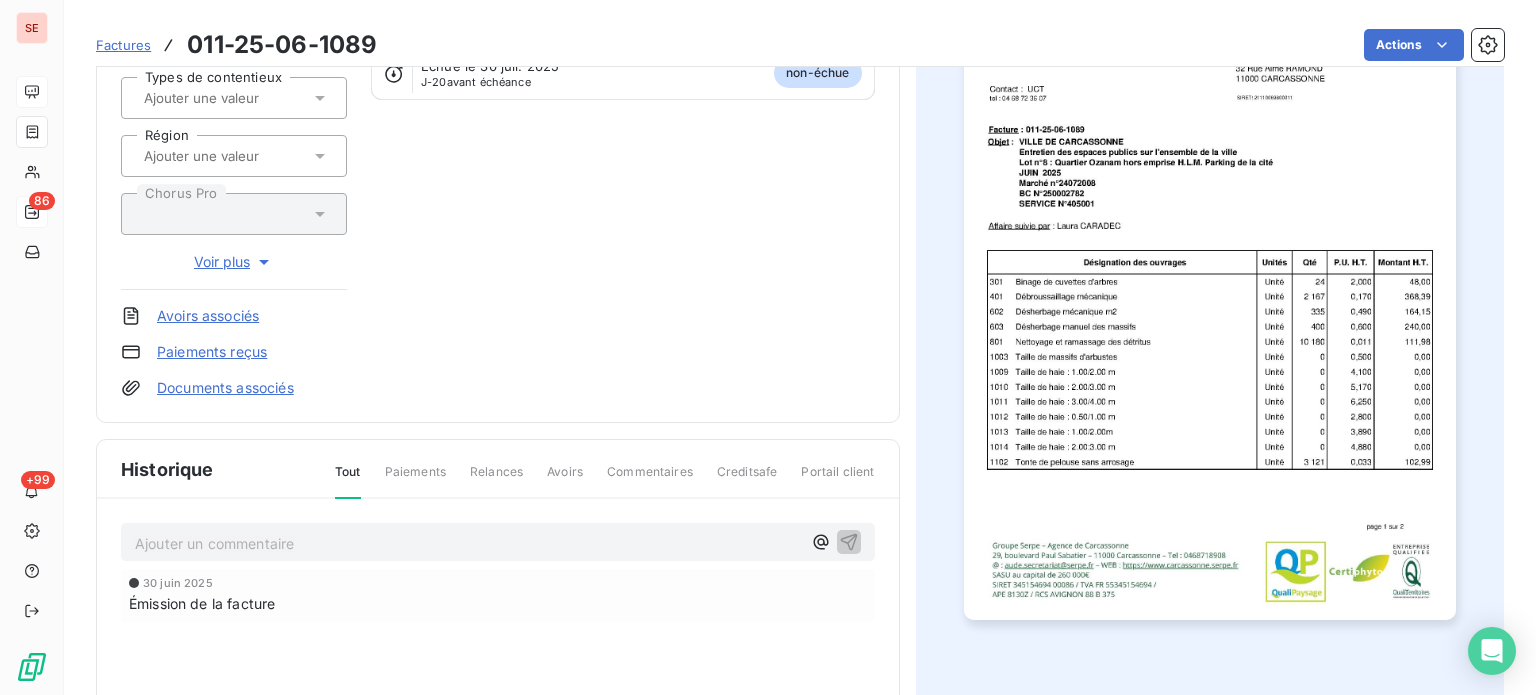 click on "Ajouter un commentaire ﻿" at bounding box center [468, 543] 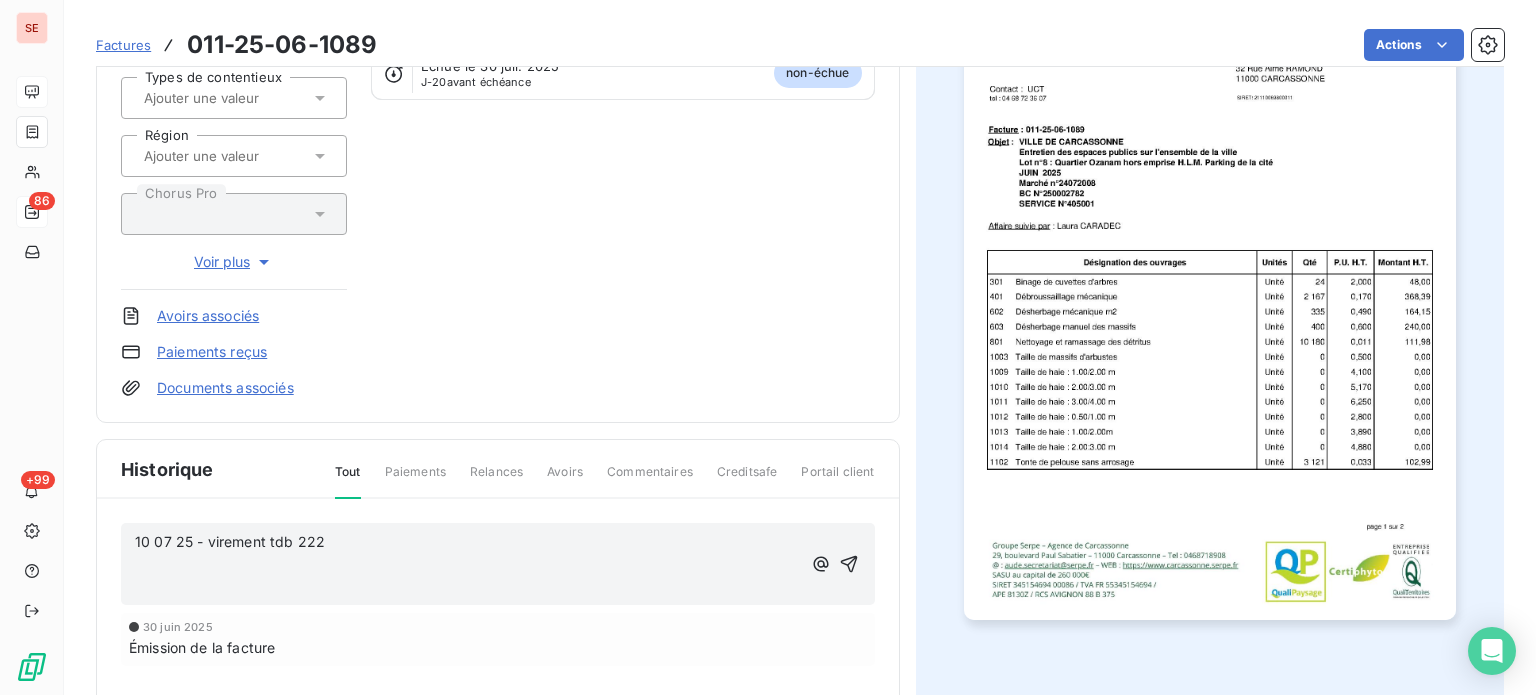 click on "10 07 25 - virement tdb 222" at bounding box center [468, 542] 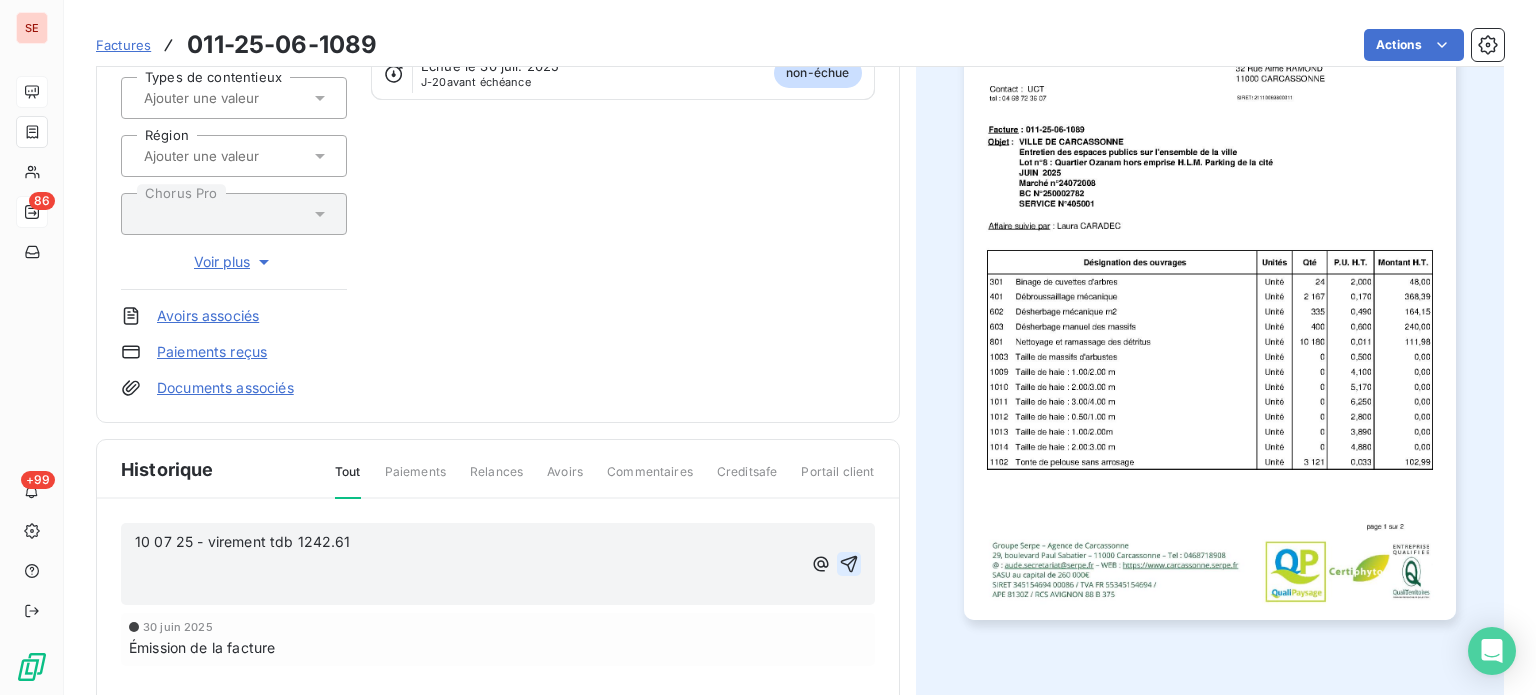 click 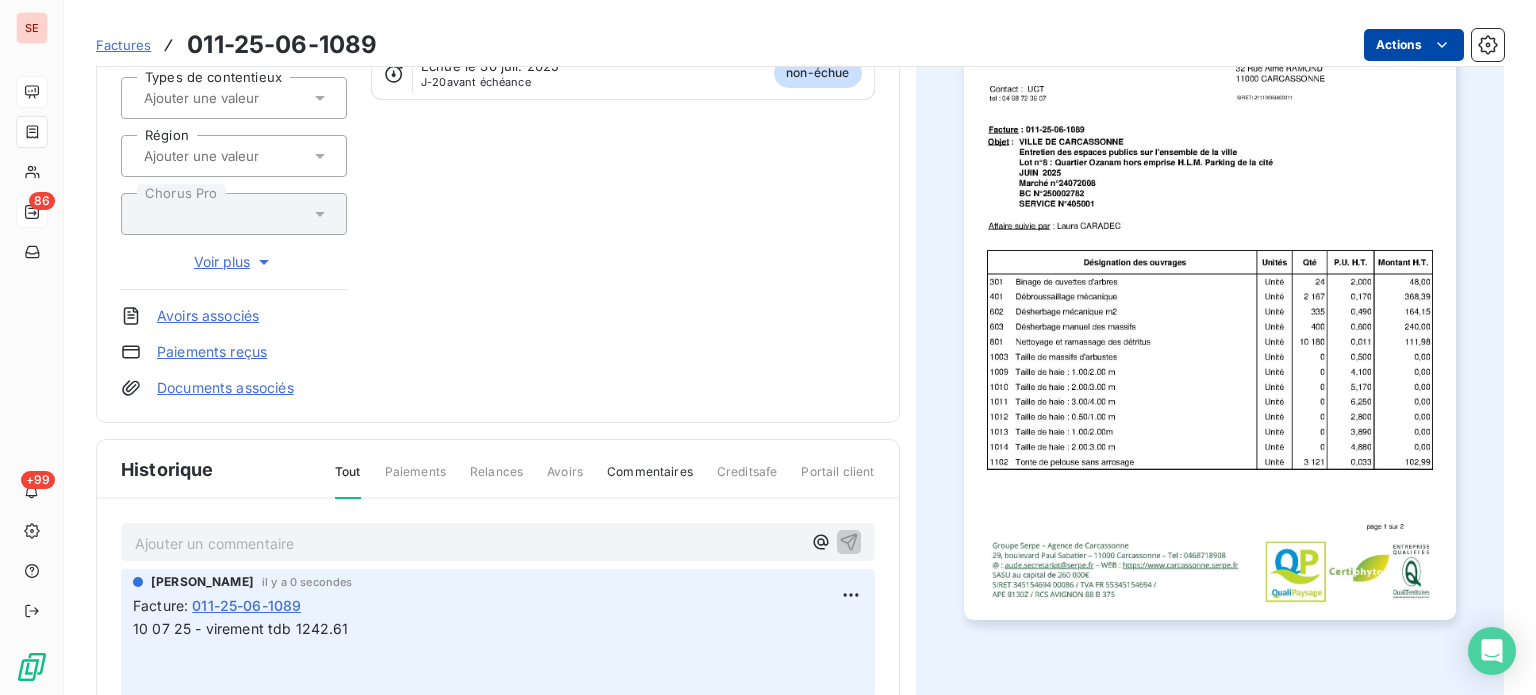 click on "SE 86 +99 Factures 011-25-06-1089 Actions [GEOGRAPHIC_DATA] 41CARCASSONNE Montant initial 1 242,61 € Émise le [DATE] Tag relance Types de contentieux Région Chorus Pro Voir plus Avoirs associés Paiements reçus Documents associés Solde dû : 1 242,61 € 0% 100% Échéance due Échue le [DATE] J-20  avant échéance non-échue Historique Tout Paiements Relances Avoirs Commentaires Creditsafe Portail client Ajouter un commentaire ﻿ [PERSON_NAME] il y a 0 secondes Facture  : 011-25-06-1089 10 07 25 - virement tdb 1242.61
﻿
﻿ [DATE] Émission de la facture" at bounding box center (768, 347) 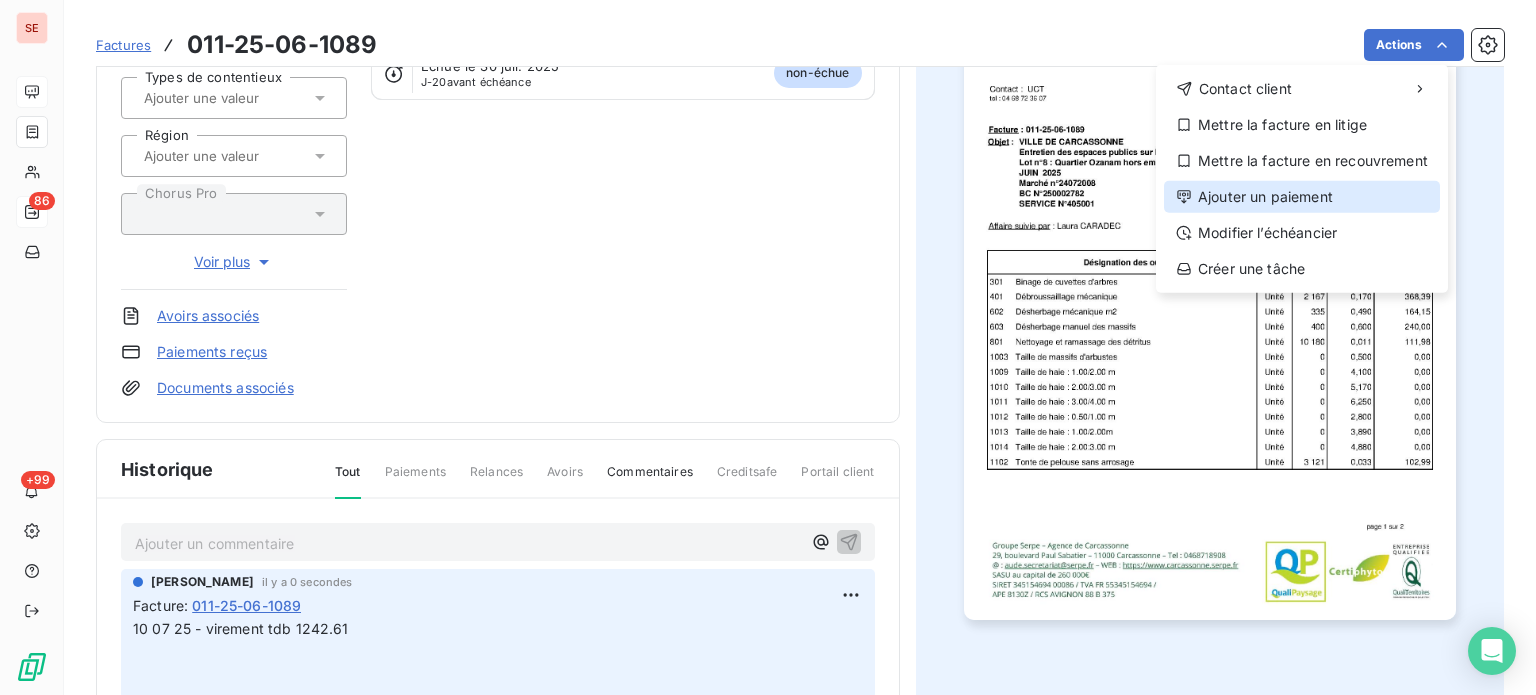 click on "Ajouter un paiement" at bounding box center (1302, 197) 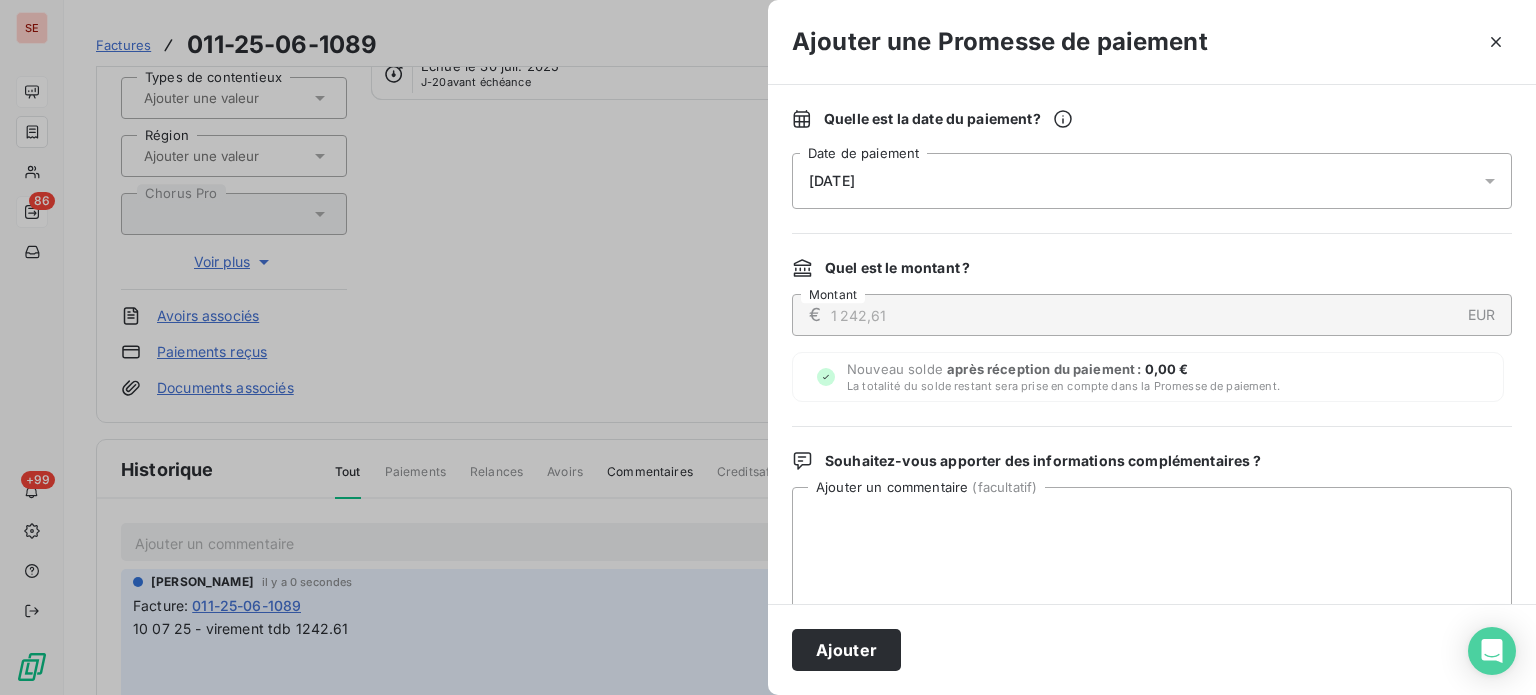 click on "[DATE]" at bounding box center [1152, 181] 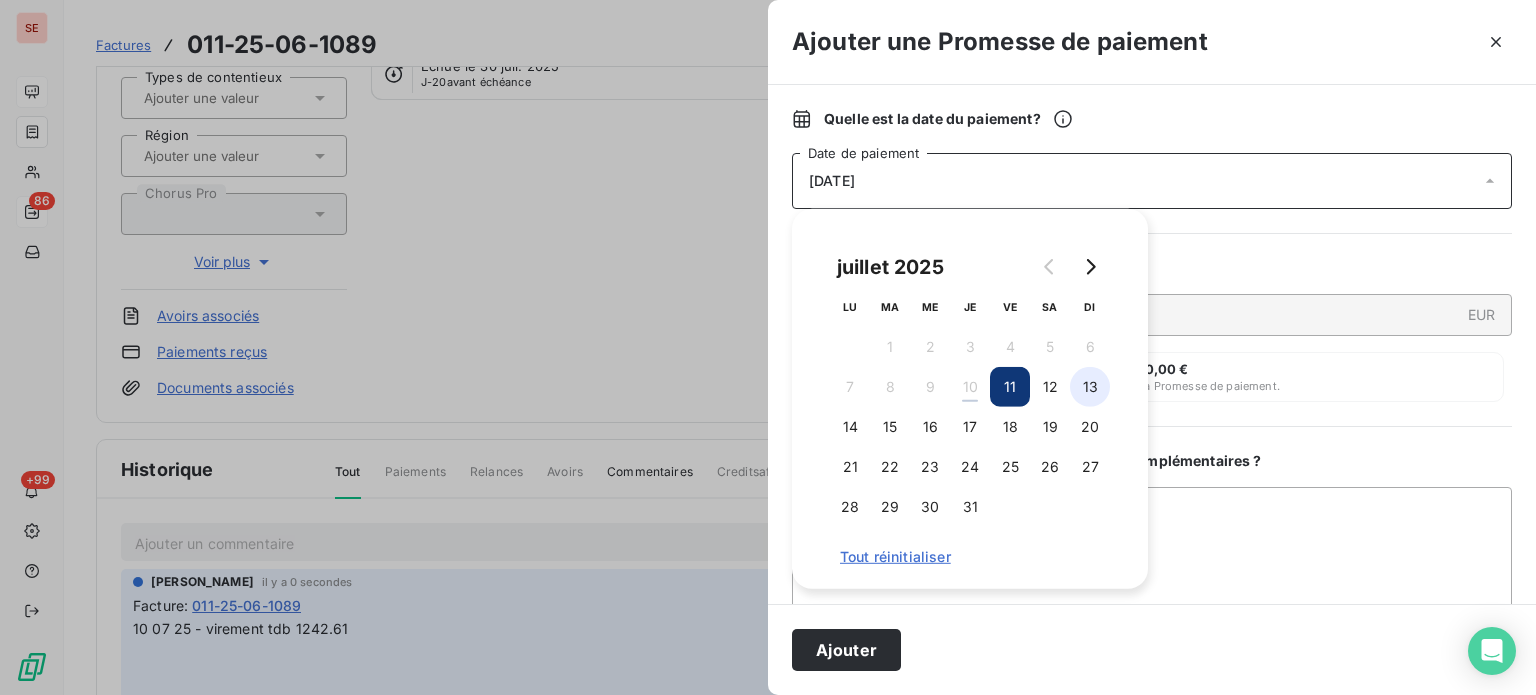 click on "13" at bounding box center [1090, 387] 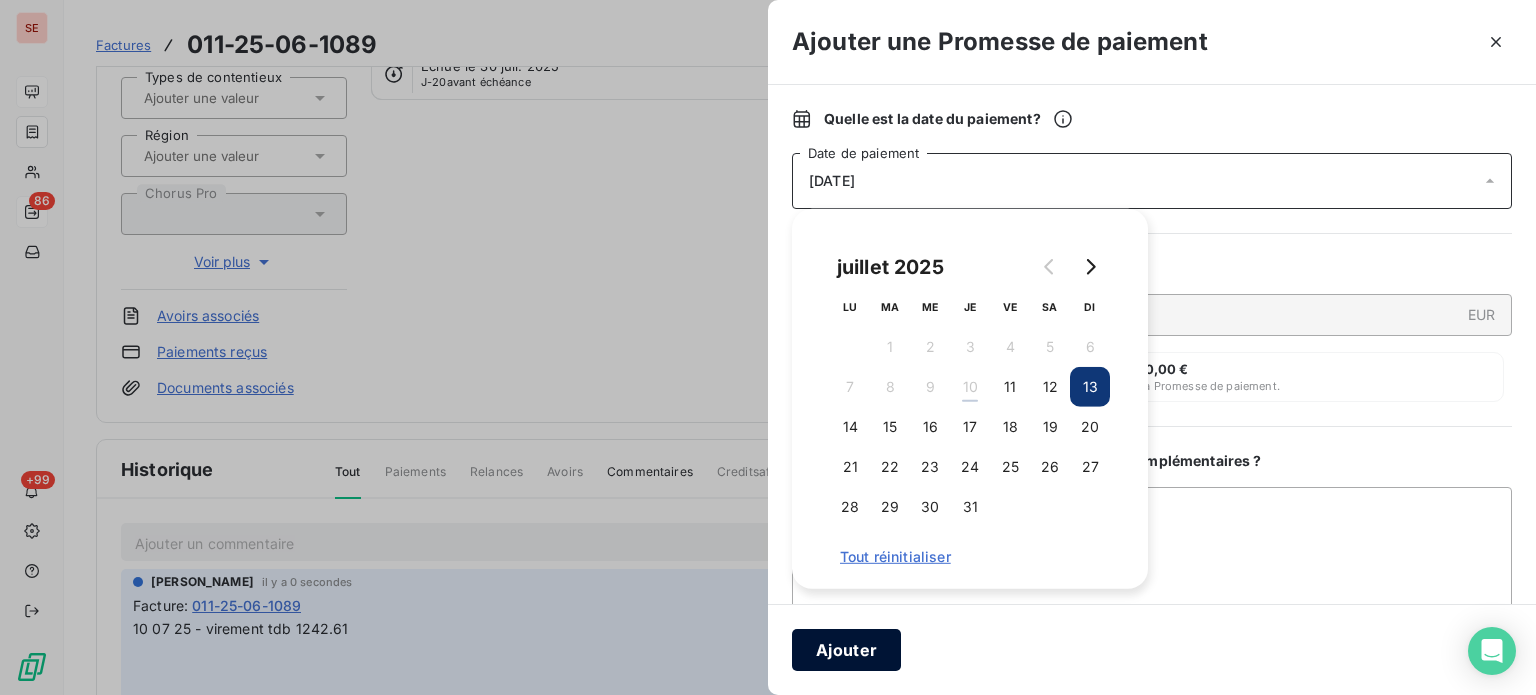 click on "Ajouter" at bounding box center [846, 650] 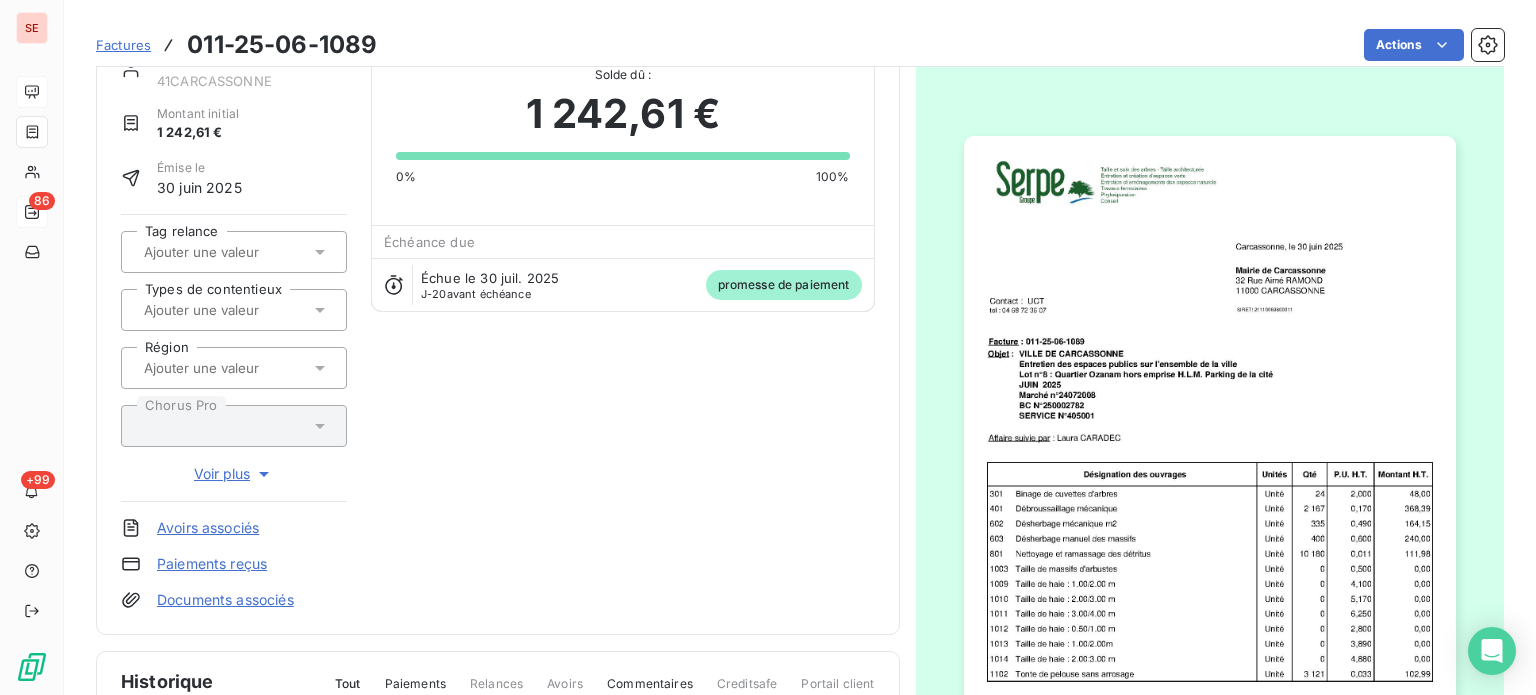 scroll, scrollTop: 0, scrollLeft: 0, axis: both 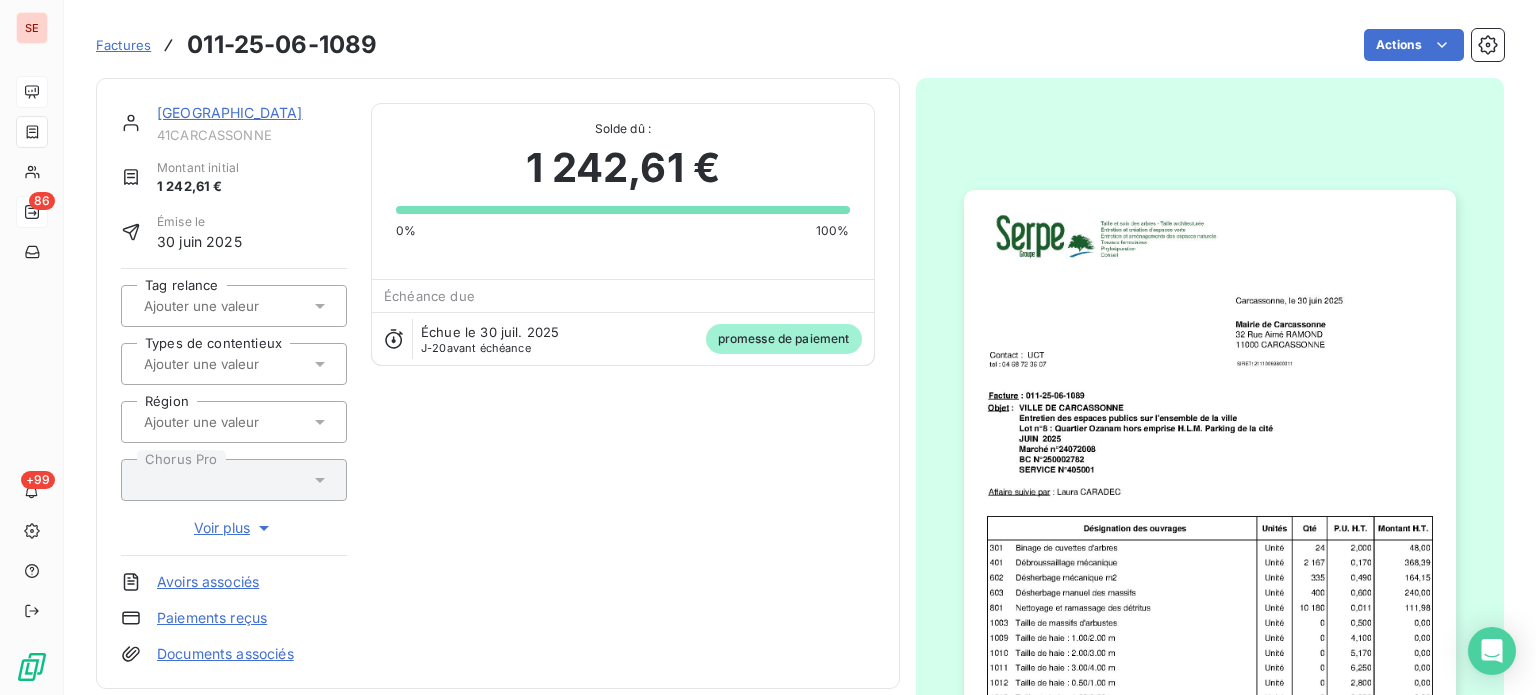 click on "[GEOGRAPHIC_DATA]" at bounding box center [230, 112] 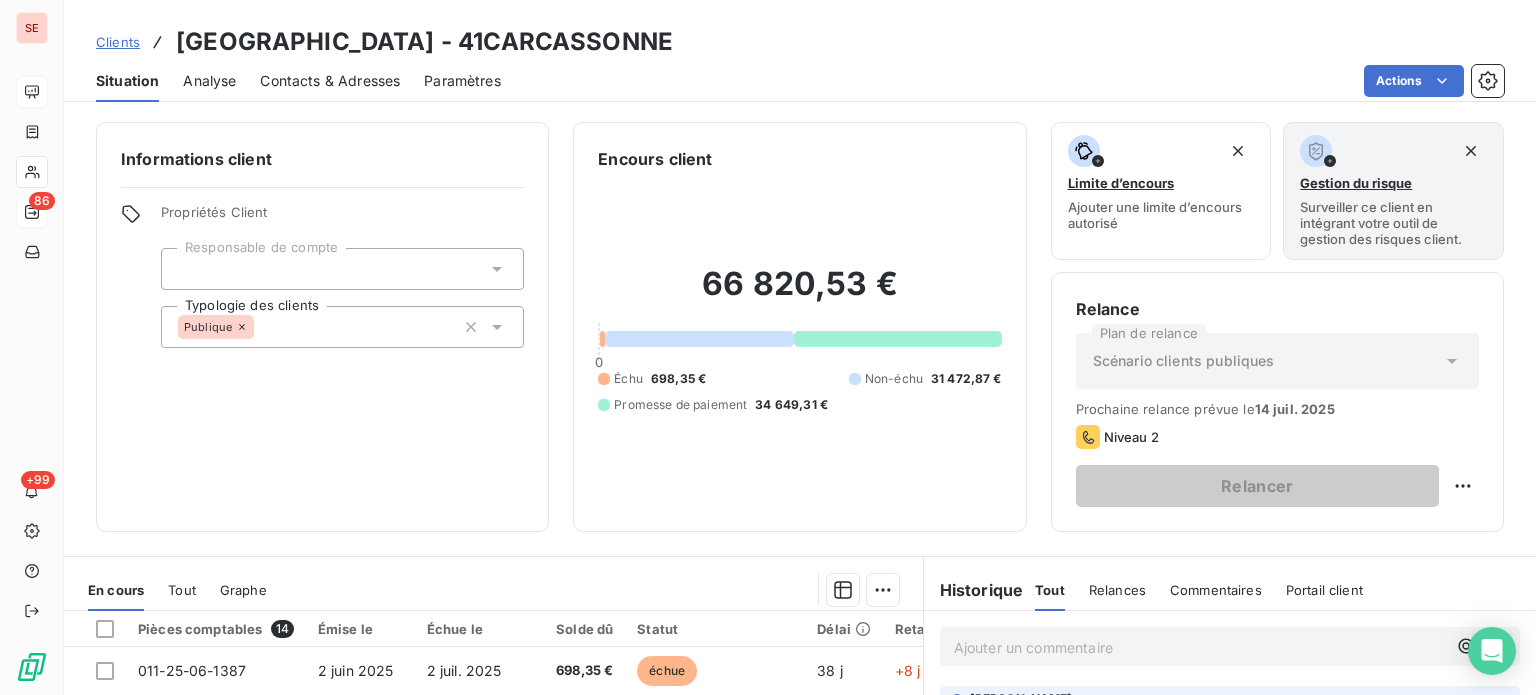scroll, scrollTop: 266, scrollLeft: 0, axis: vertical 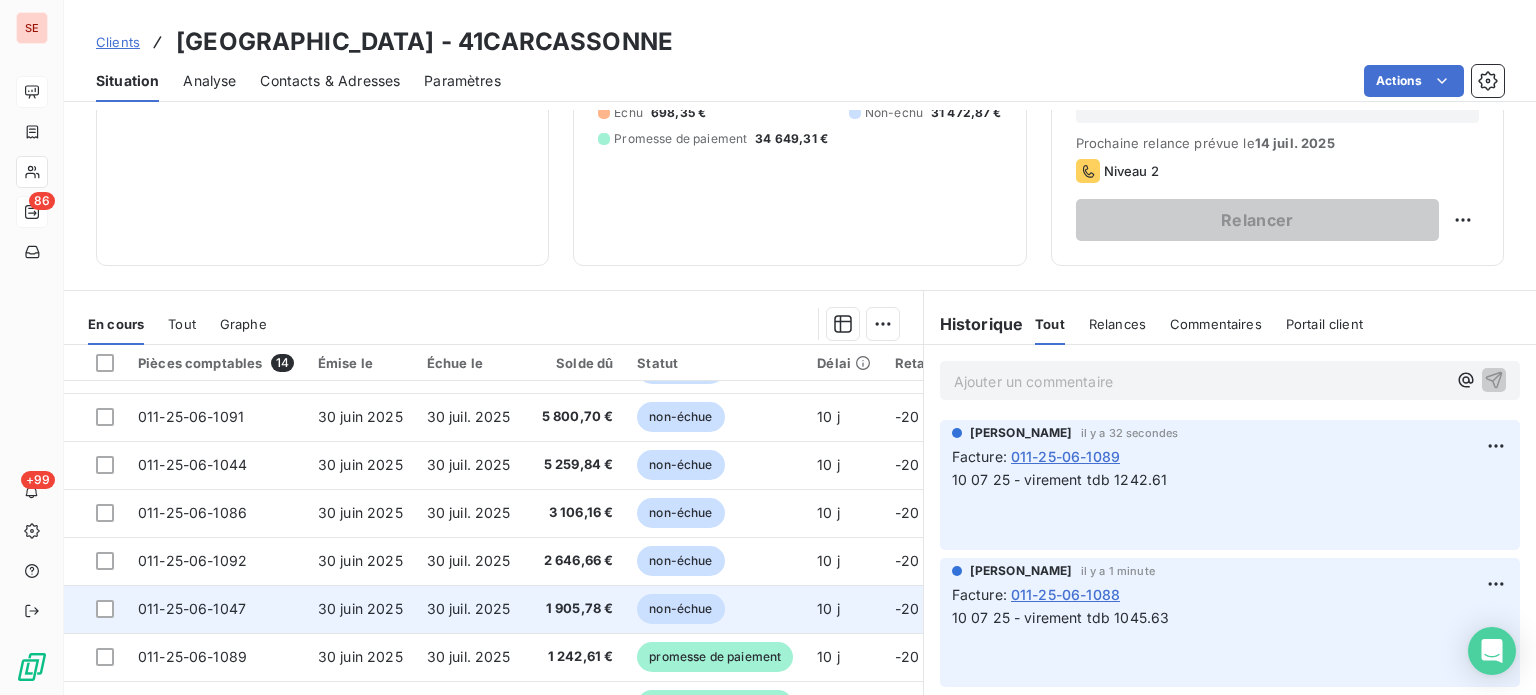 click on "1 905,78 €" at bounding box center (574, 609) 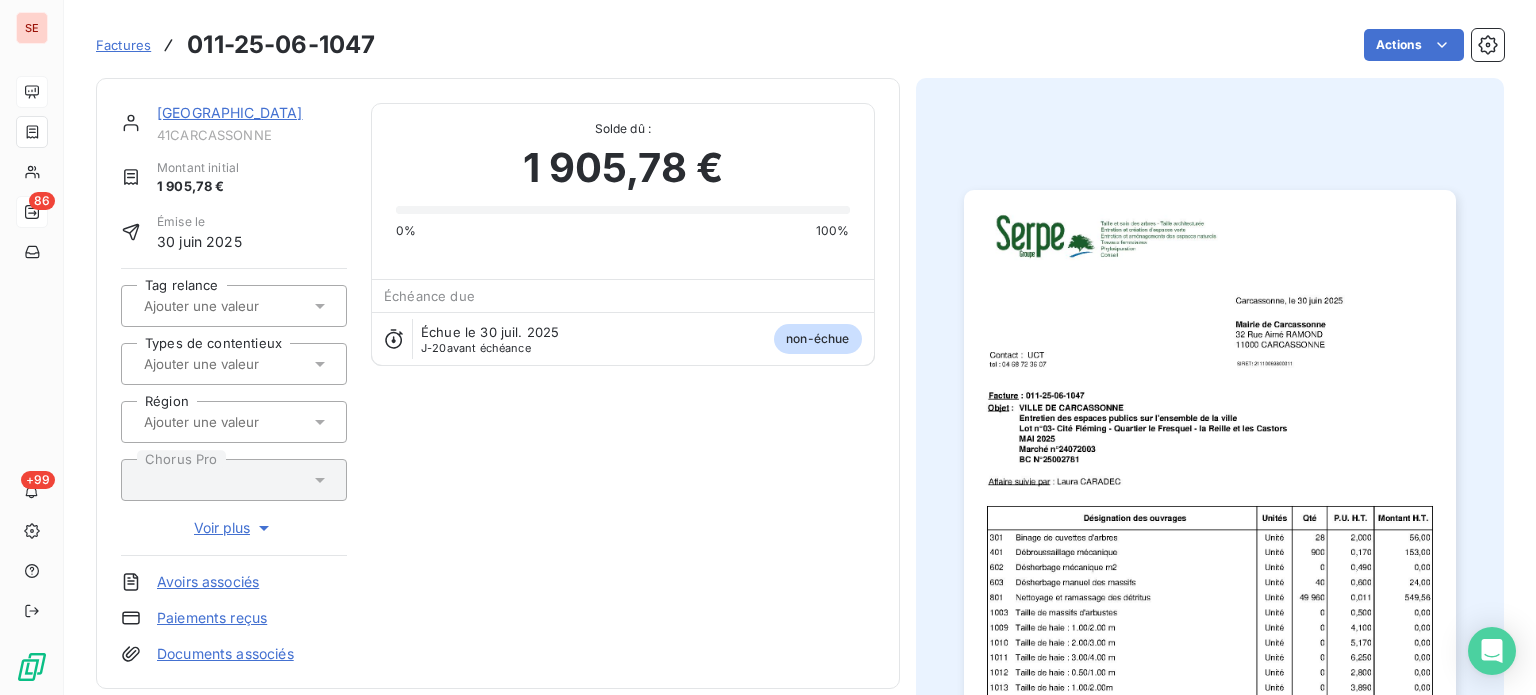 scroll, scrollTop: 506, scrollLeft: 0, axis: vertical 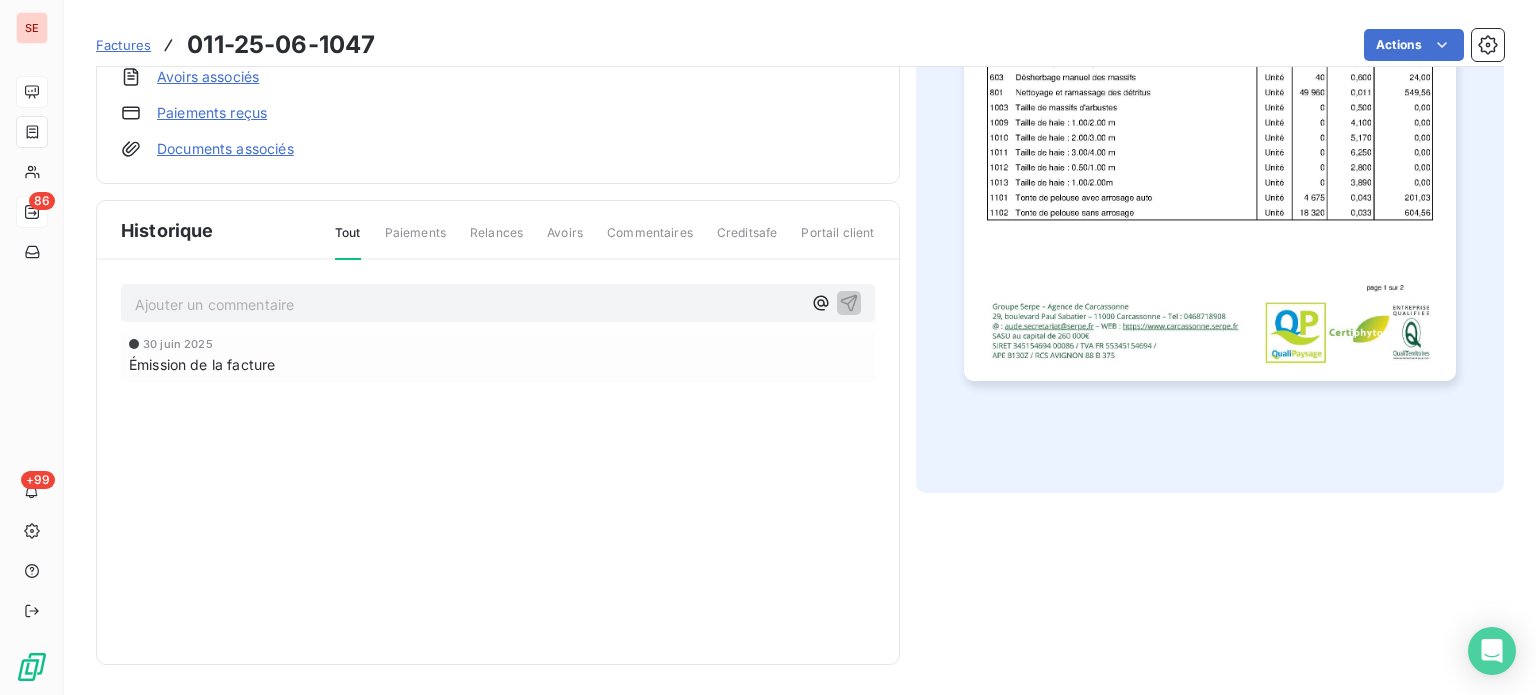 click on "Ajouter un commentaire ﻿" at bounding box center (498, 303) 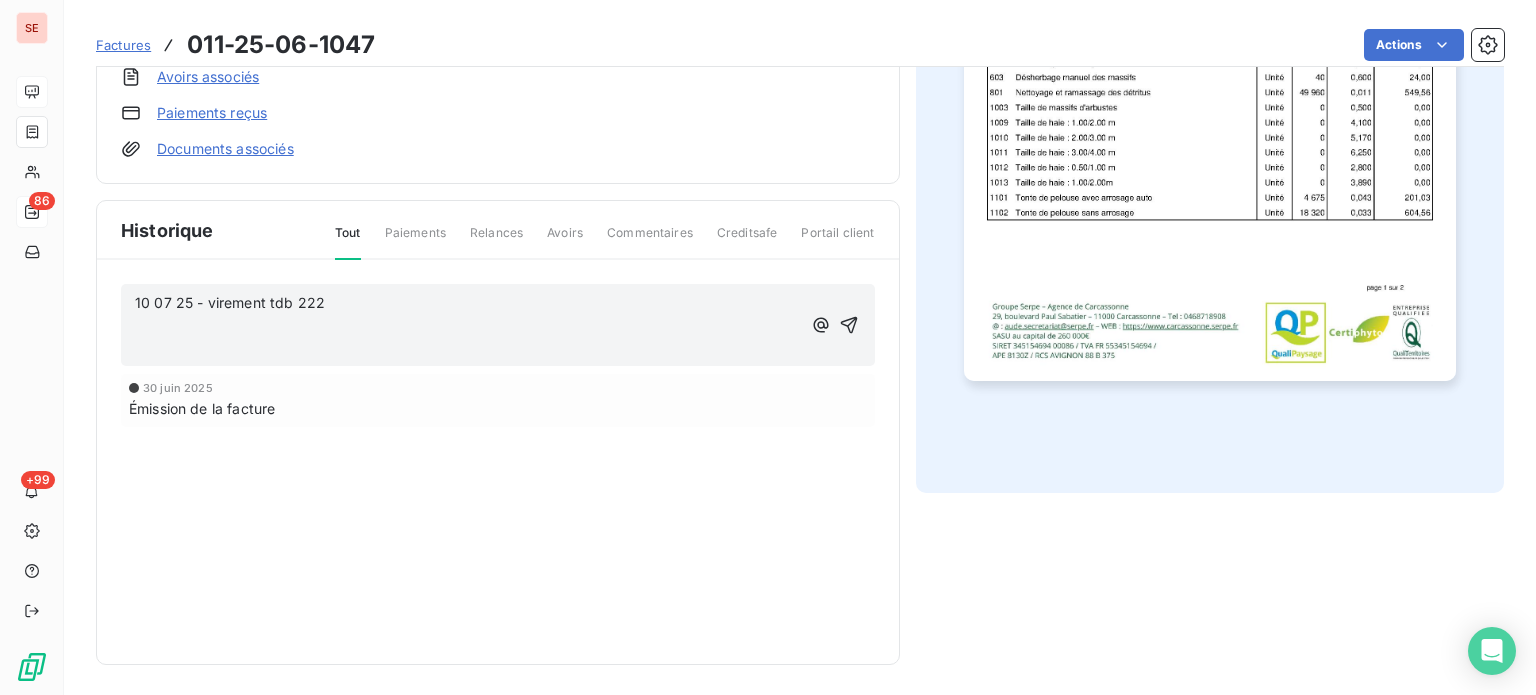 click on "﻿" at bounding box center [468, 325] 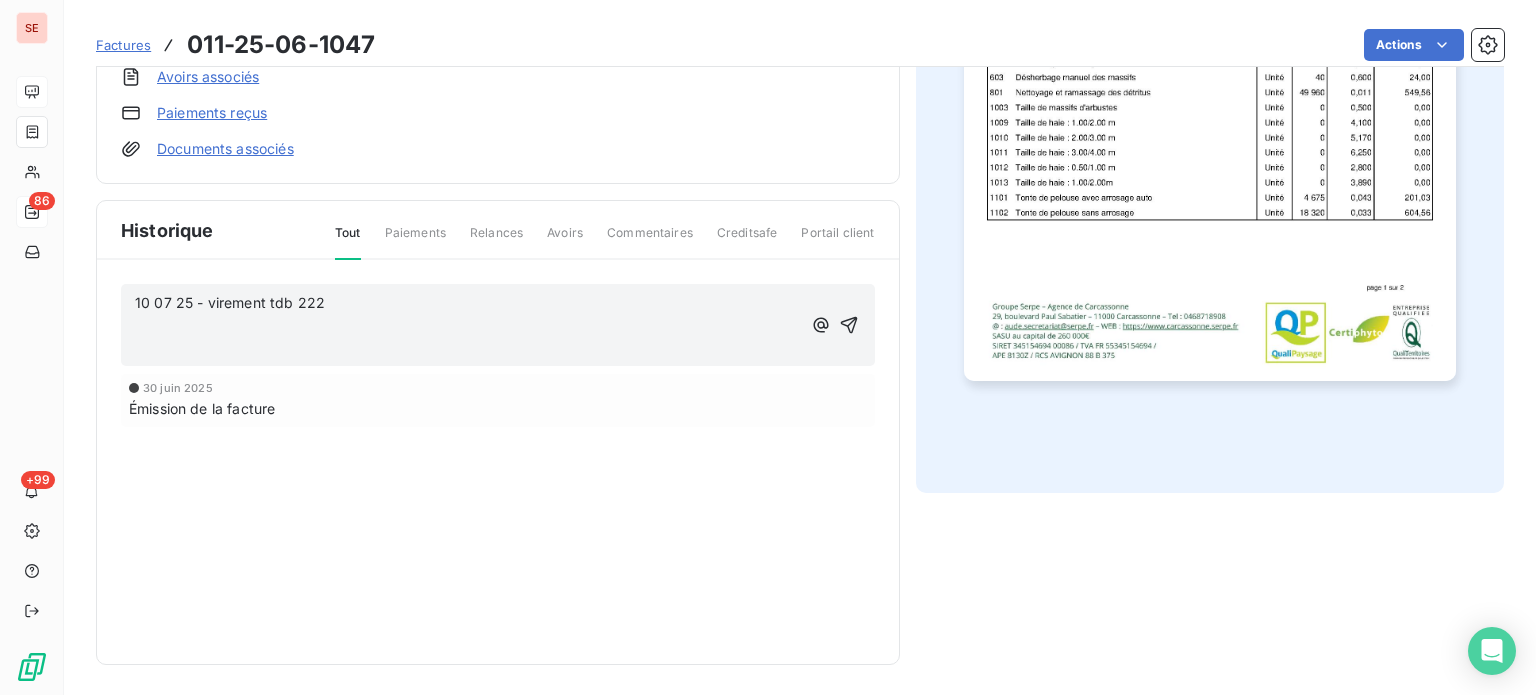 click on "10 07 25 - virement tdb 222" at bounding box center (468, 303) 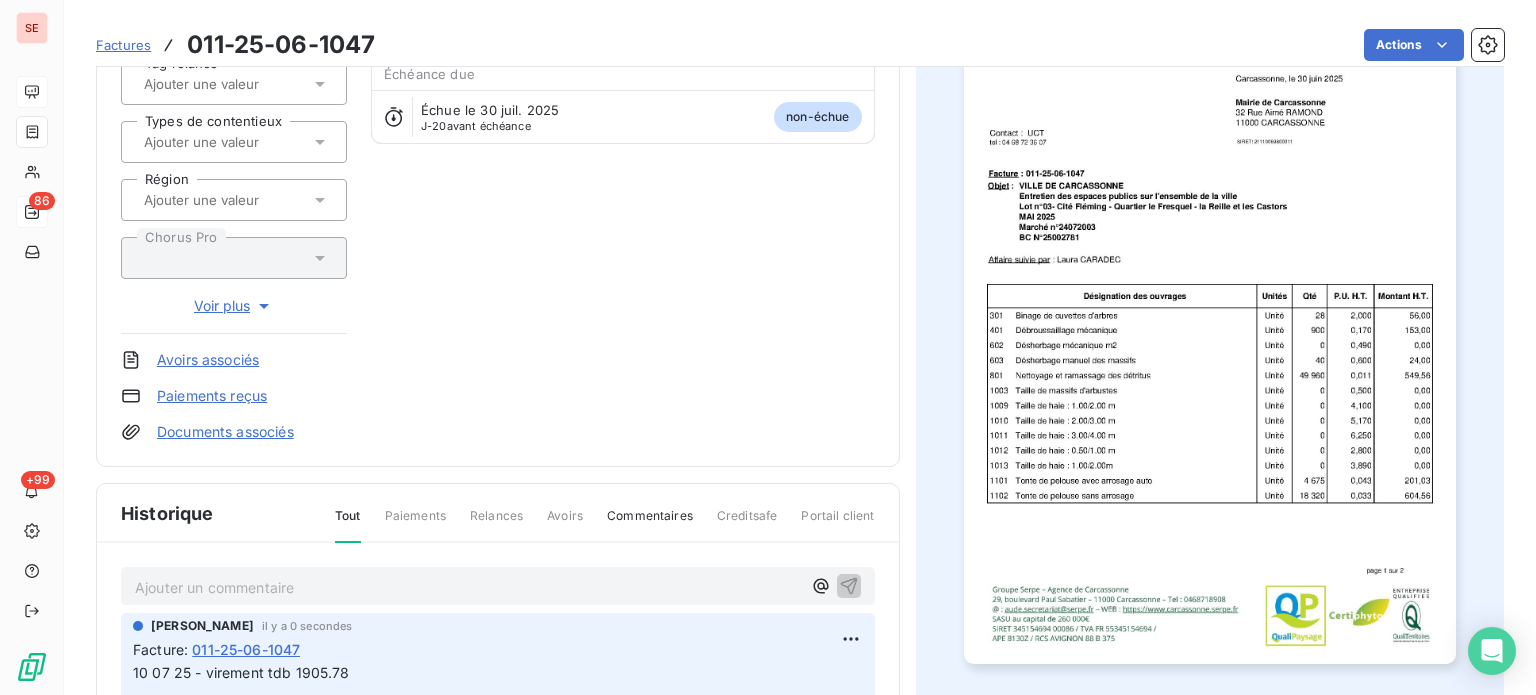 scroll, scrollTop: 267, scrollLeft: 0, axis: vertical 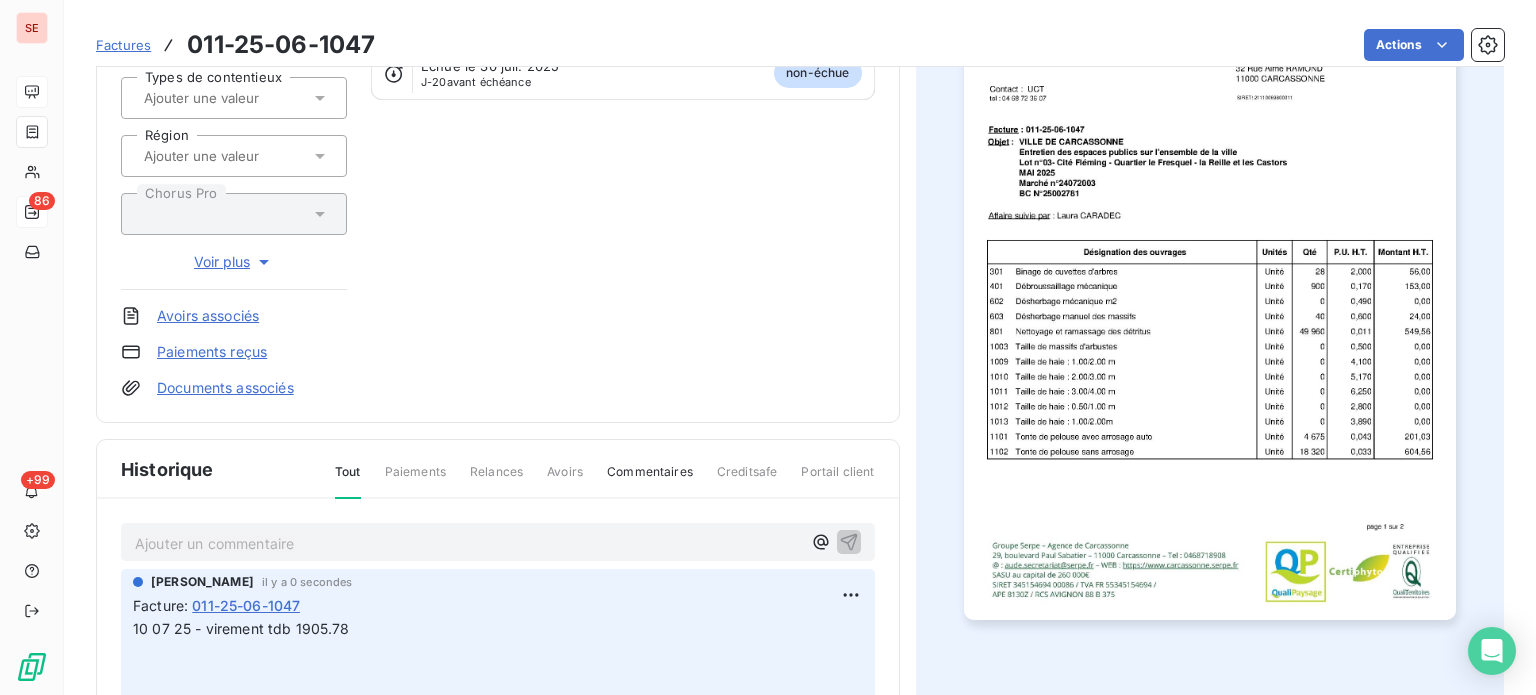 click on "[GEOGRAPHIC_DATA] 41CARCASSONNE Montant initial 1 905,78 € Émise le [DATE] Tag relance Types de contentieux Région Chorus Pro Voir plus Avoirs associés Paiements reçus Documents associés Solde dû : 1 905,78 € 0% 100% Échéance due Échue le [DATE] J-20  avant échéance non-échue" at bounding box center (498, 117) 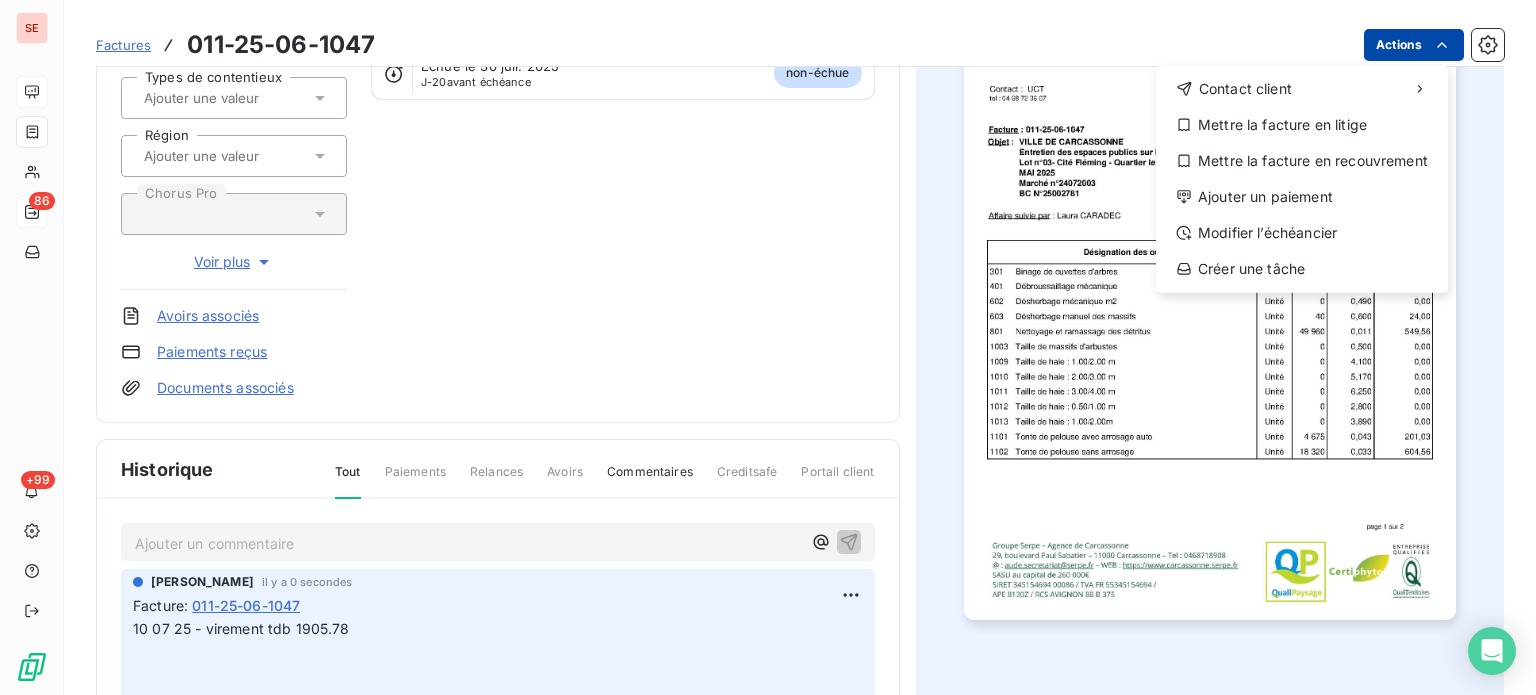 click on "SE 86 +99 Factures [PHONE_NUMBER] Actions Contact client Mettre la facture en litige Mettre la facture en recouvrement Ajouter un paiement Modifier l’échéancier Créer une tâche MAIRIE DE [GEOGRAPHIC_DATA] 41CARCASSONNE Montant initial 1 905,78 € Émise le [DATE] Tag relance Types de contentieux Région Chorus Pro Voir plus Avoirs associés Paiements reçus Documents associés Solde dû : 1 905,78 € 0% 100% Échéance due Échue le [DATE] J-20  avant échéance non-échue Historique Tout Paiements Relances Avoirs Commentaires Creditsafe Portail client Ajouter un commentaire ﻿ [PERSON_NAME] il y a 0 secondes Facture  : 011-25-06-1047 10 07 25 - virement tdb 1905.78
﻿
﻿ [DATE] Émission de la facture" at bounding box center [768, 347] 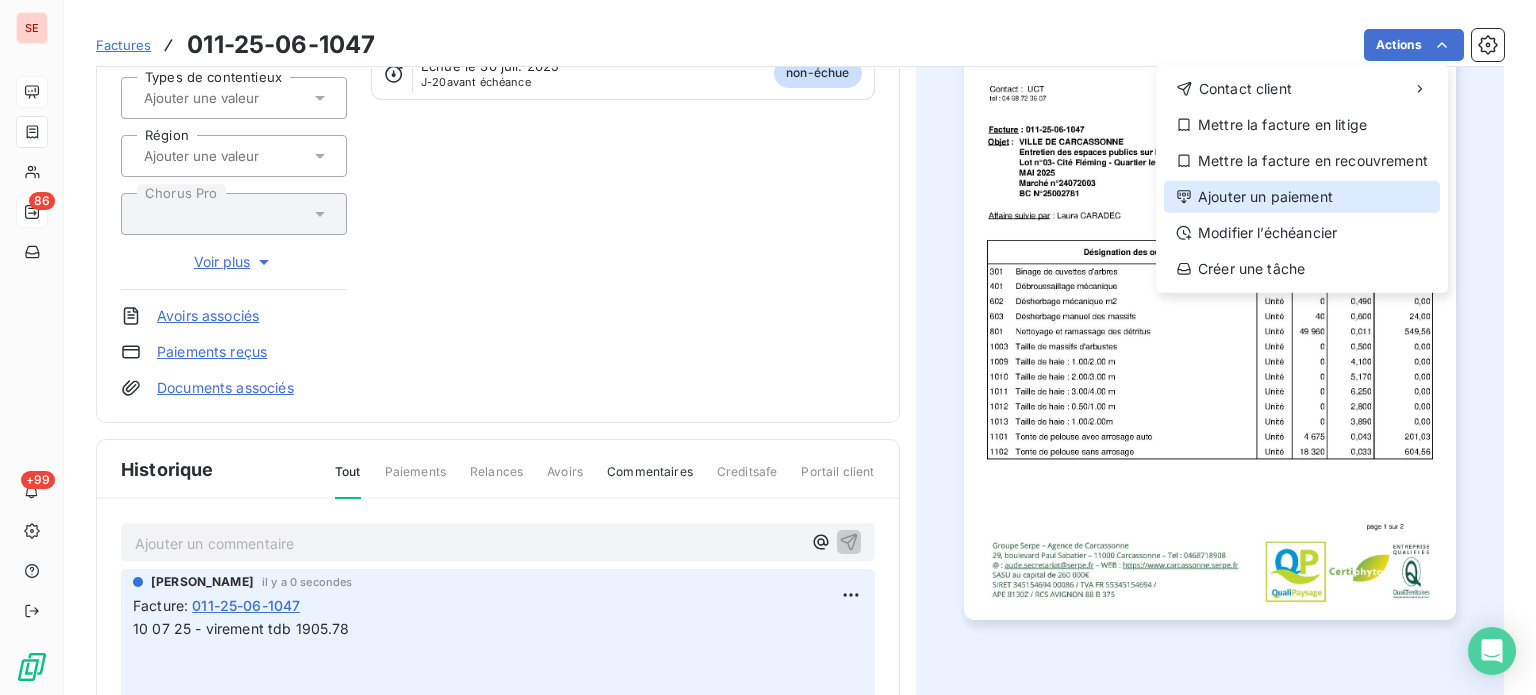 click on "Ajouter un paiement" at bounding box center [1302, 197] 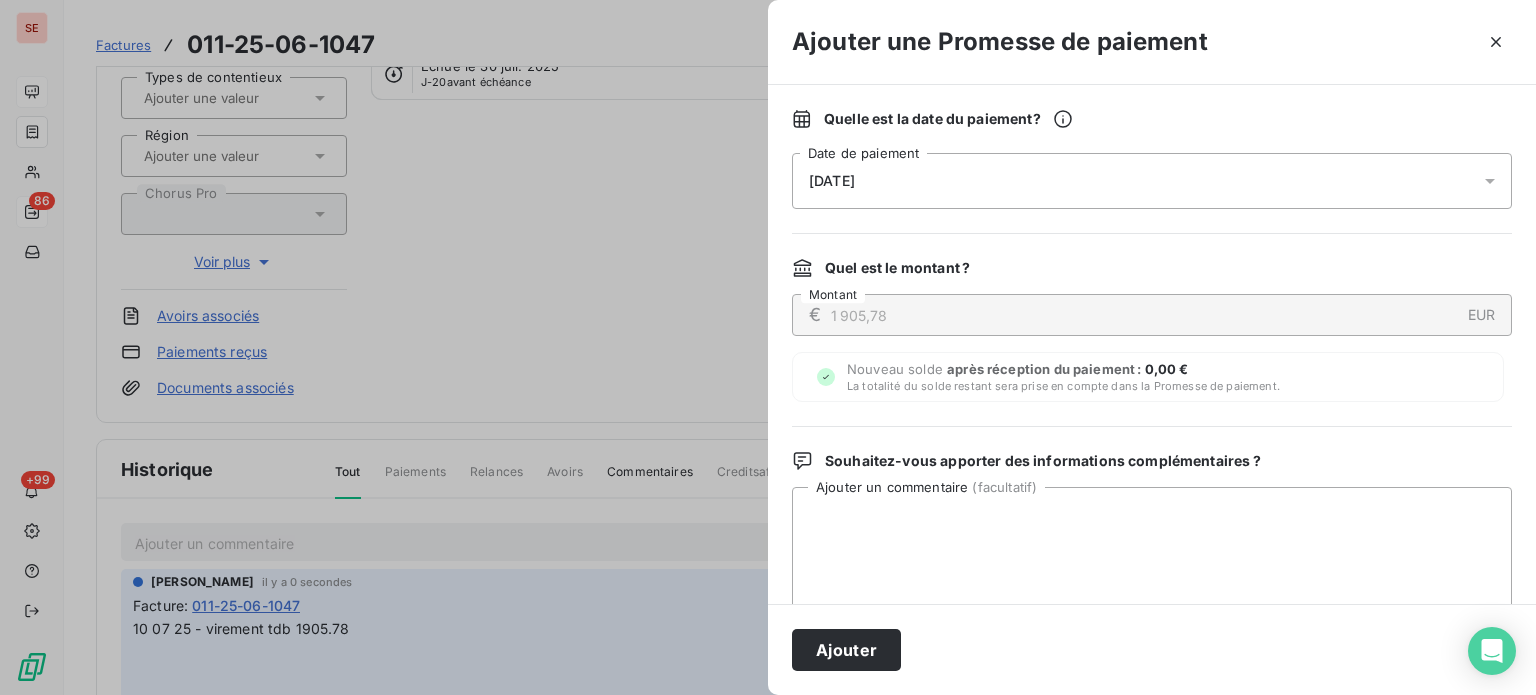 click on "[DATE]" at bounding box center (1152, 181) 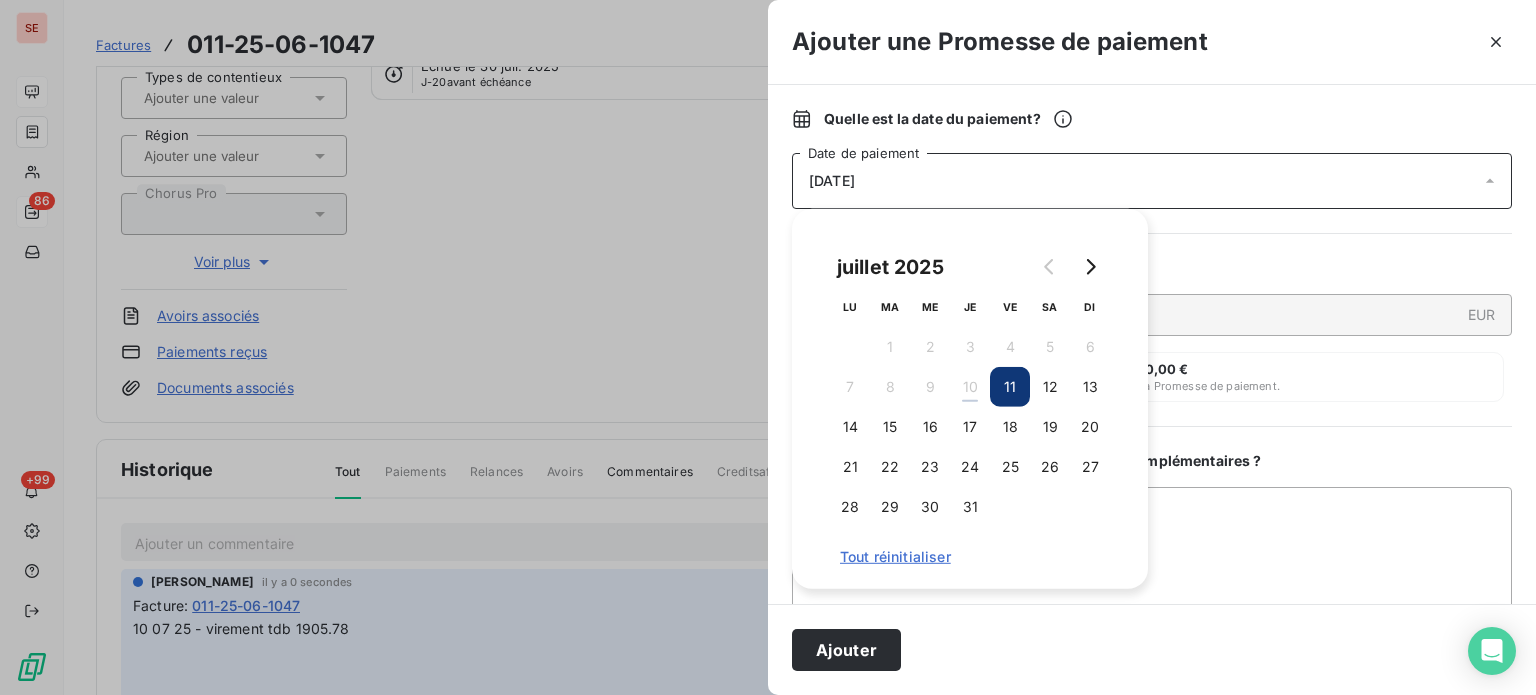 click on "[DATE]" at bounding box center (1152, 181) 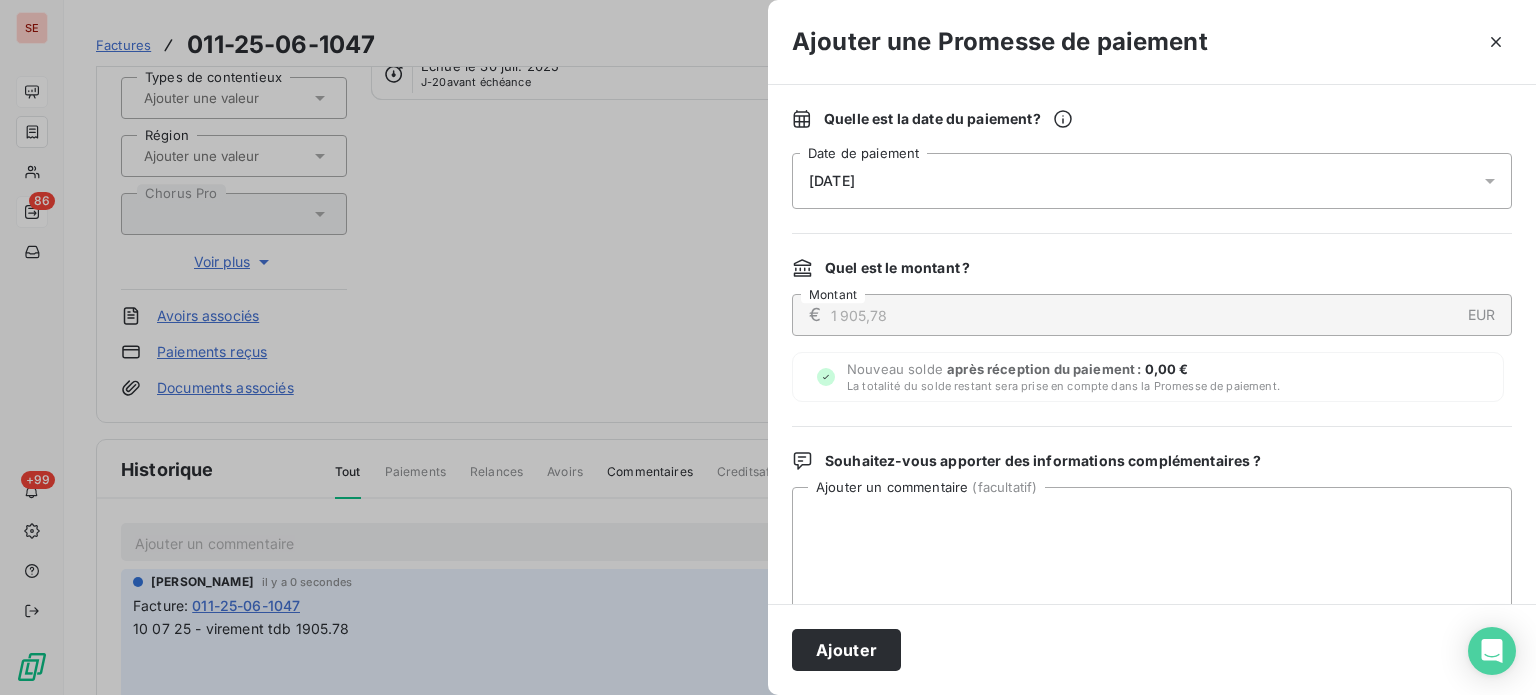 click on "[DATE]" at bounding box center (1152, 181) 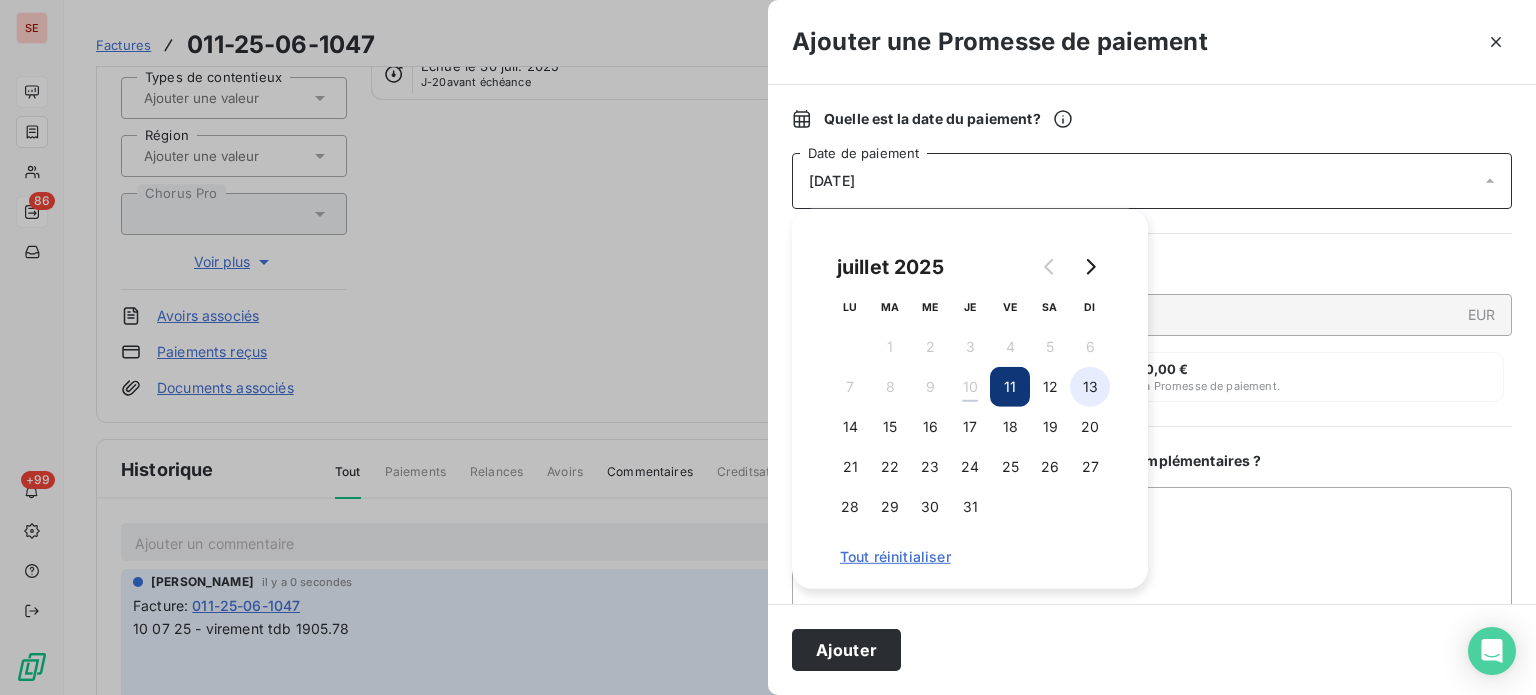 click on "13" at bounding box center [1090, 387] 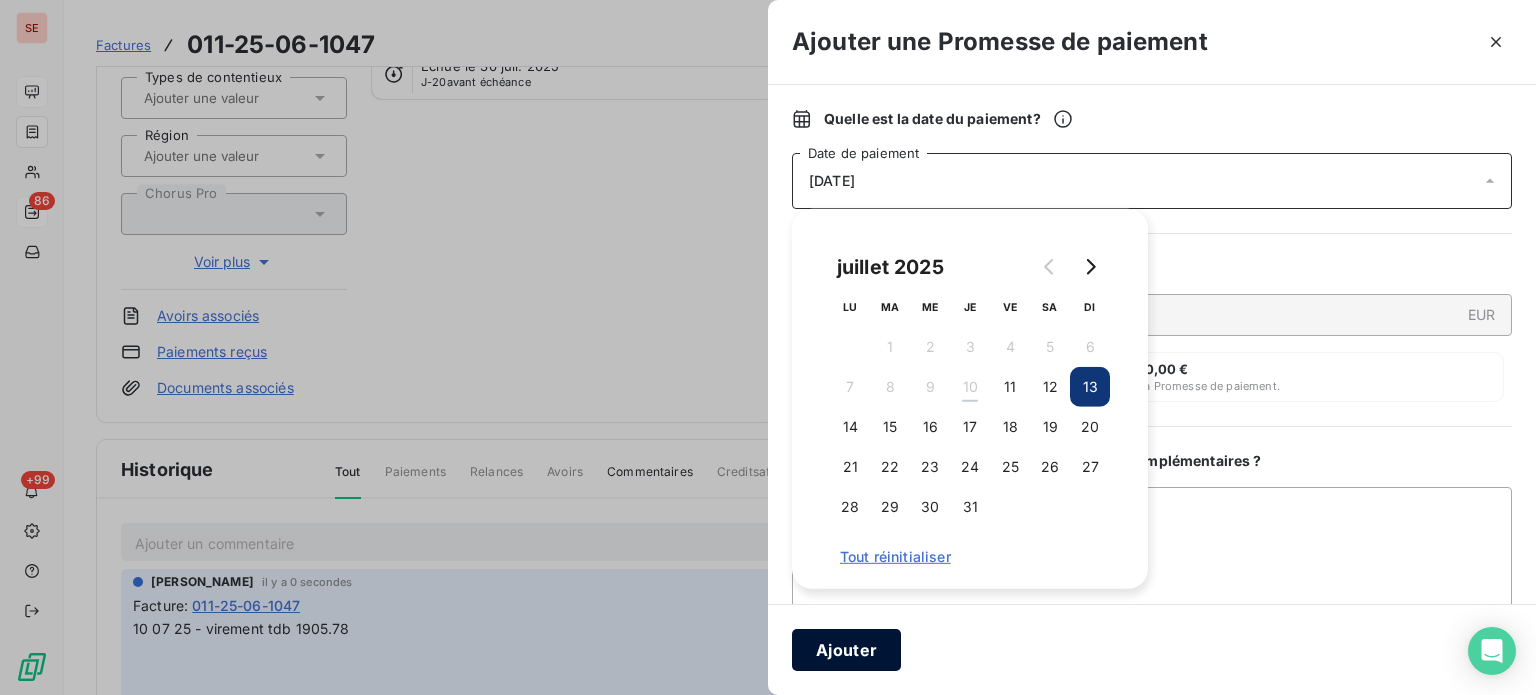 click on "Ajouter" at bounding box center (846, 650) 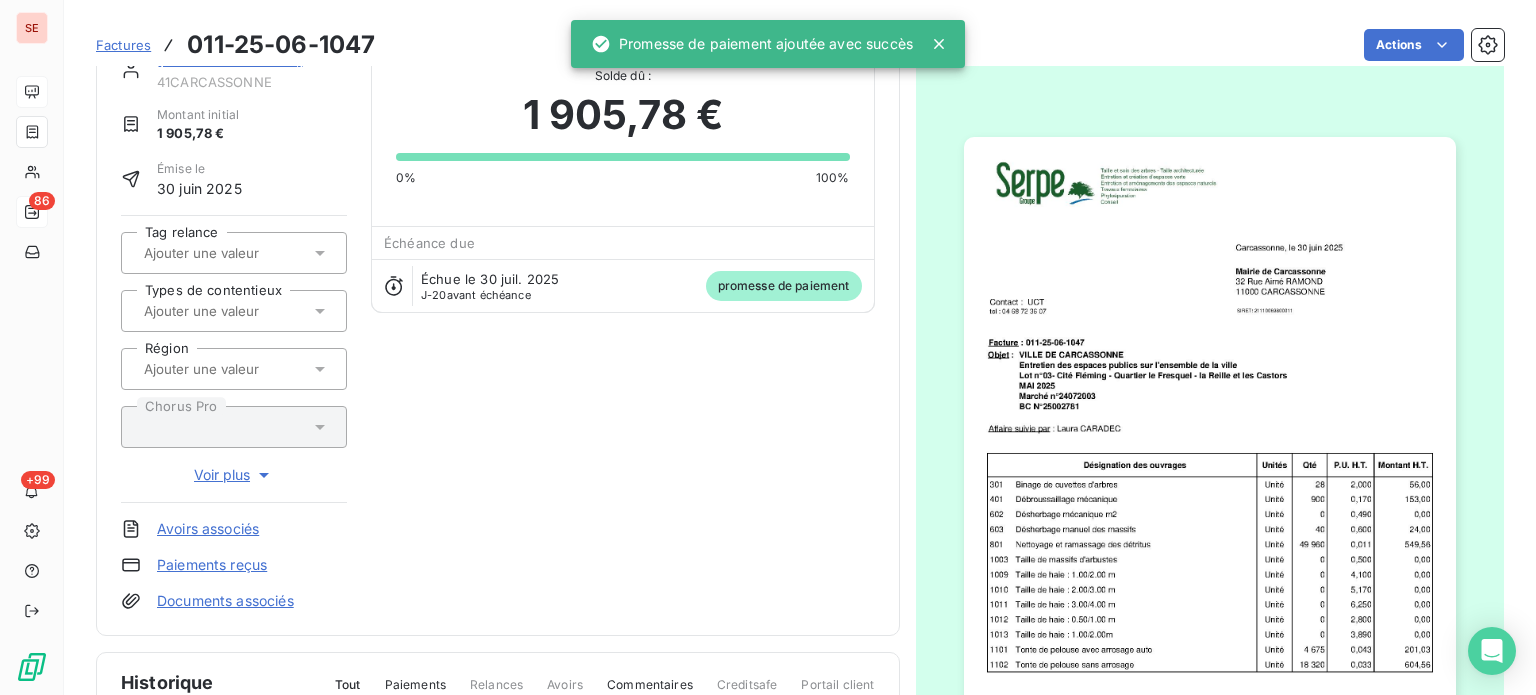 scroll, scrollTop: 0, scrollLeft: 0, axis: both 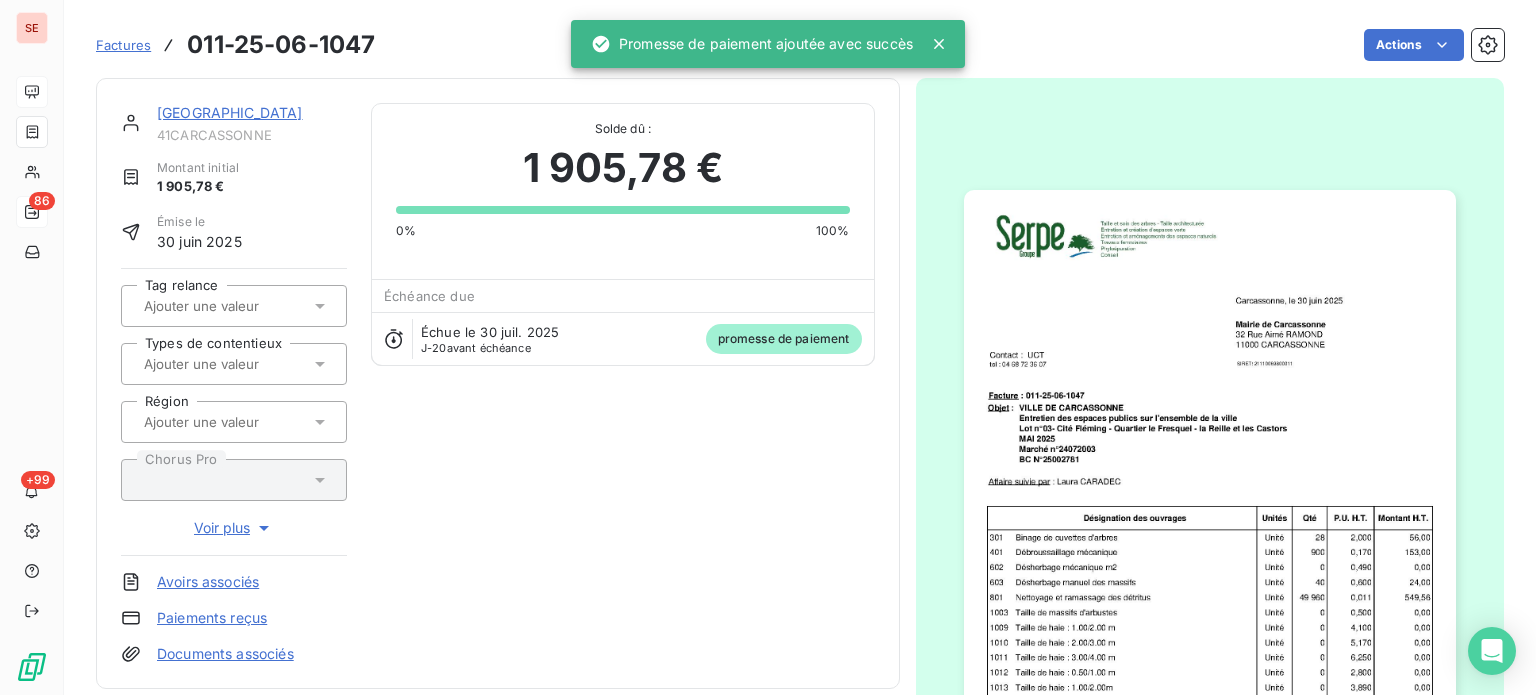 click on "[GEOGRAPHIC_DATA]" at bounding box center (230, 112) 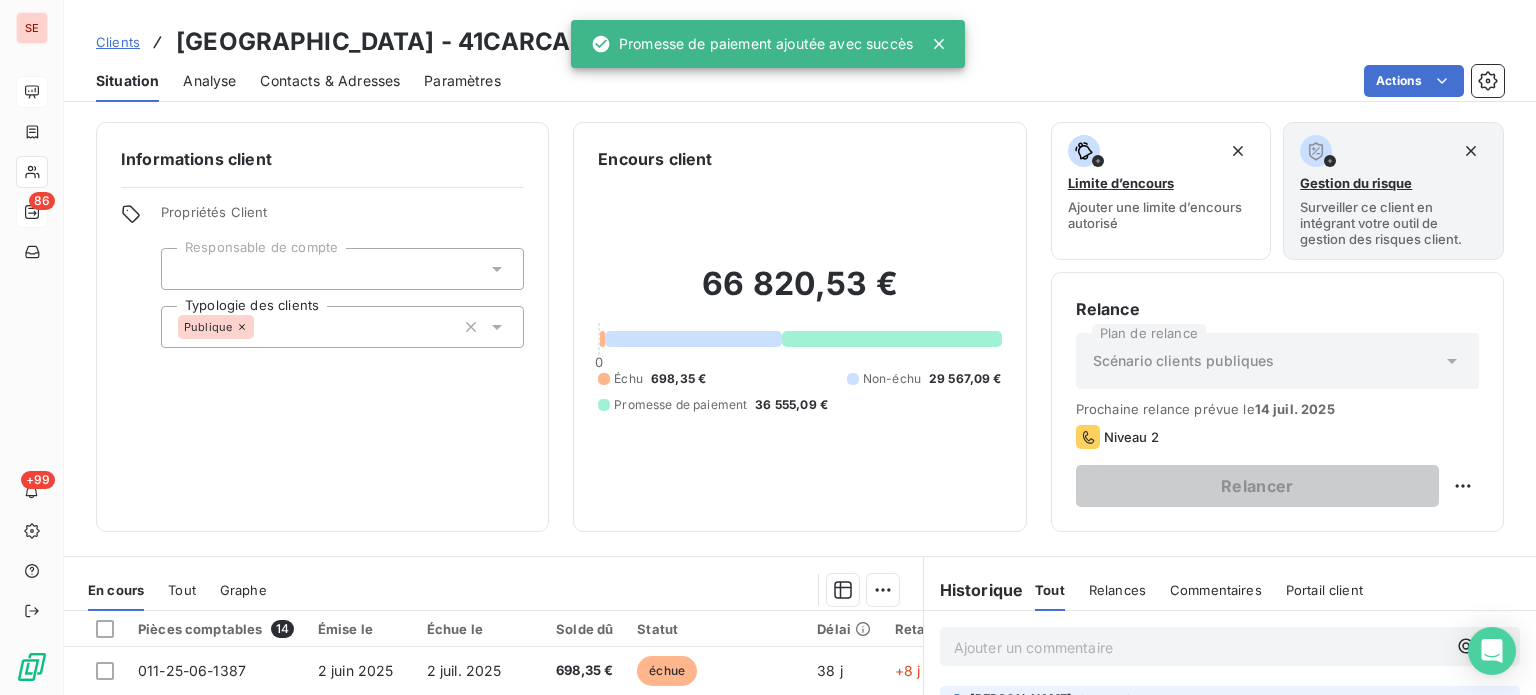 scroll, scrollTop: 360, scrollLeft: 0, axis: vertical 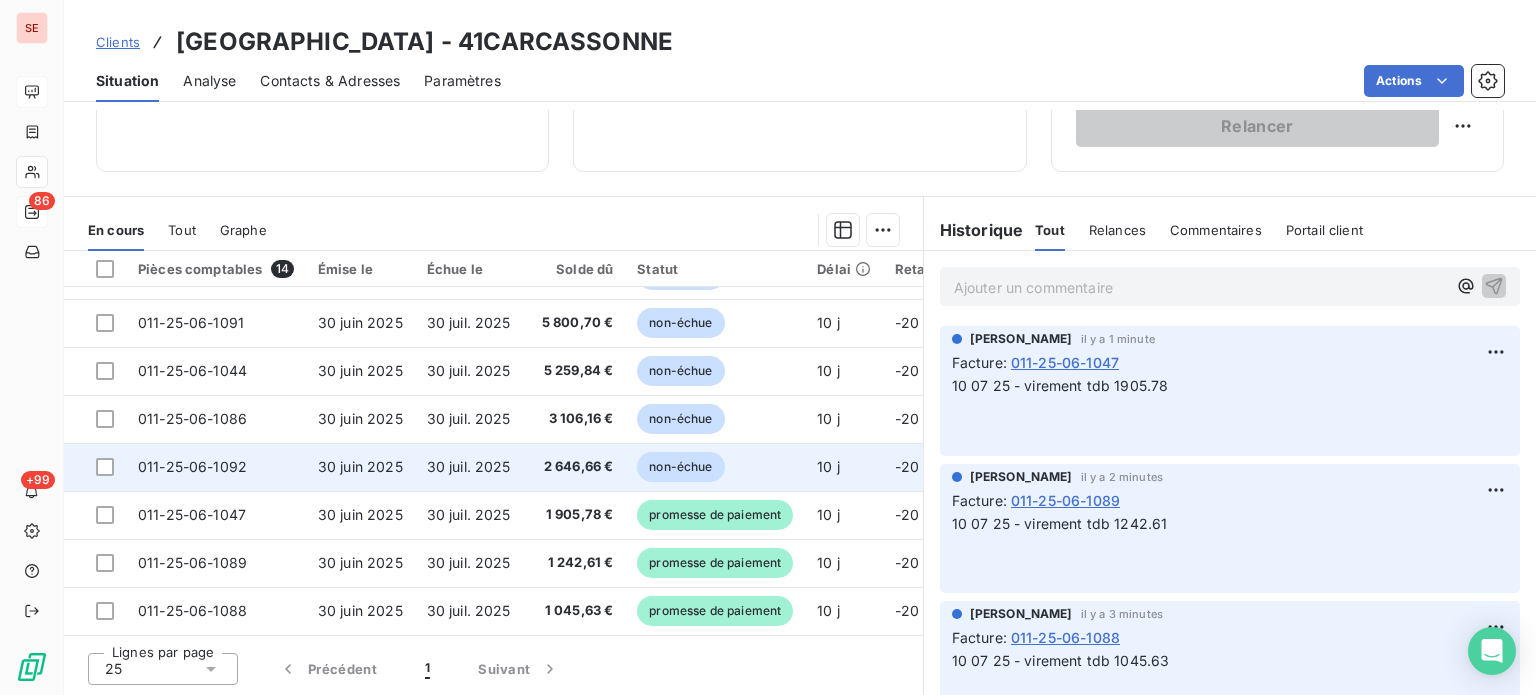 click on "2 646,66 €" at bounding box center [574, 467] 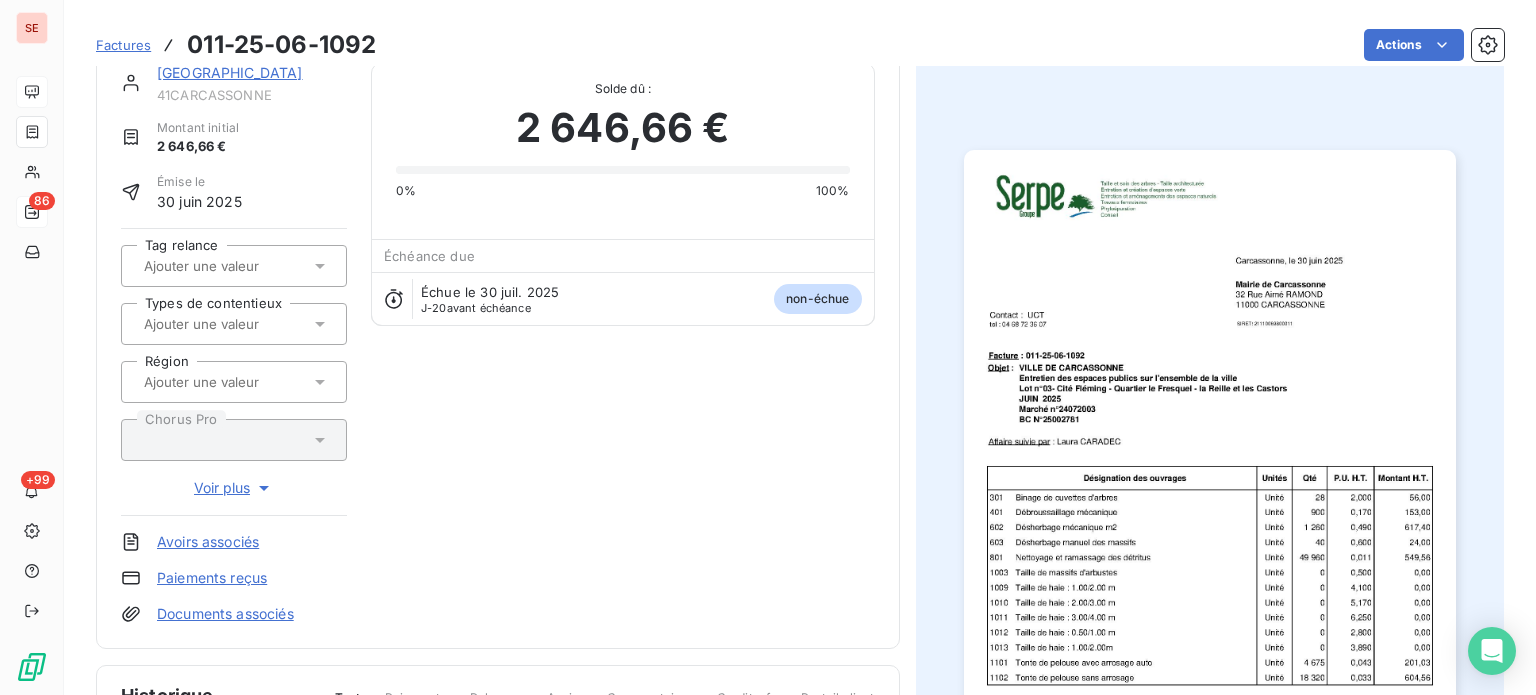 scroll, scrollTop: 276, scrollLeft: 0, axis: vertical 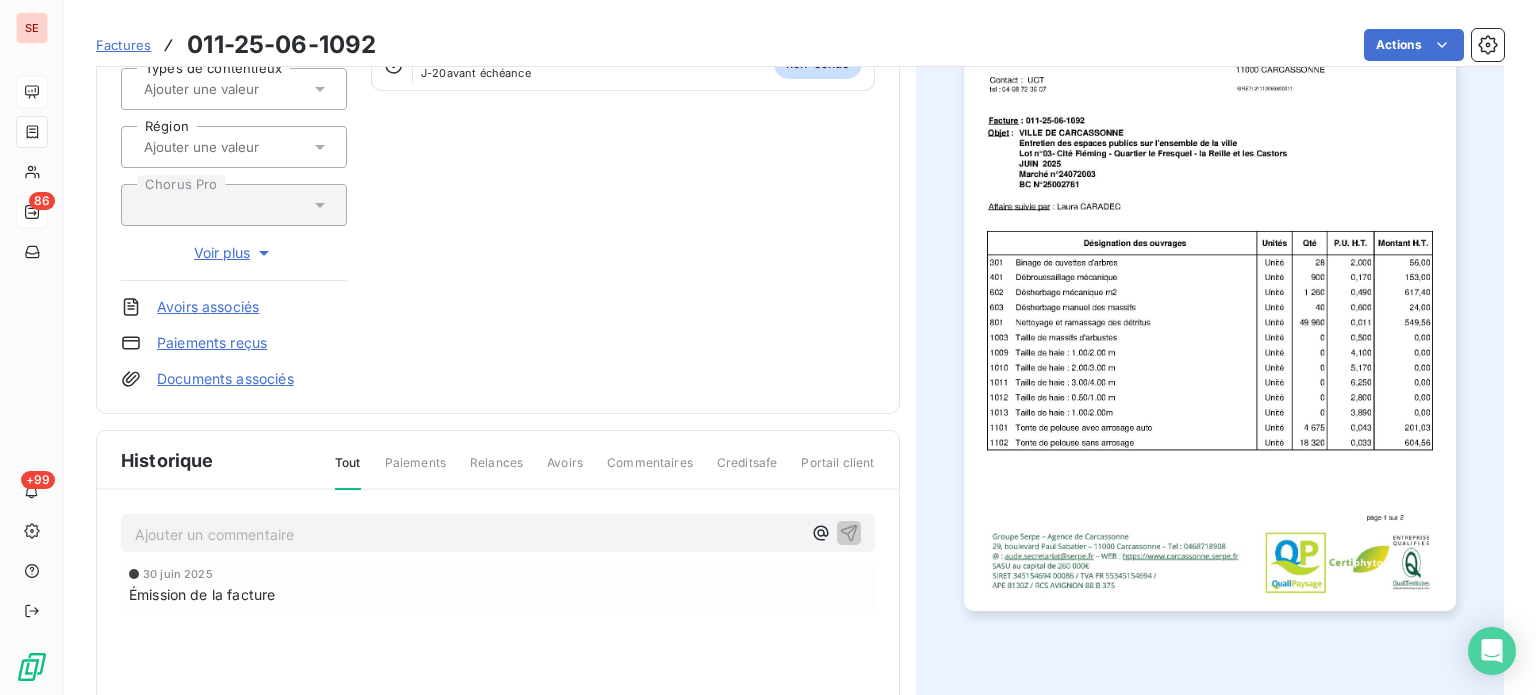click on "Ajouter un commentaire ﻿" at bounding box center [468, 534] 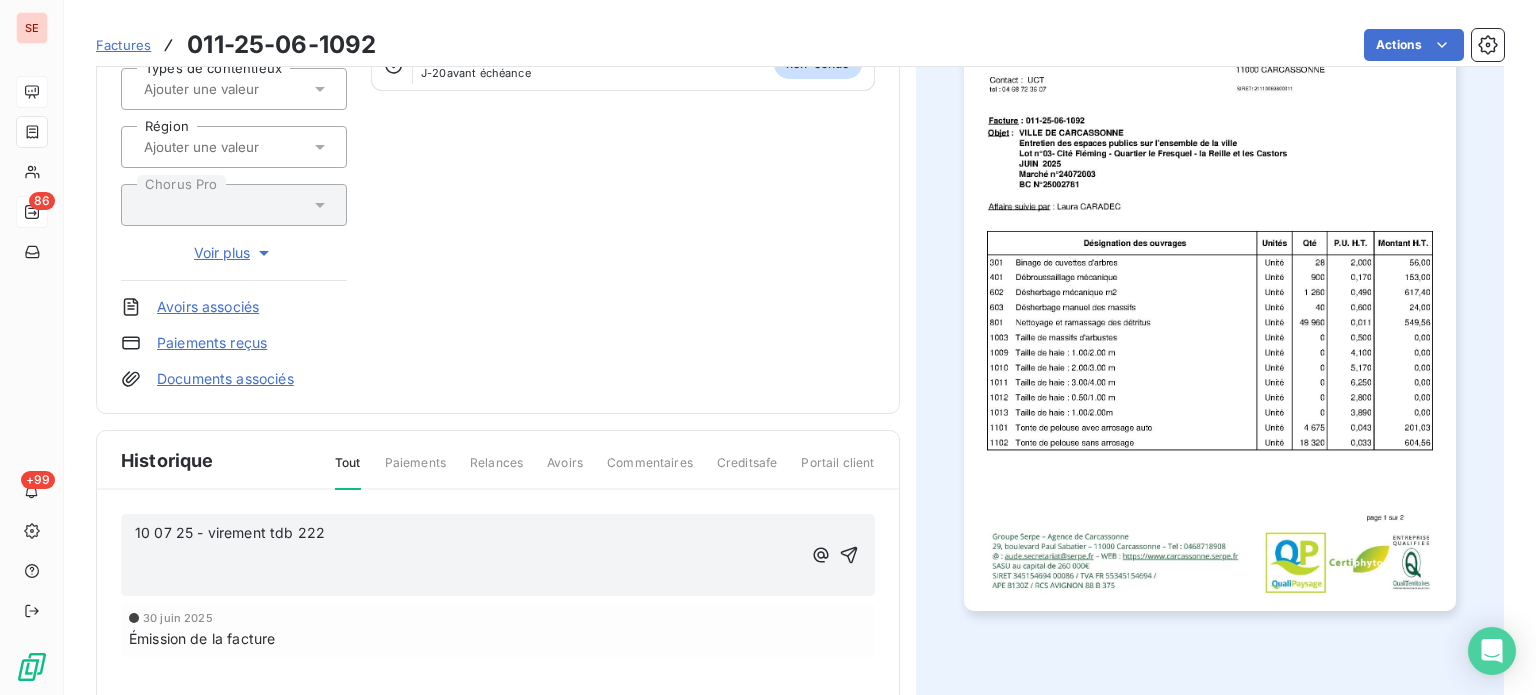 click on "10 07 25 - virement tdb 222" at bounding box center [468, 533] 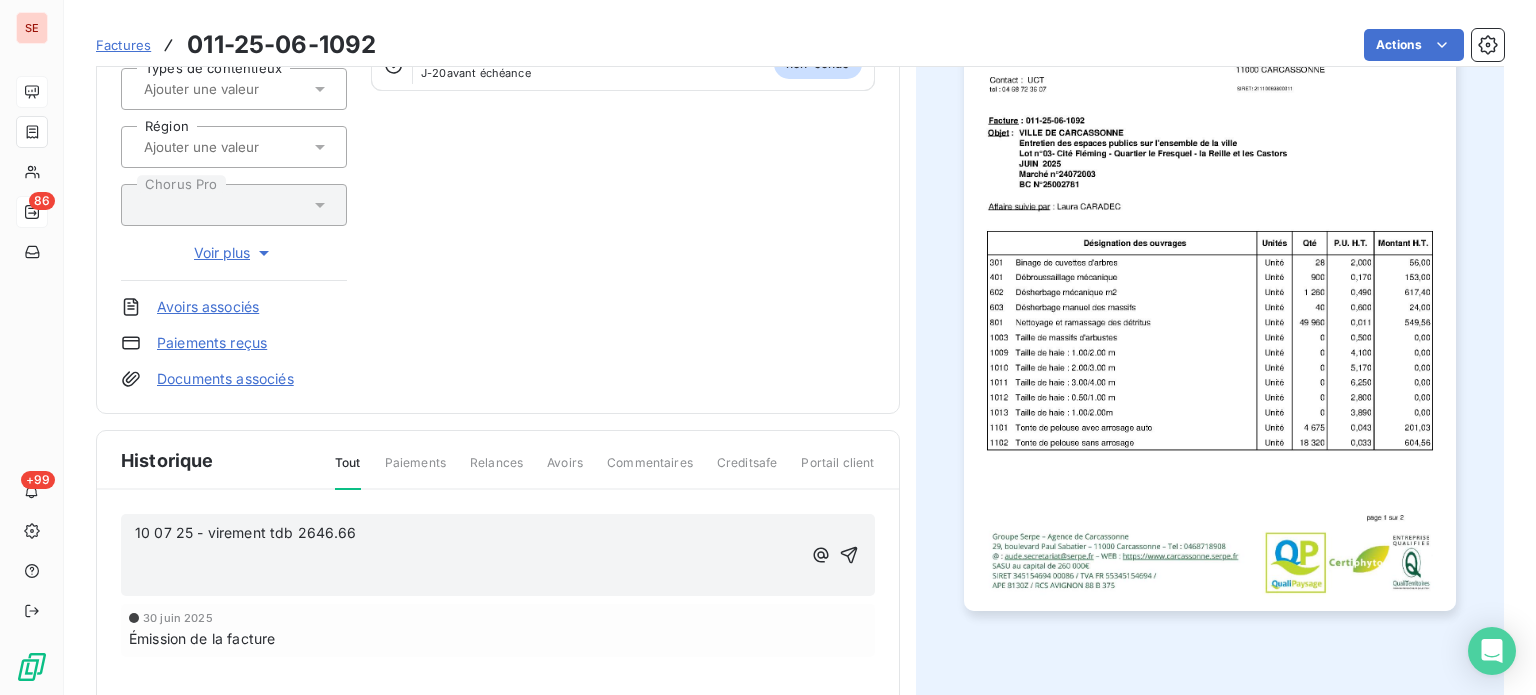 click on "10 07 25 - virement tdb 2646.66" at bounding box center [246, 532] 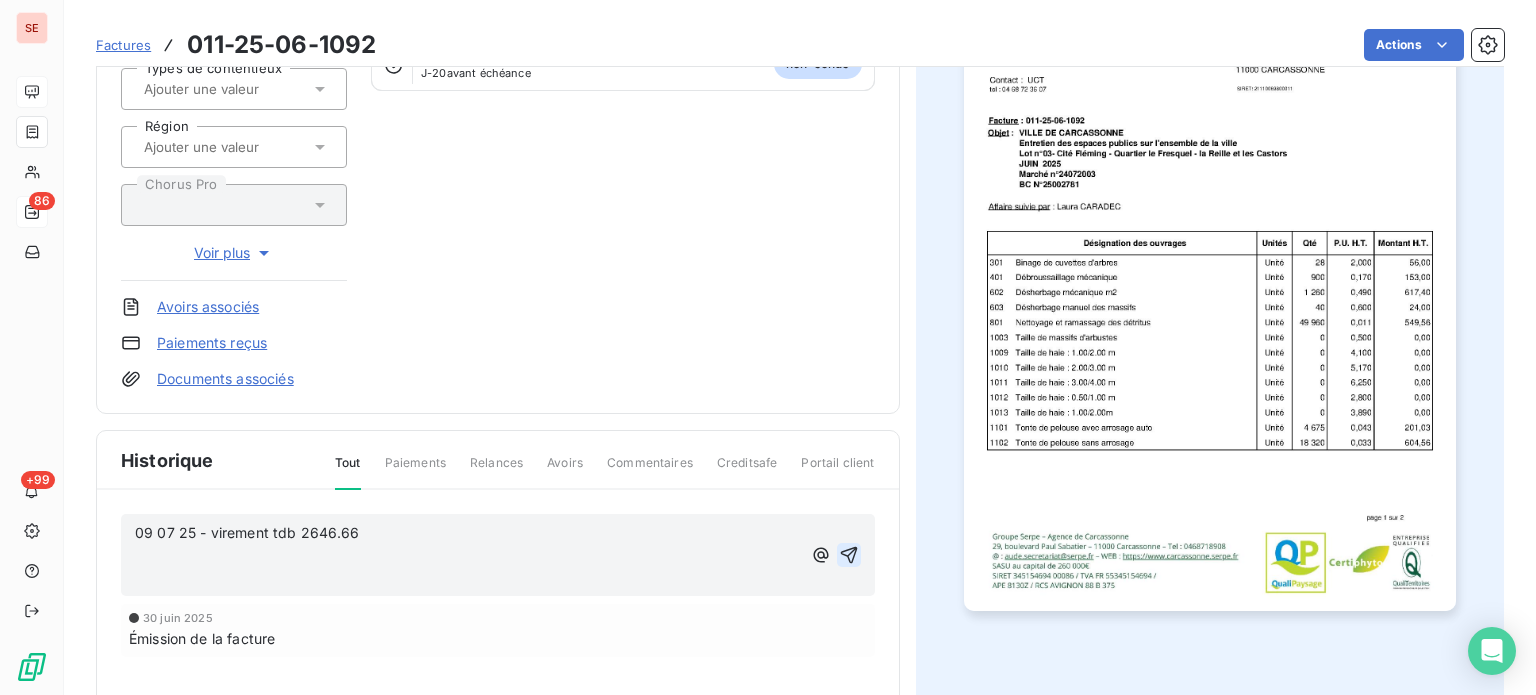 click 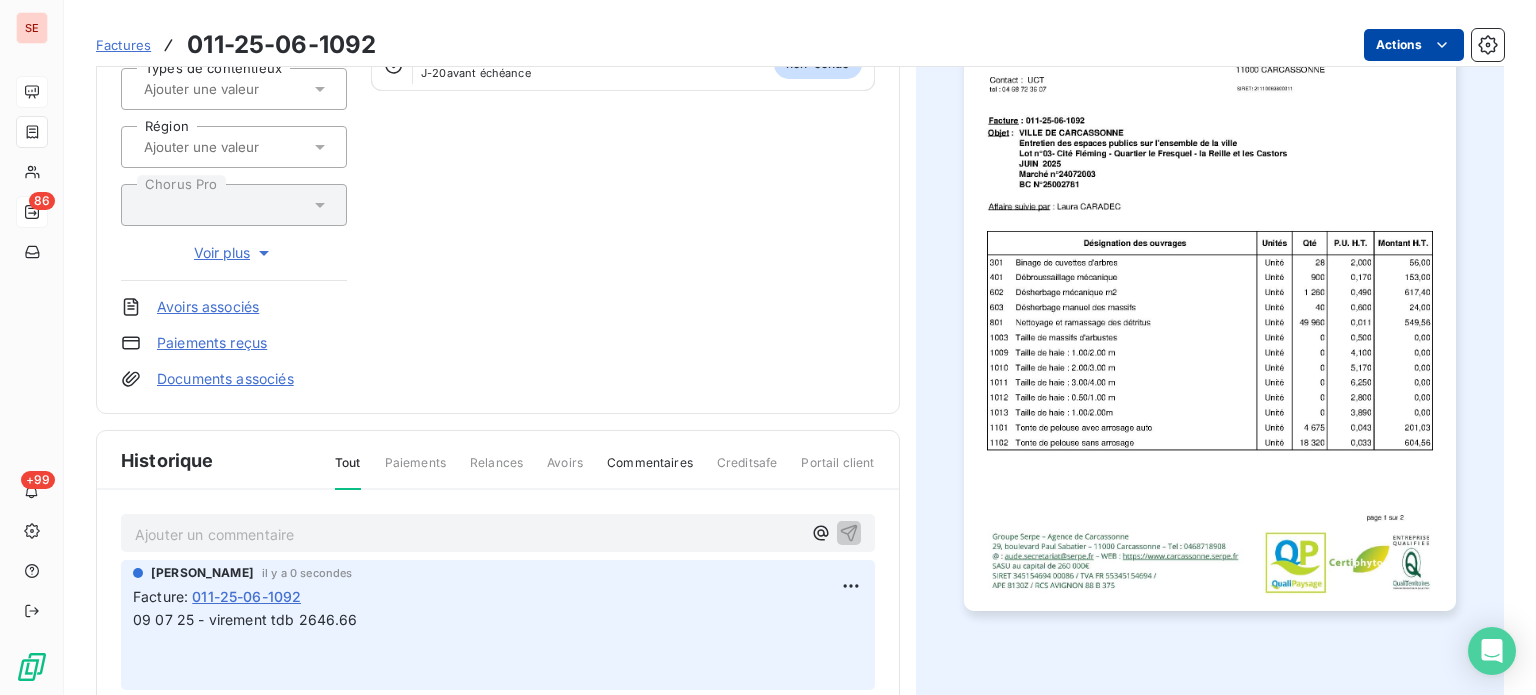 click on "SE 86 +99 Factures 011-25-06-1092 Actions [GEOGRAPHIC_DATA] 41CARCASSONNE Montant initial 2 646,66 € Émise le [DATE] Tag relance Types de contentieux Région Chorus Pro Voir plus Avoirs associés Paiements reçus Documents associés Solde dû : 2 646,66 € 0% 100% Échéance due Échue le [DATE] J-20  avant échéance non-échue Historique Tout Paiements Relances Avoirs Commentaires Creditsafe Portail client Ajouter un commentaire ﻿ [PERSON_NAME] il y a 0 secondes Facture  : 011-25-06-1092 09 07 25 - virement tdb 2646.66
﻿
﻿ [DATE] Émission de la facture" at bounding box center [768, 347] 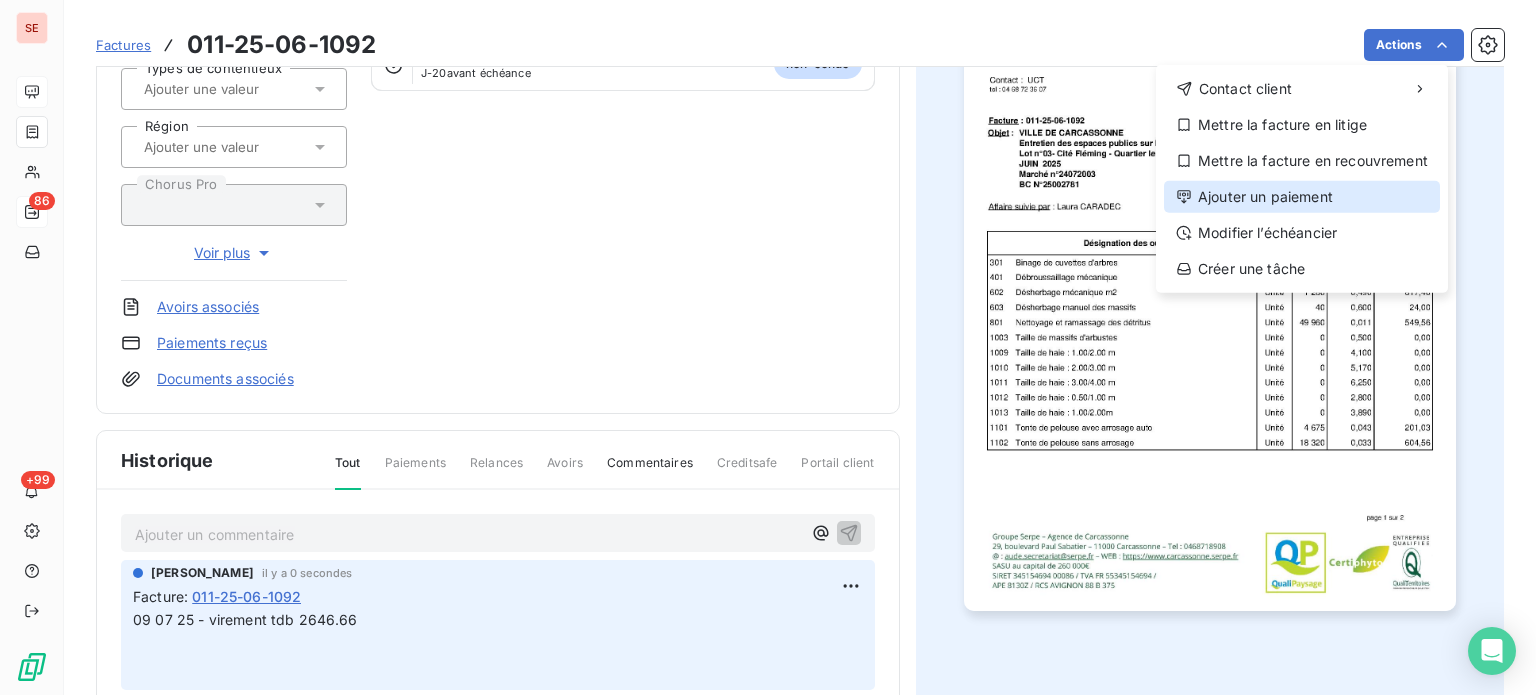 click on "Ajouter un paiement" at bounding box center [1302, 197] 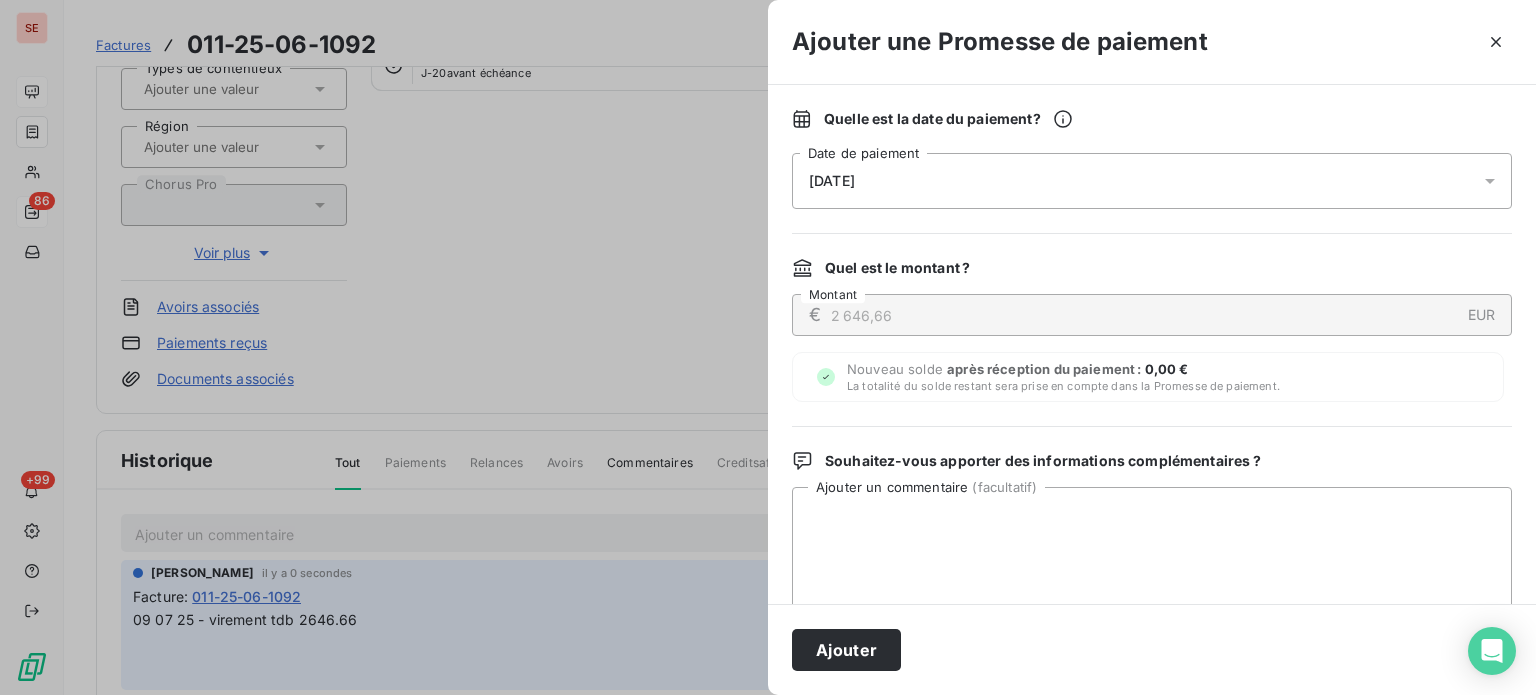 click on "[DATE]" at bounding box center [1152, 181] 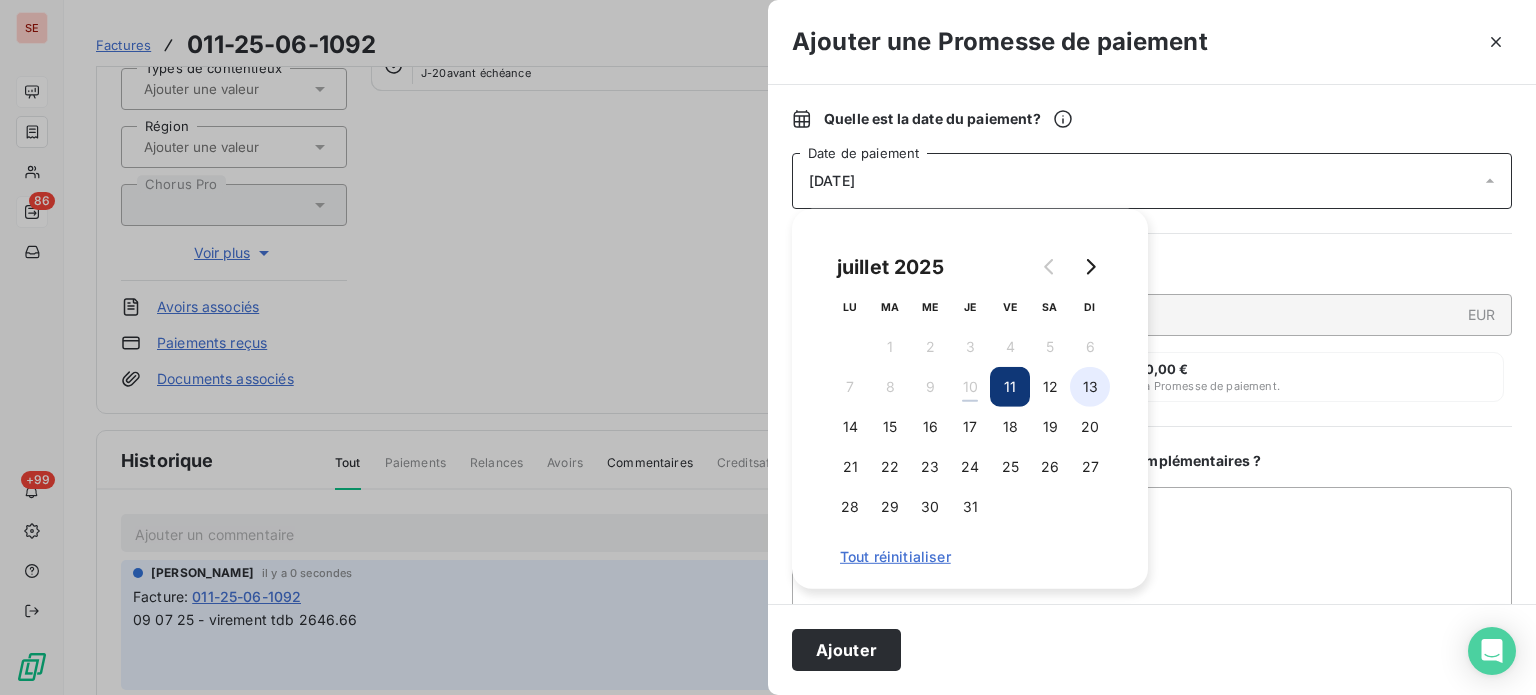 click on "13" at bounding box center [1090, 387] 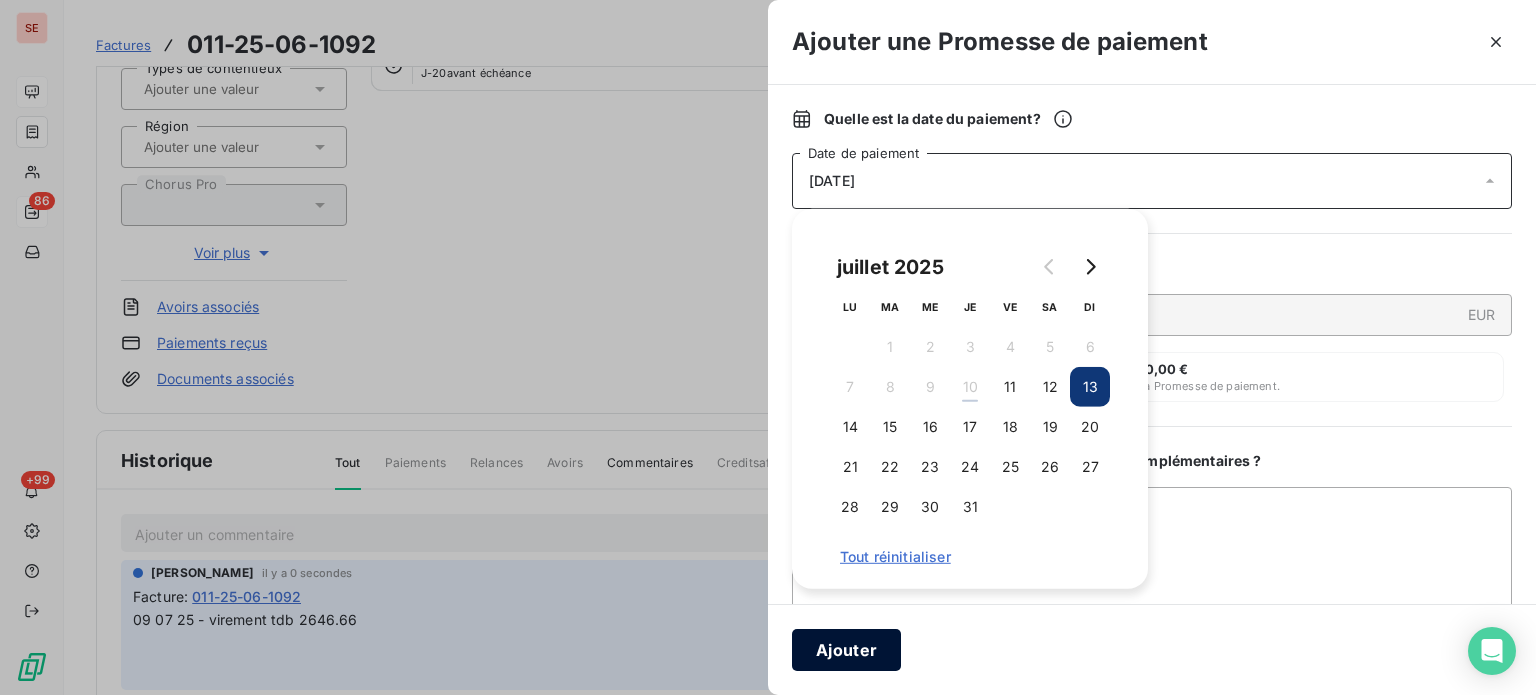 click on "Ajouter" at bounding box center [846, 650] 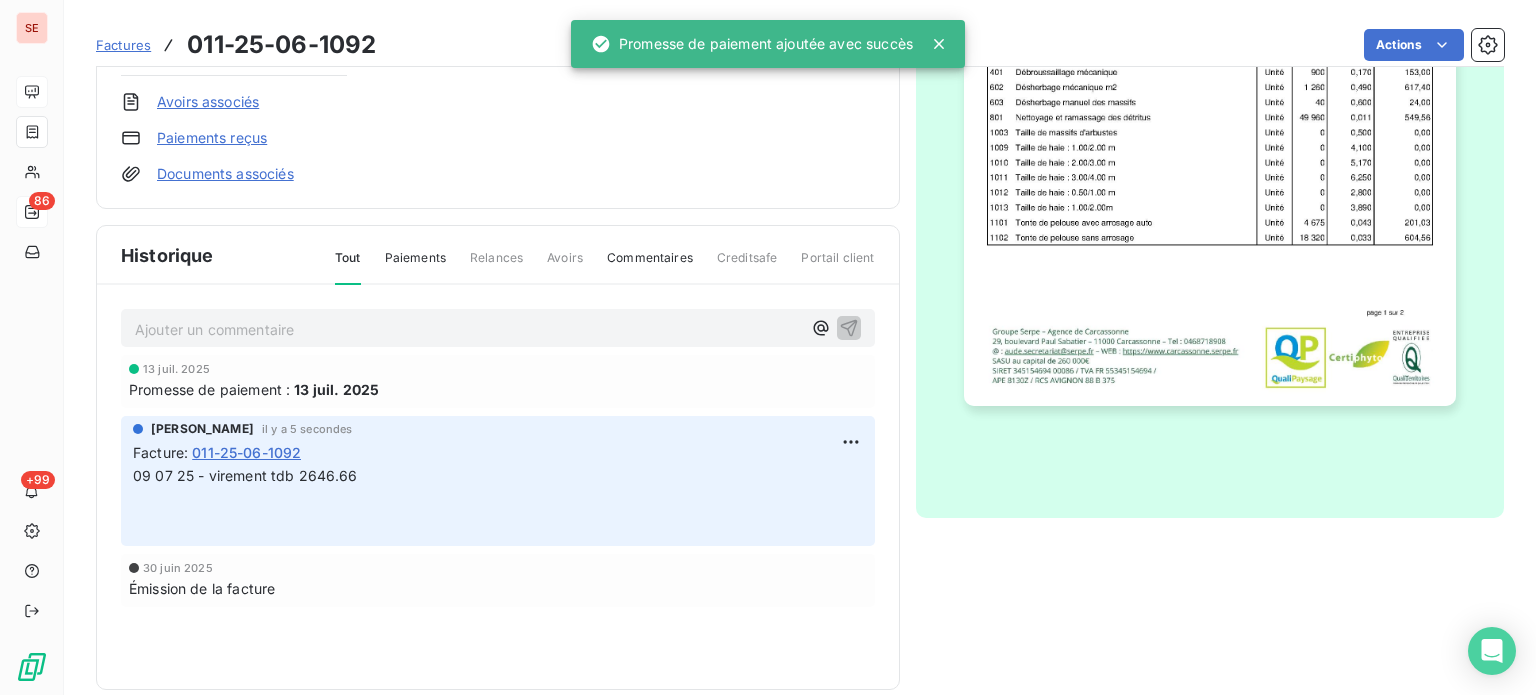 scroll, scrollTop: 506, scrollLeft: 0, axis: vertical 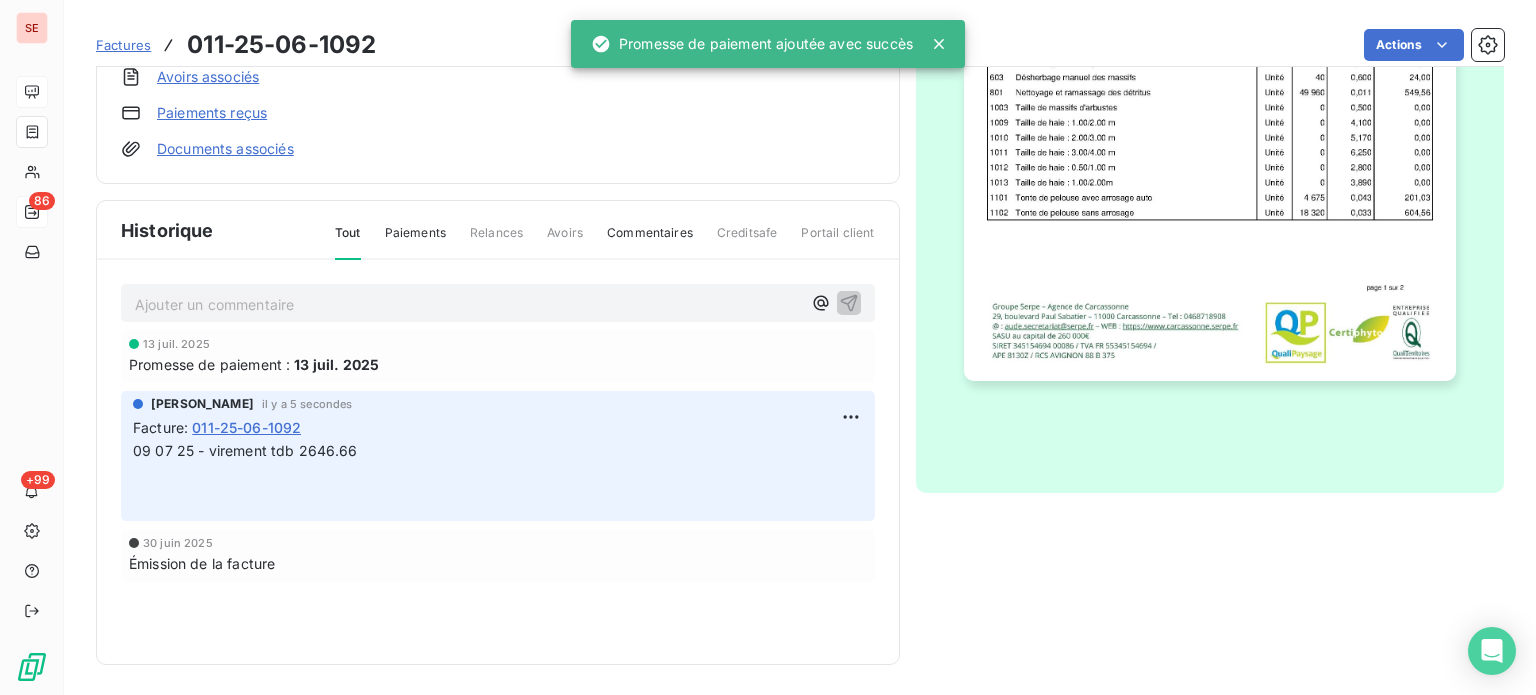click on "09 07 25 - virement tdb 2646.66" at bounding box center [245, 450] 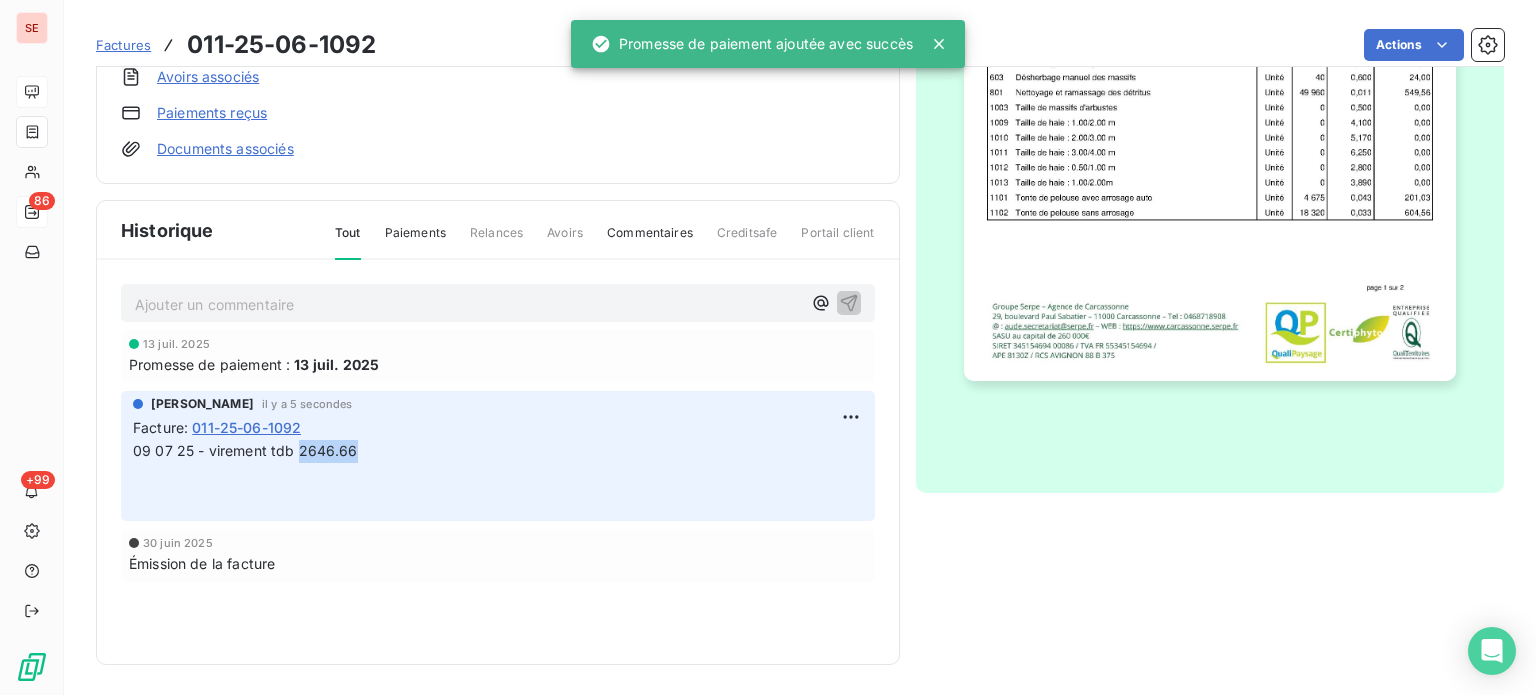 click on "09 07 25 - virement tdb 2646.66" at bounding box center (245, 450) 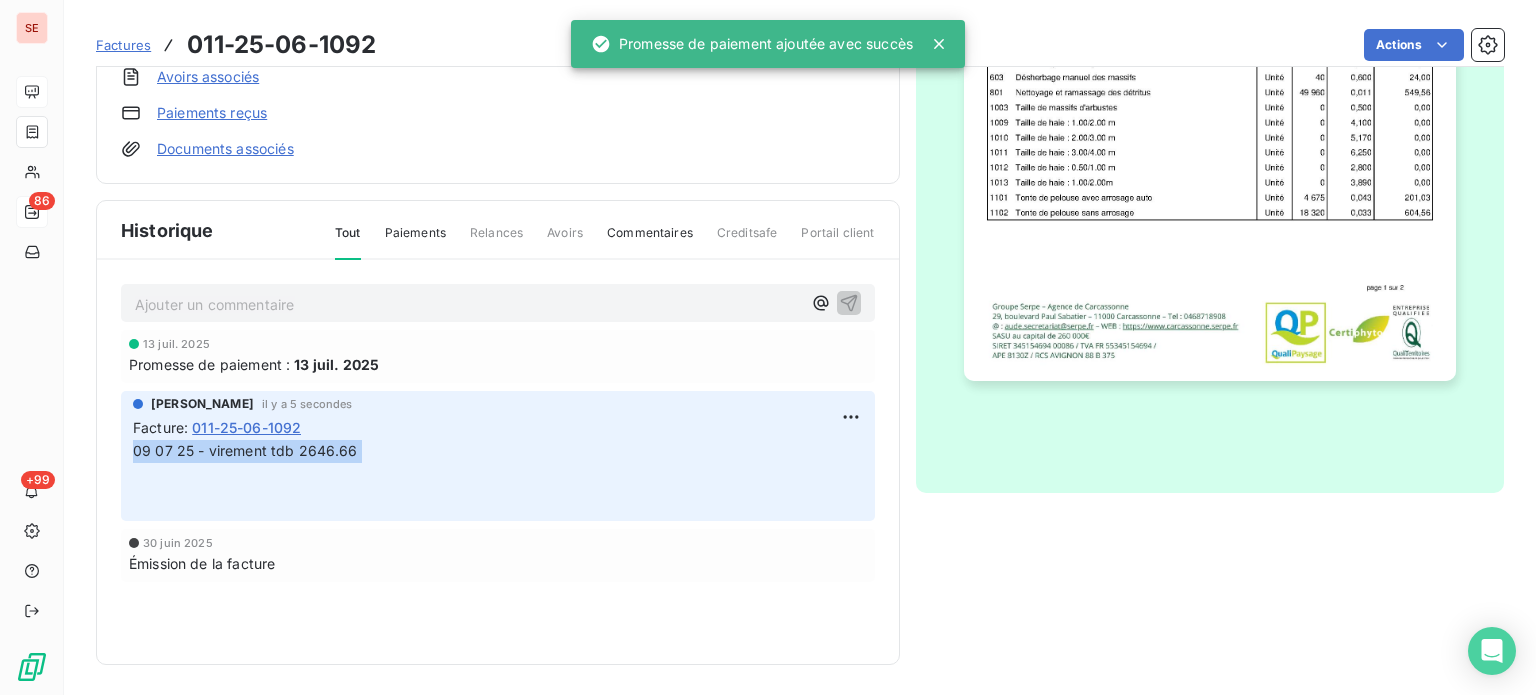click on "09 07 25 - virement tdb 2646.66" at bounding box center (245, 450) 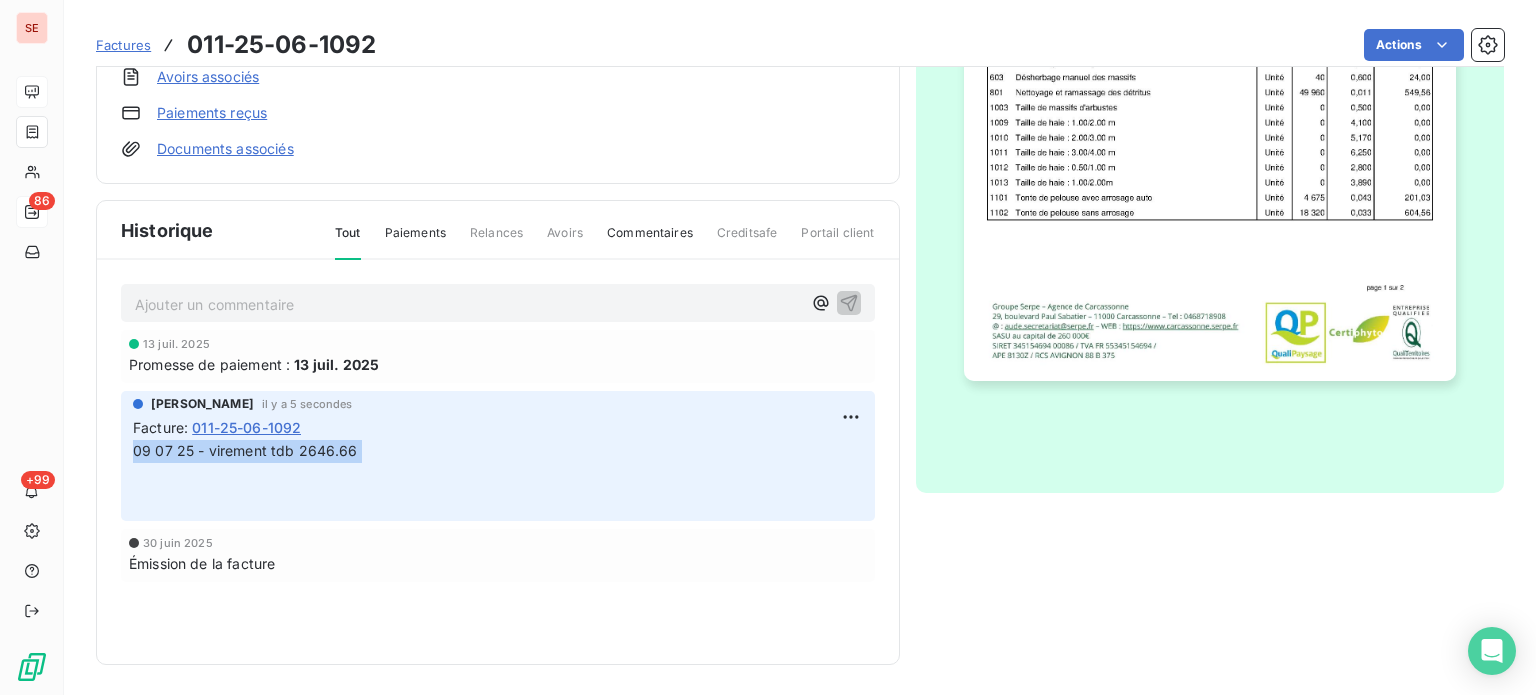 scroll, scrollTop: 0, scrollLeft: 0, axis: both 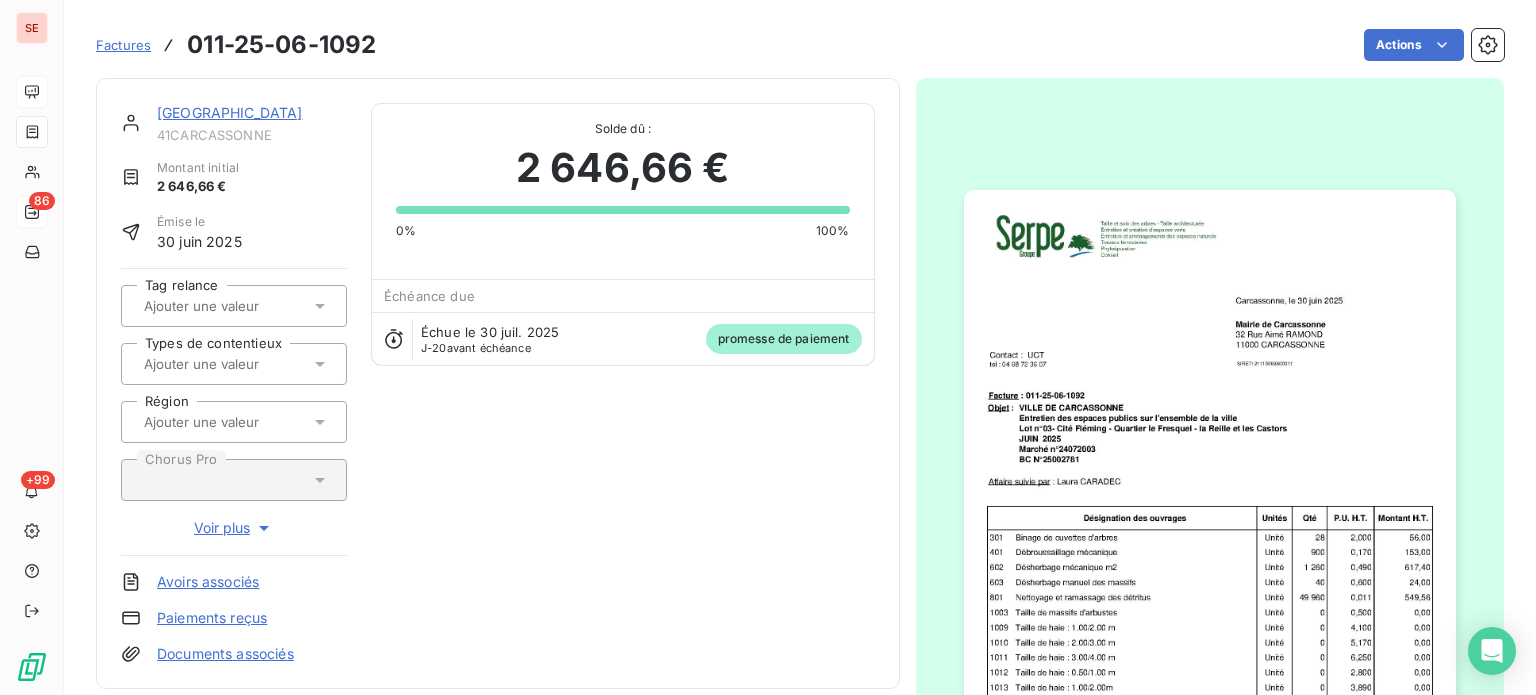 click on "[GEOGRAPHIC_DATA]" at bounding box center (230, 112) 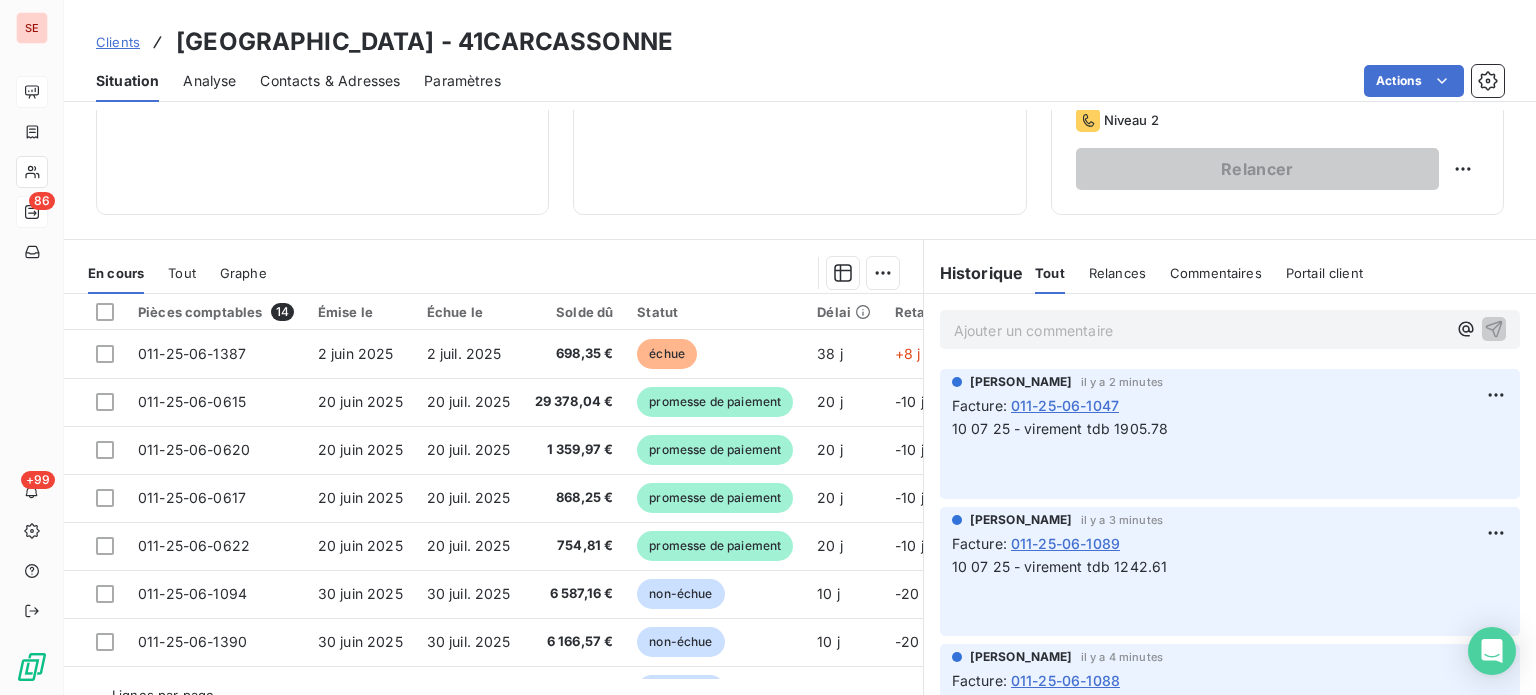 scroll, scrollTop: 360, scrollLeft: 0, axis: vertical 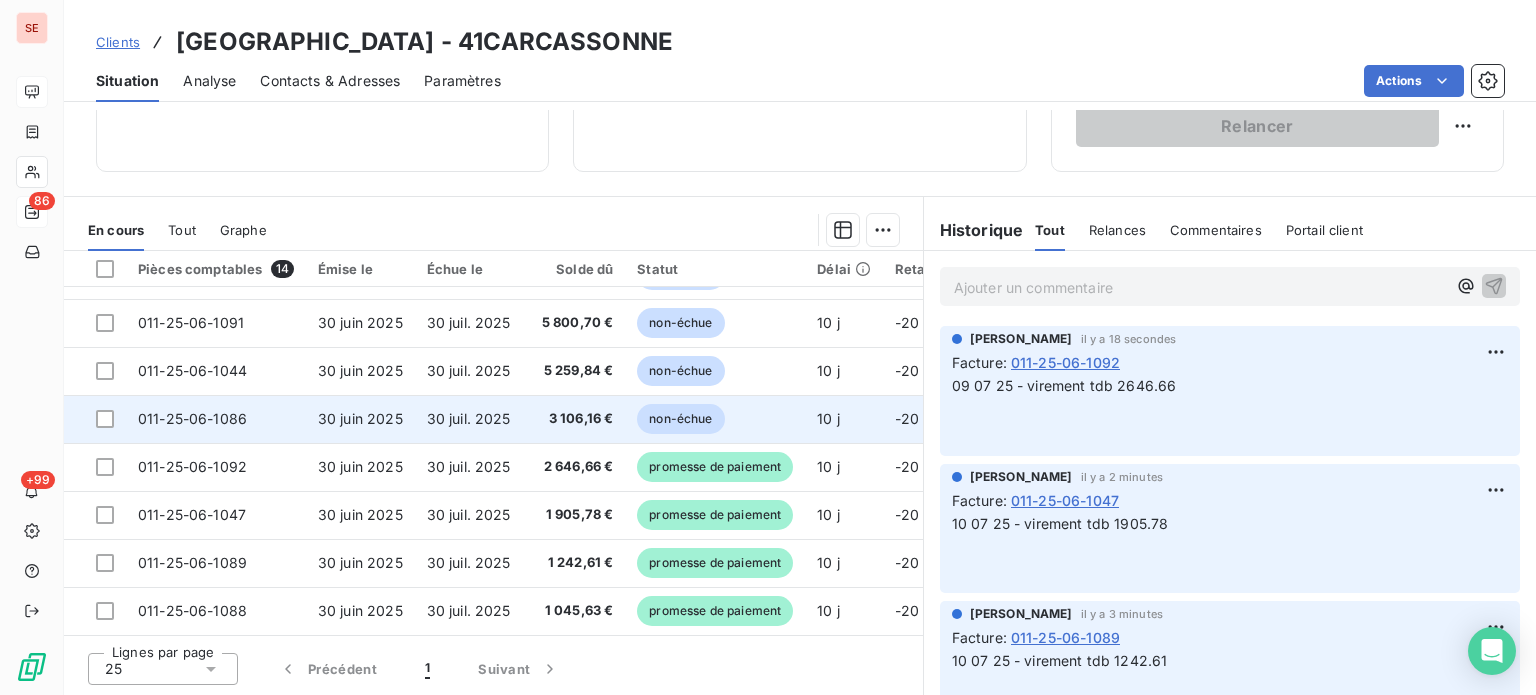 click on "3 106,16 €" at bounding box center [574, 419] 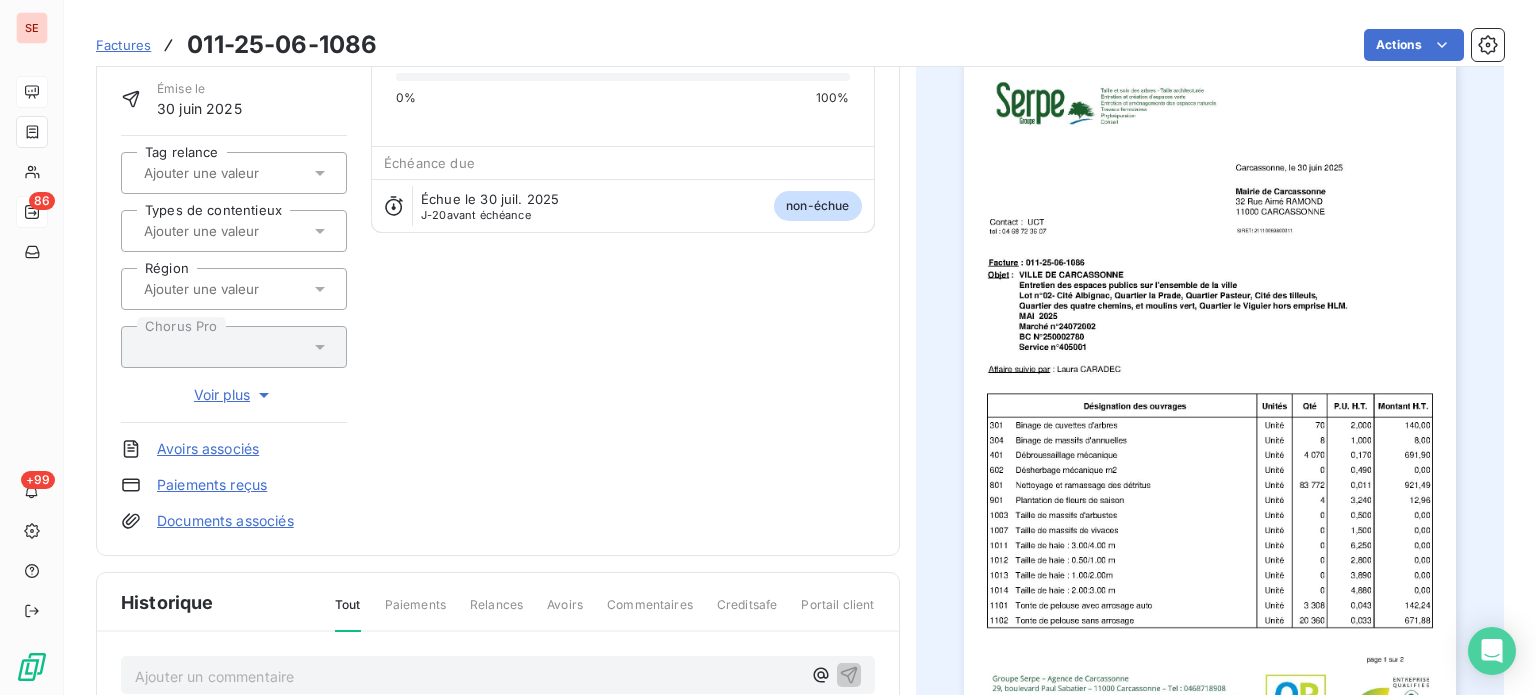 scroll, scrollTop: 275, scrollLeft: 0, axis: vertical 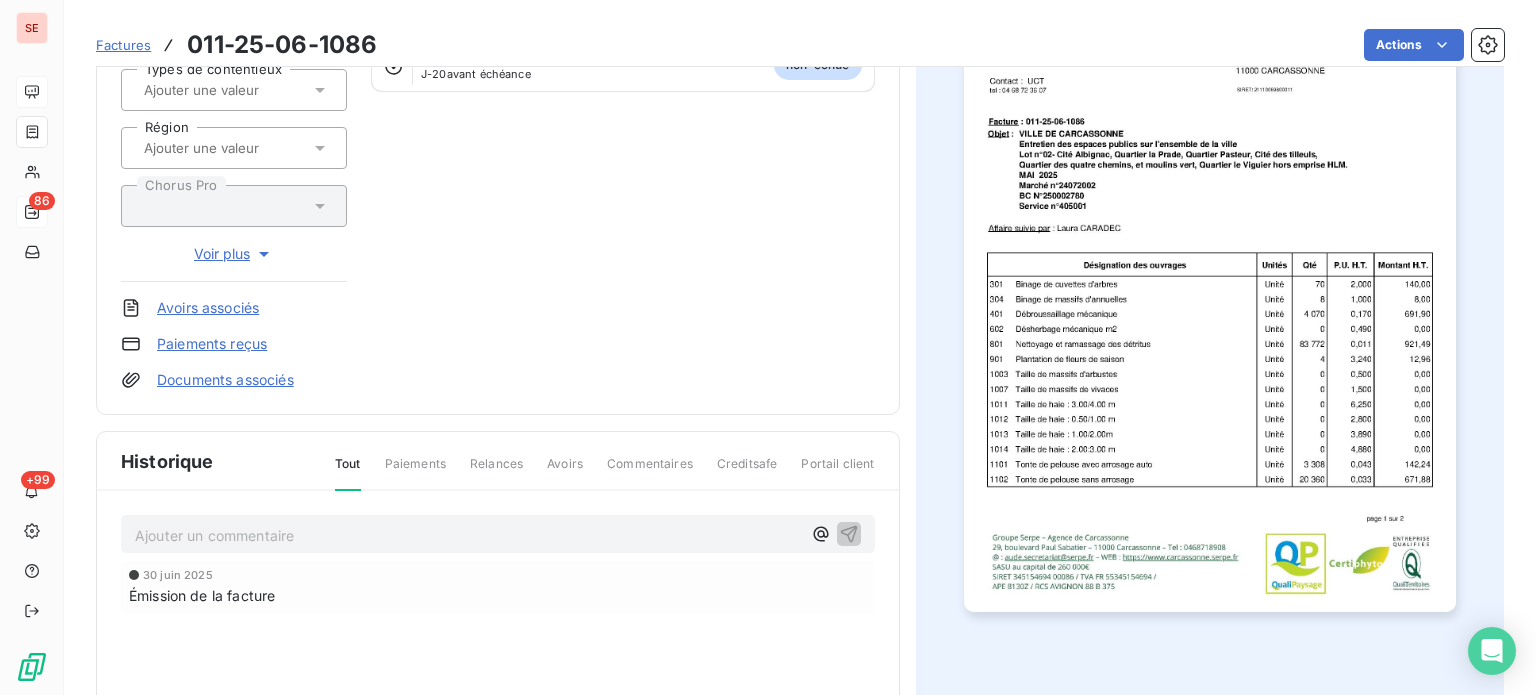 click on "Ajouter un commentaire ﻿" at bounding box center (468, 535) 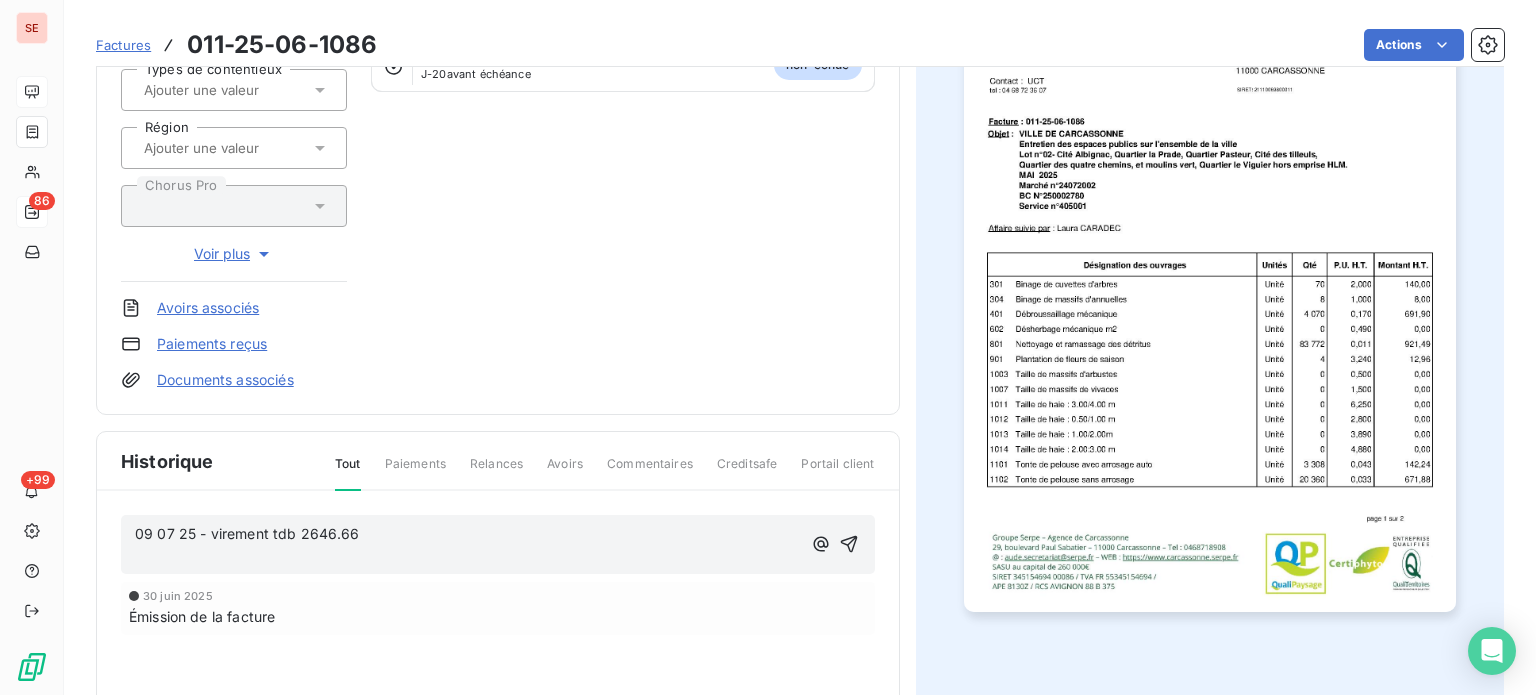 click on "09 07 25 - virement tdb 2646.66" at bounding box center (468, 534) 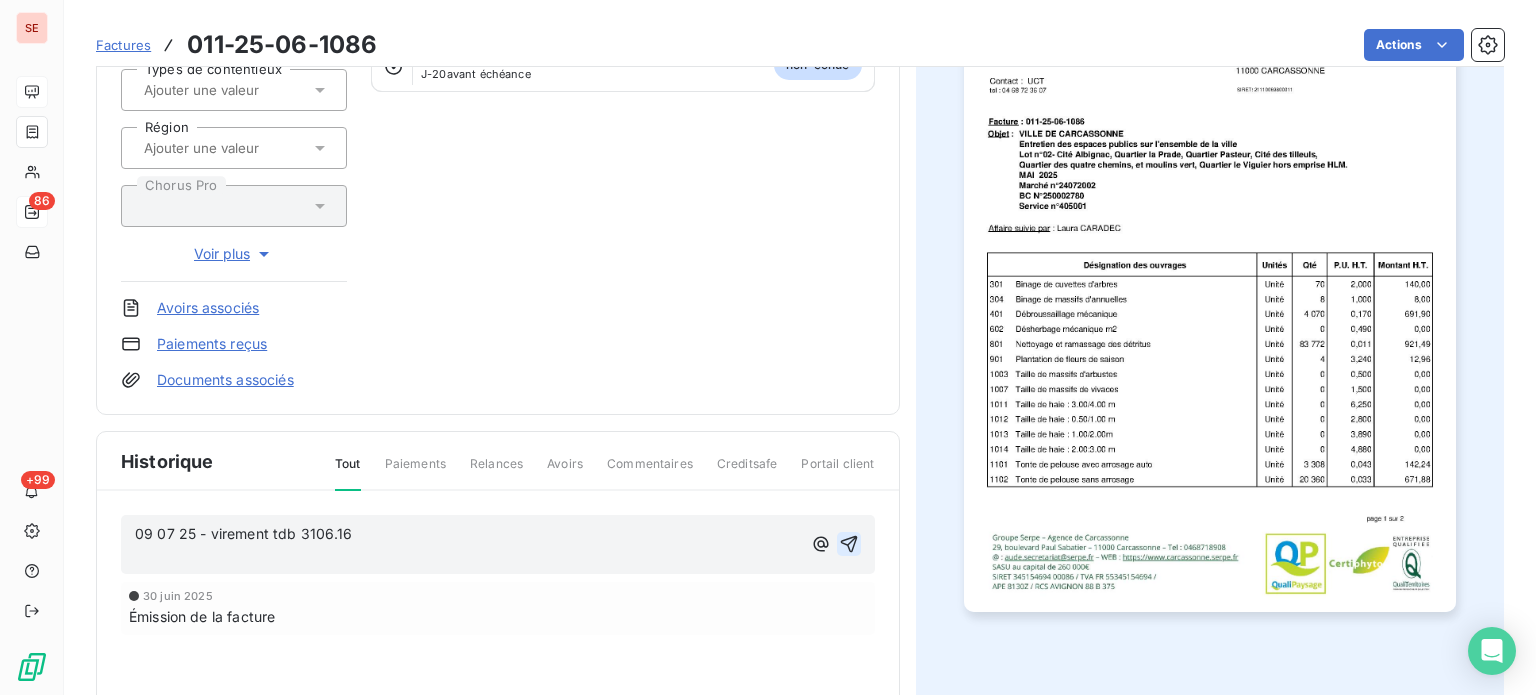 click 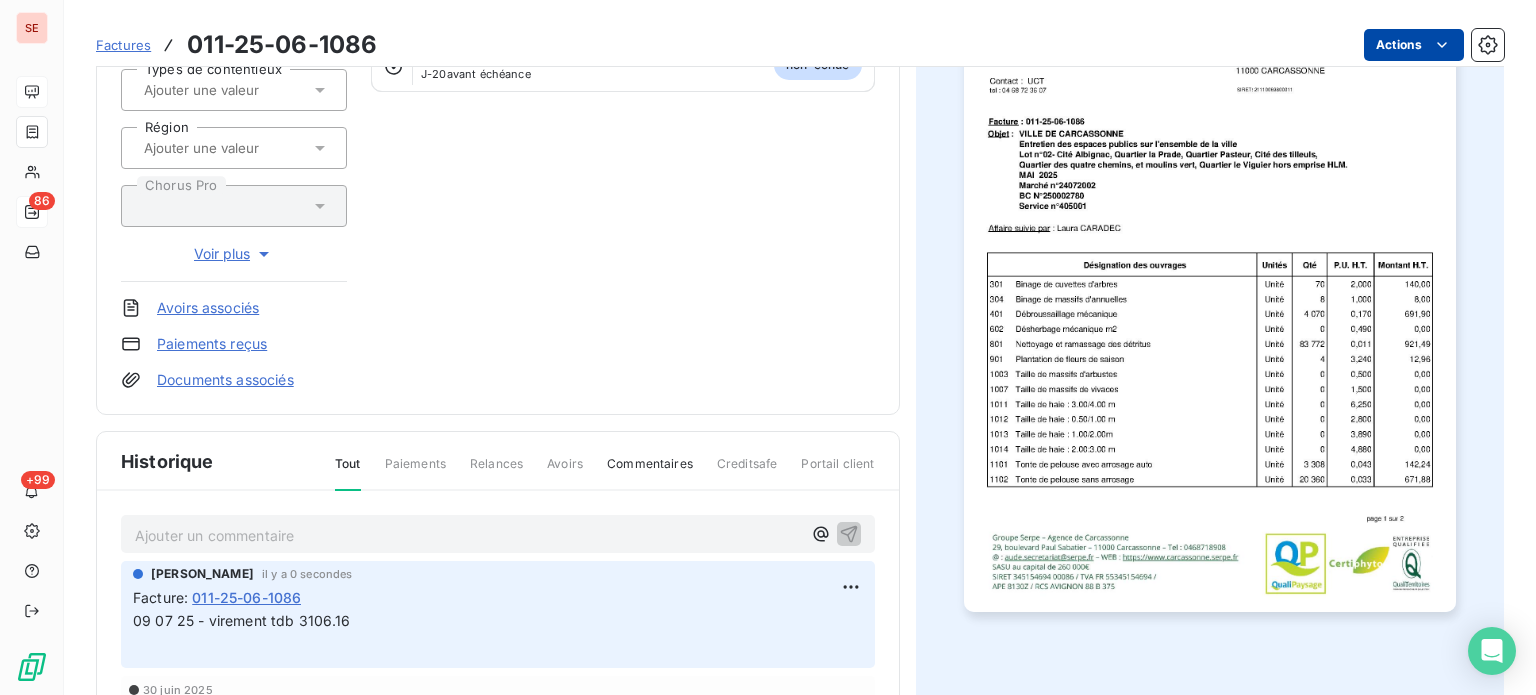 click on "SE 86 +99 Factures 011-25-06-1086 Actions MAIRIE DE [GEOGRAPHIC_DATA] 41CARCASSONNE Montant initial 3 106,16 € Émise le [DATE] Tag relance Types de contentieux Région Chorus Pro Voir plus Avoirs associés Paiements reçus Documents associés Solde dû : 3 106,16 € 0% 100% Échéance due Échue le [DATE] J-20  avant échéance non-échue Historique Tout Paiements Relances Avoirs Commentaires Creditsafe Portail client Ajouter un commentaire ﻿ [PERSON_NAME] il y a 0 secondes Facture  : 011-25-06-1086 09 07 25 - virement tdb 3106.16
﻿ [DATE] Émission de la facture" at bounding box center (768, 347) 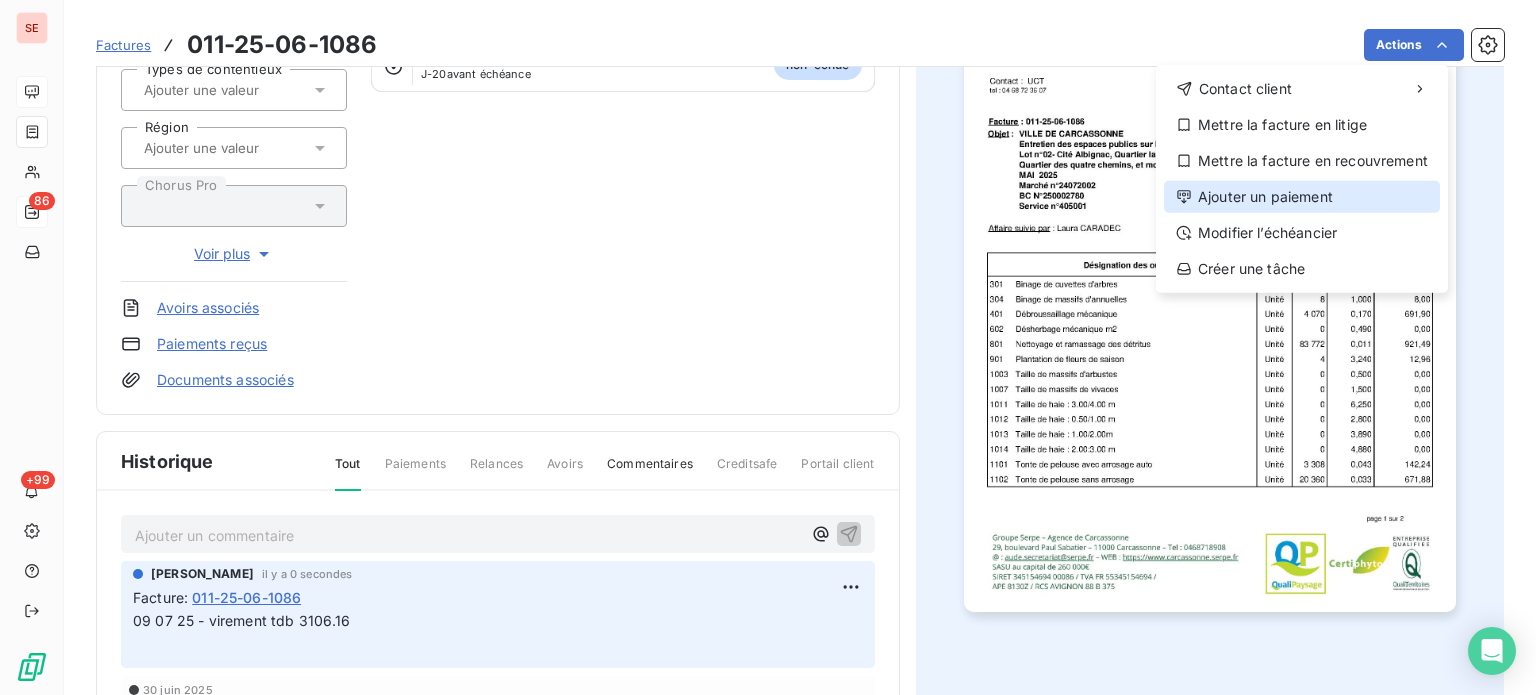click on "Ajouter un paiement" at bounding box center [1302, 197] 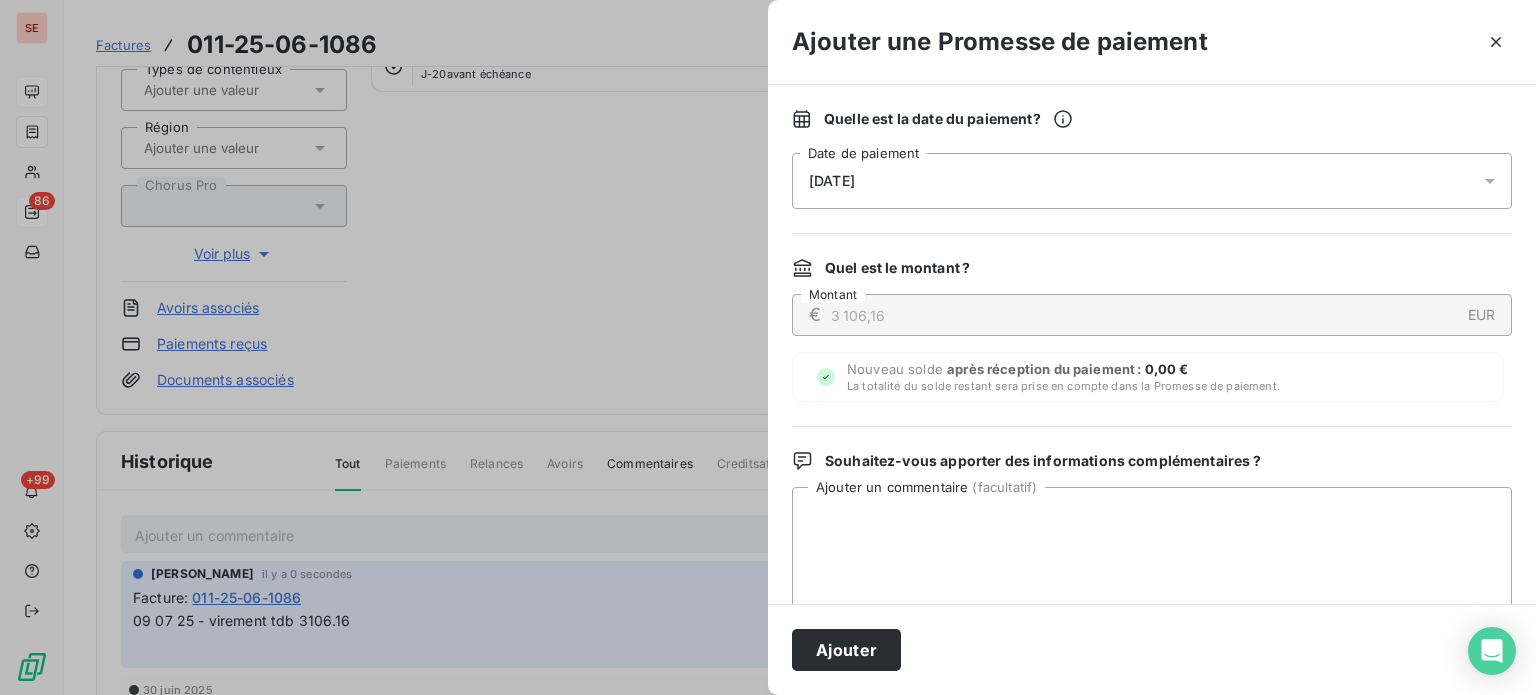 click on "[DATE]" at bounding box center [1152, 181] 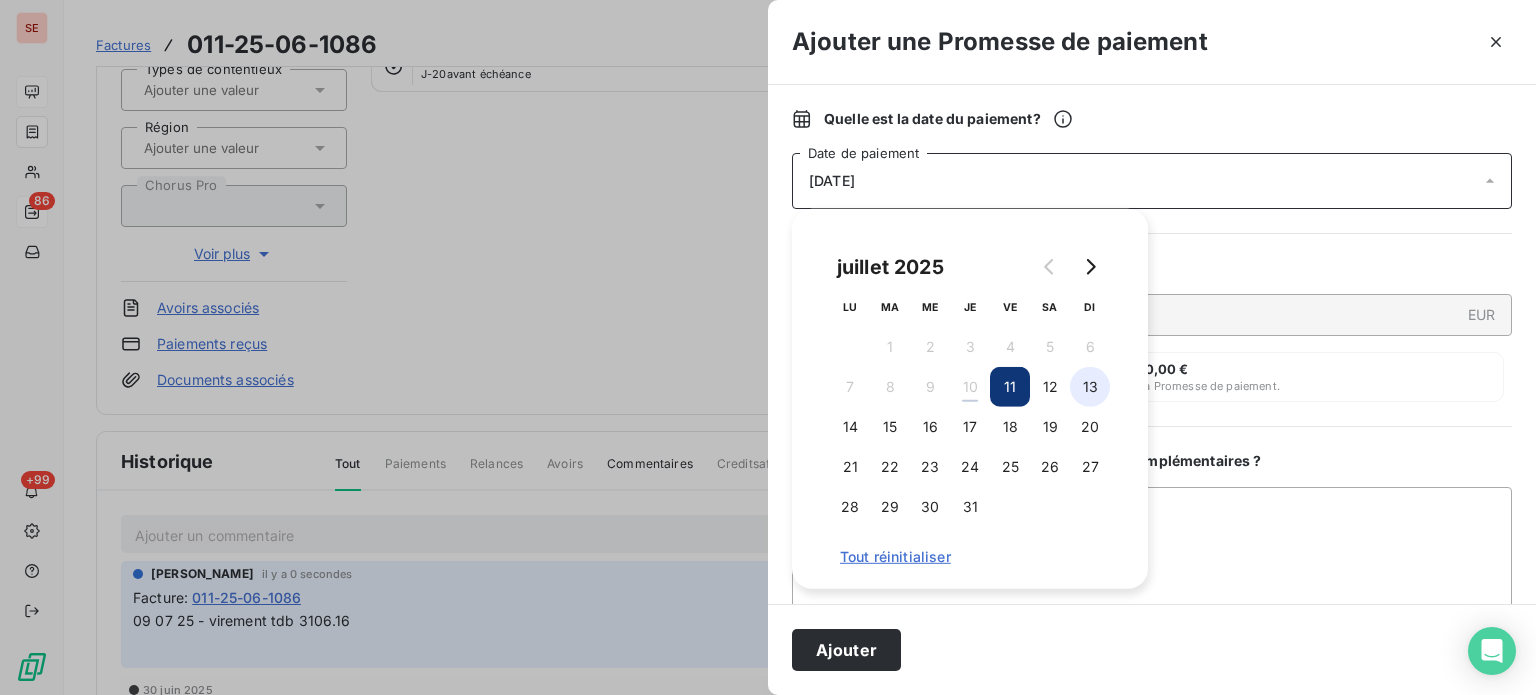 click on "13" at bounding box center [1090, 387] 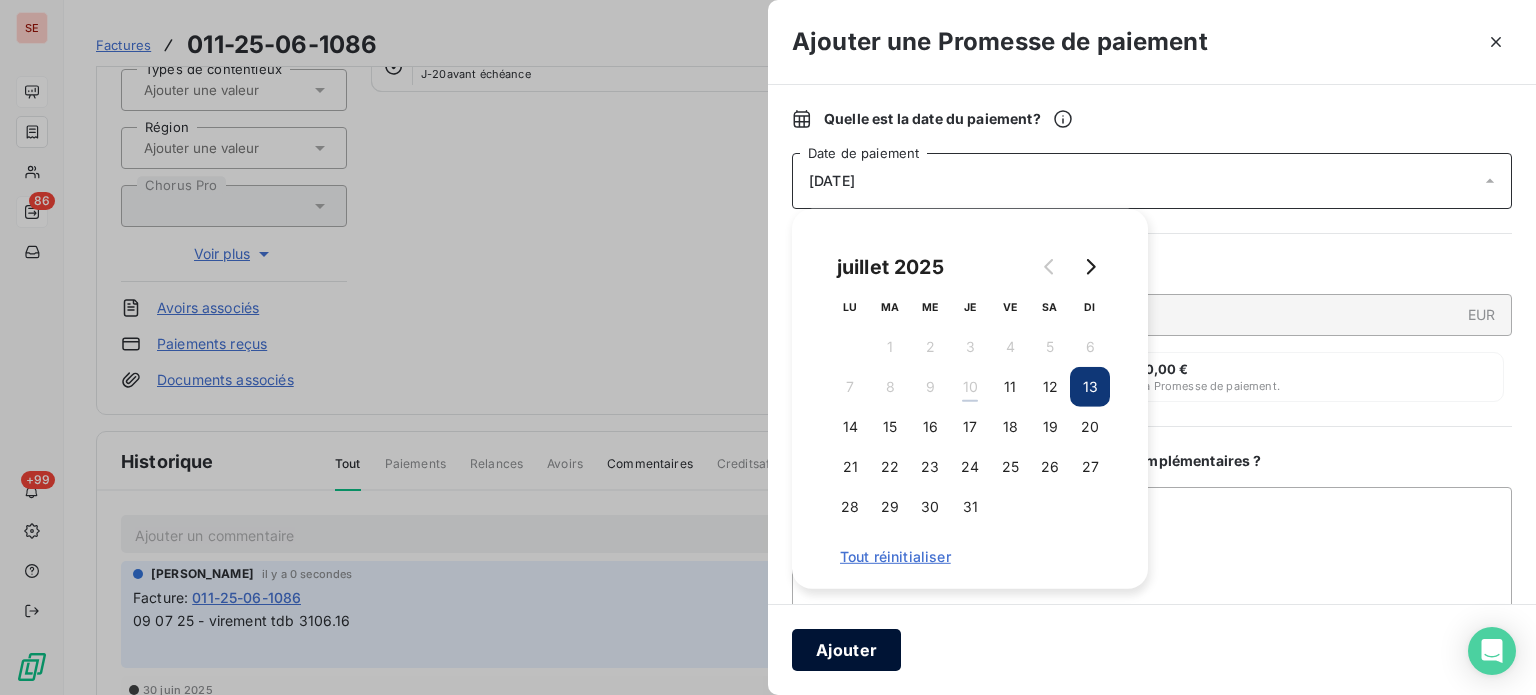click on "Ajouter" at bounding box center [846, 650] 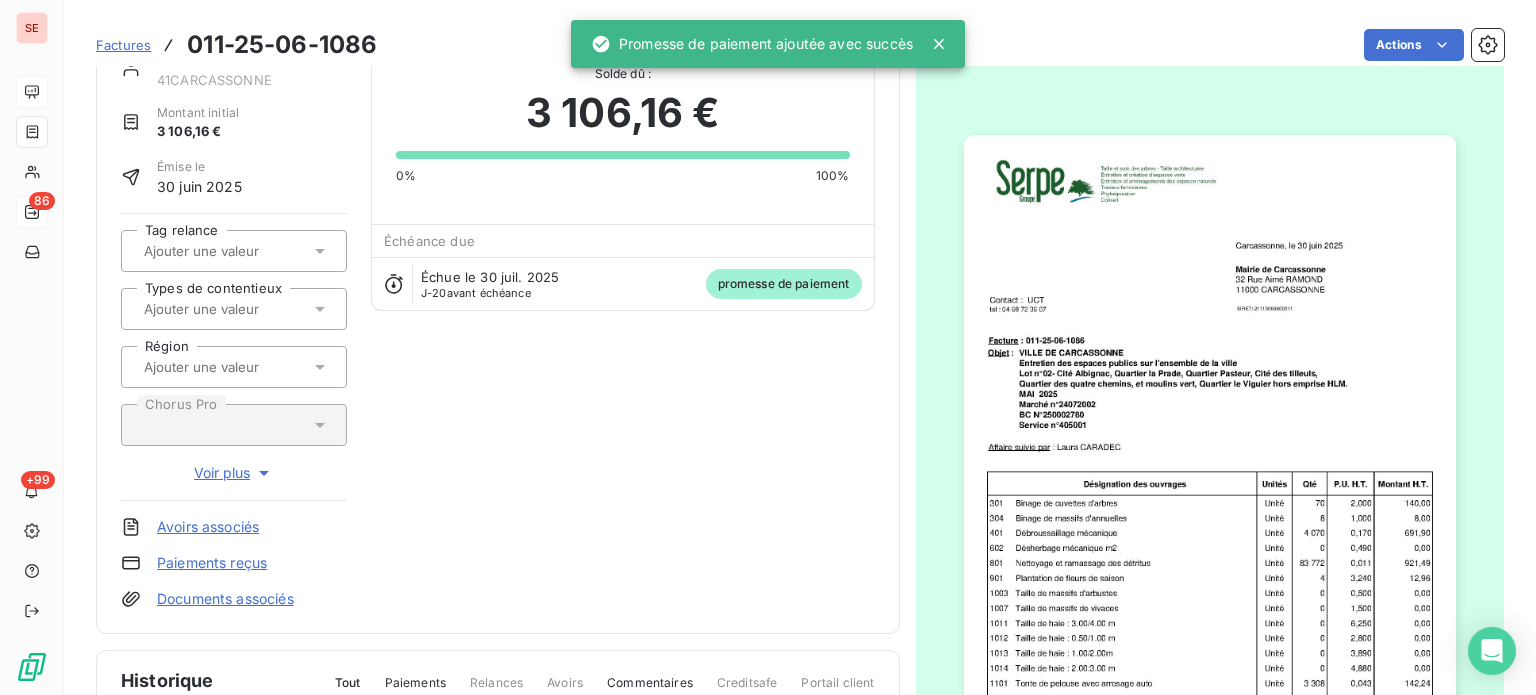 scroll, scrollTop: 0, scrollLeft: 0, axis: both 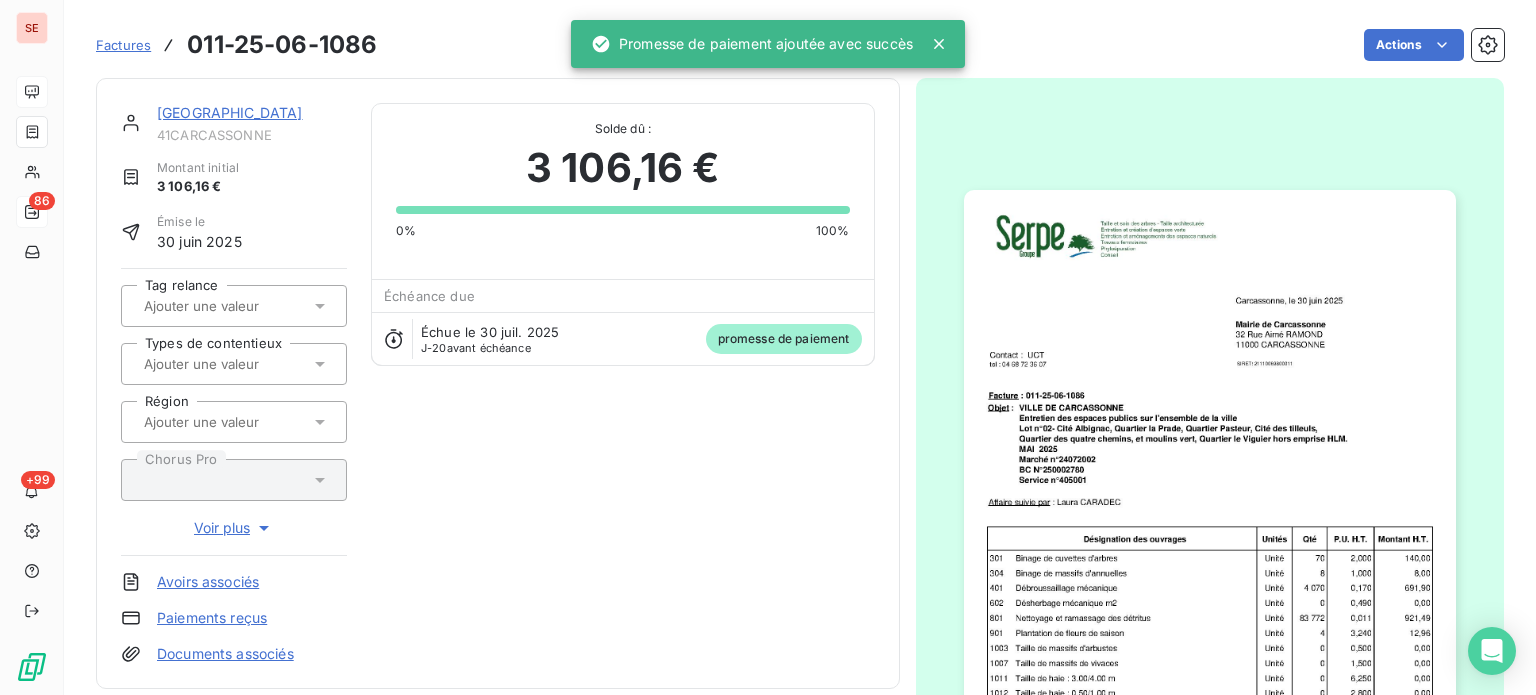 click on "[GEOGRAPHIC_DATA]" at bounding box center (230, 112) 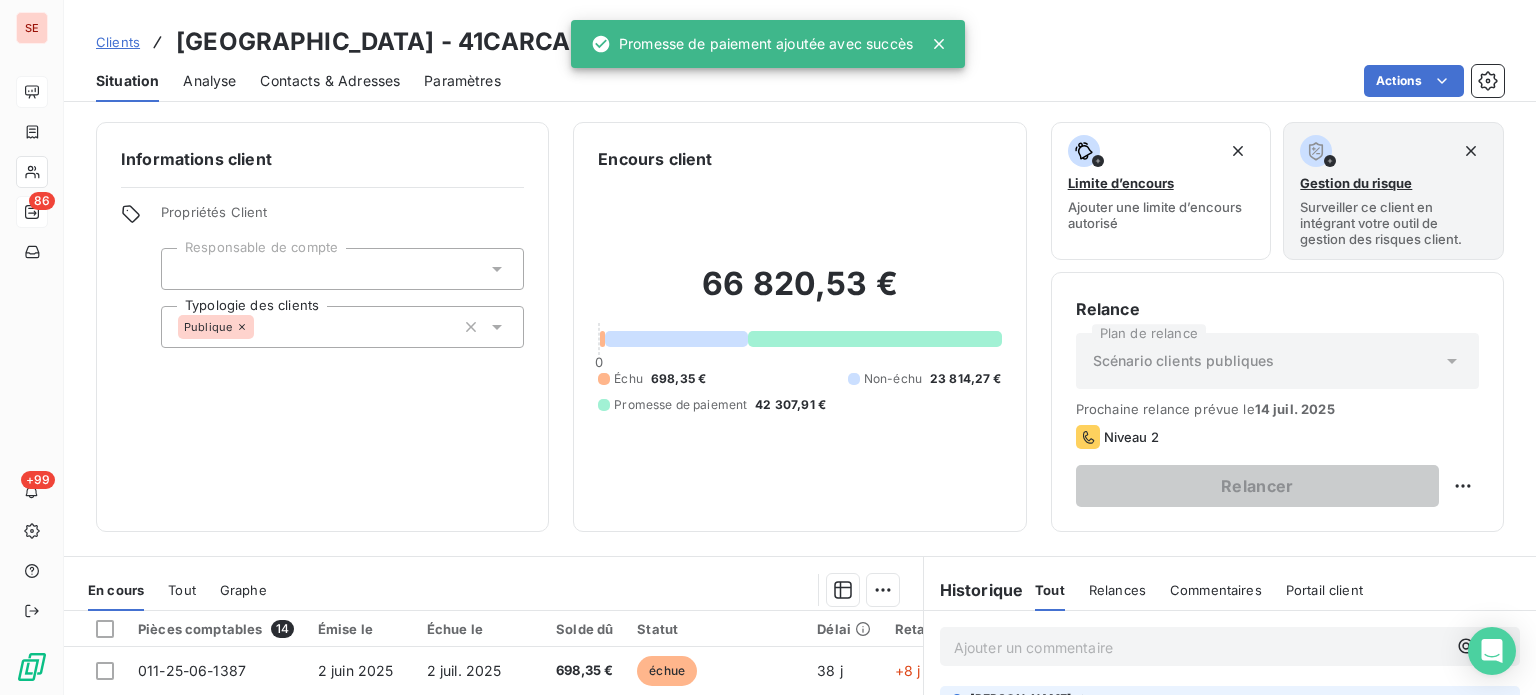 scroll, scrollTop: 266, scrollLeft: 0, axis: vertical 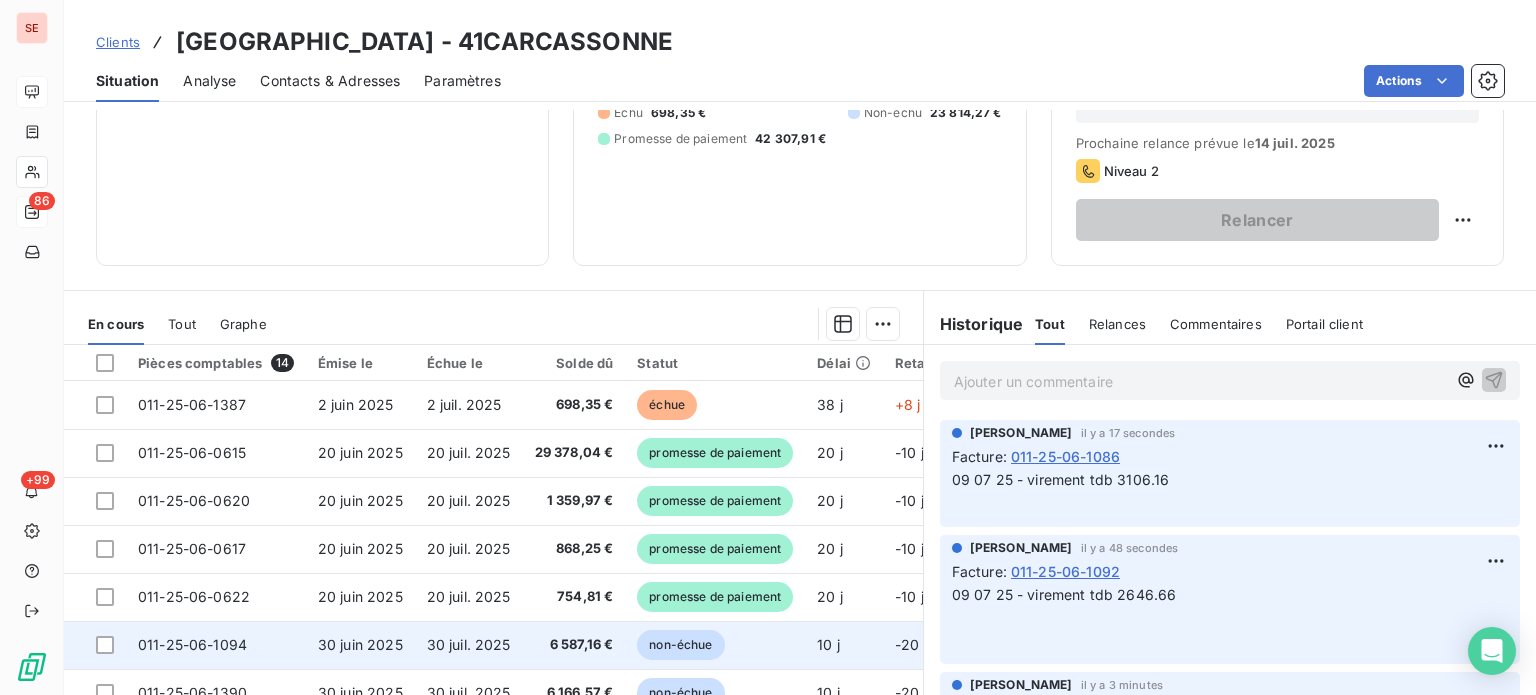 click on "30 juil. 2025" at bounding box center (469, 644) 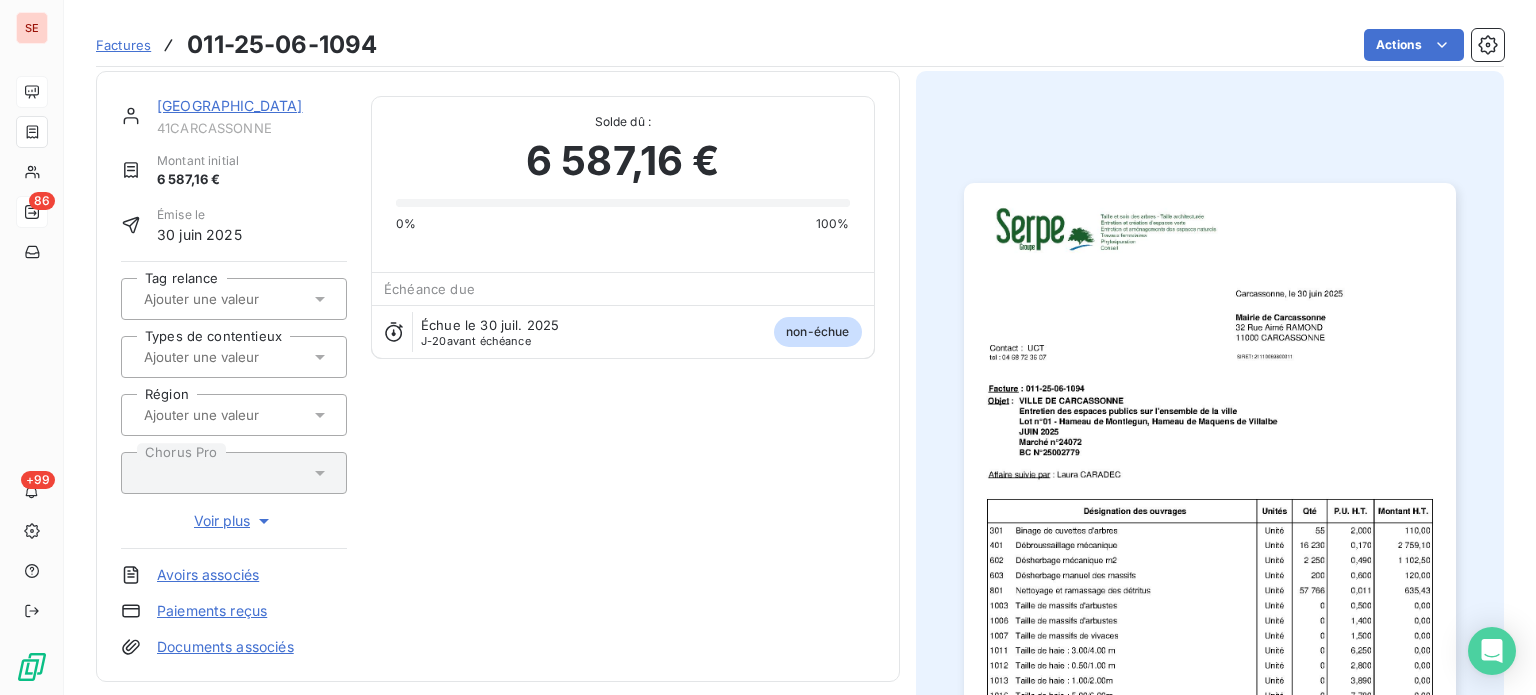scroll, scrollTop: 275, scrollLeft: 0, axis: vertical 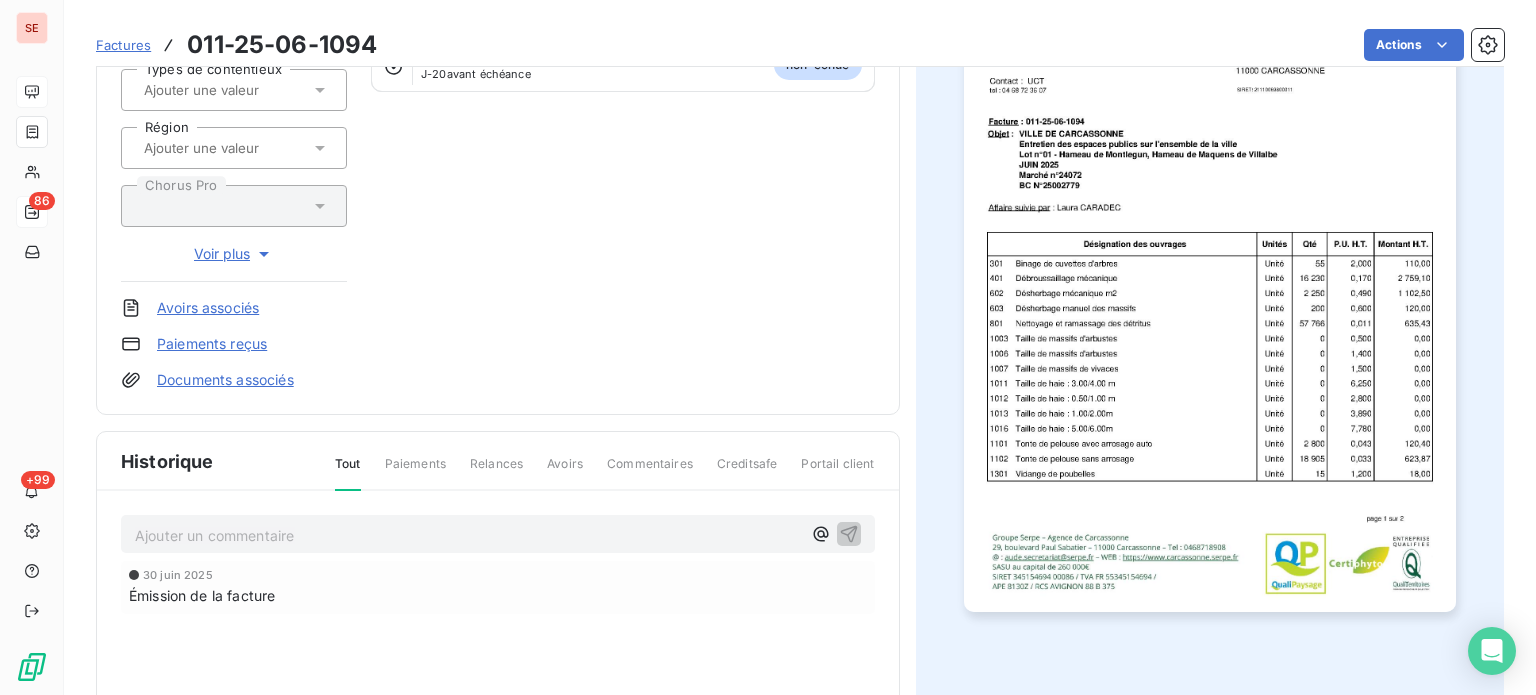 click on "Ajouter un commentaire ﻿" at bounding box center (468, 535) 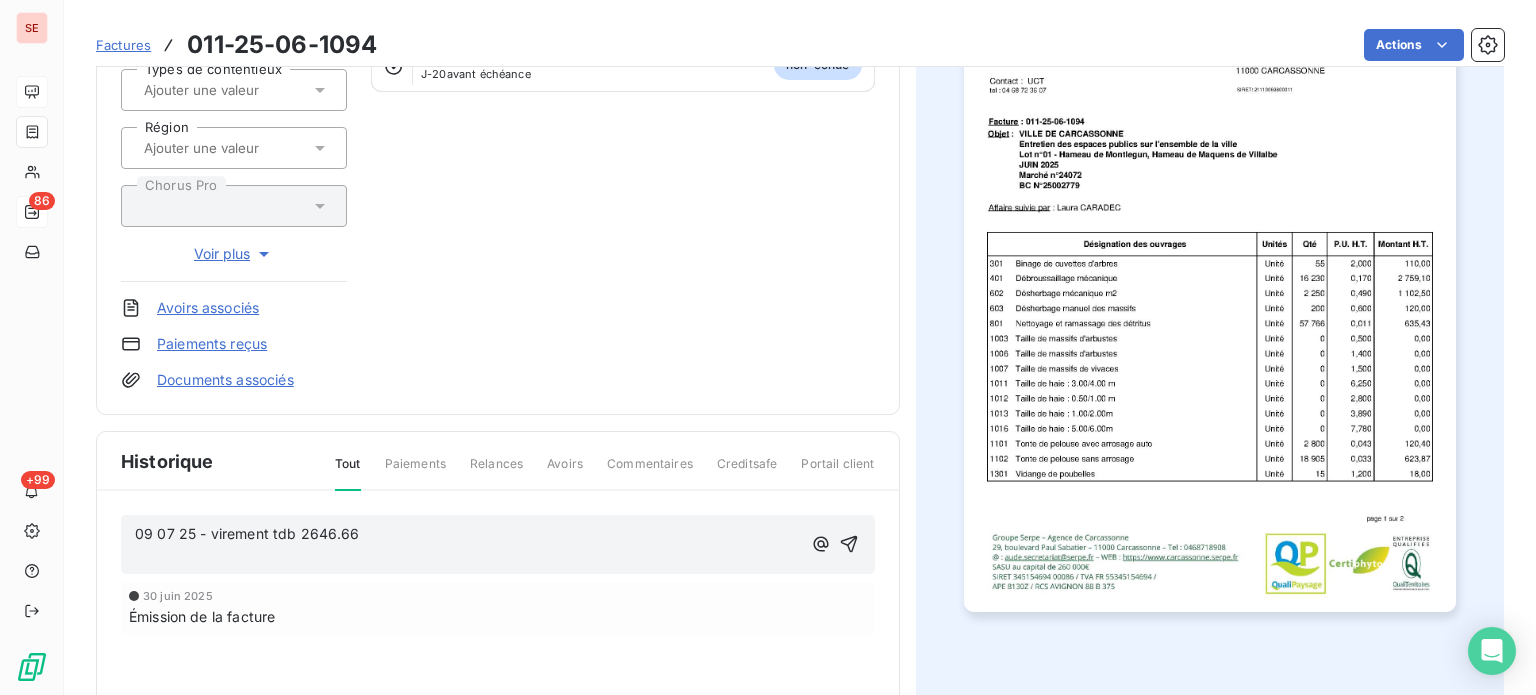 click on "09 07 25 - virement tdb 2646.66" at bounding box center [468, 534] 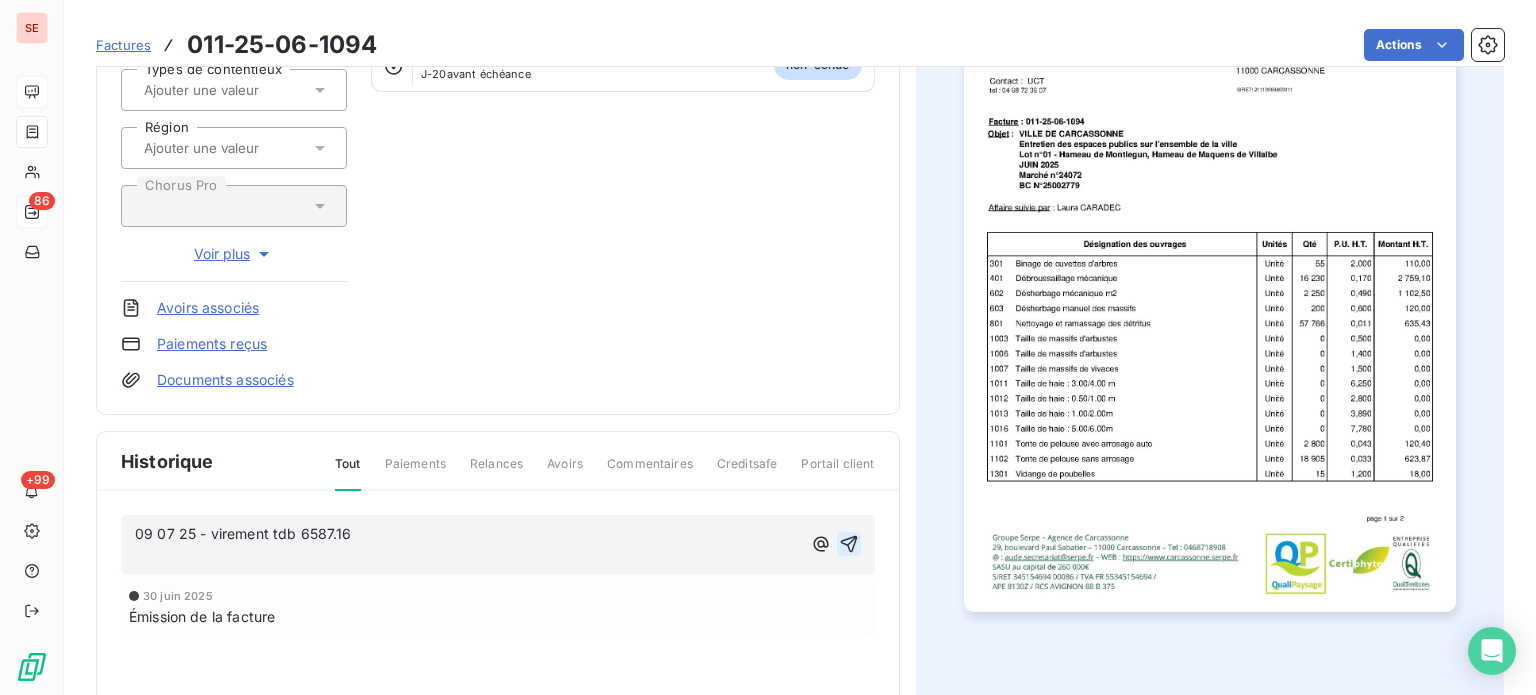 click 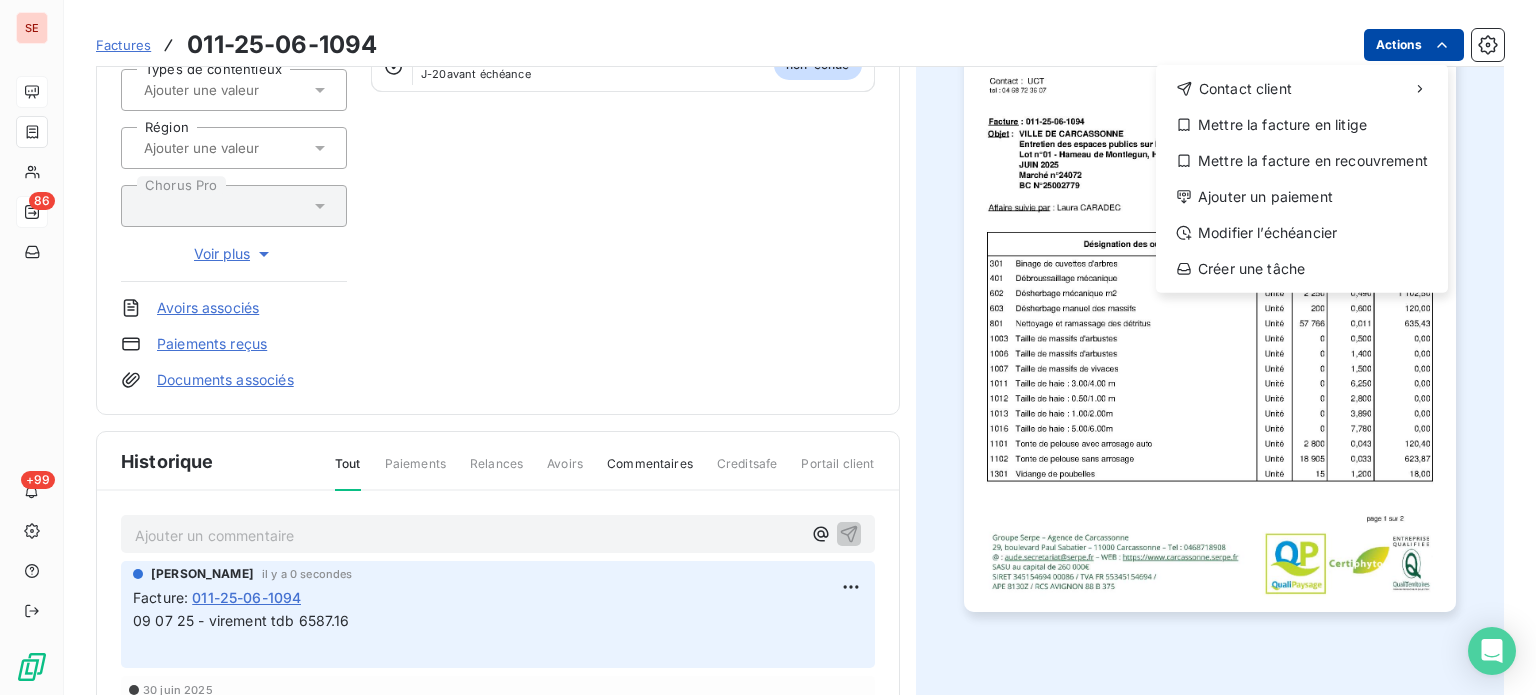 click on "SE 86 +99 Factures [PHONE_NUMBER] Actions Contact client Mettre la facture en litige Mettre la facture en recouvrement Ajouter un paiement Modifier l’échéancier Créer une tâche MAIRIE DE [GEOGRAPHIC_DATA] 41CARCASSONNE Montant initial 6 587,16 € Émise le [DATE] Tag relance Types de contentieux Région Chorus Pro Voir plus Avoirs associés Paiements reçus Documents associés Solde dû : 6 587,16 € 0% 100% Échéance due Échue le [DATE] J-20  avant échéance non-échue Historique Tout Paiements Relances Avoirs Commentaires Creditsafe Portail client Ajouter un commentaire ﻿ [PERSON_NAME] il y a 0 secondes Facture  : 011-25-06-1094 09 07 25 - virement tdb 6587.16
﻿ [DATE] Émission de la facture" at bounding box center [768, 347] 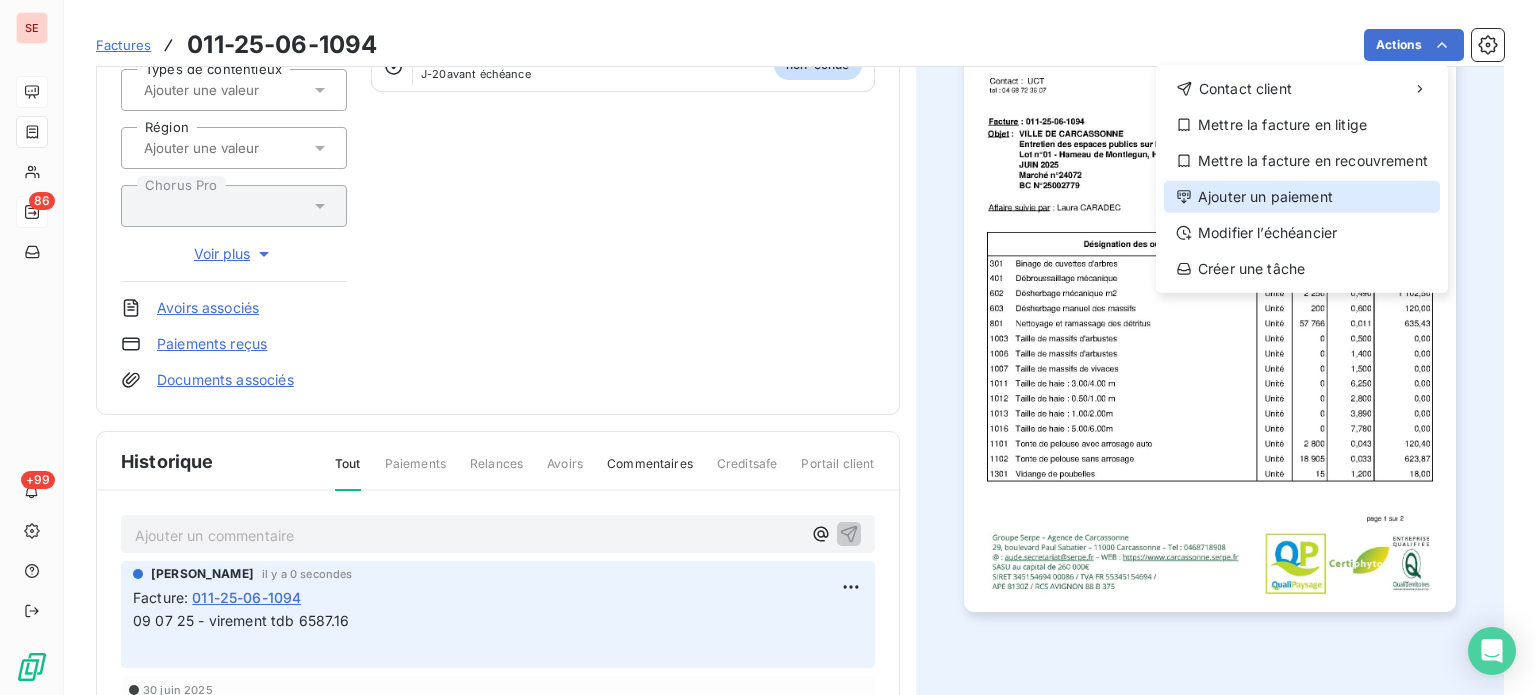 click on "Ajouter un paiement" at bounding box center (1302, 197) 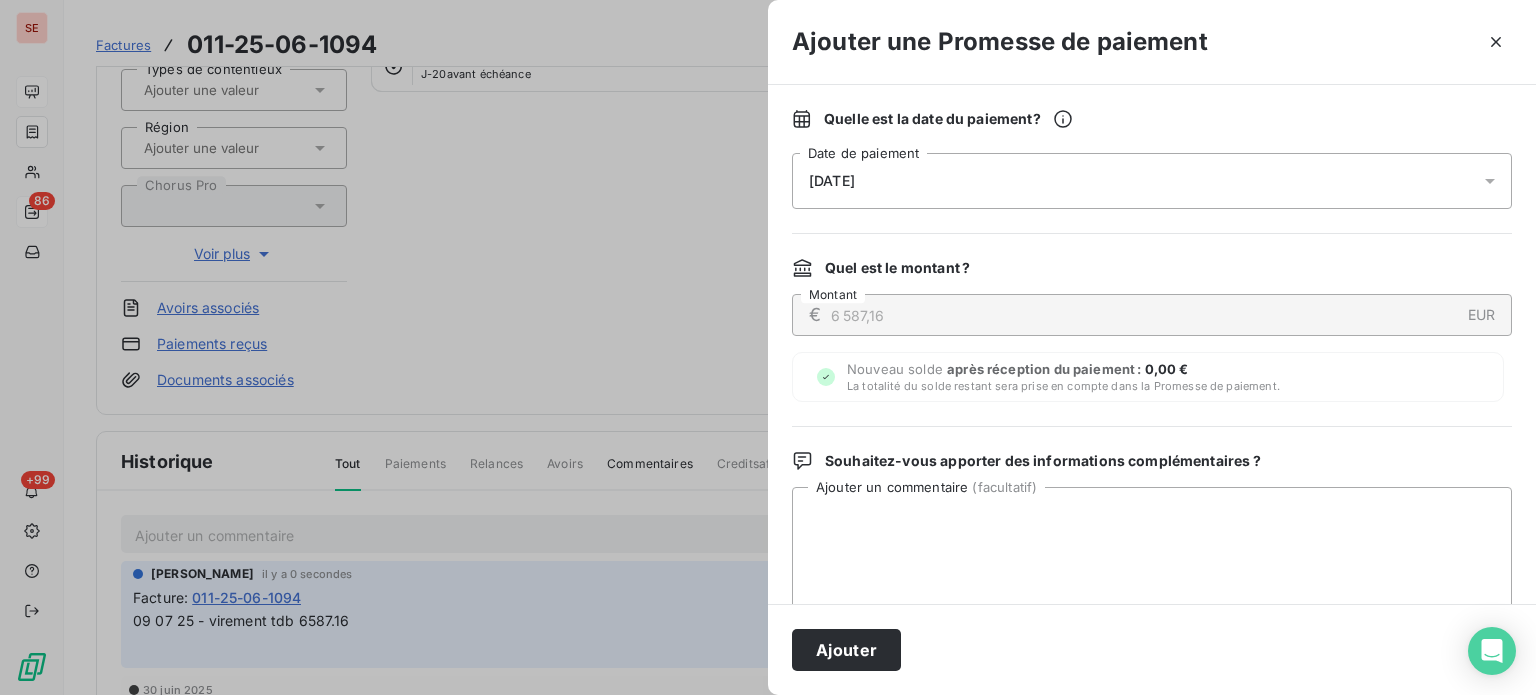 click on "[DATE]" at bounding box center (1152, 181) 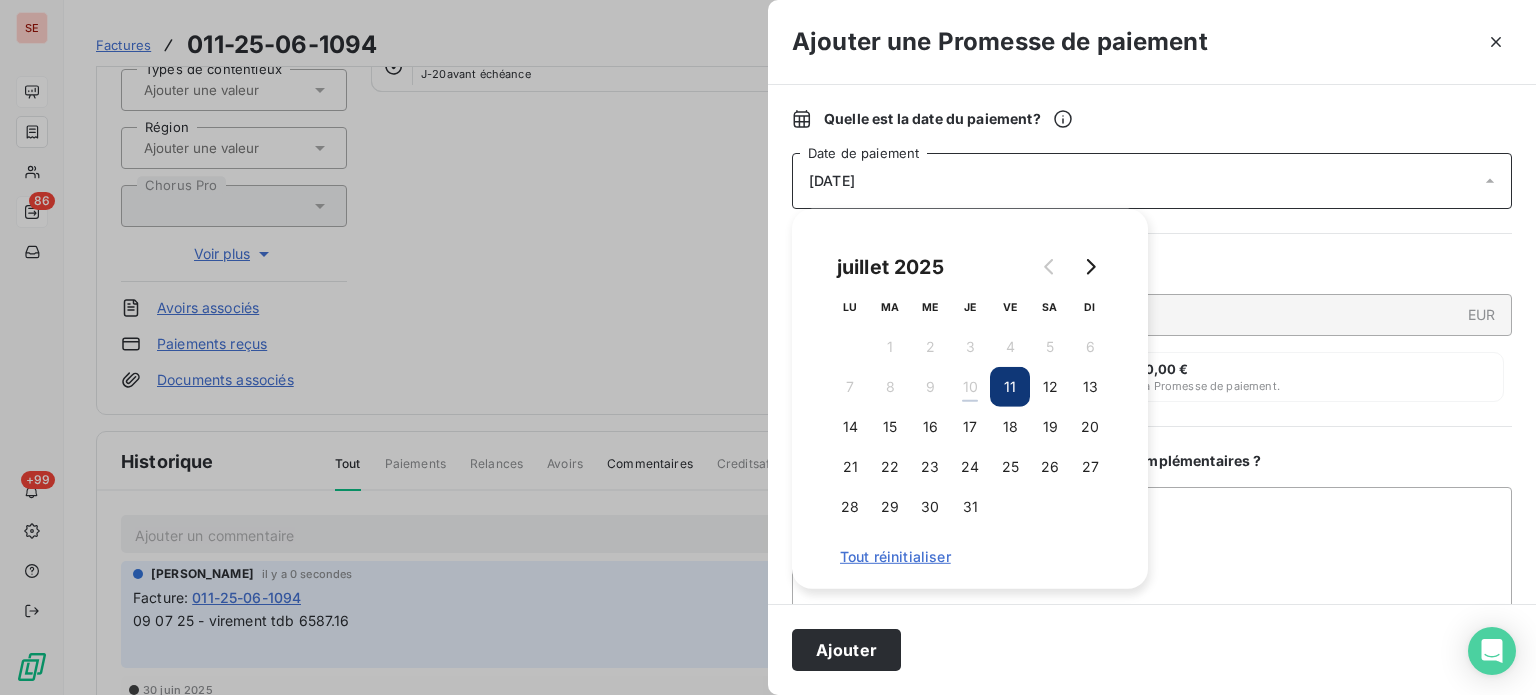 click on "13" at bounding box center (1090, 387) 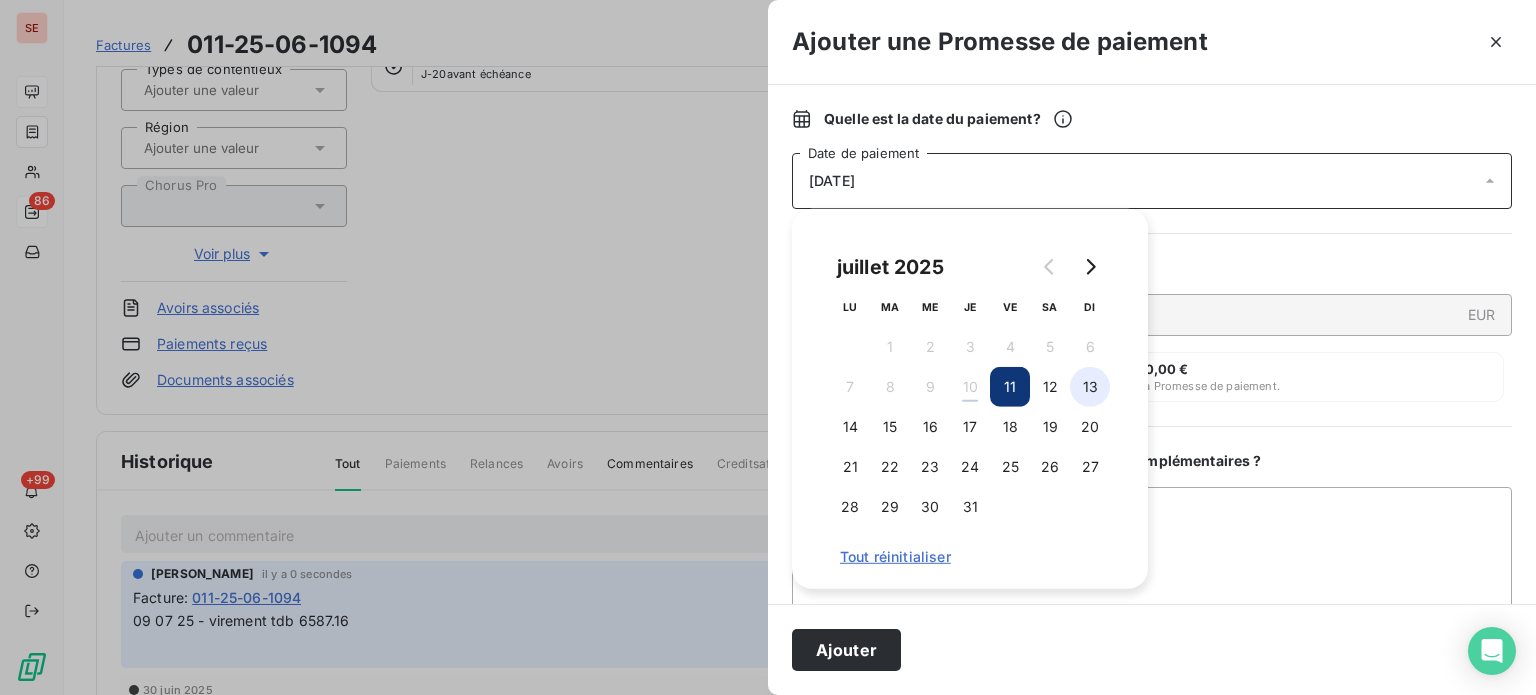 click on "13" at bounding box center (1090, 387) 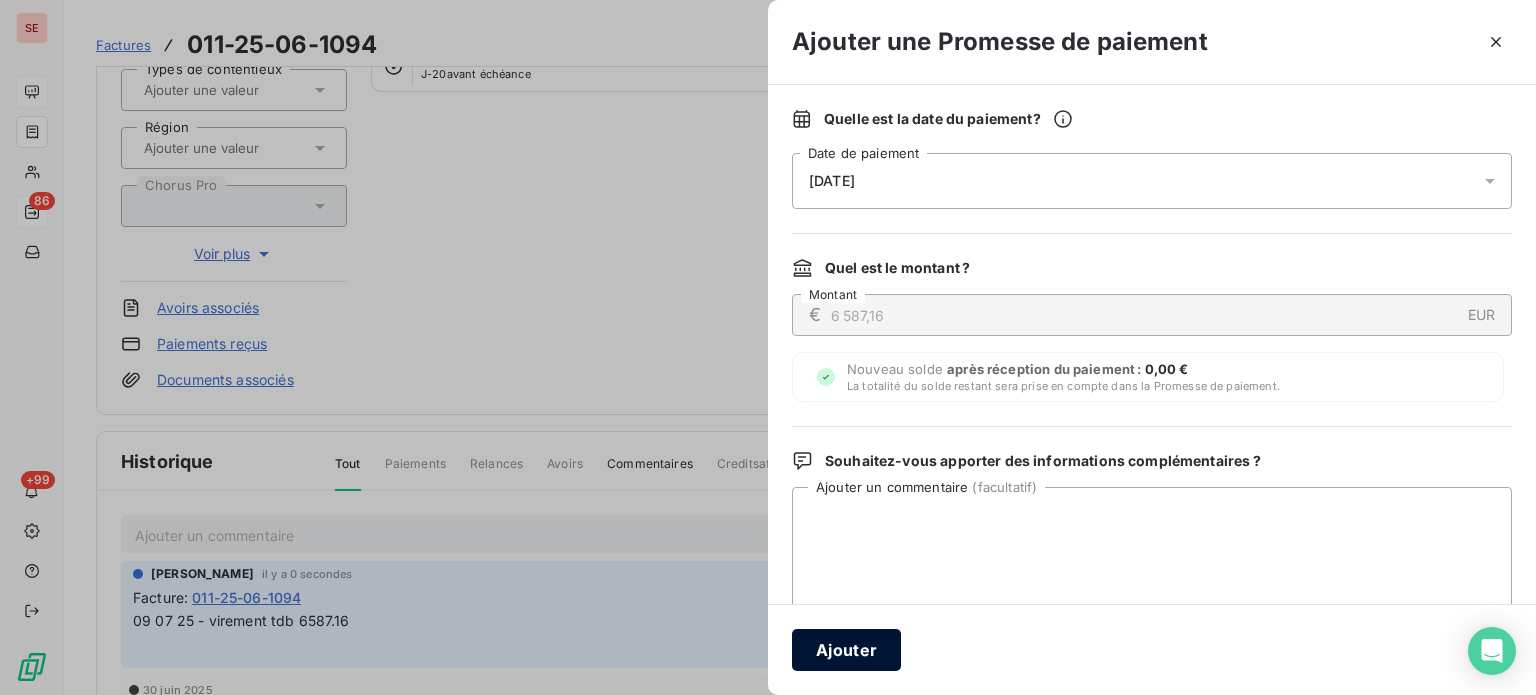click on "Ajouter" at bounding box center [846, 650] 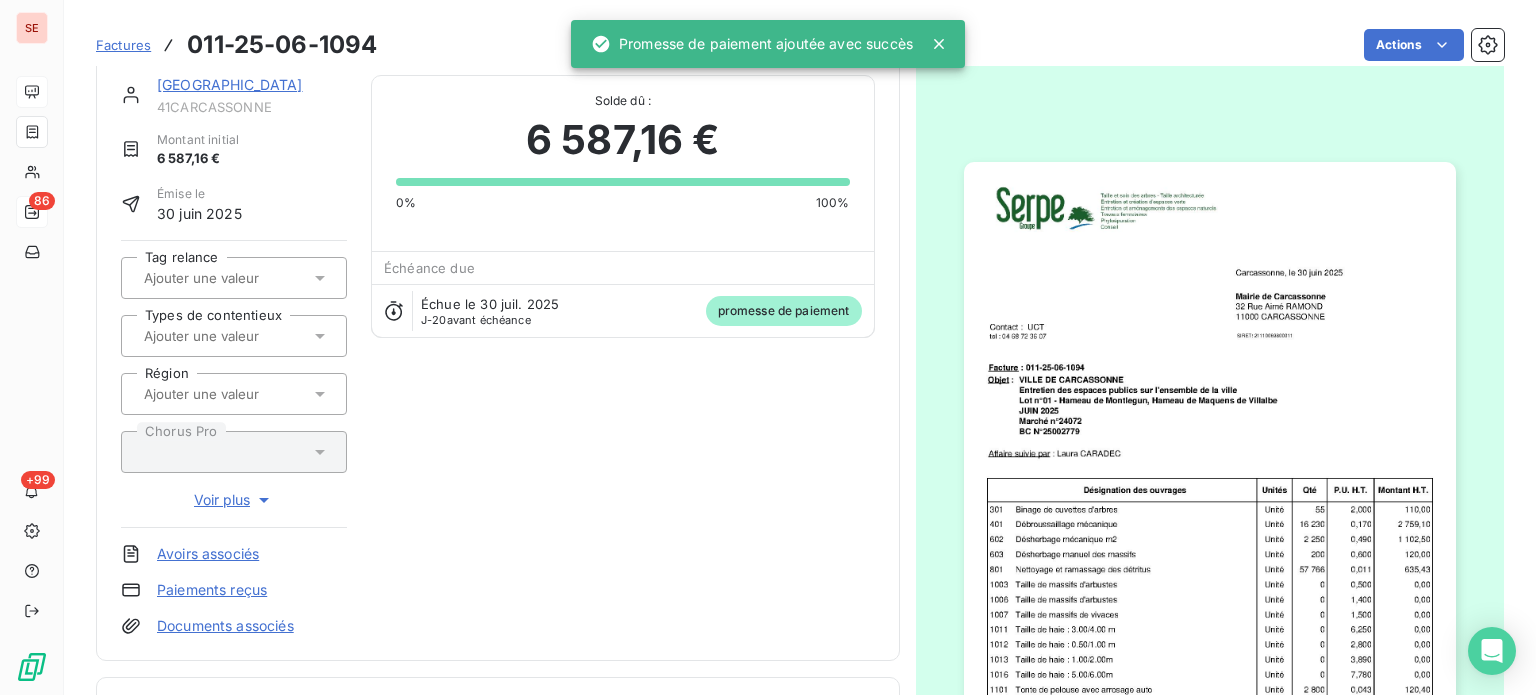 scroll, scrollTop: 0, scrollLeft: 0, axis: both 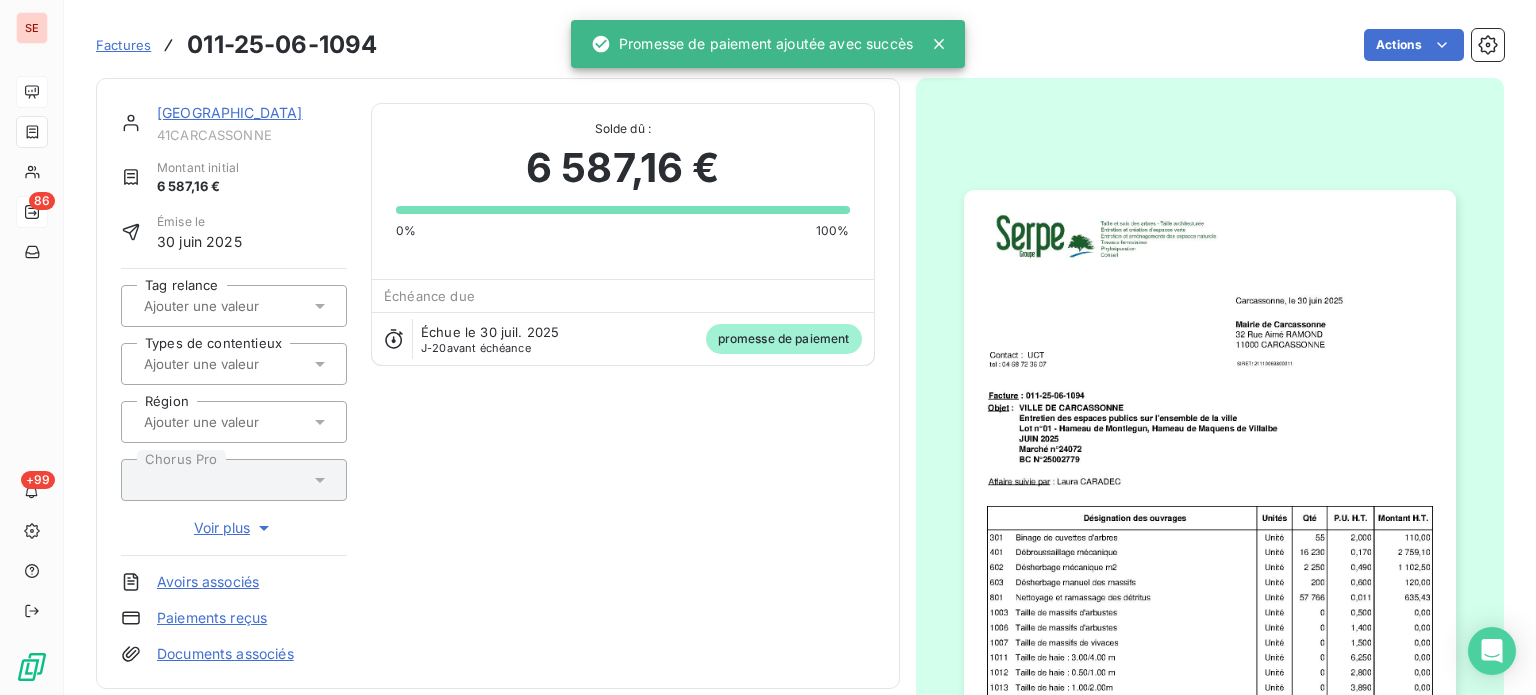 click on "41CARCASSONNE" at bounding box center [252, 135] 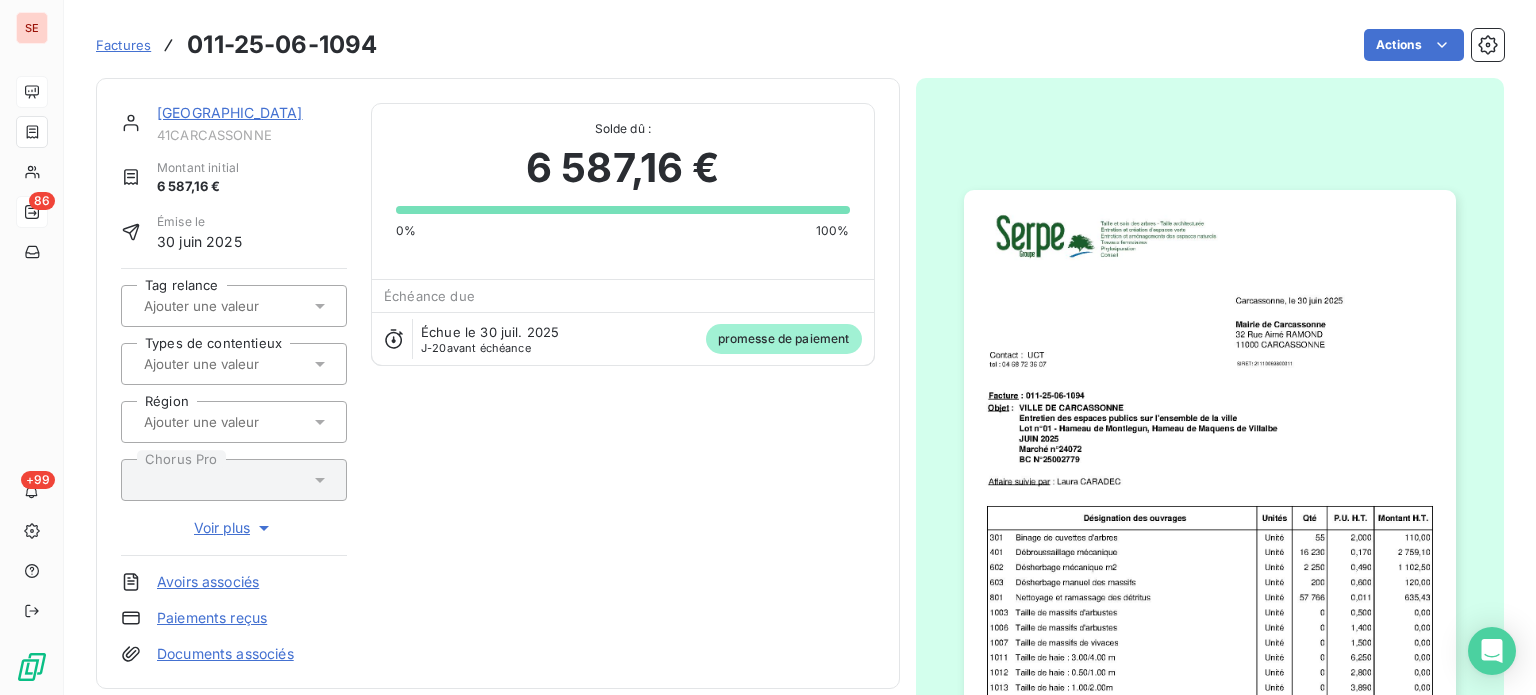 click on "[GEOGRAPHIC_DATA]" at bounding box center (230, 112) 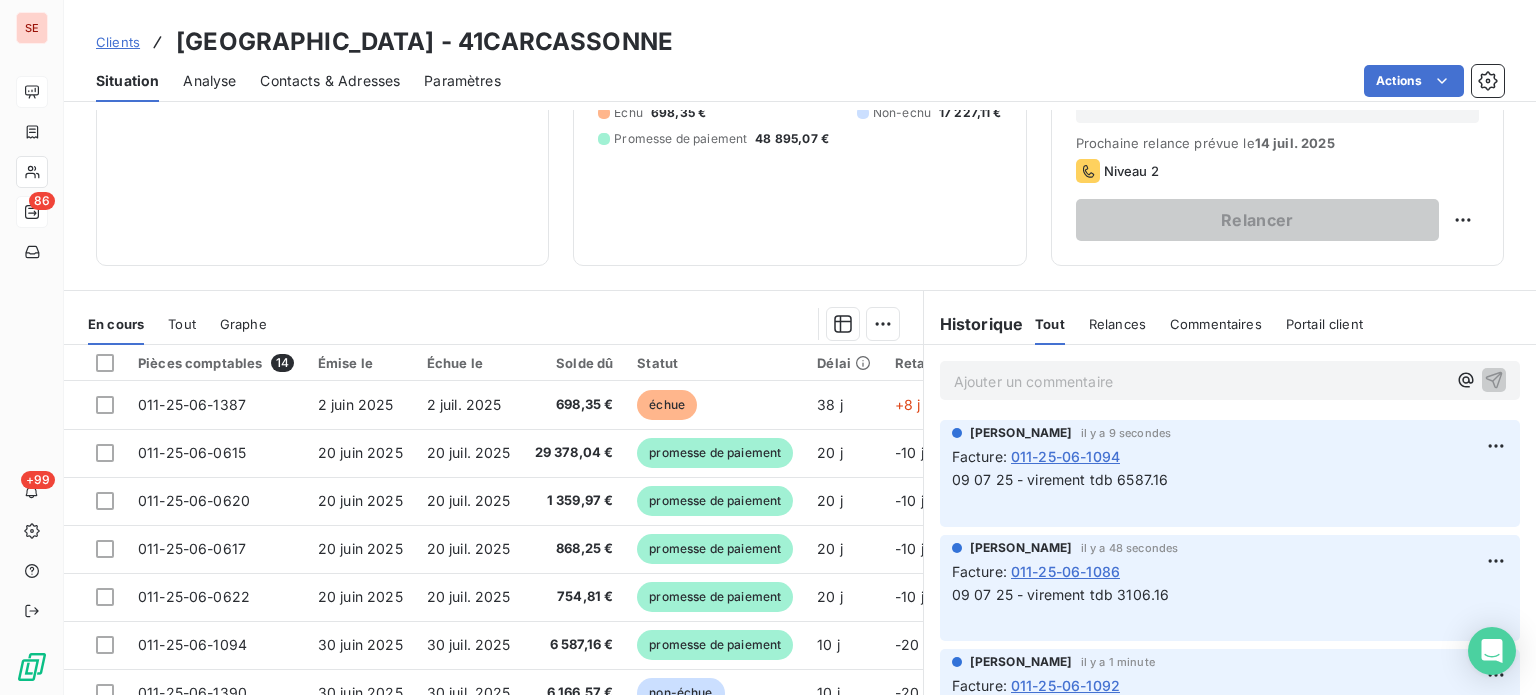 scroll, scrollTop: 360, scrollLeft: 0, axis: vertical 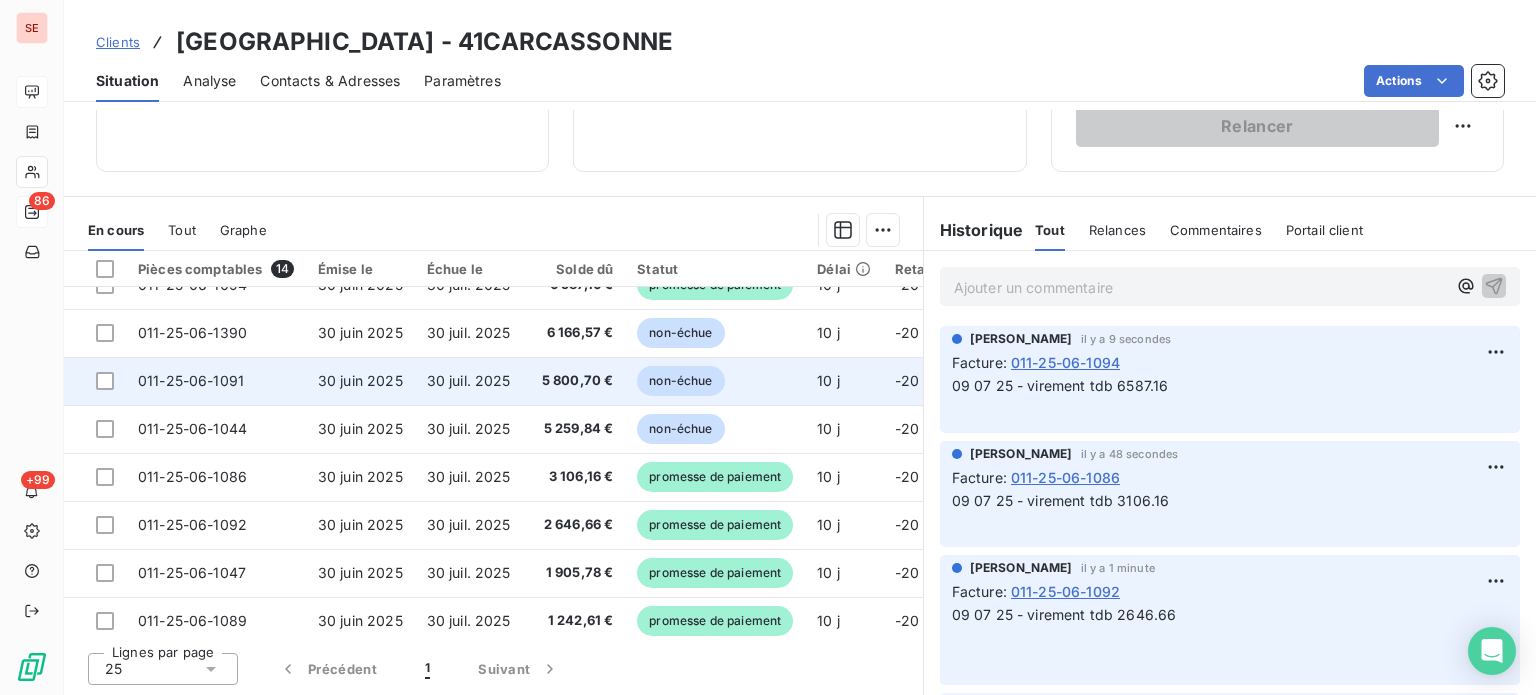 click on "5 800,70 €" at bounding box center [574, 381] 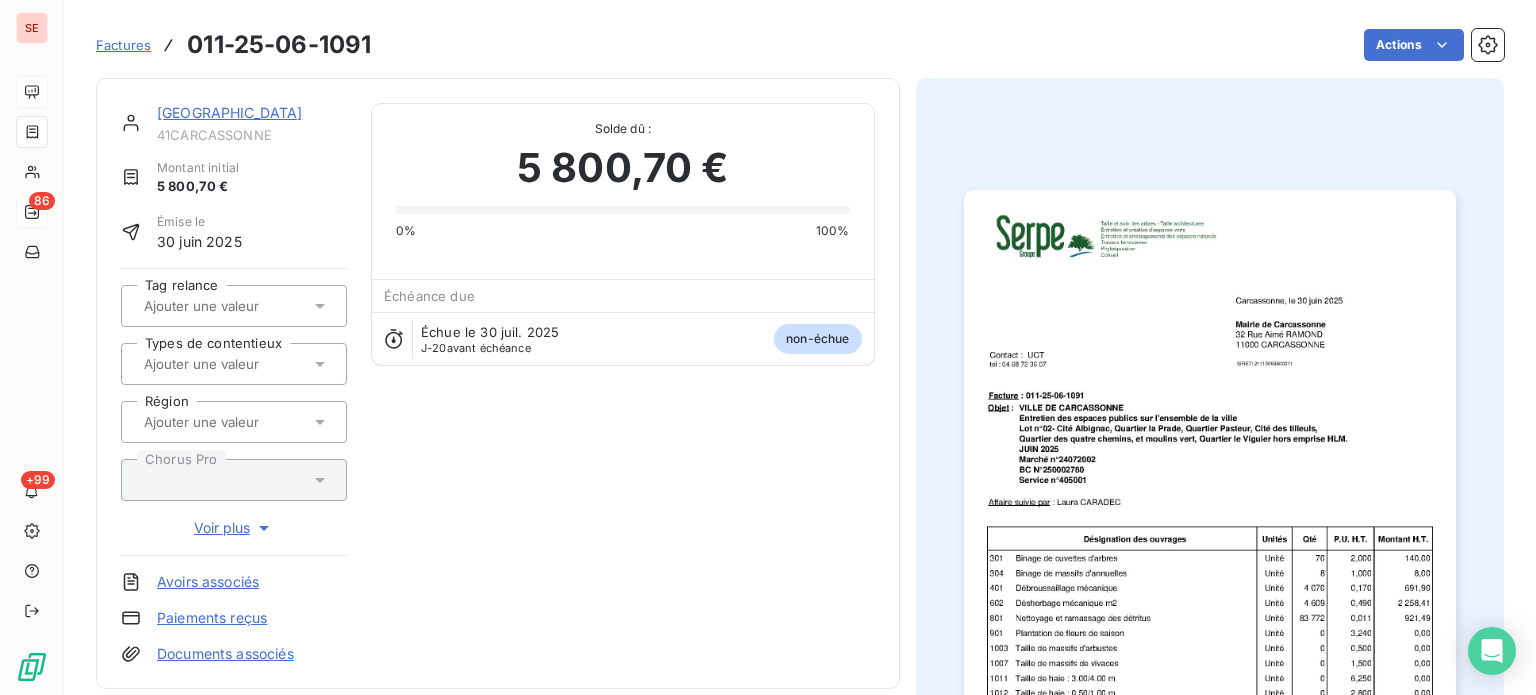 scroll, scrollTop: 506, scrollLeft: 0, axis: vertical 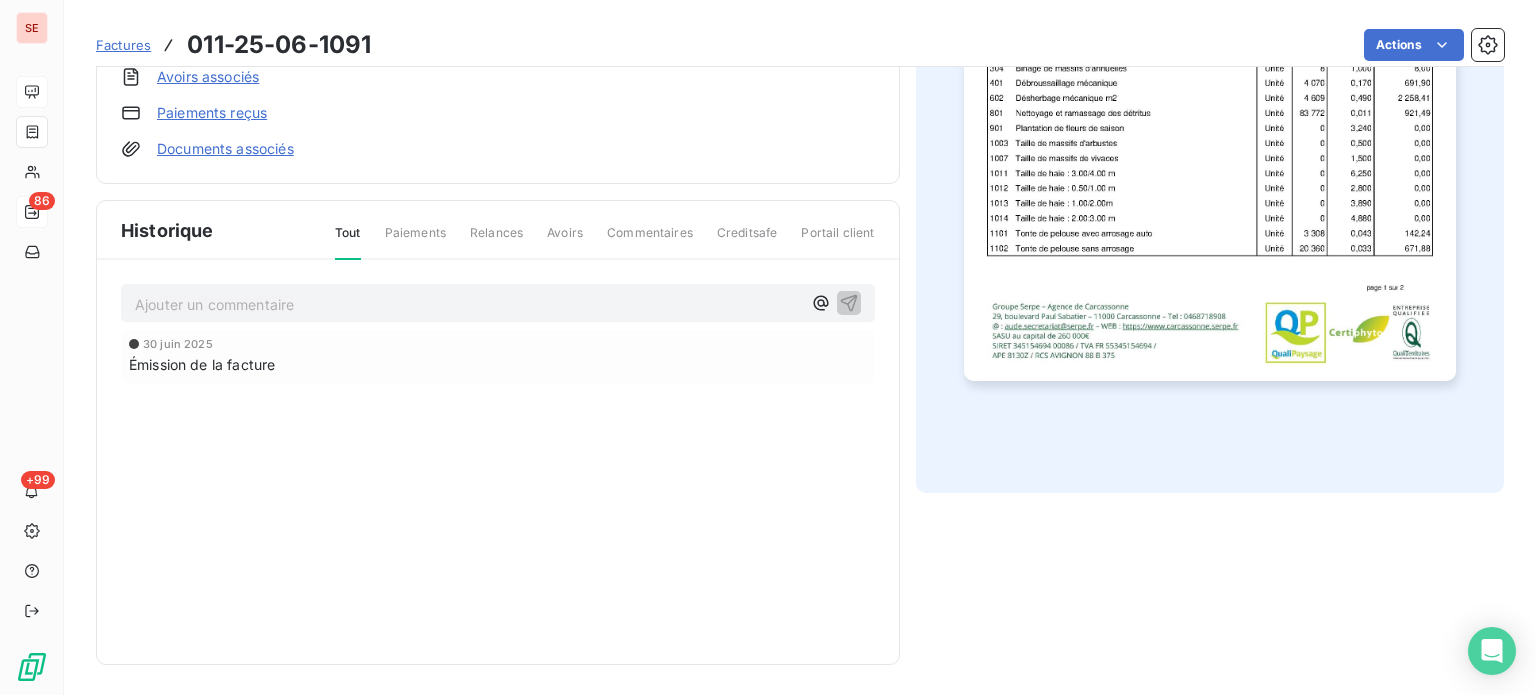 click on "Ajouter un commentaire ﻿" at bounding box center [468, 304] 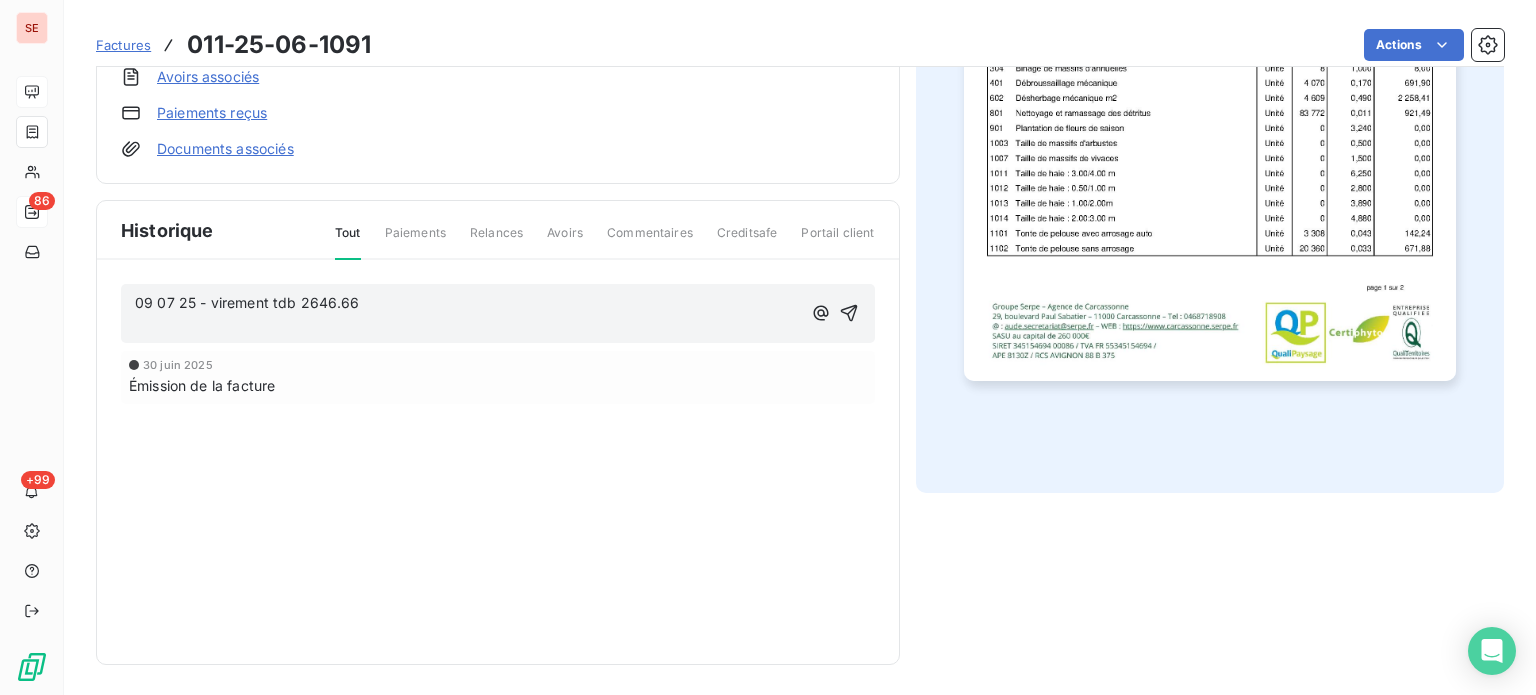 drag, startPoint x: 384, startPoint y: 293, endPoint x: 400, endPoint y: 283, distance: 18.867962 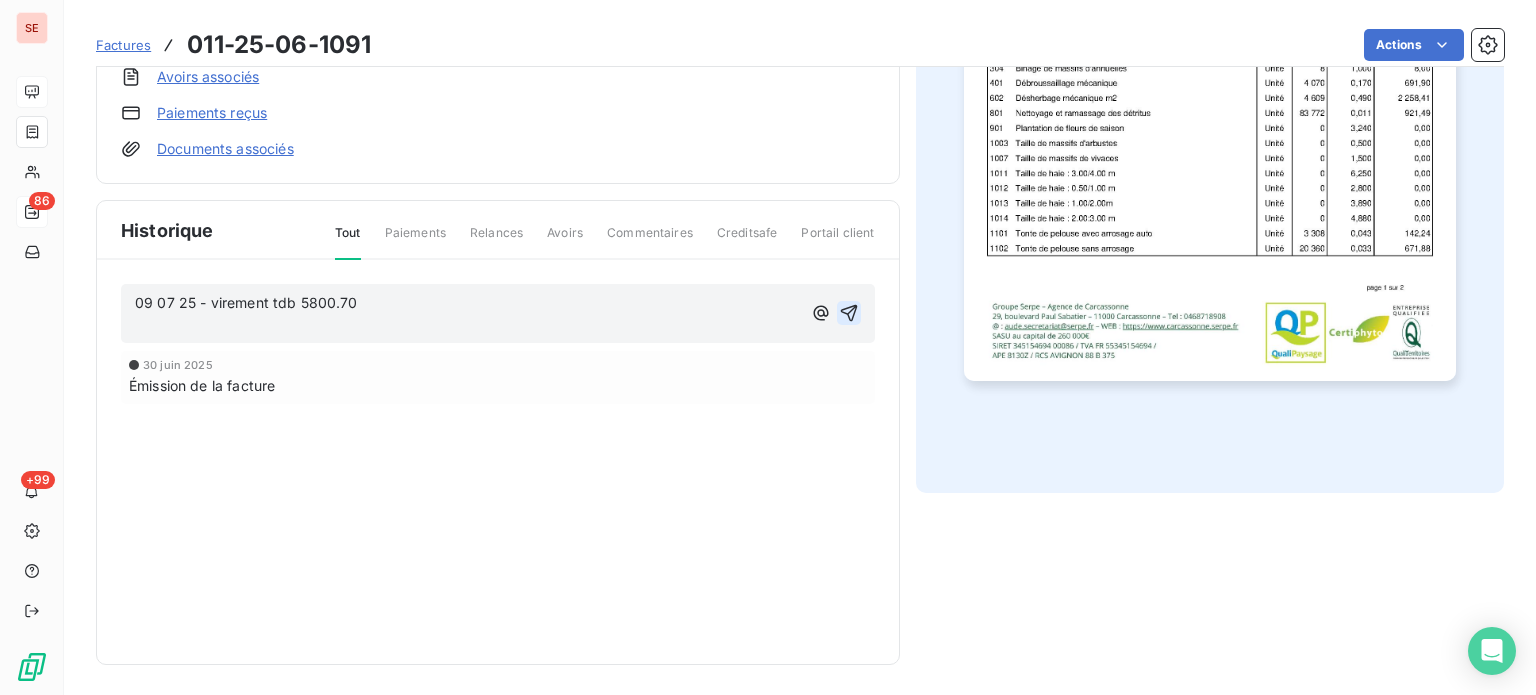 click 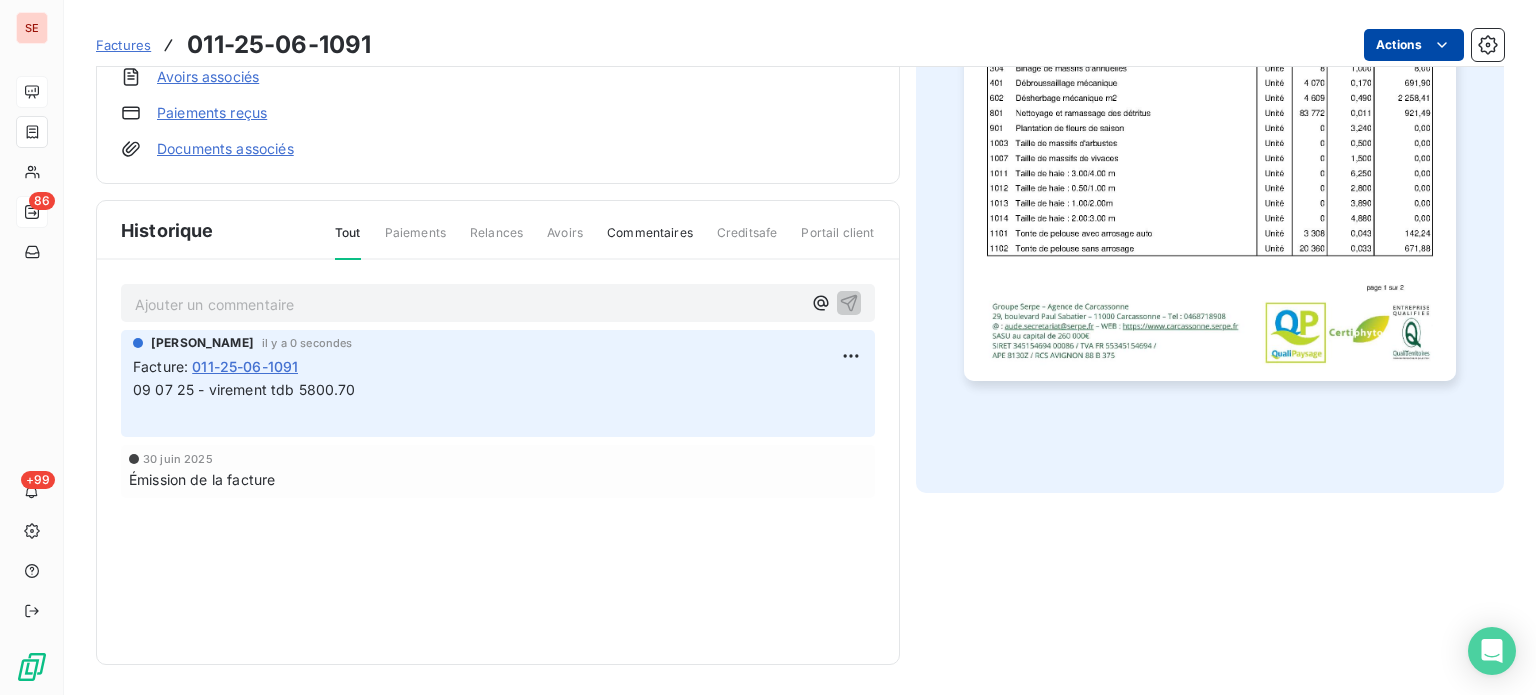 click on "SE 86 +99 Factures 011-25-06-1091 Actions [GEOGRAPHIC_DATA] 41CARCASSONNE Montant initial 5 800,70 € Émise le [DATE] Tag relance Types de contentieux Région Chorus Pro Voir plus Avoirs associés Paiements reçus Documents associés Solde dû : 5 800,70 € 0% 100% Échéance due Échue le [DATE] J-20  avant échéance non-échue Historique Tout Paiements Relances Avoirs Commentaires Creditsafe Portail client Ajouter un commentaire ﻿ [PERSON_NAME] il y a 0 secondes Facture  : 011-25-06-1091 09 07 25 - virement tdb 5800.70
﻿ [DATE] Émission de la facture" at bounding box center (768, 347) 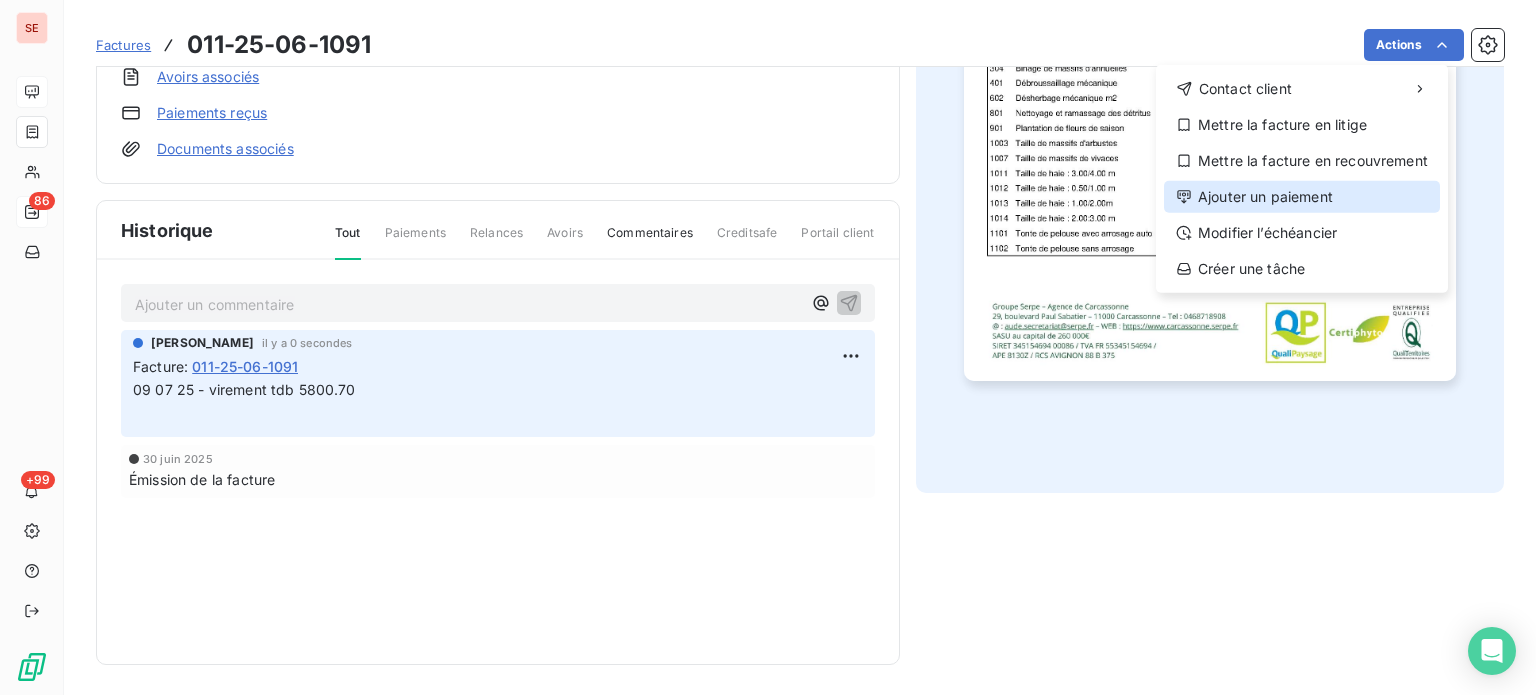 click on "Ajouter un paiement" at bounding box center [1302, 197] 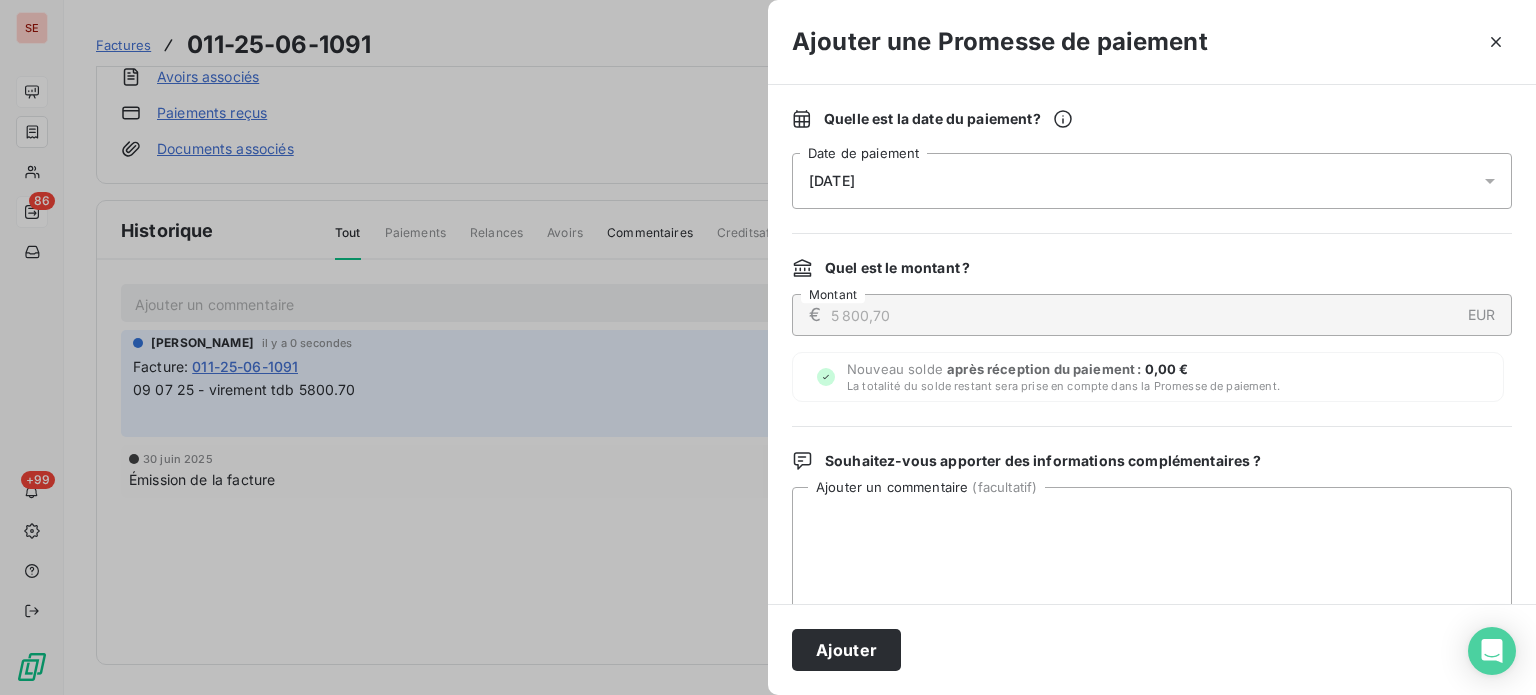 click on "[DATE]" at bounding box center (1152, 181) 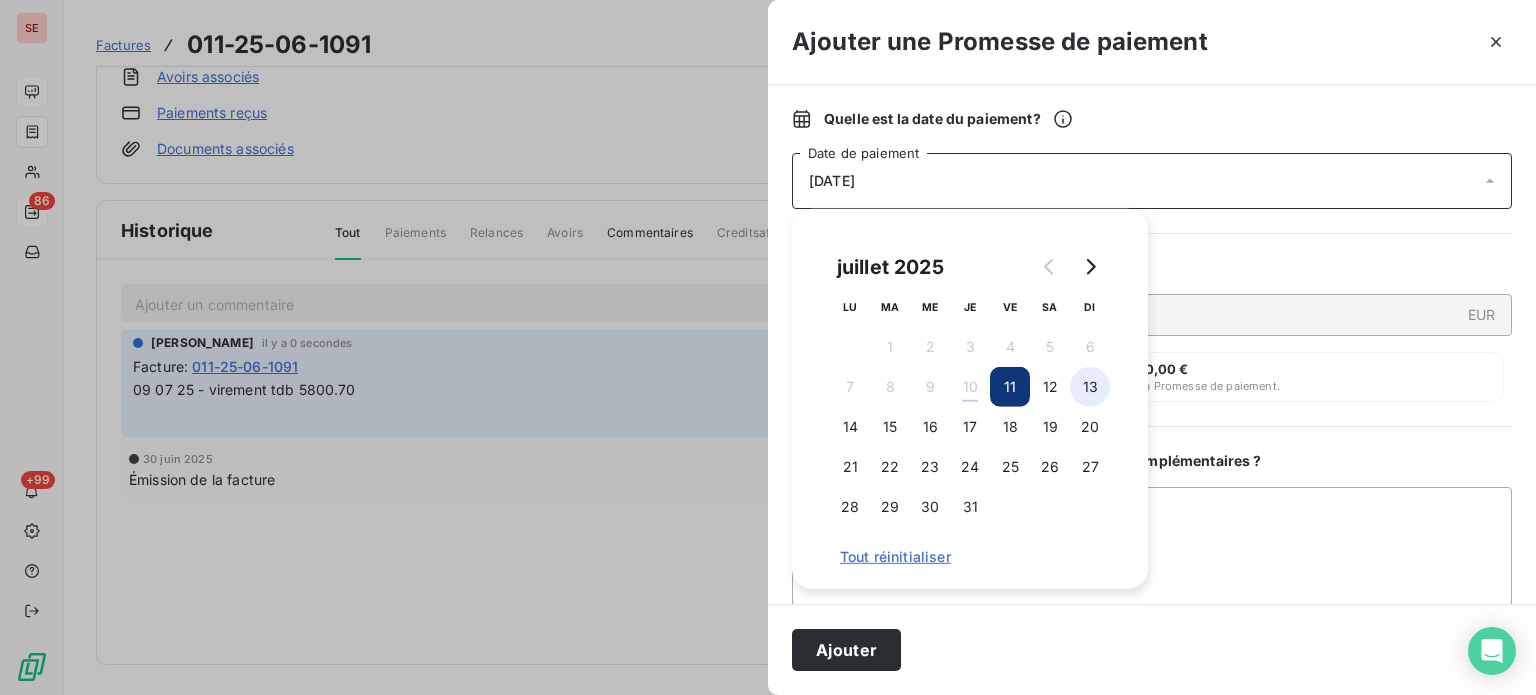 click on "13" at bounding box center [1090, 387] 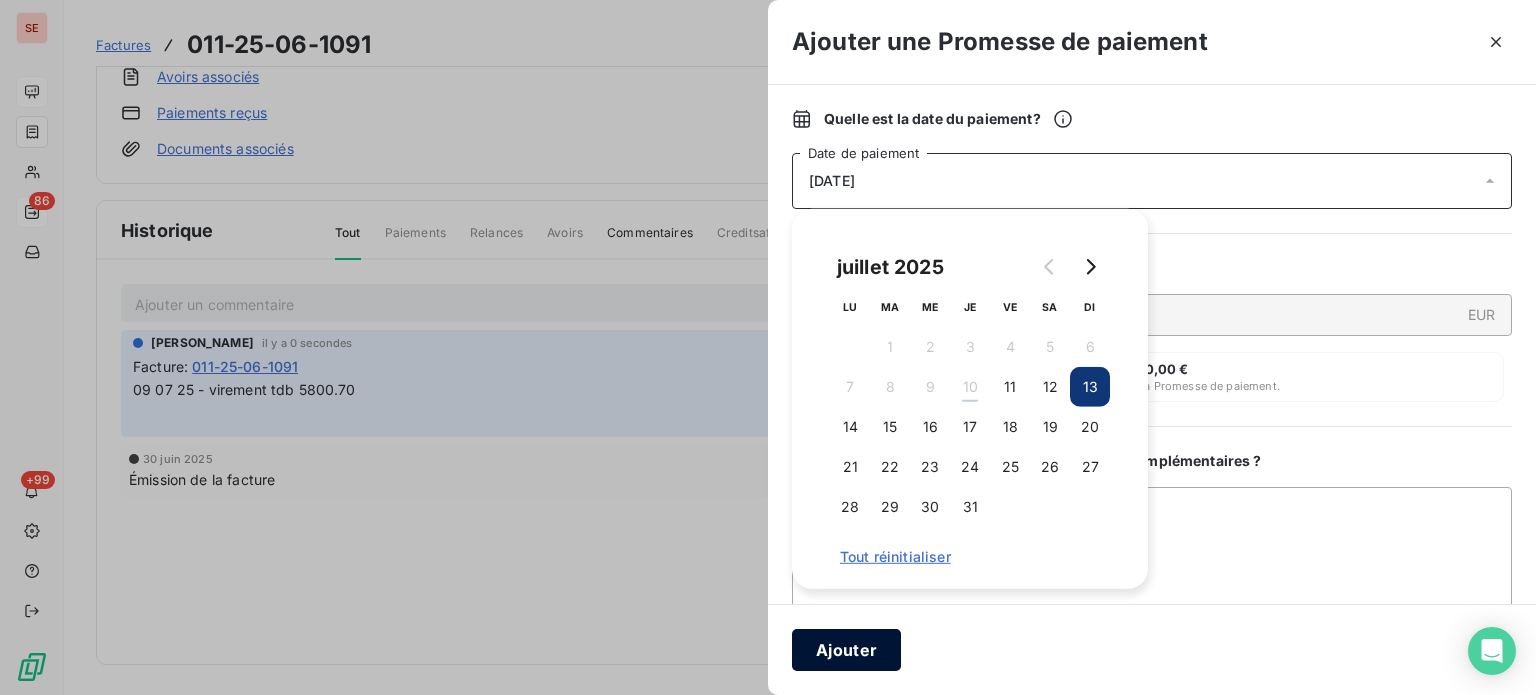 click on "Ajouter" at bounding box center (846, 650) 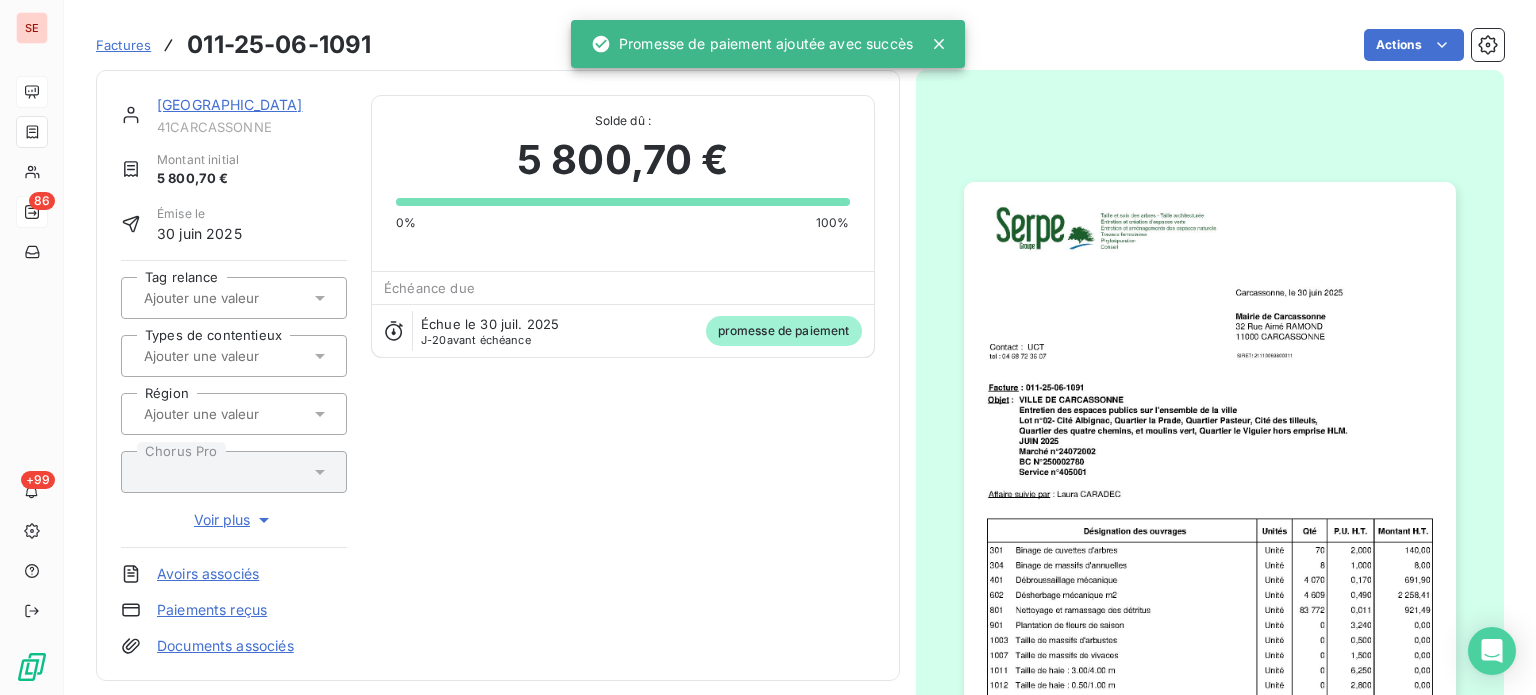 scroll, scrollTop: 0, scrollLeft: 0, axis: both 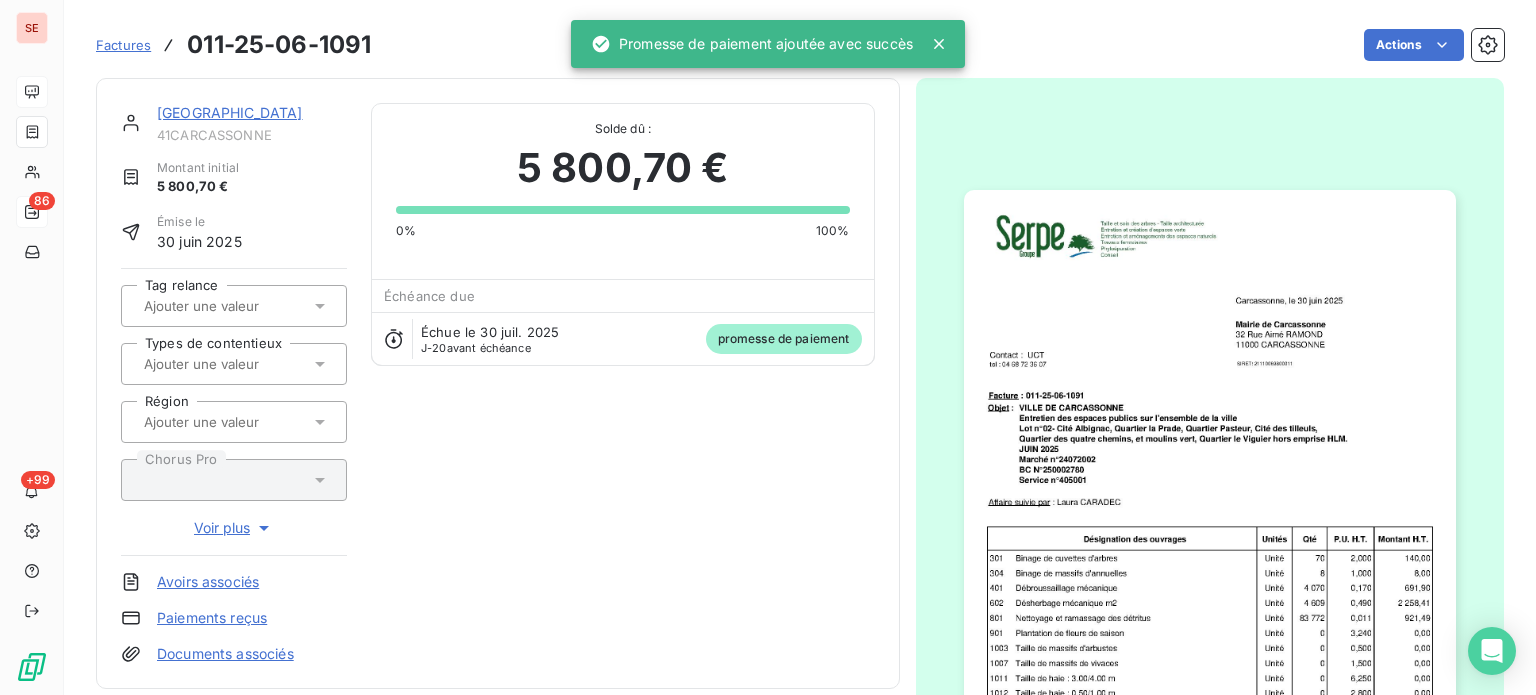 click on "[GEOGRAPHIC_DATA]" at bounding box center [230, 112] 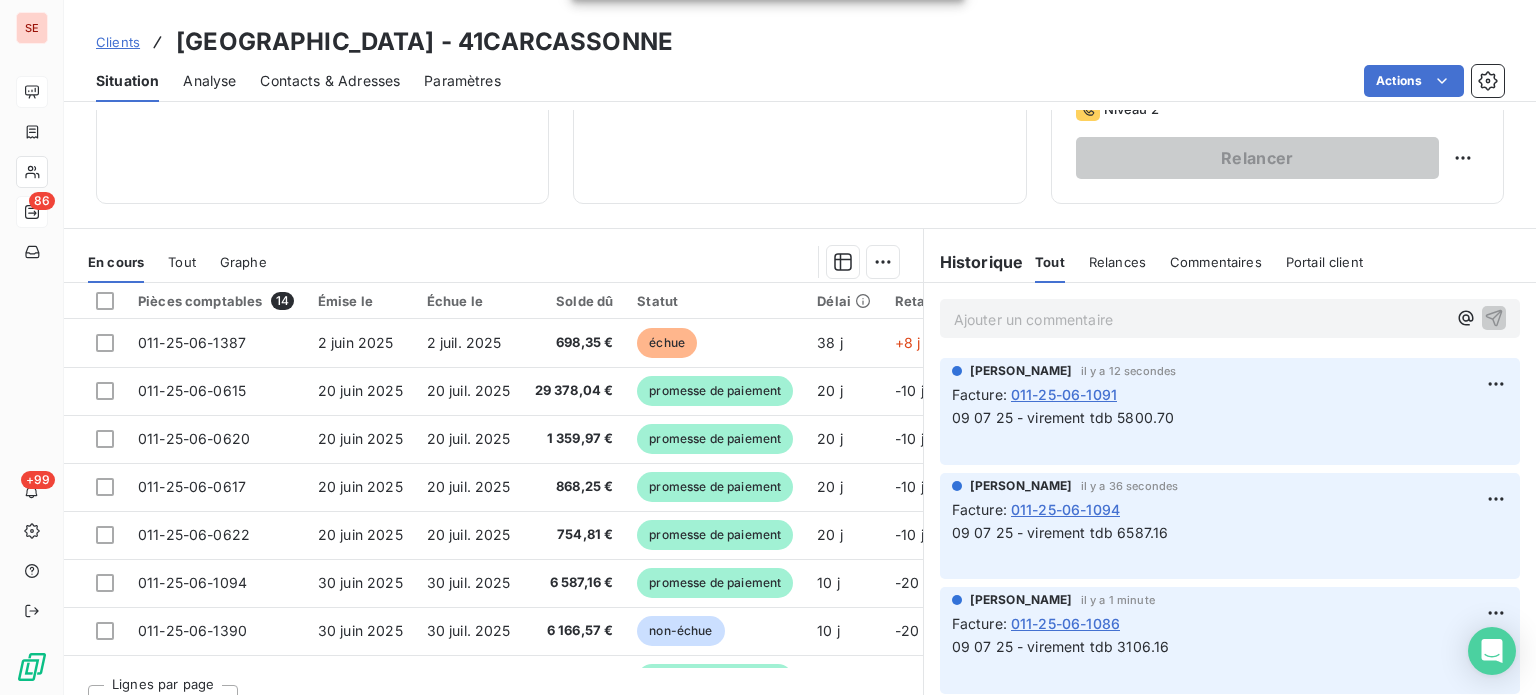 scroll, scrollTop: 360, scrollLeft: 0, axis: vertical 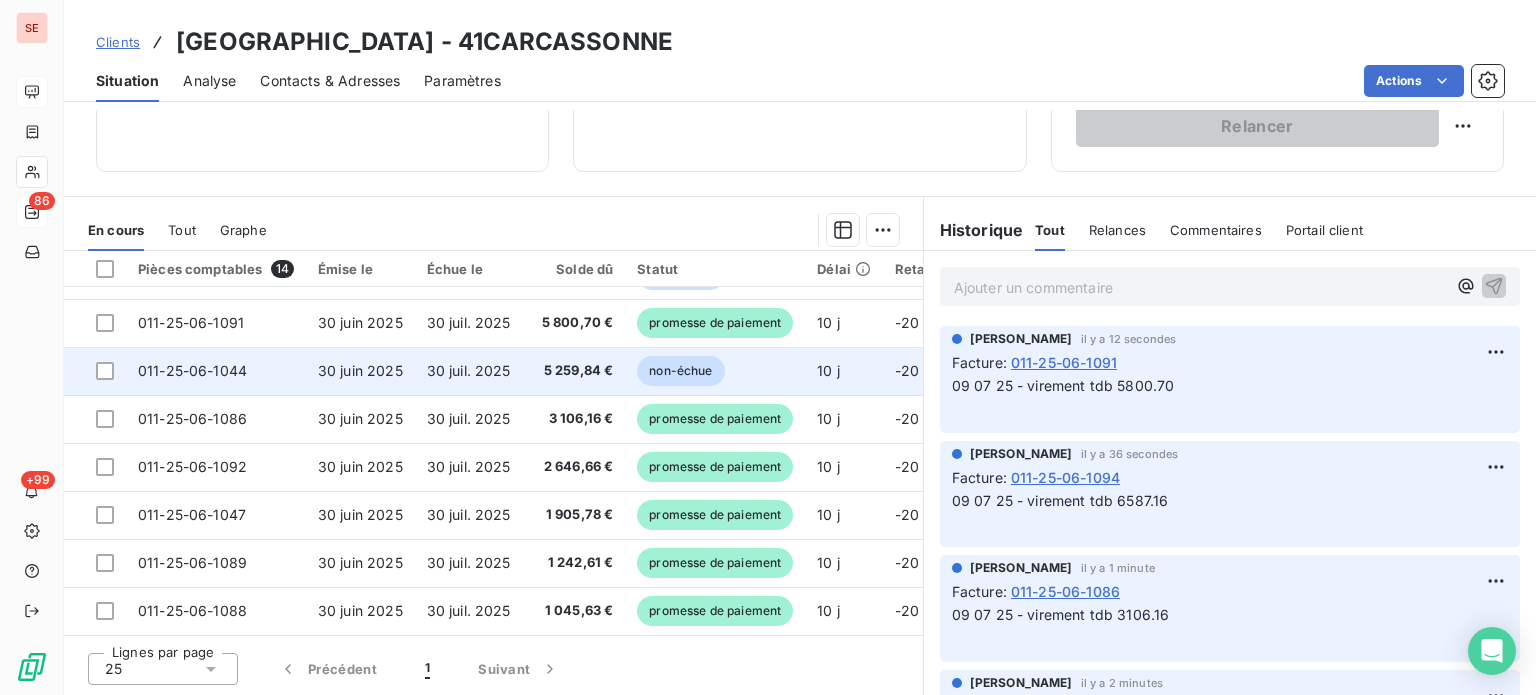 click on "5 259,84 €" at bounding box center [574, 371] 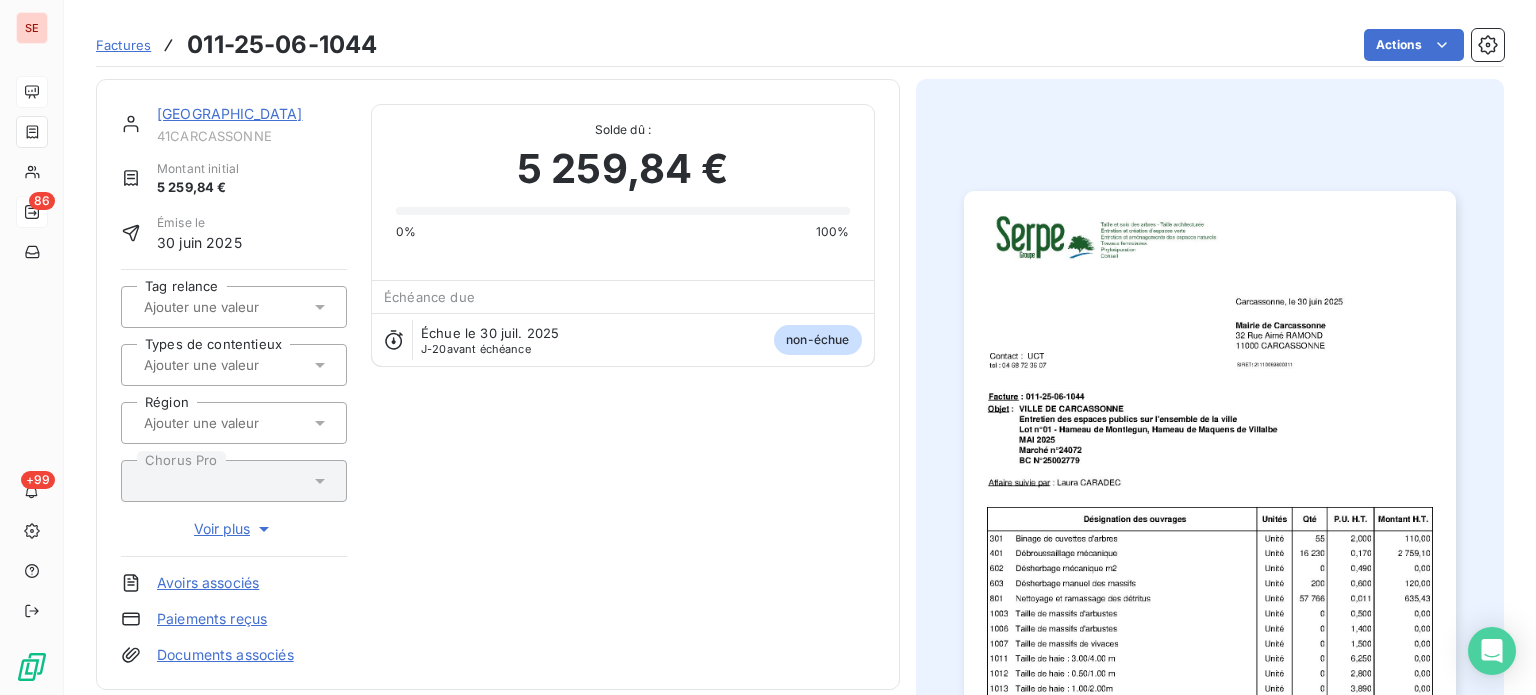 scroll, scrollTop: 267, scrollLeft: 0, axis: vertical 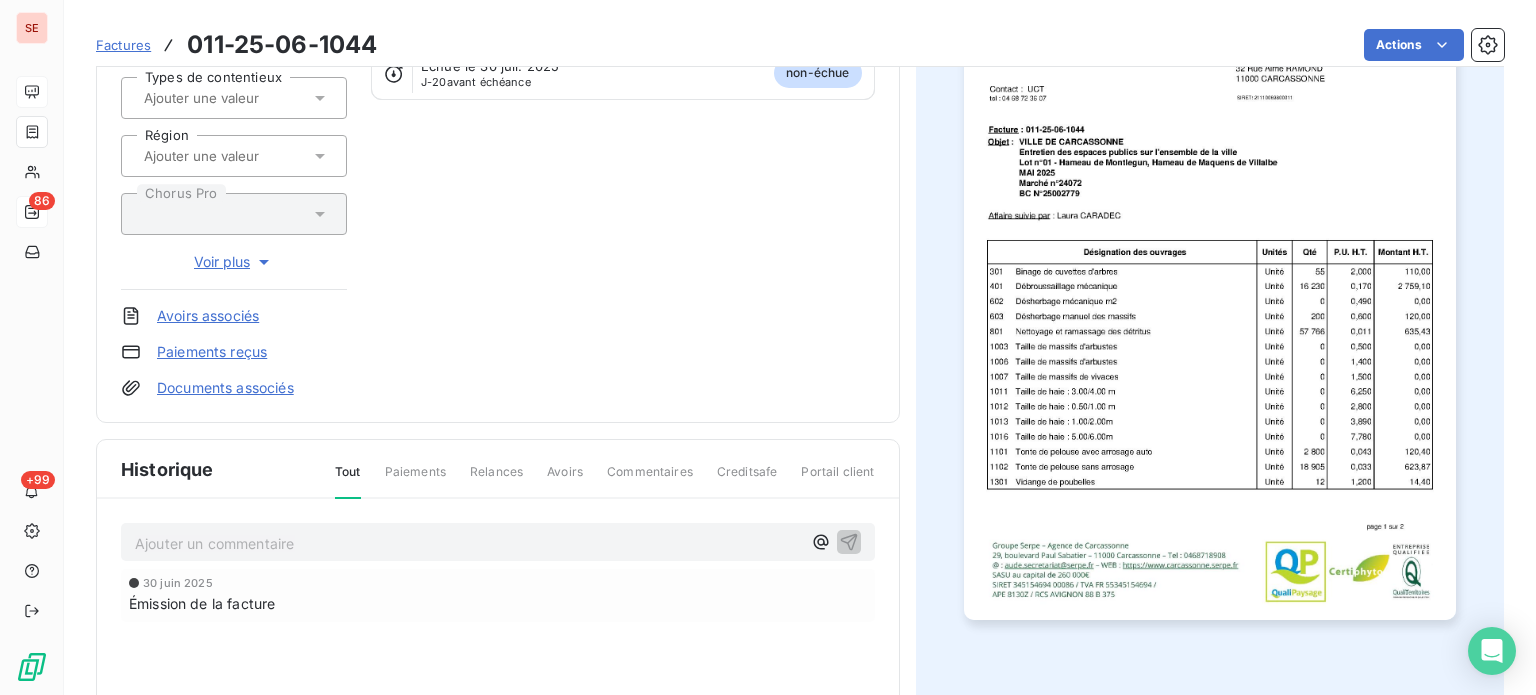 click on "Ajouter un commentaire ﻿" at bounding box center [468, 543] 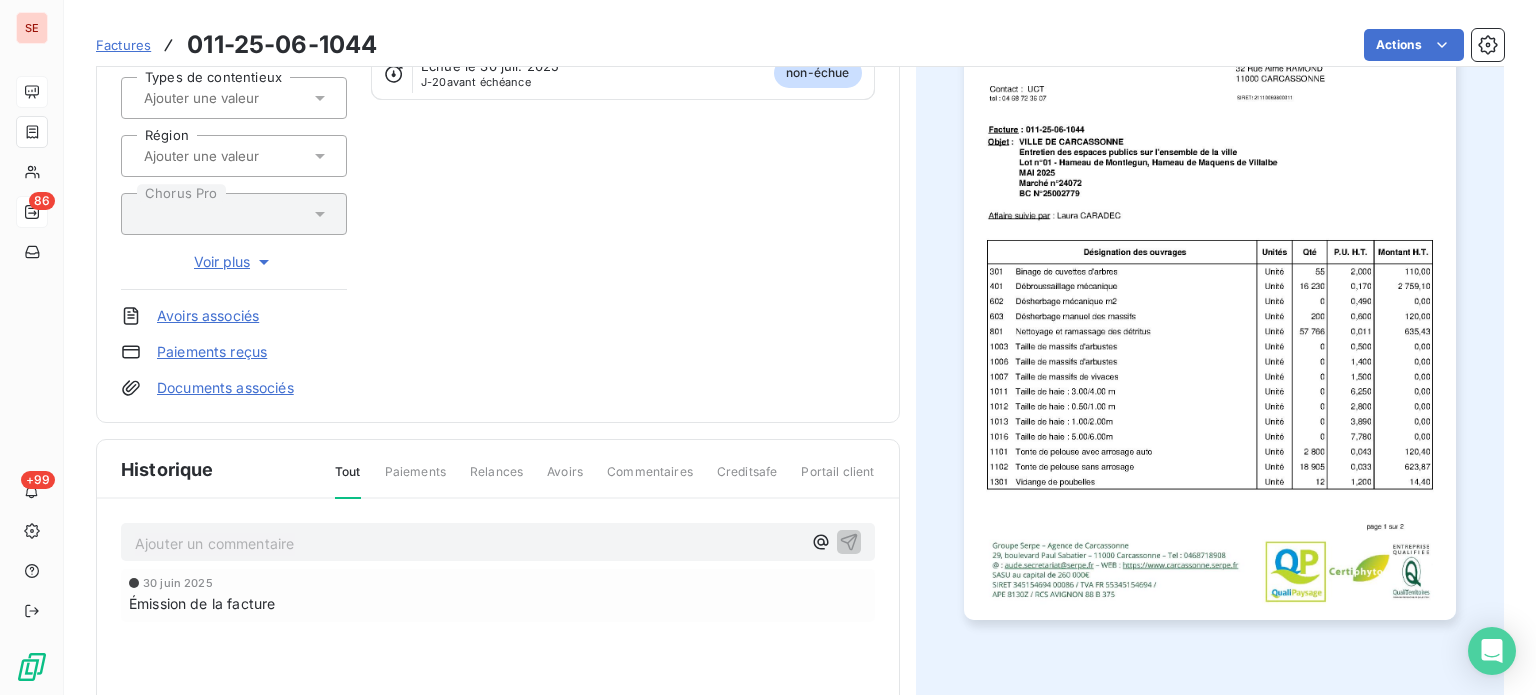 click on "Ajouter un commentaire ﻿" at bounding box center [468, 543] 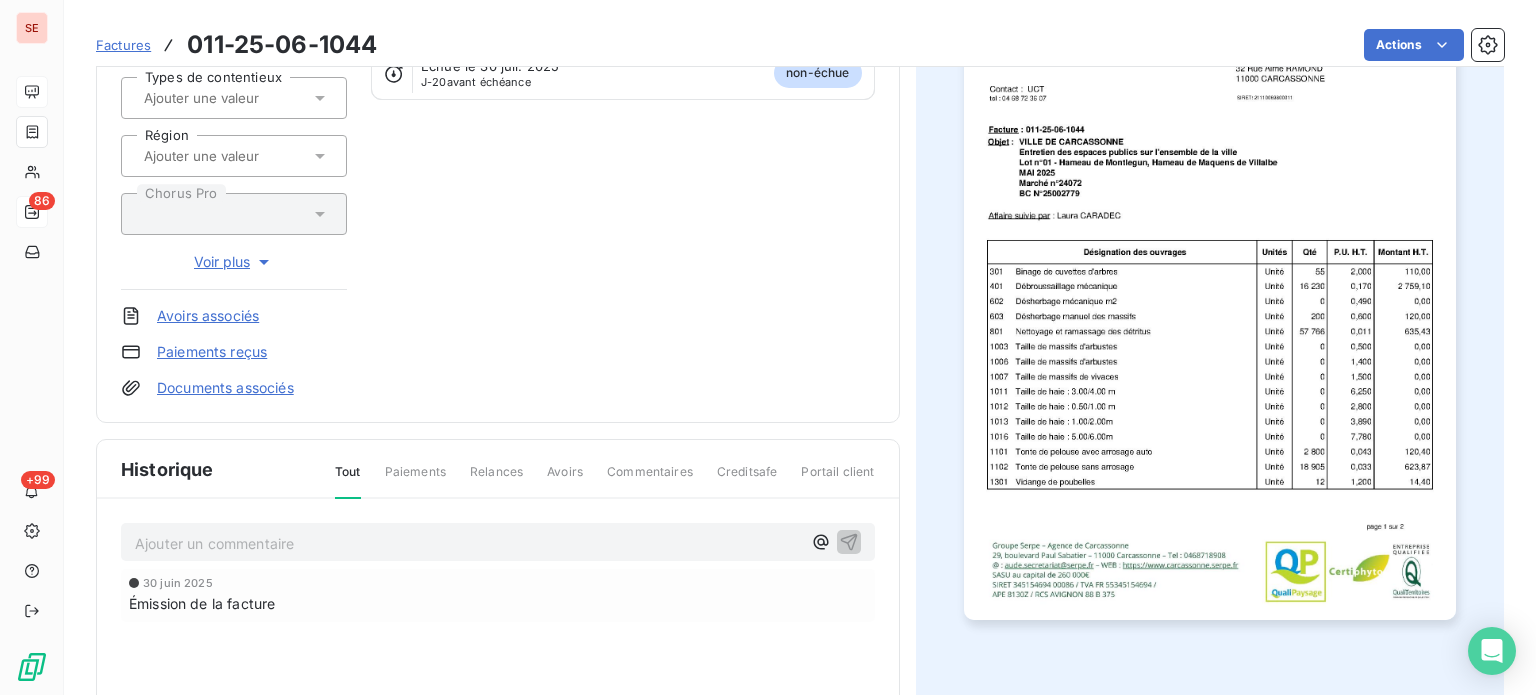 drag, startPoint x: 403, startPoint y: 537, endPoint x: 262, endPoint y: 535, distance: 141.01419 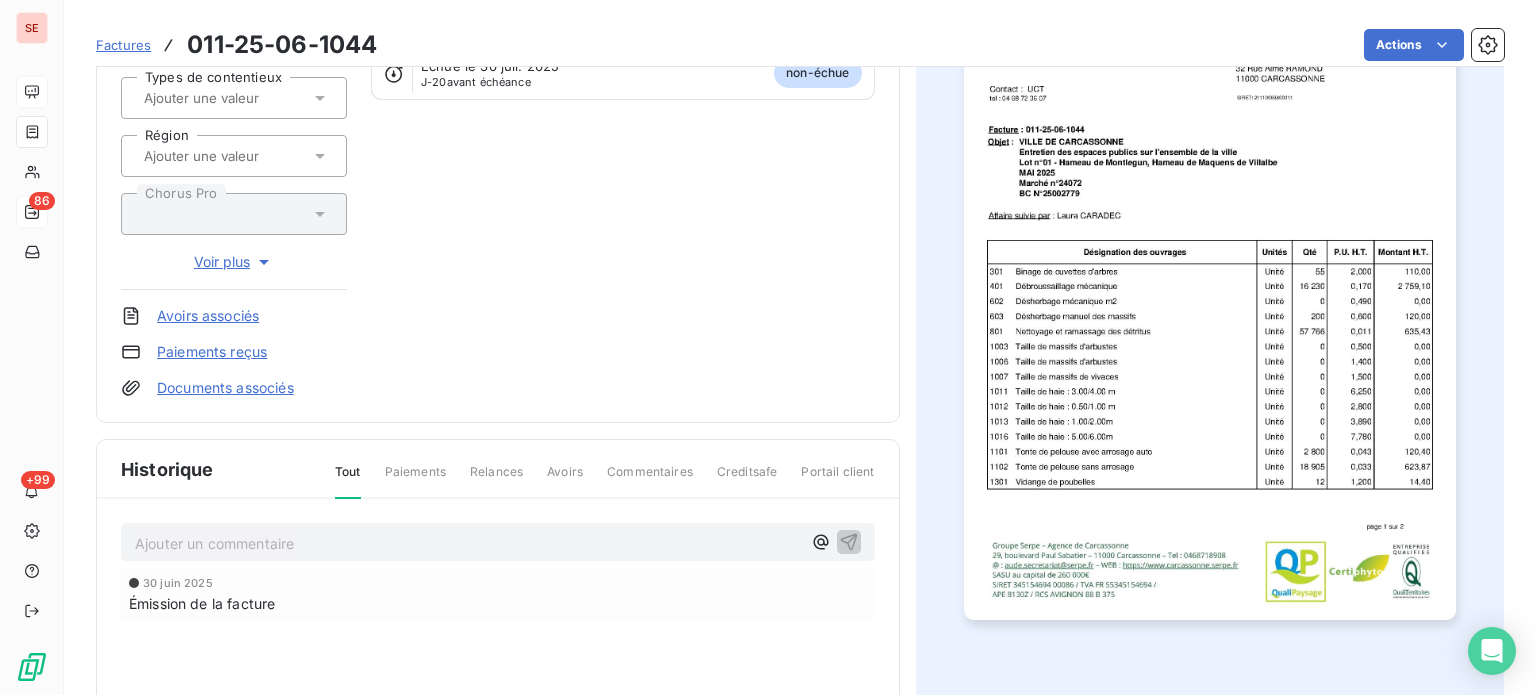click on "Ajouter un commentaire ﻿" at bounding box center (468, 543) 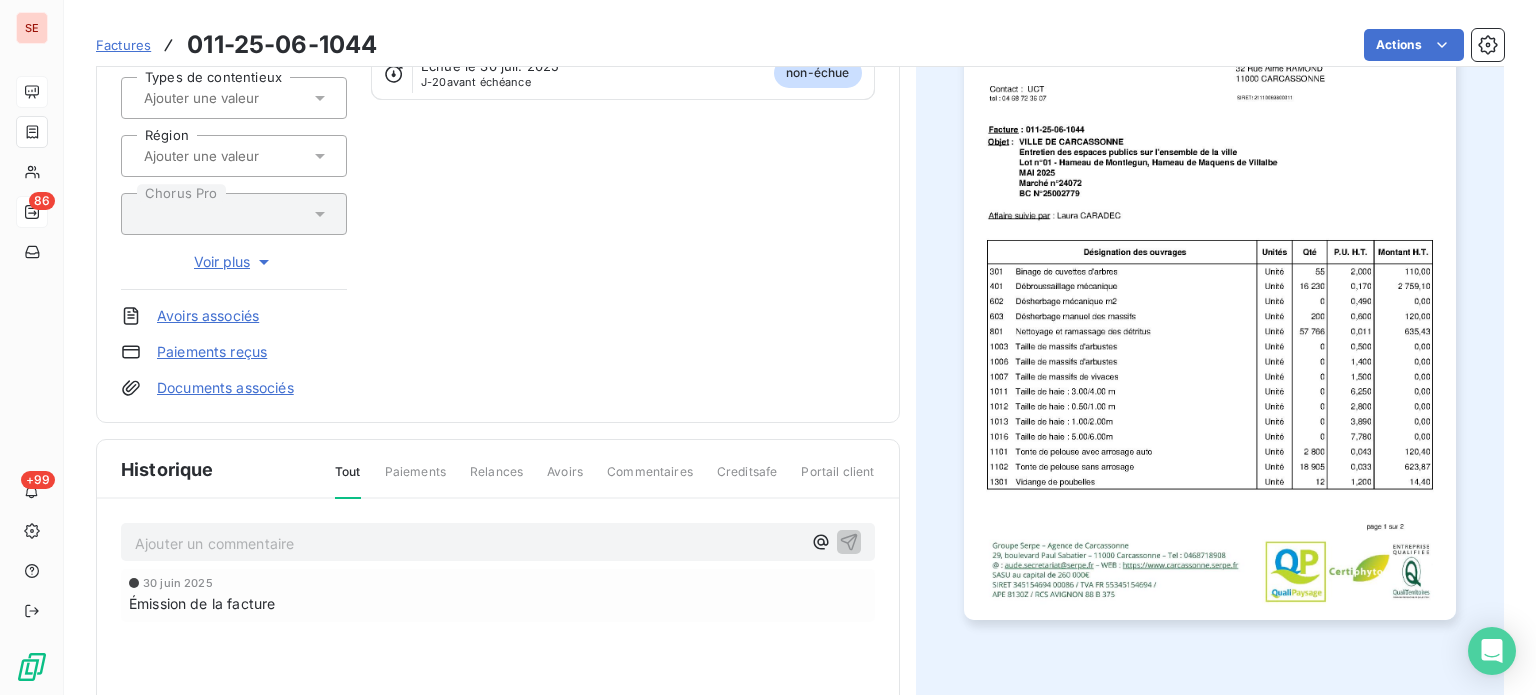 drag, startPoint x: 262, startPoint y: 535, endPoint x: 168, endPoint y: 545, distance: 94.53042 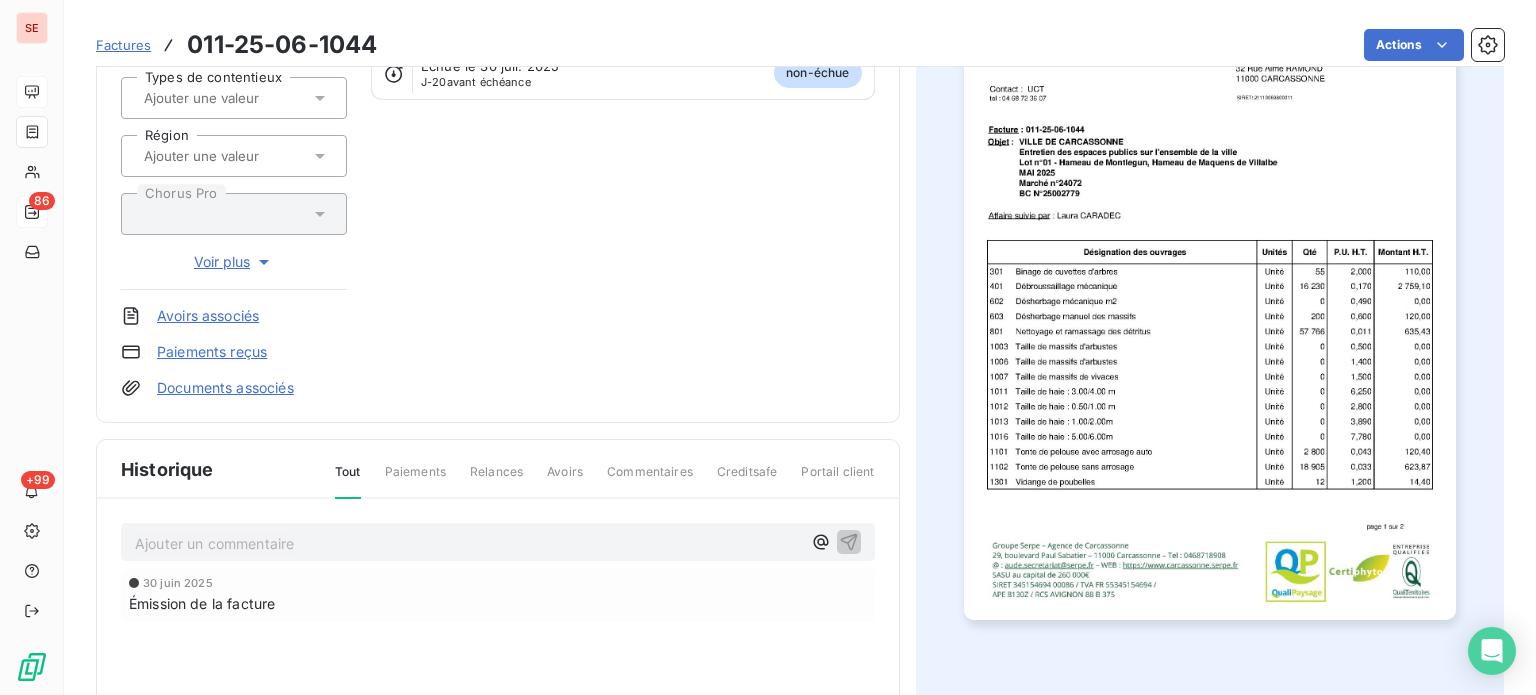 click on "Ajouter un commentaire ﻿" at bounding box center [468, 543] 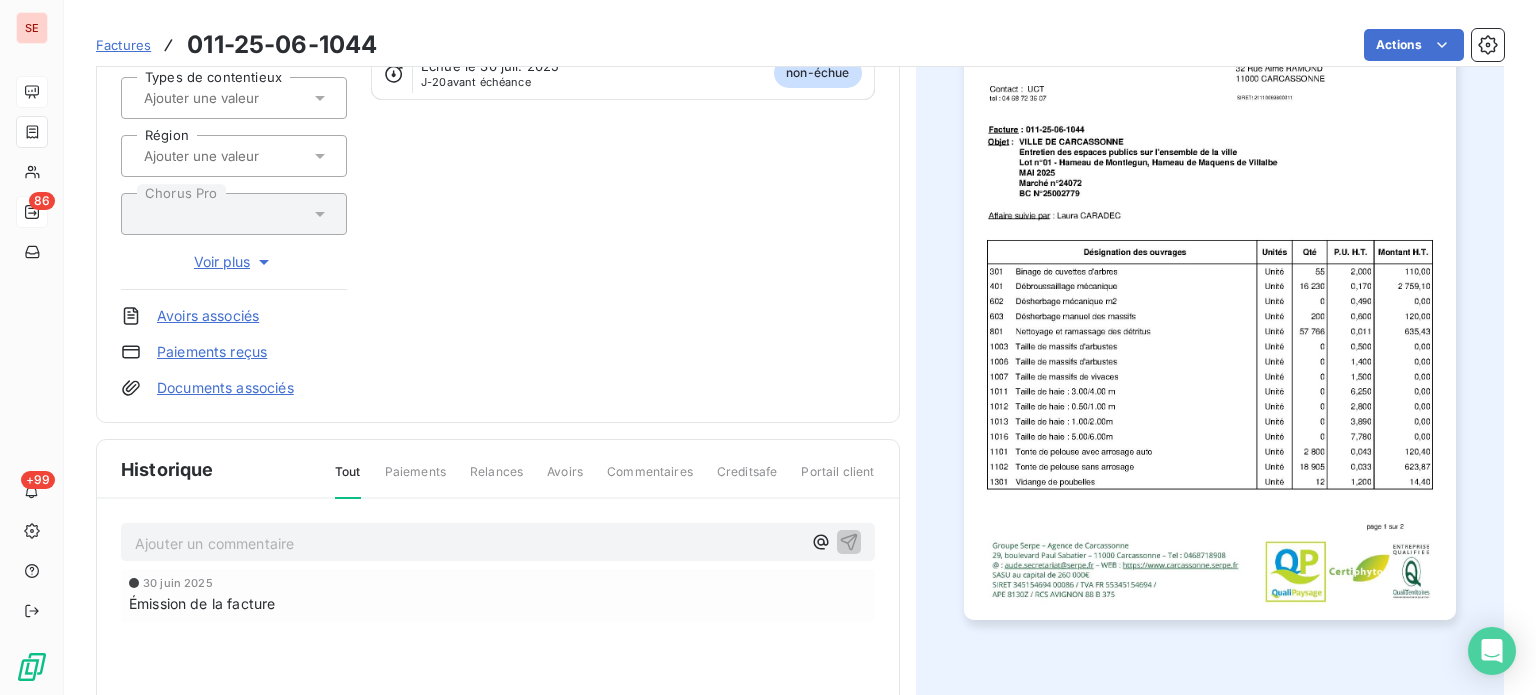 click on "Ajouter un commentaire ﻿" at bounding box center (468, 543) 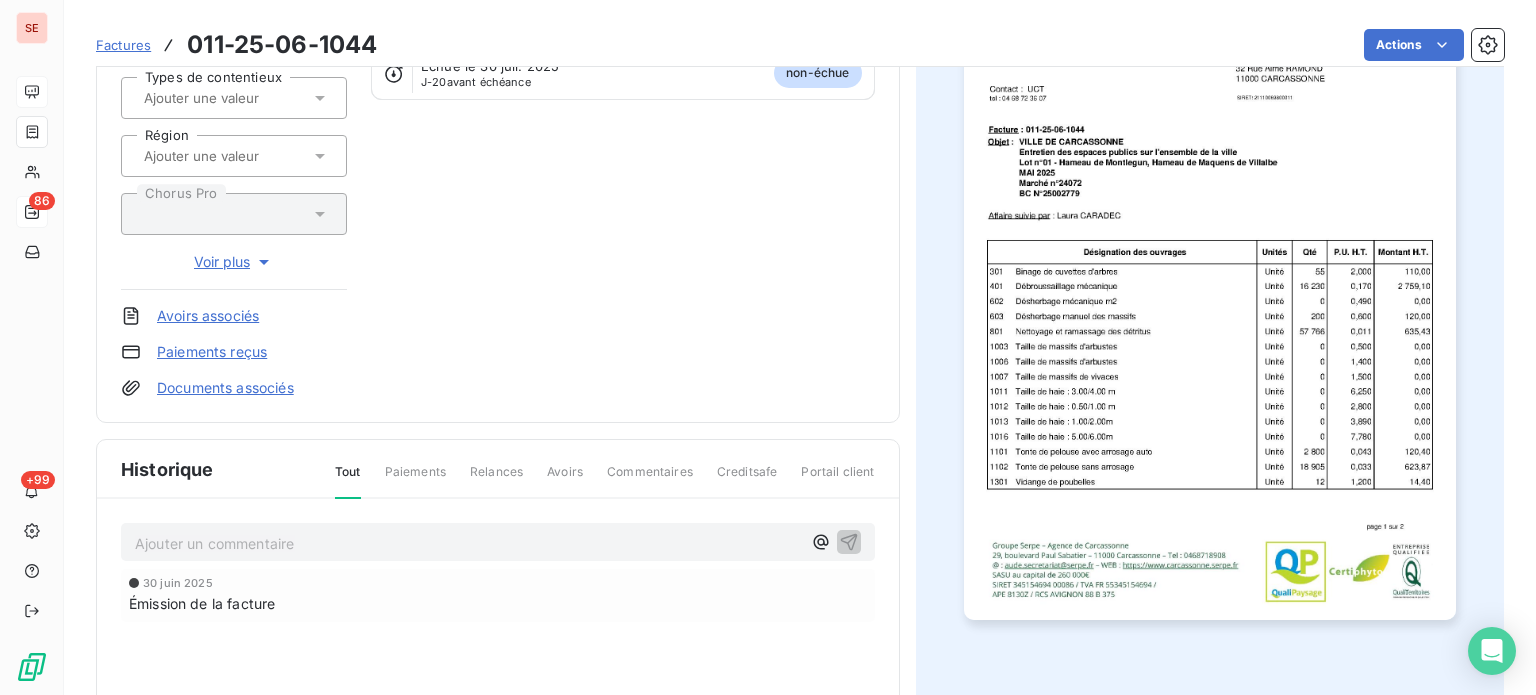 click on "Ajouter un commentaire ﻿" at bounding box center (468, 543) 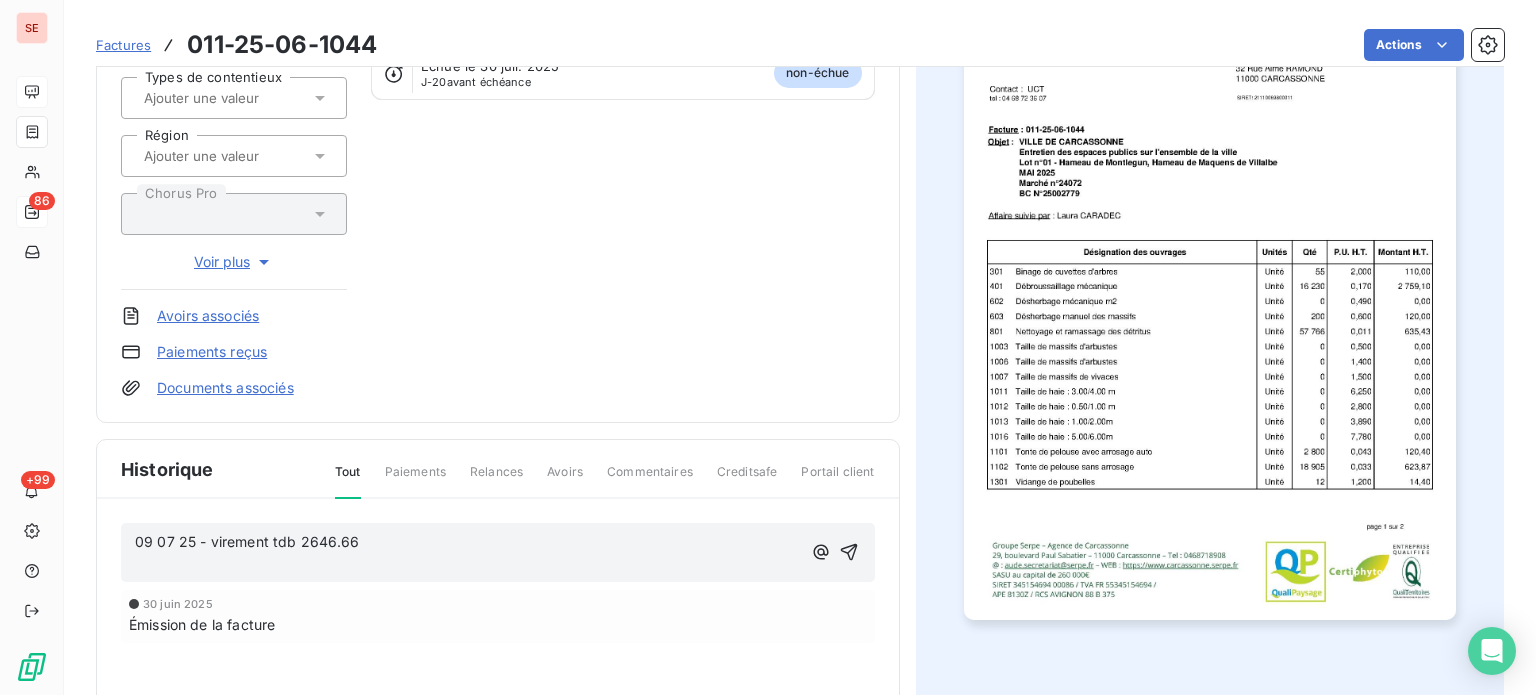 click on "09 07 25 - virement tdb 2646.66" at bounding box center (468, 542) 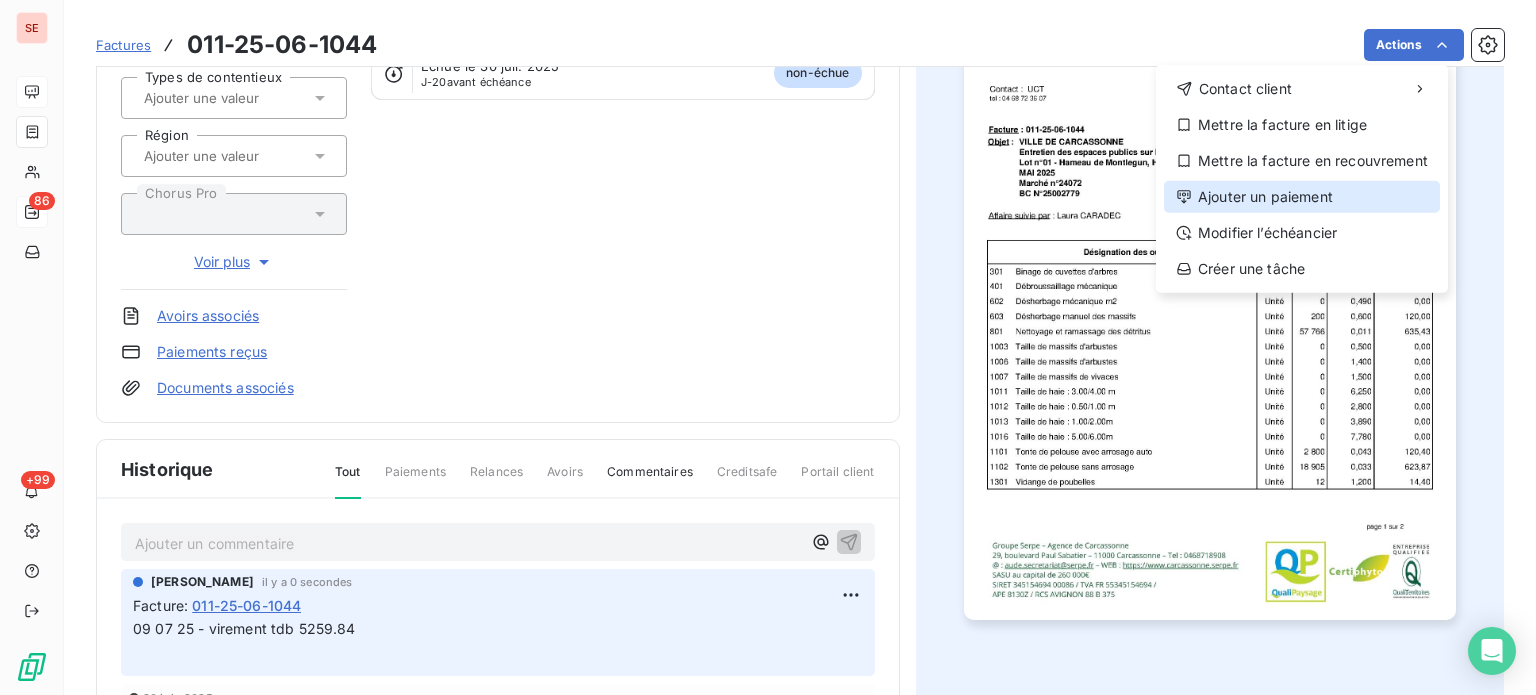 click on "Ajouter un paiement" at bounding box center [1302, 197] 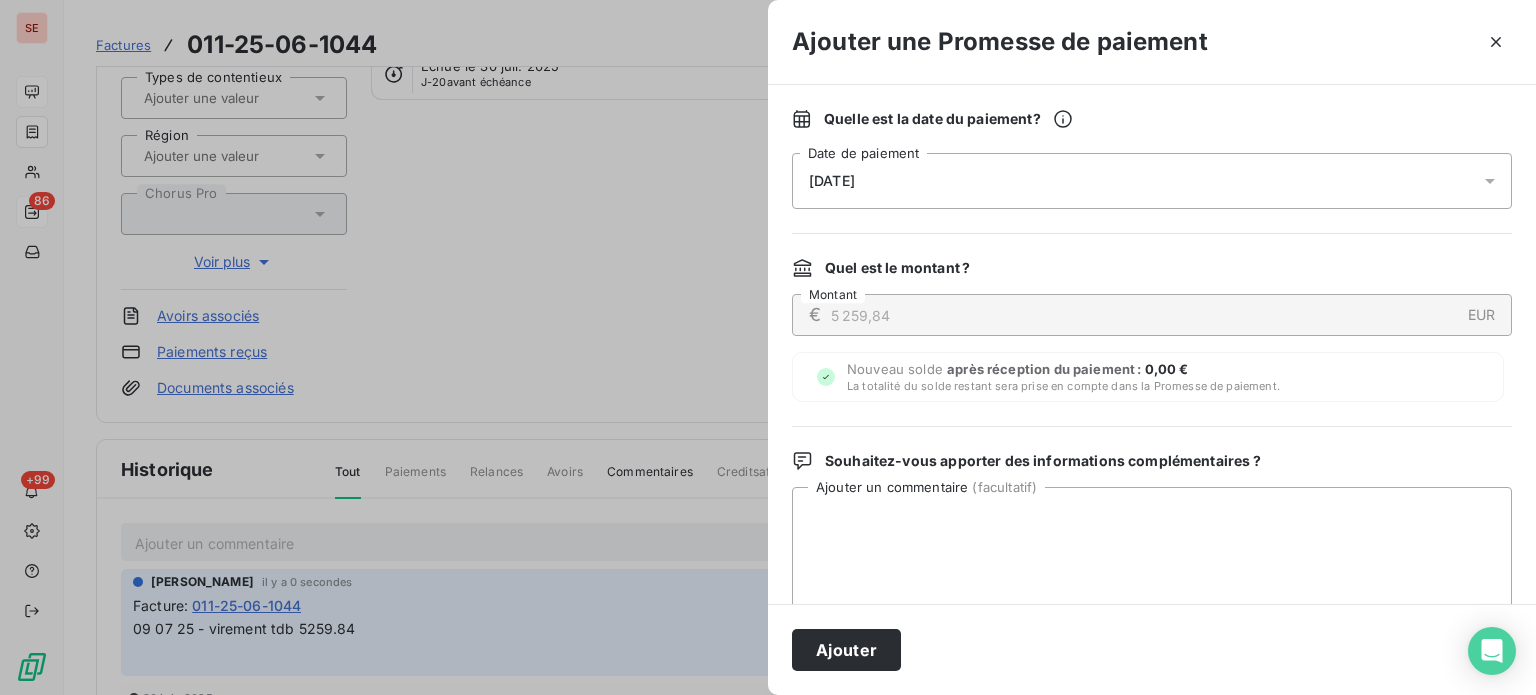 click on "[DATE]" at bounding box center [1152, 181] 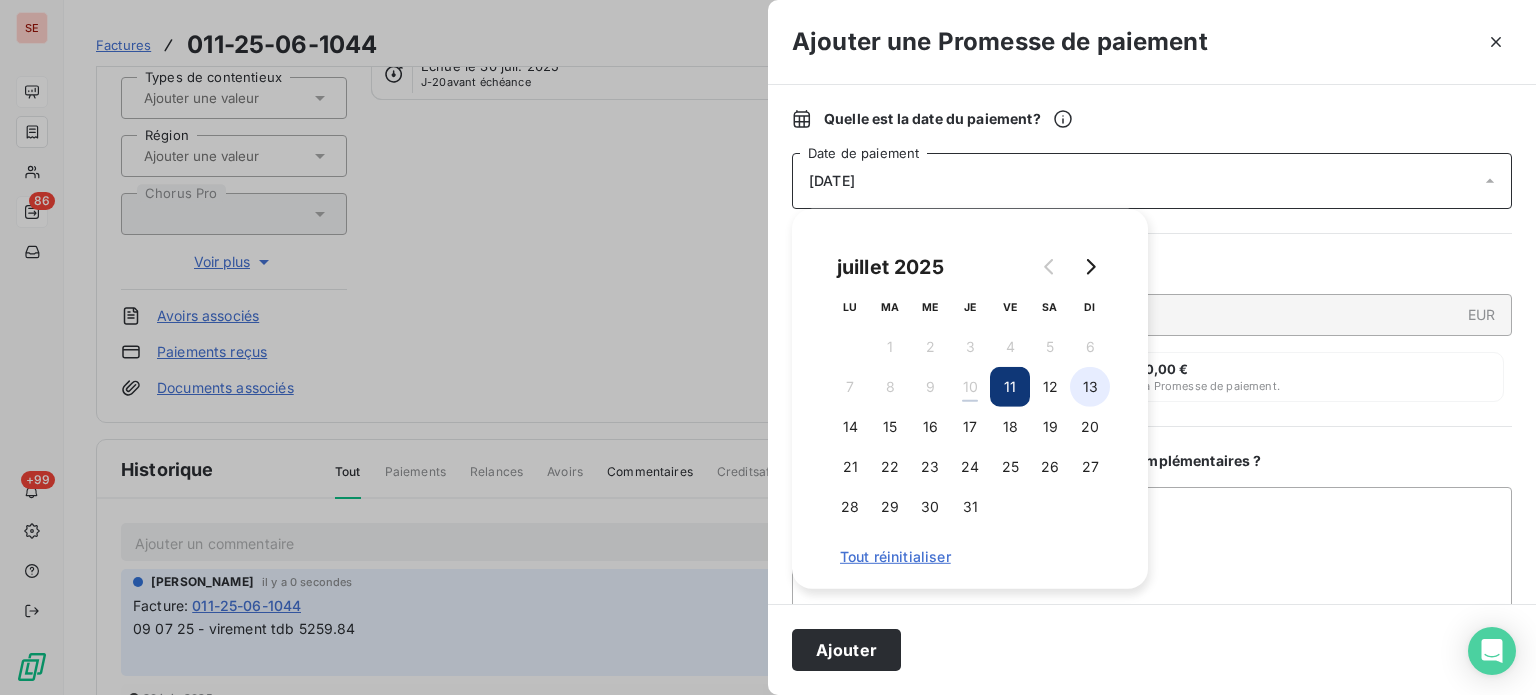 click on "13" at bounding box center (1090, 387) 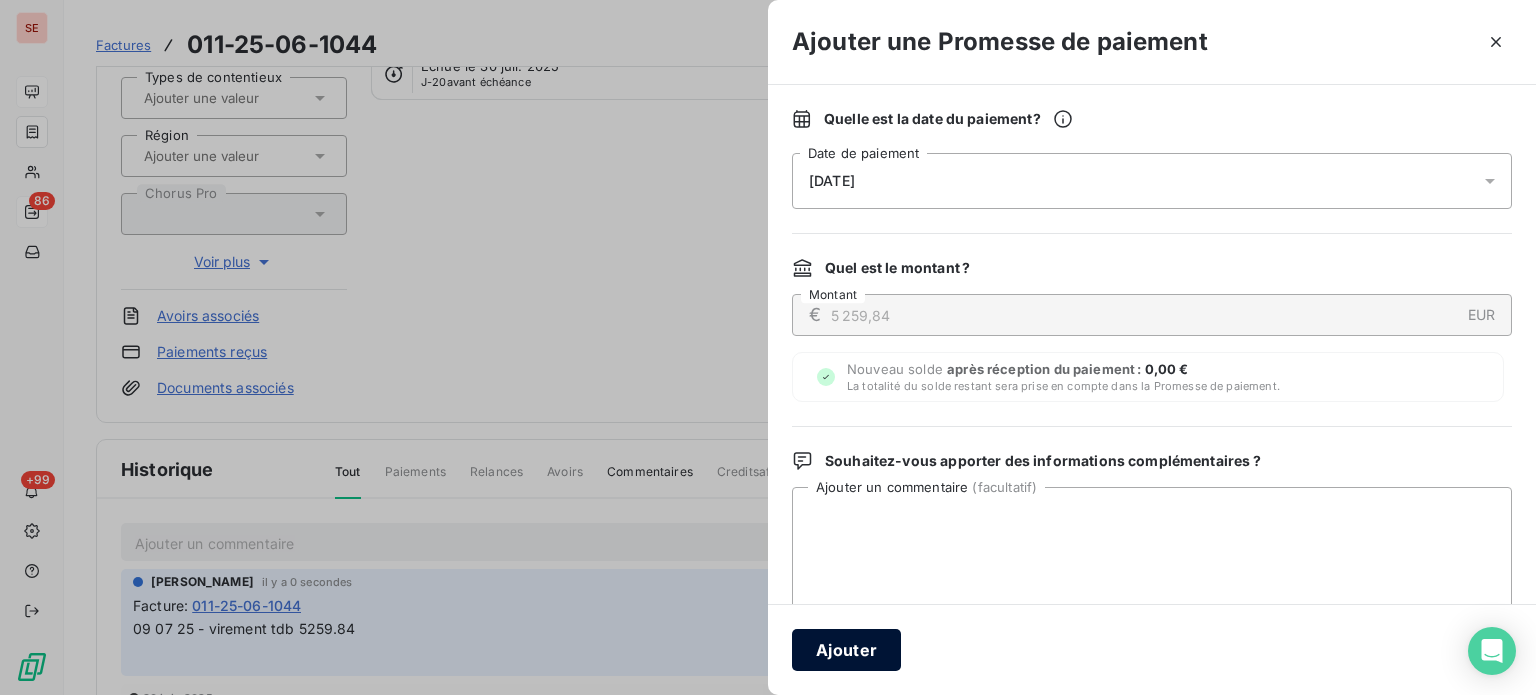 click on "Ajouter" at bounding box center [846, 650] 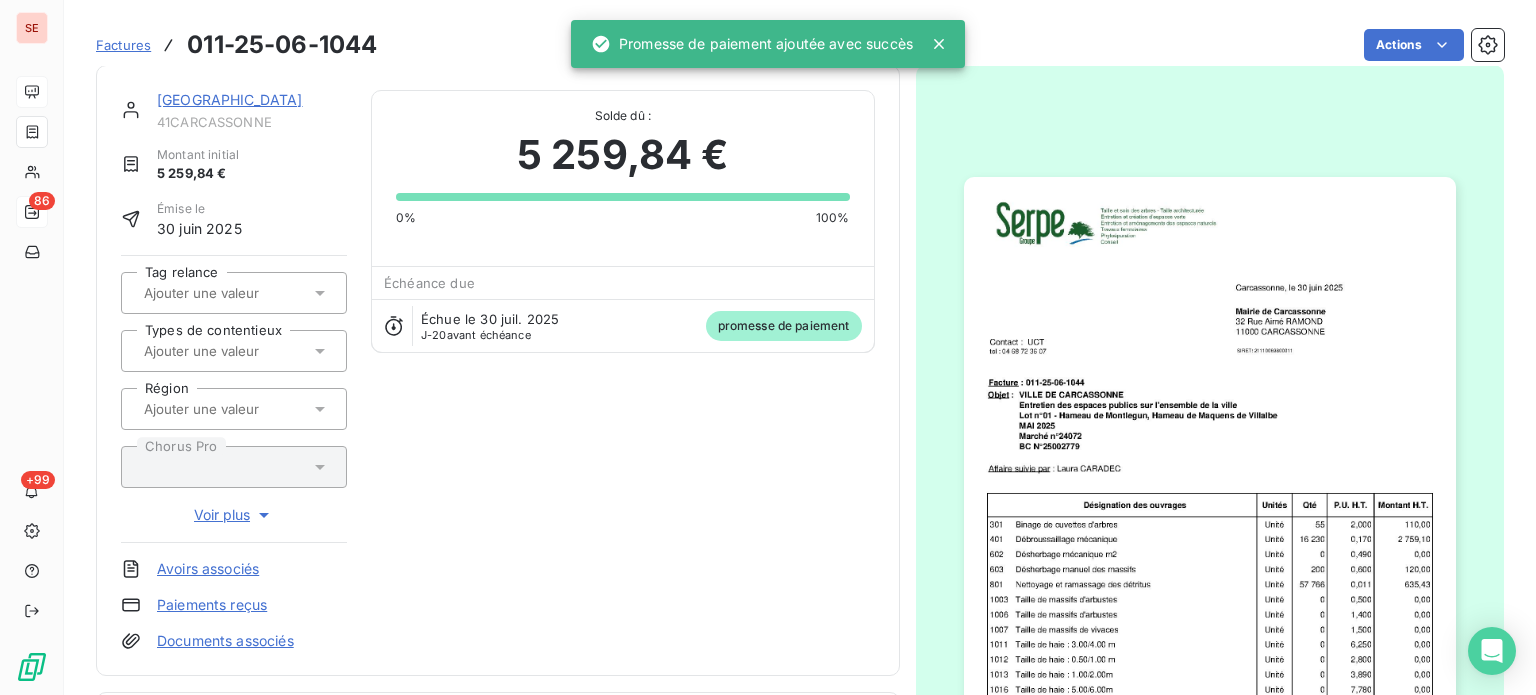 scroll, scrollTop: 0, scrollLeft: 0, axis: both 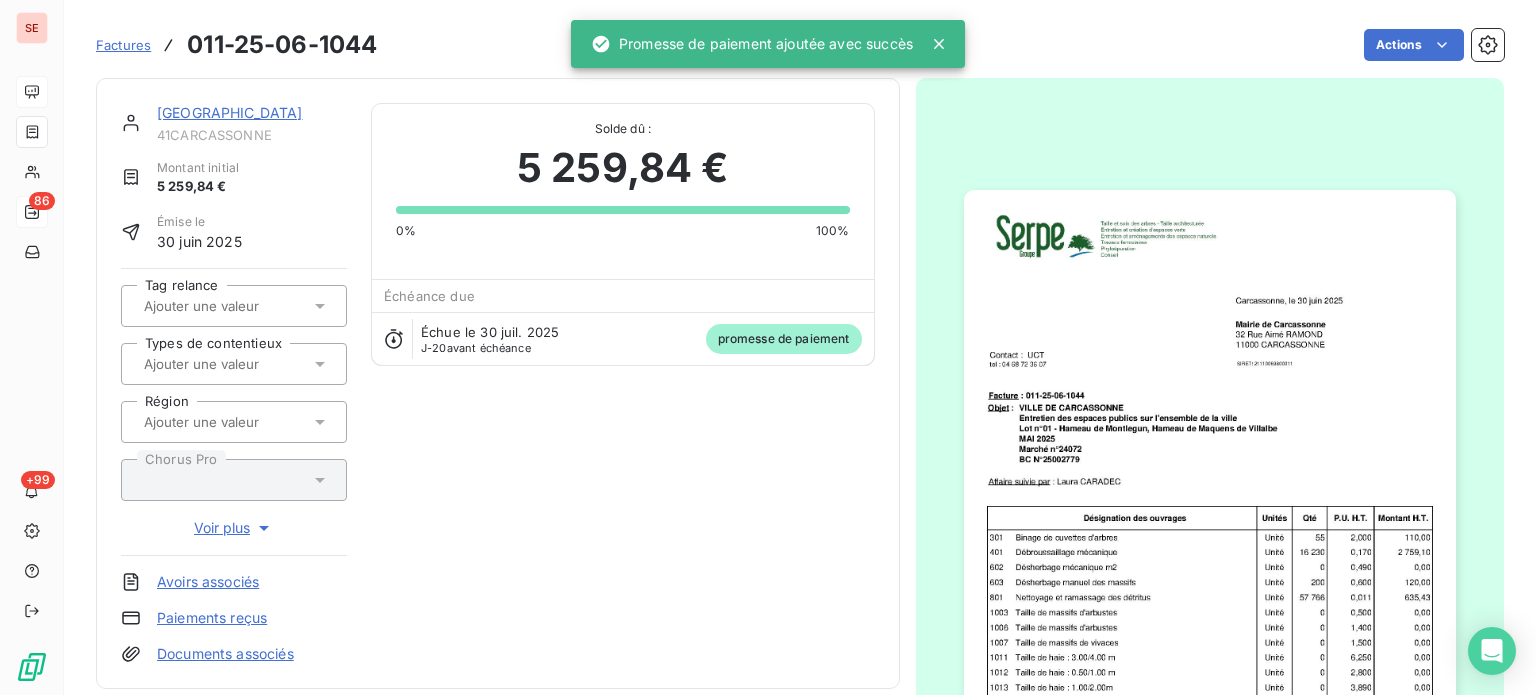 click on "[GEOGRAPHIC_DATA]" at bounding box center [230, 112] 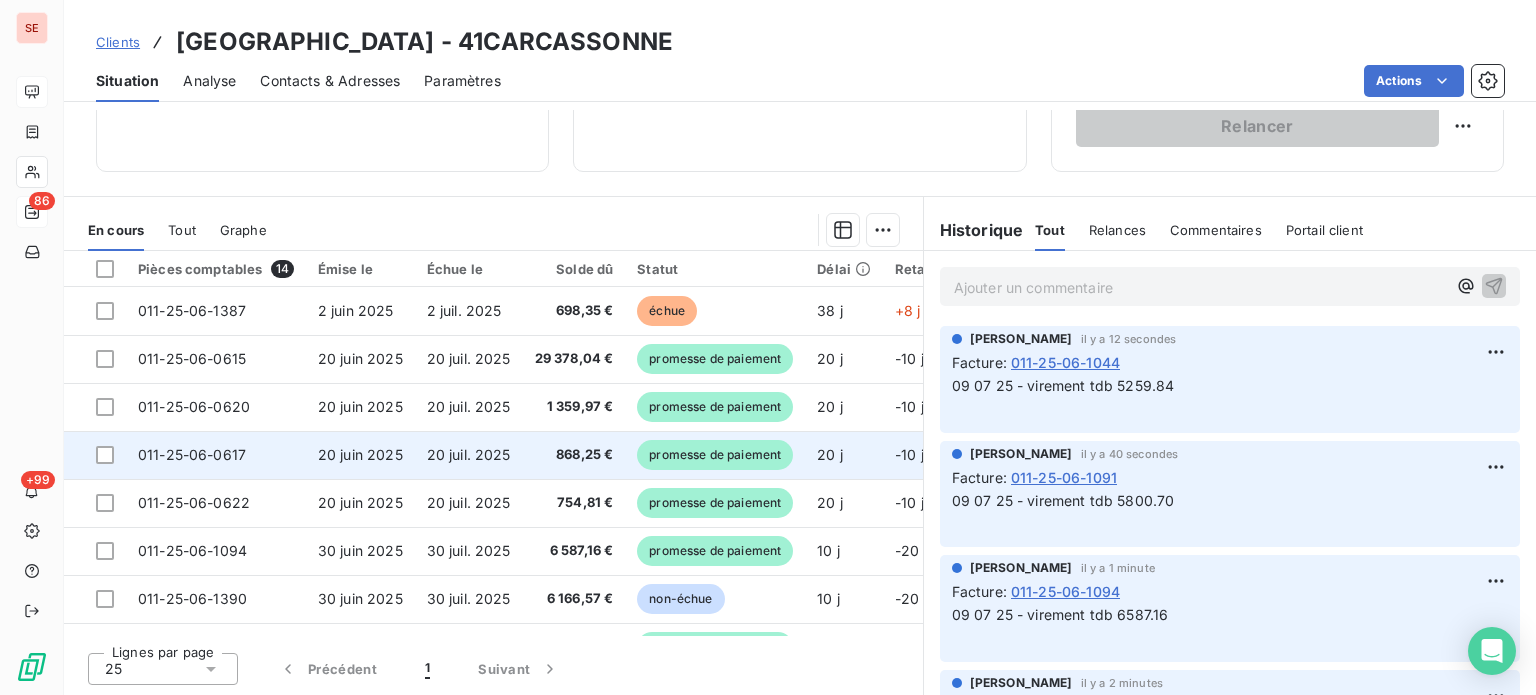 scroll, scrollTop: 93, scrollLeft: 0, axis: vertical 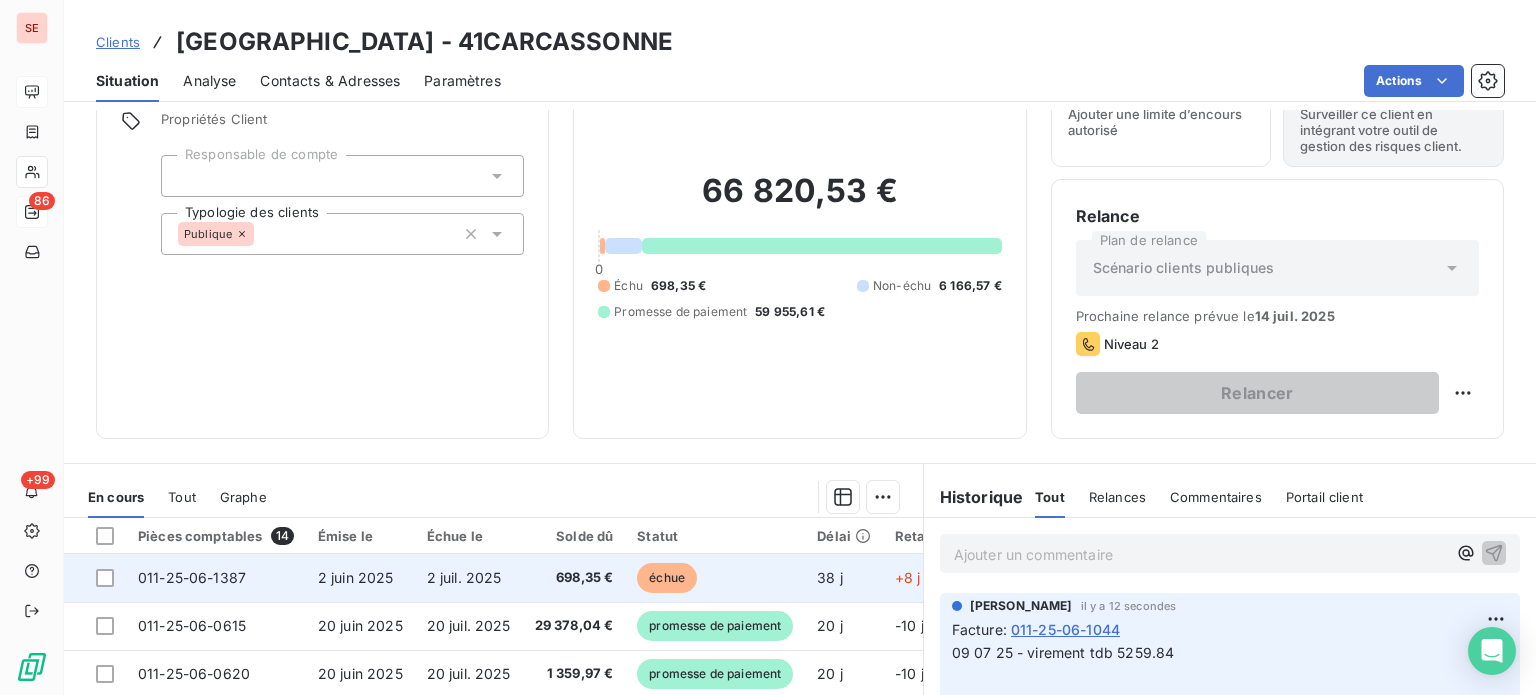 click on "2 juil. 2025" at bounding box center [464, 577] 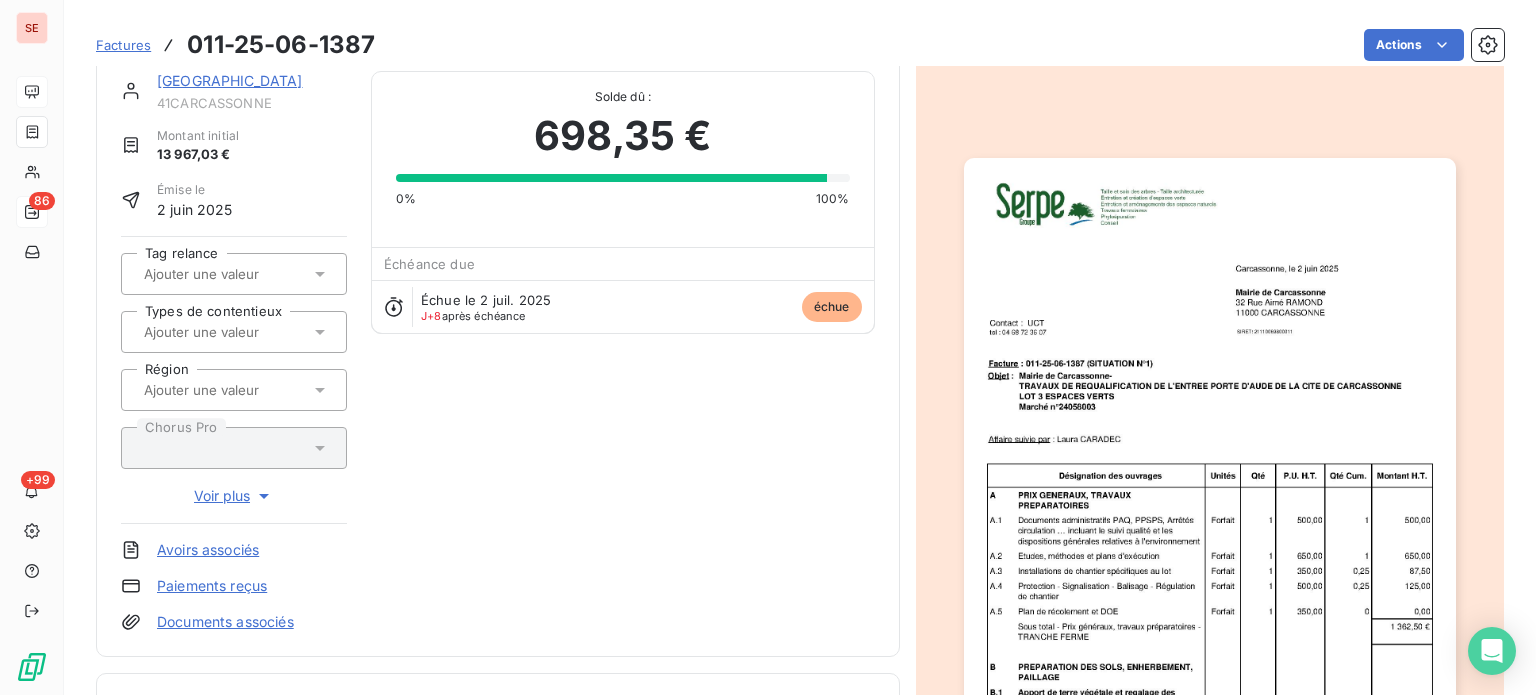 scroll, scrollTop: 0, scrollLeft: 0, axis: both 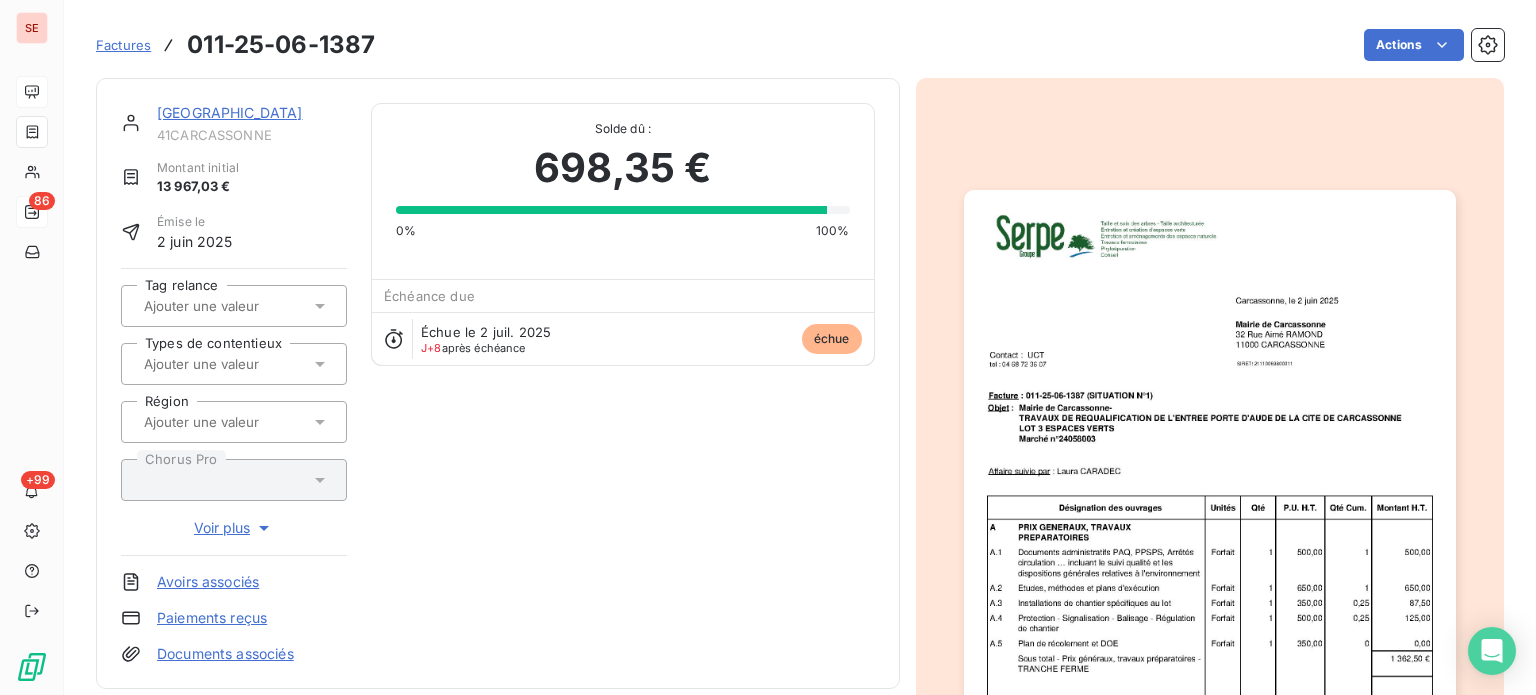 click on "[GEOGRAPHIC_DATA]" at bounding box center [230, 112] 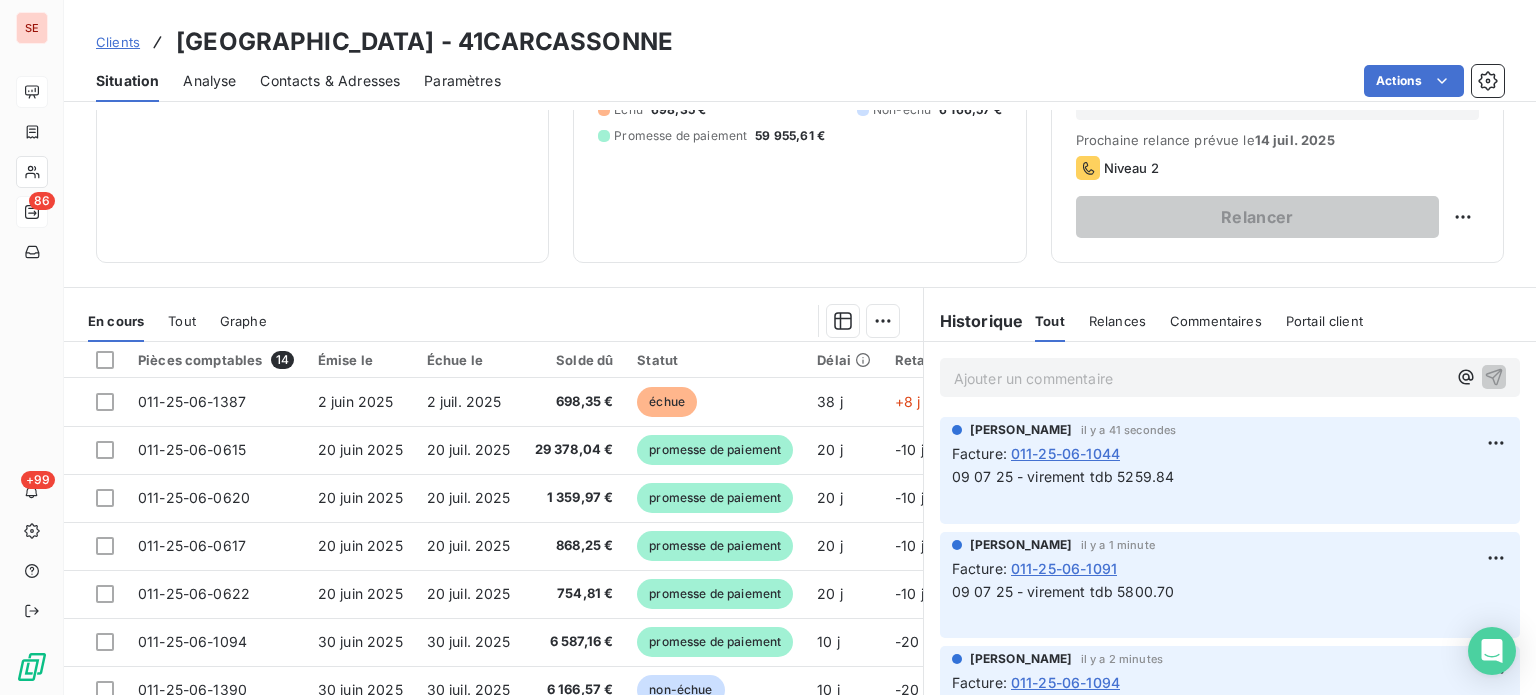 scroll, scrollTop: 360, scrollLeft: 0, axis: vertical 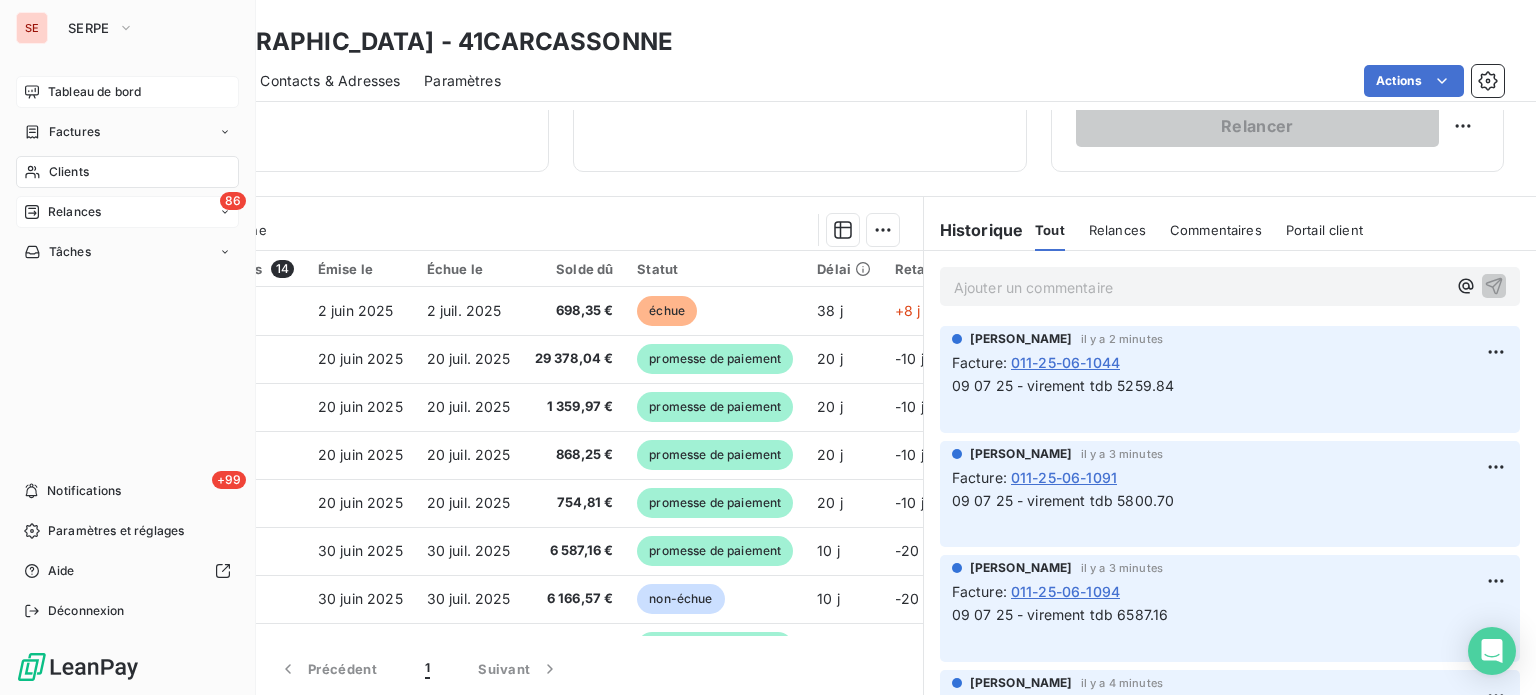 click on "Clients" at bounding box center (69, 172) 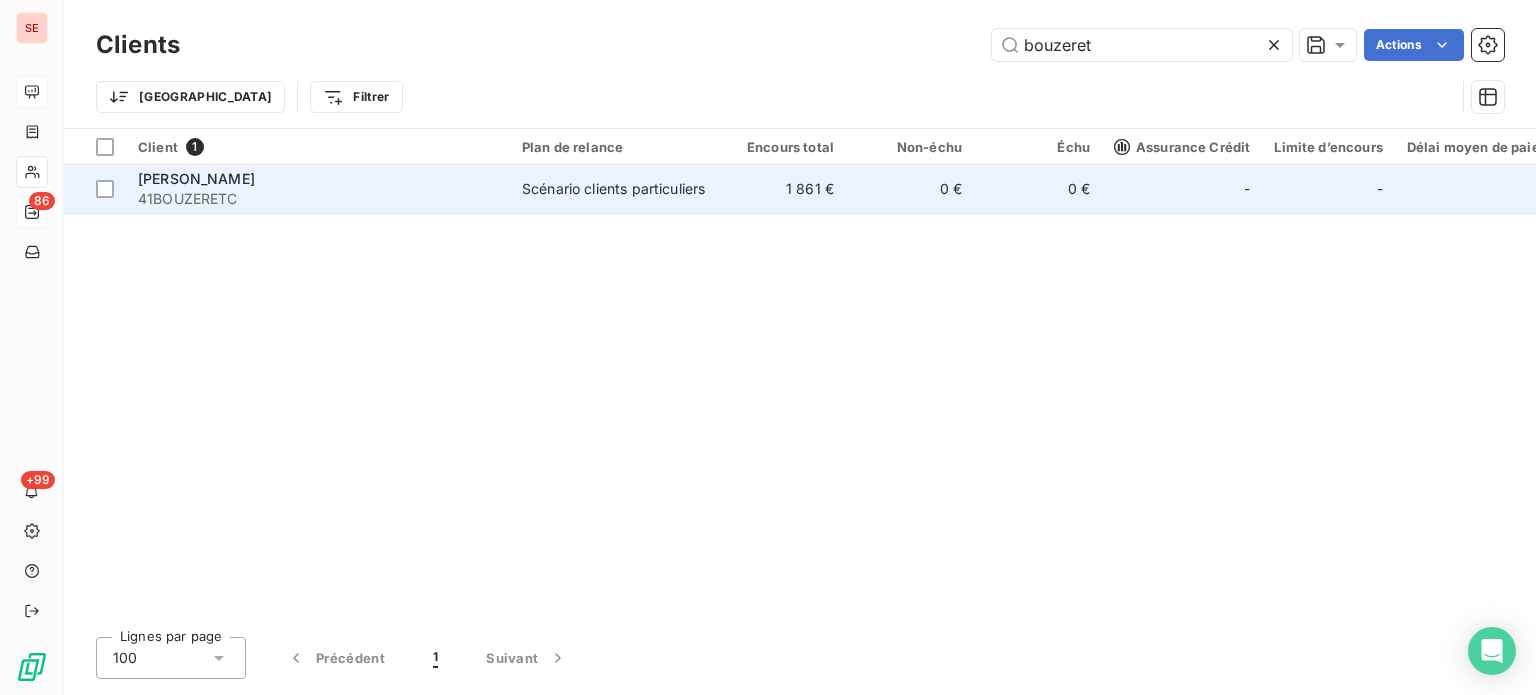 type on "bouzeret" 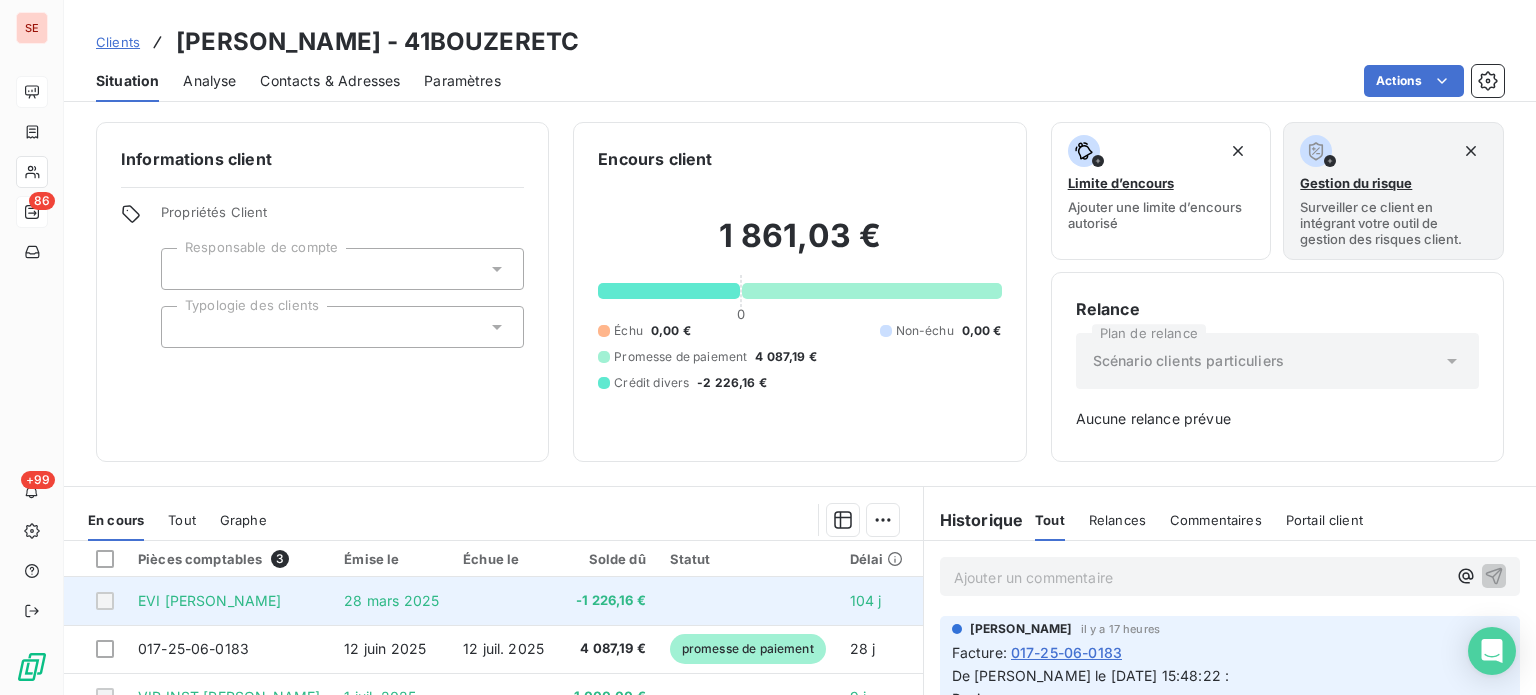 scroll, scrollTop: 266, scrollLeft: 0, axis: vertical 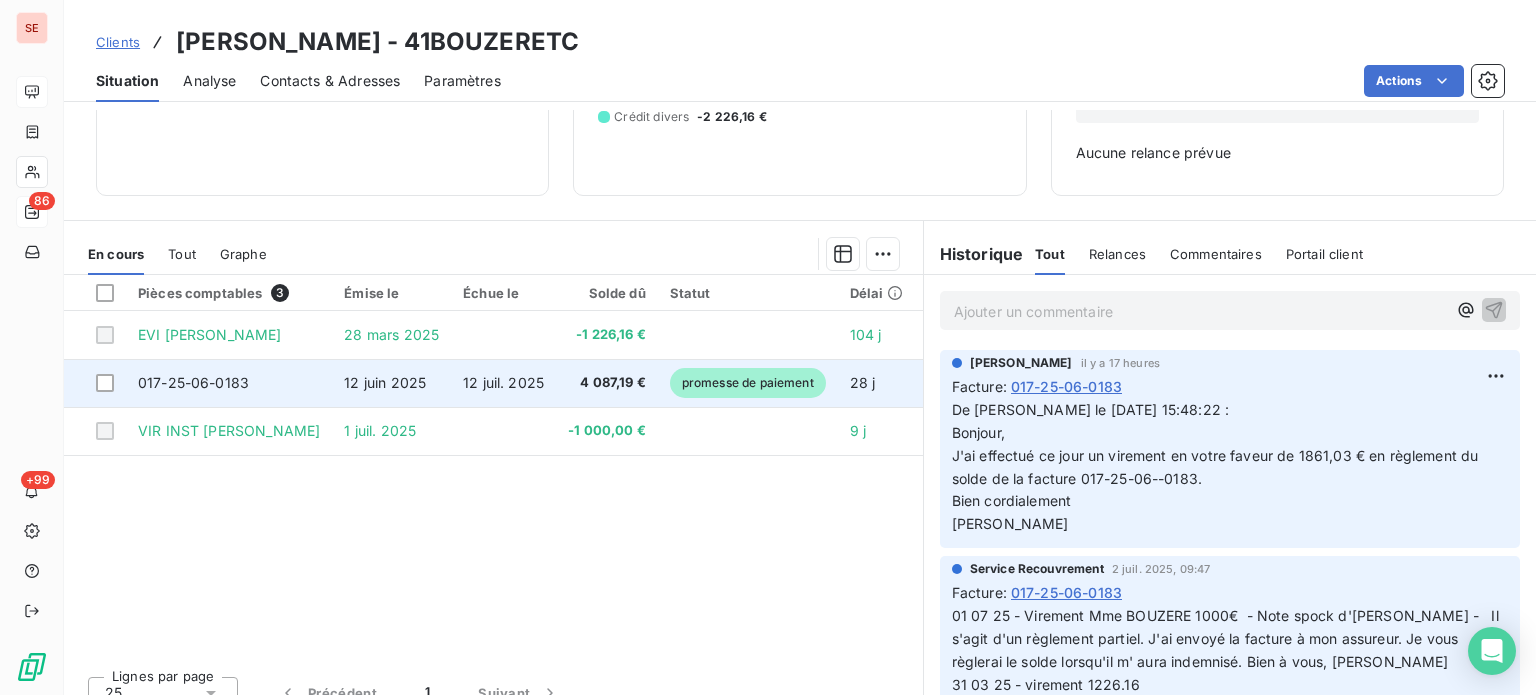 click on "12 juil. 2025" at bounding box center (503, 382) 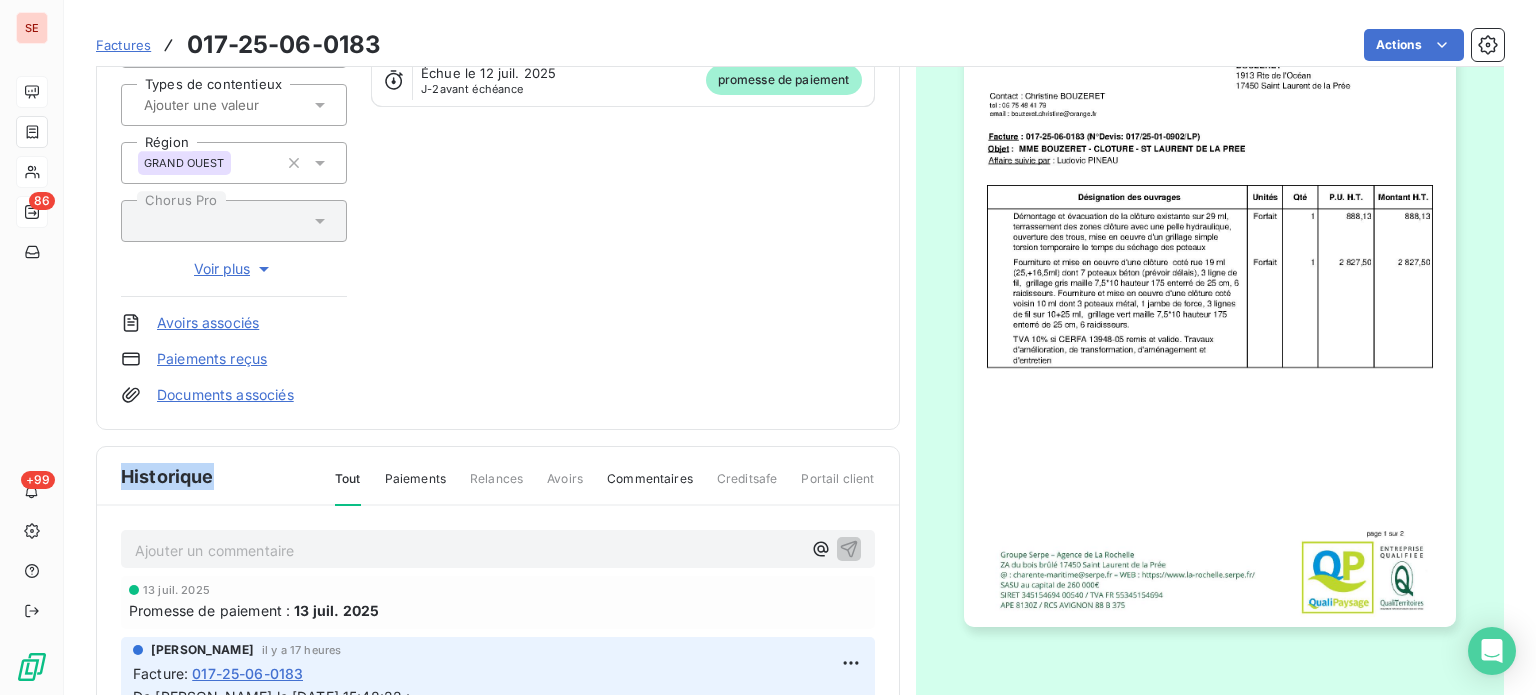 scroll, scrollTop: 275, scrollLeft: 0, axis: vertical 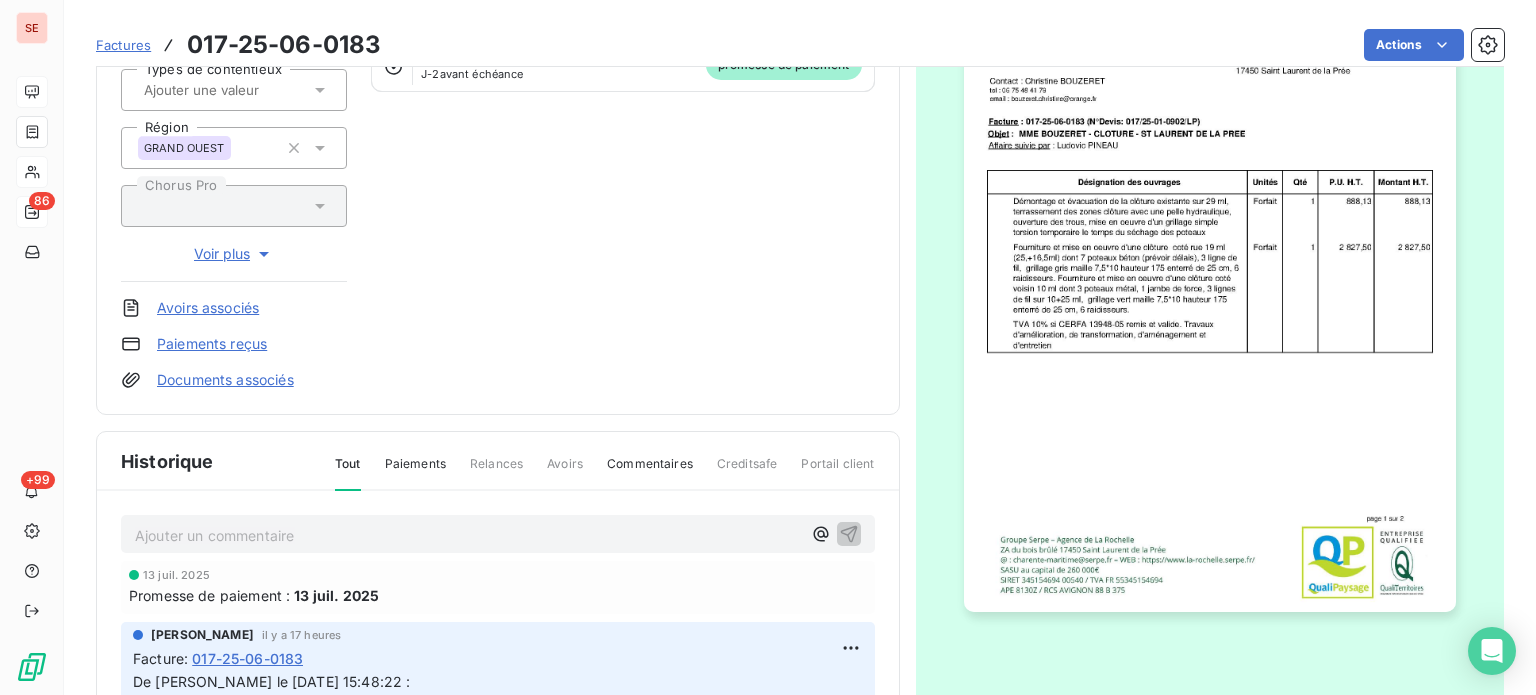 click on "Ajouter un commentaire ﻿" at bounding box center [468, 535] 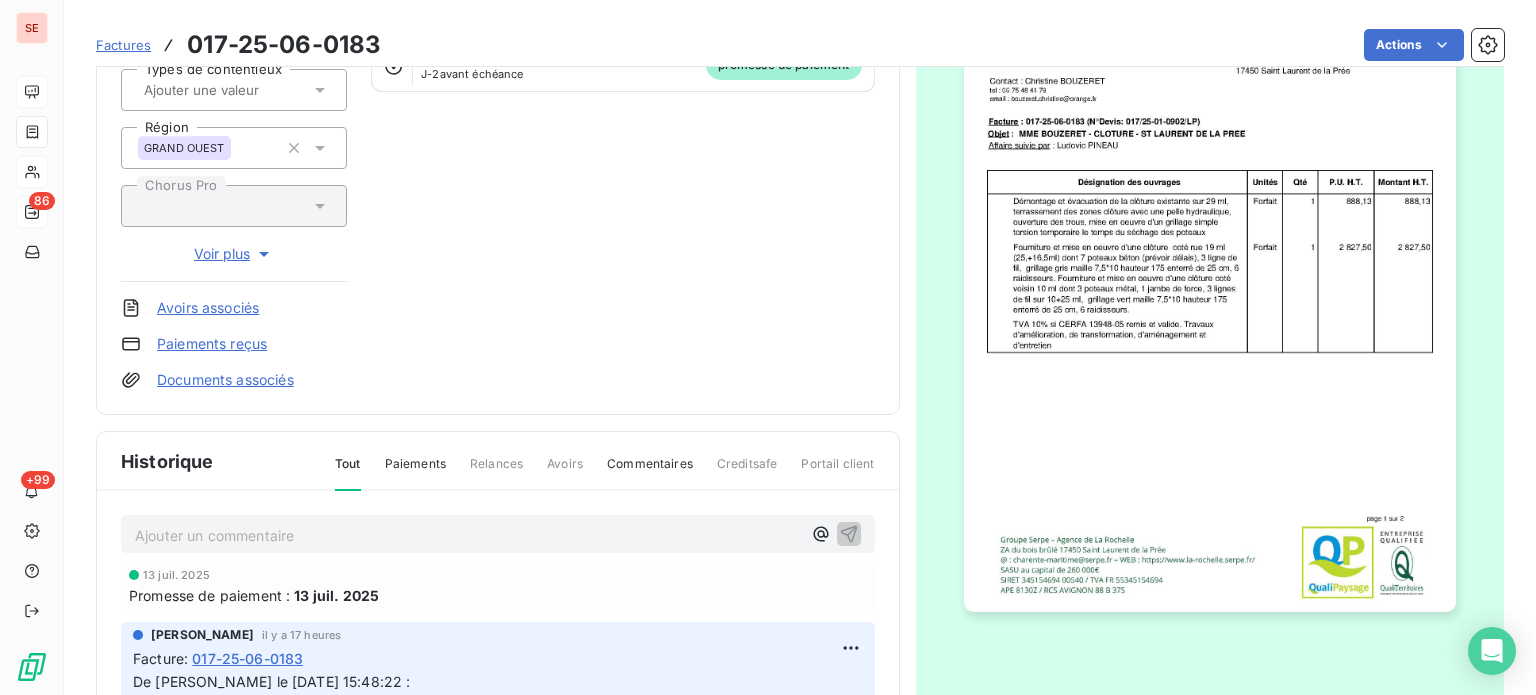 scroll, scrollTop: 506, scrollLeft: 0, axis: vertical 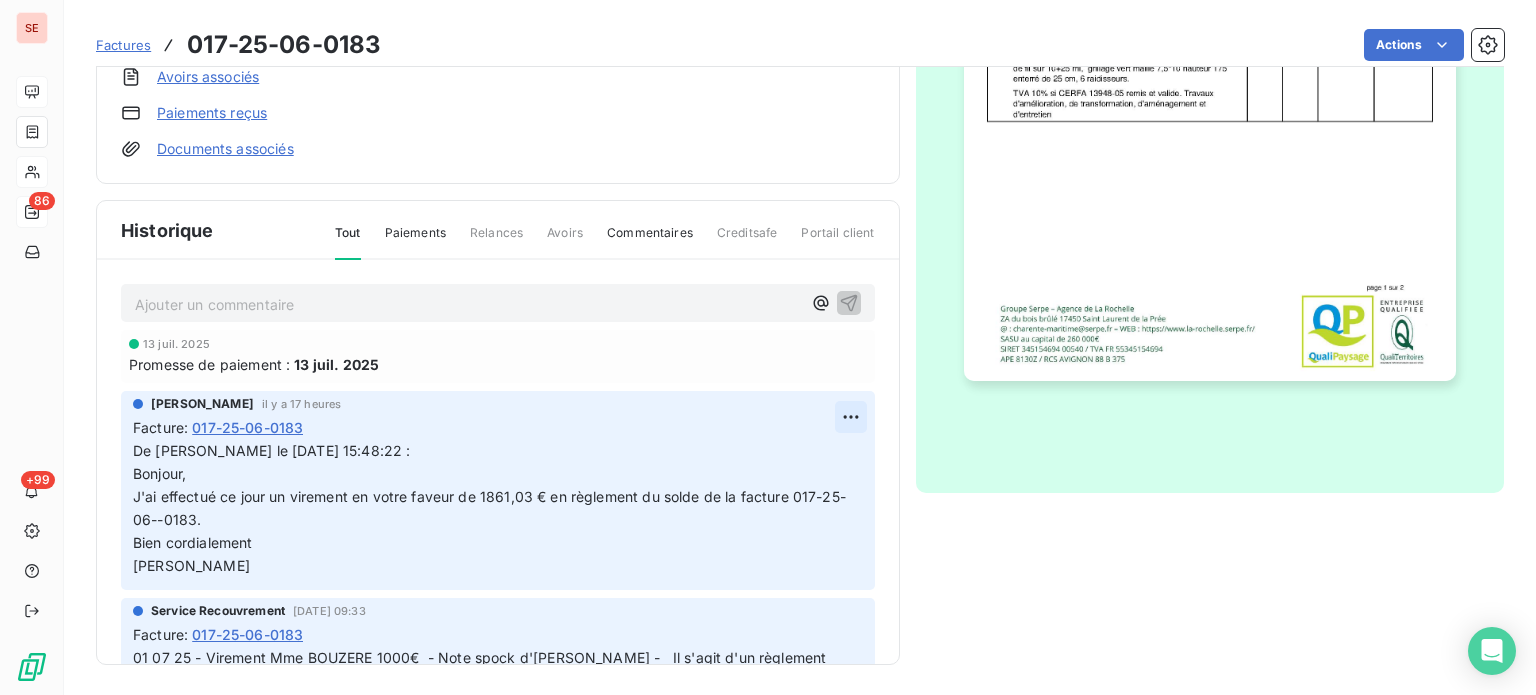 click on "SE 86 +99 Factures 017-25-06-0183 Actions [PERSON_NAME] 41BOUZERETC Montant initial 4 087,19 € Émise le [DATE] Tag relance Types de contentieux Région GRAND OUEST Chorus Pro Voir plus Avoirs associés Paiements reçus Documents associés Solde dû : 4 087,19 € 0% 100% Échéance due Échue le [DATE] J-2  avant échéance promesse de paiement Historique Tout Paiements Relances Avoirs Commentaires Creditsafe Portail client Ajouter un commentaire ﻿ [DATE] Promesse de paiement : [DATE] [PERSON_NAME] il y a 17 heures Facture  : 017-25-06-0183 De [PERSON_NAME] le [DATE] 15:48:22 :
Bonjour,
J'ai effectué ce jour un virement en votre faveur de 1861,03 € en règlement du solde de la facture 017-25-06--0183.
Bien cordialement
[PERSON_NAME] Service Recouvrement [DATE] 09:33 Facture  : 017-25-06-0183
[DATE] Émission de la facture" at bounding box center (768, 347) 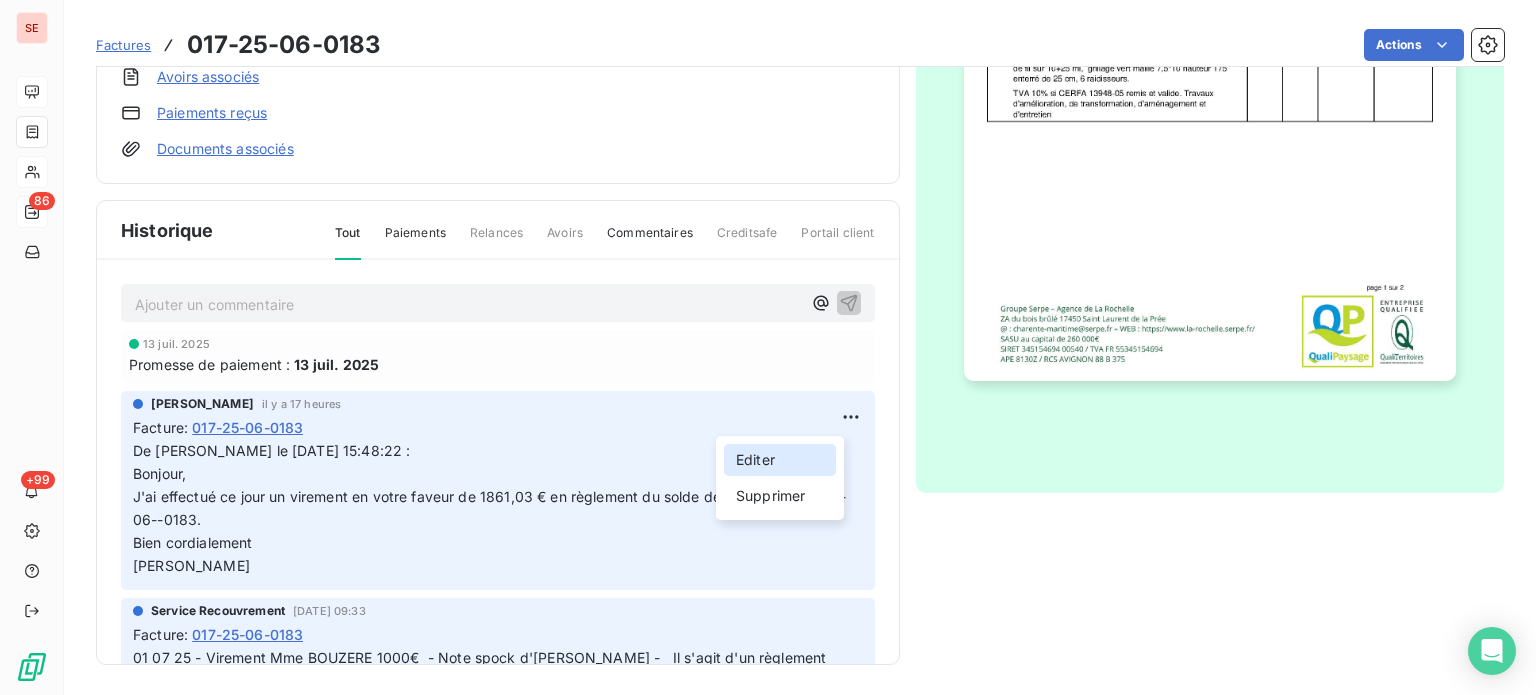 click on "Editer" at bounding box center (780, 460) 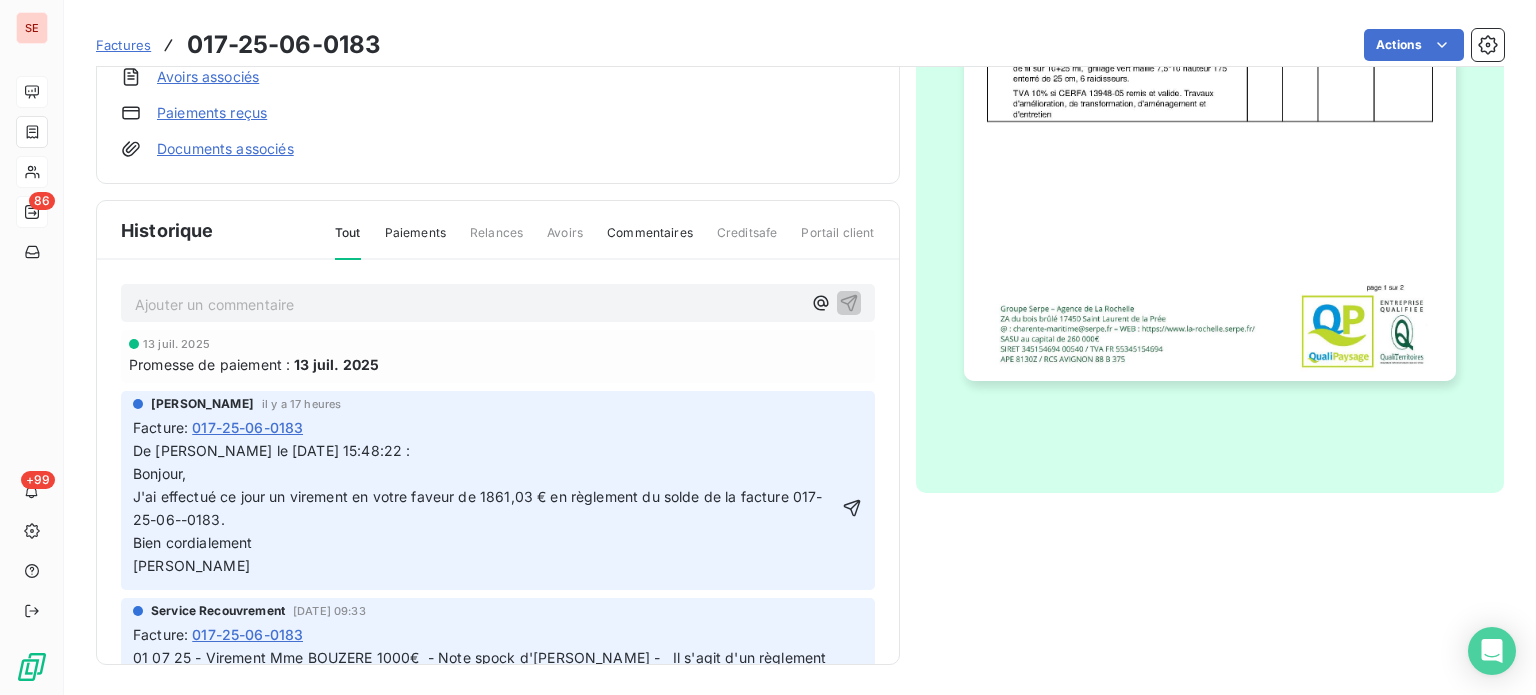 click on "Ajouter un commentaire ﻿" at bounding box center (468, 304) 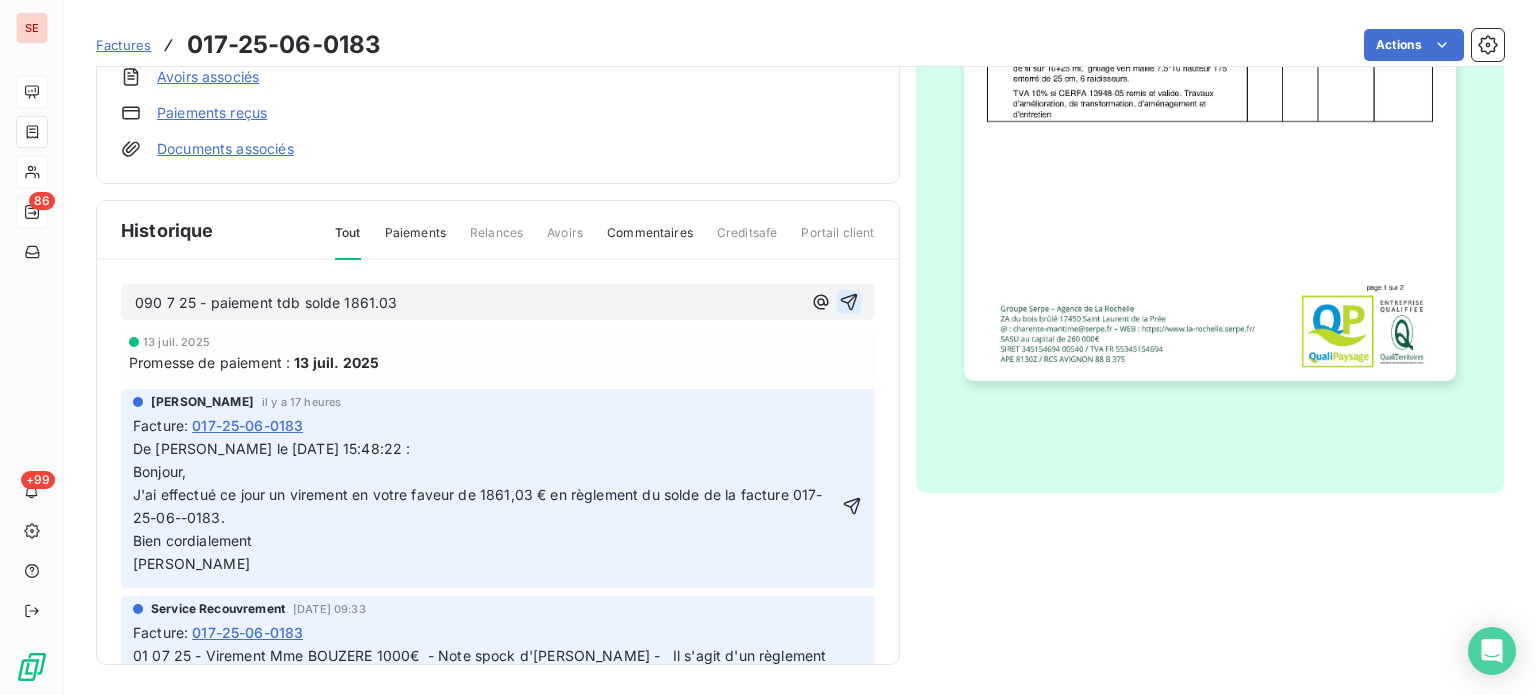 click 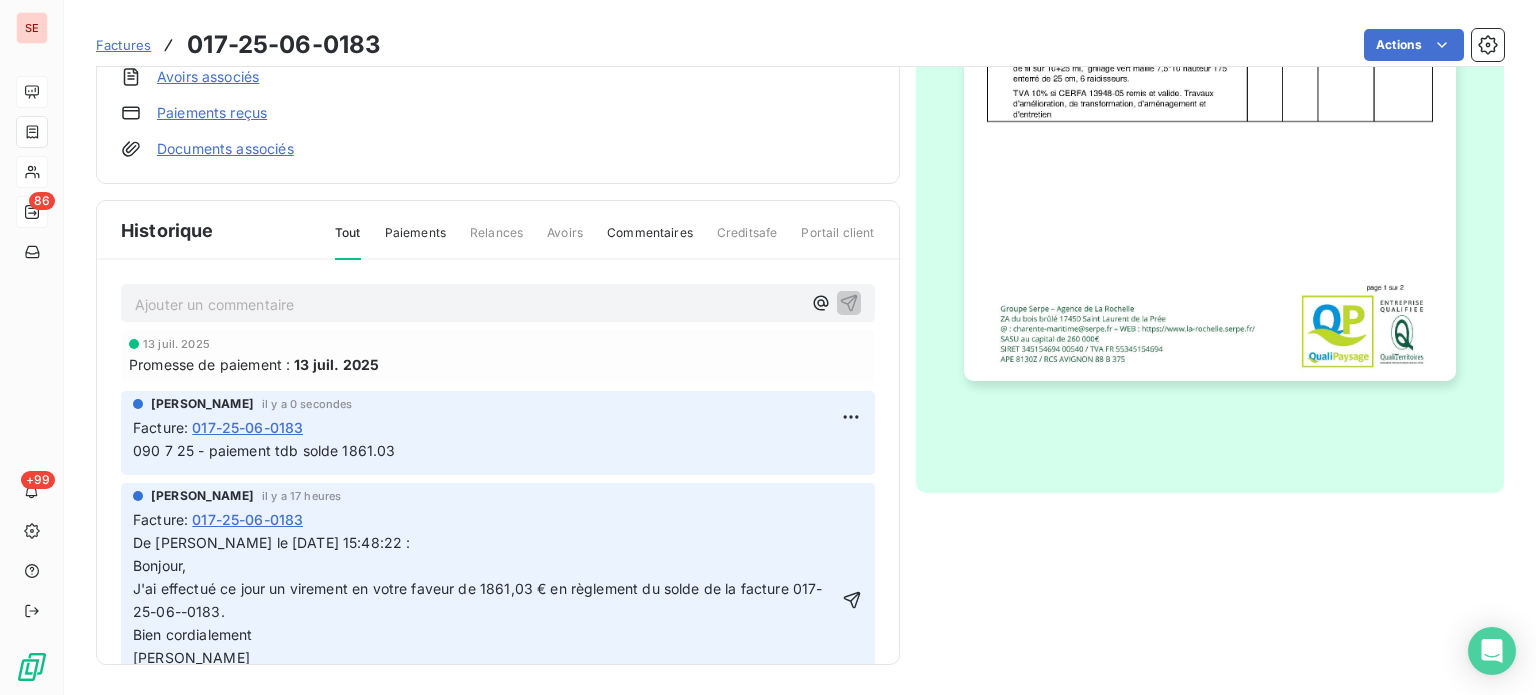 click on "Paiements reçus" at bounding box center (212, 113) 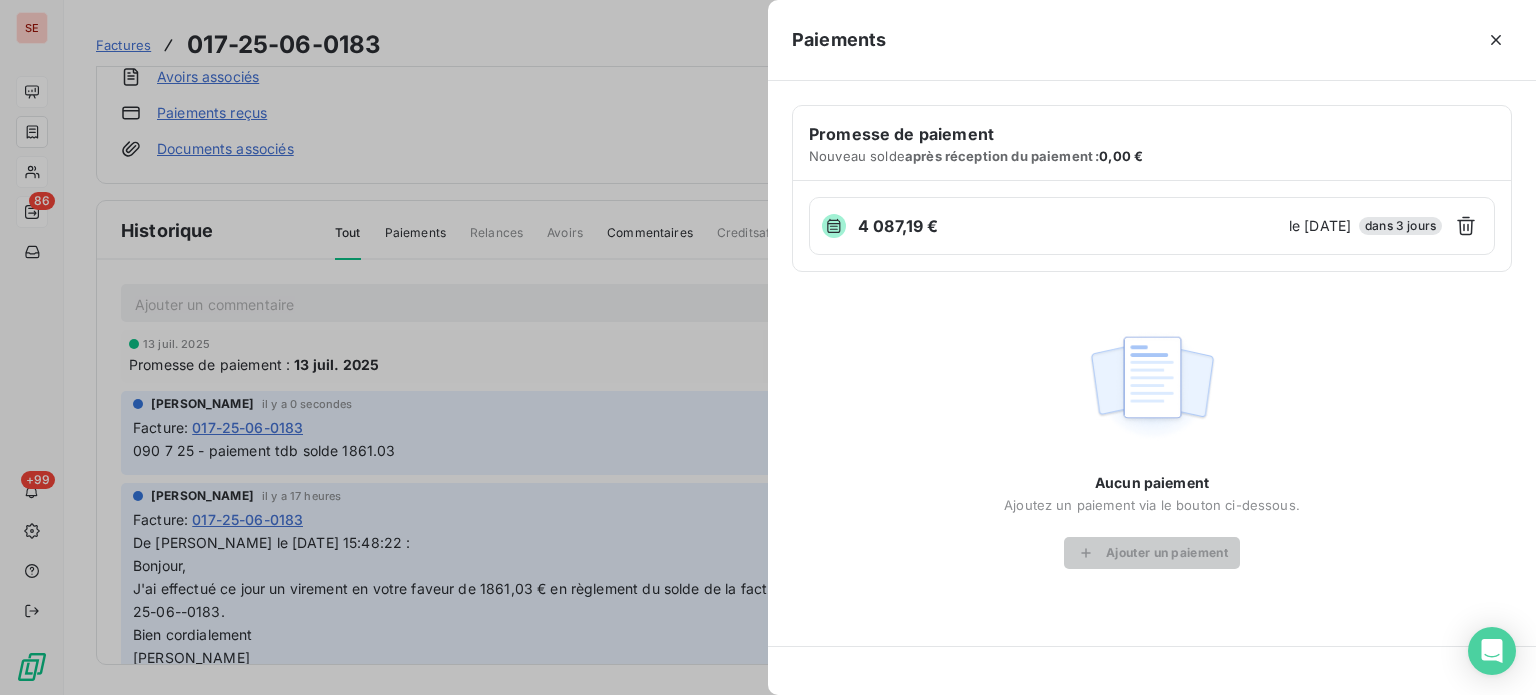 click at bounding box center (768, 347) 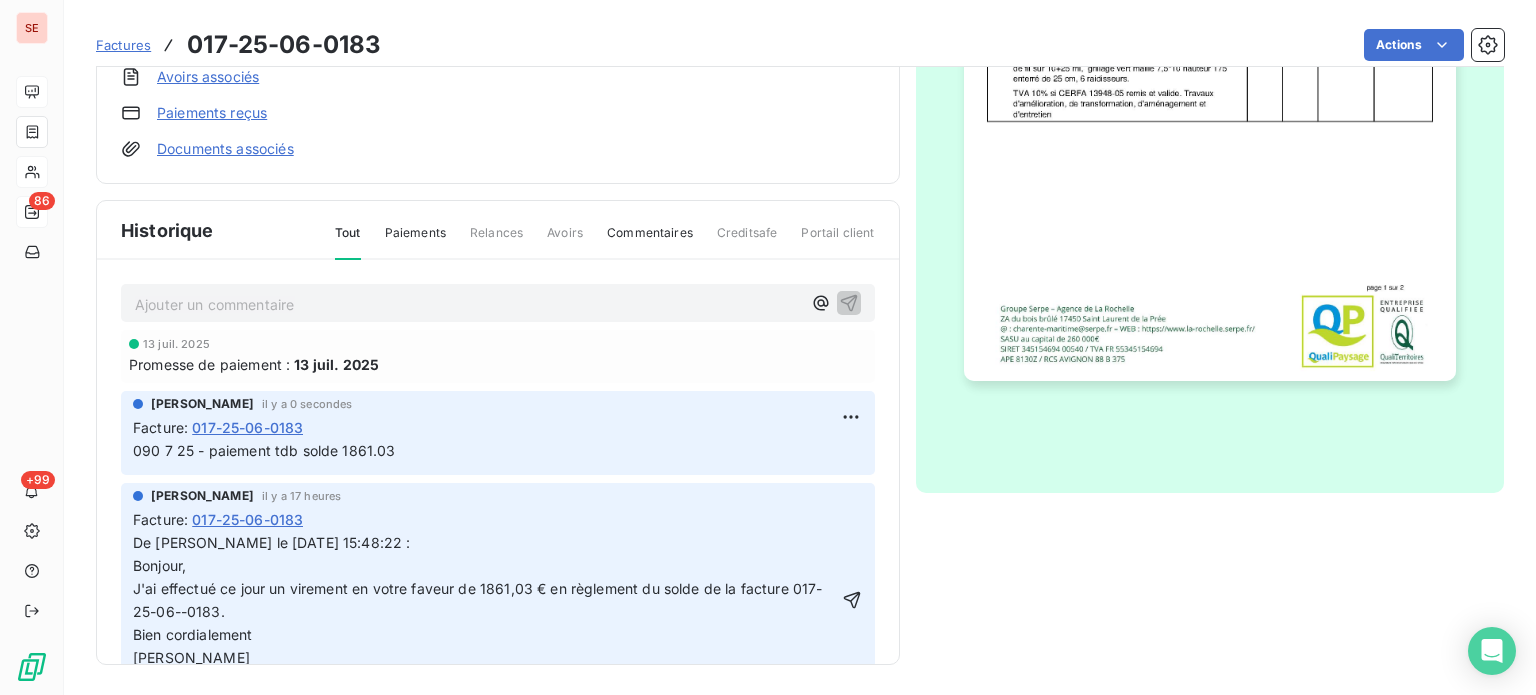scroll, scrollTop: 0, scrollLeft: 0, axis: both 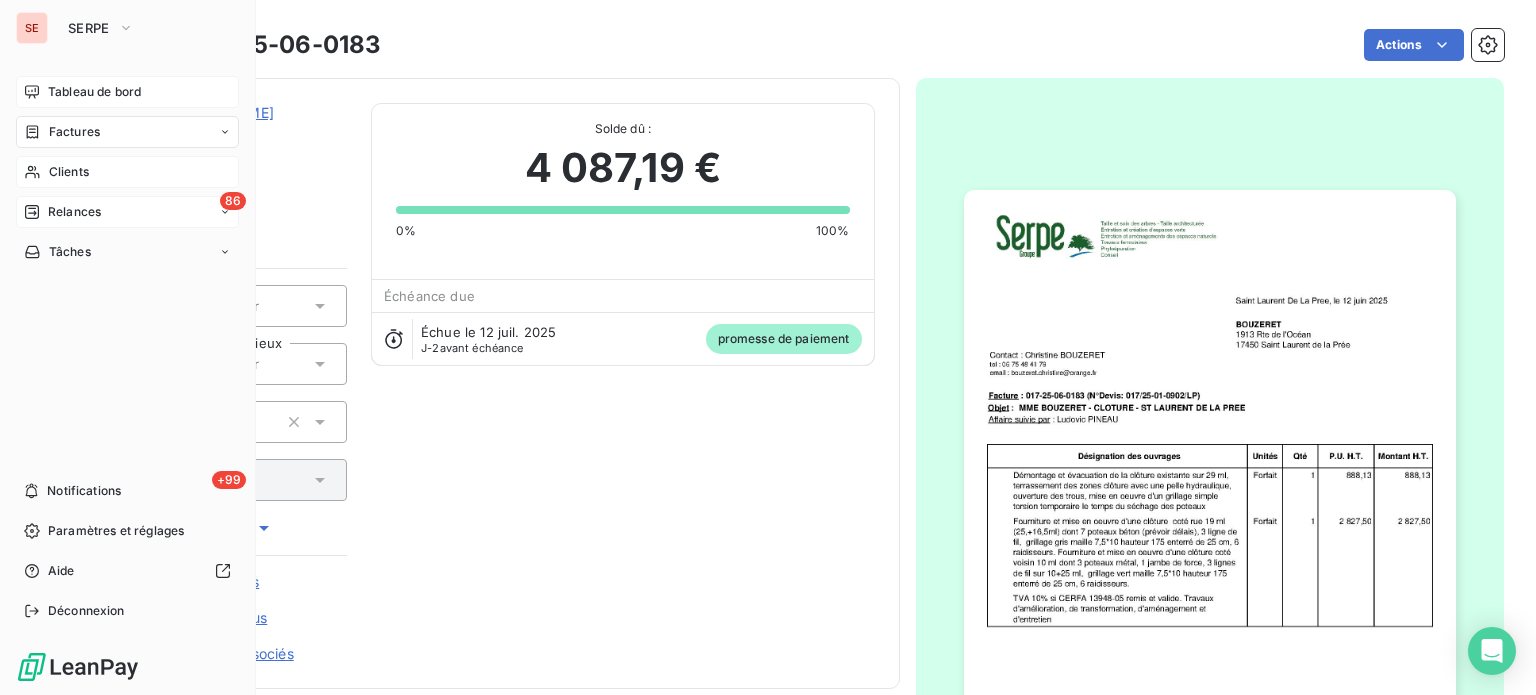 click on "Factures" at bounding box center (62, 132) 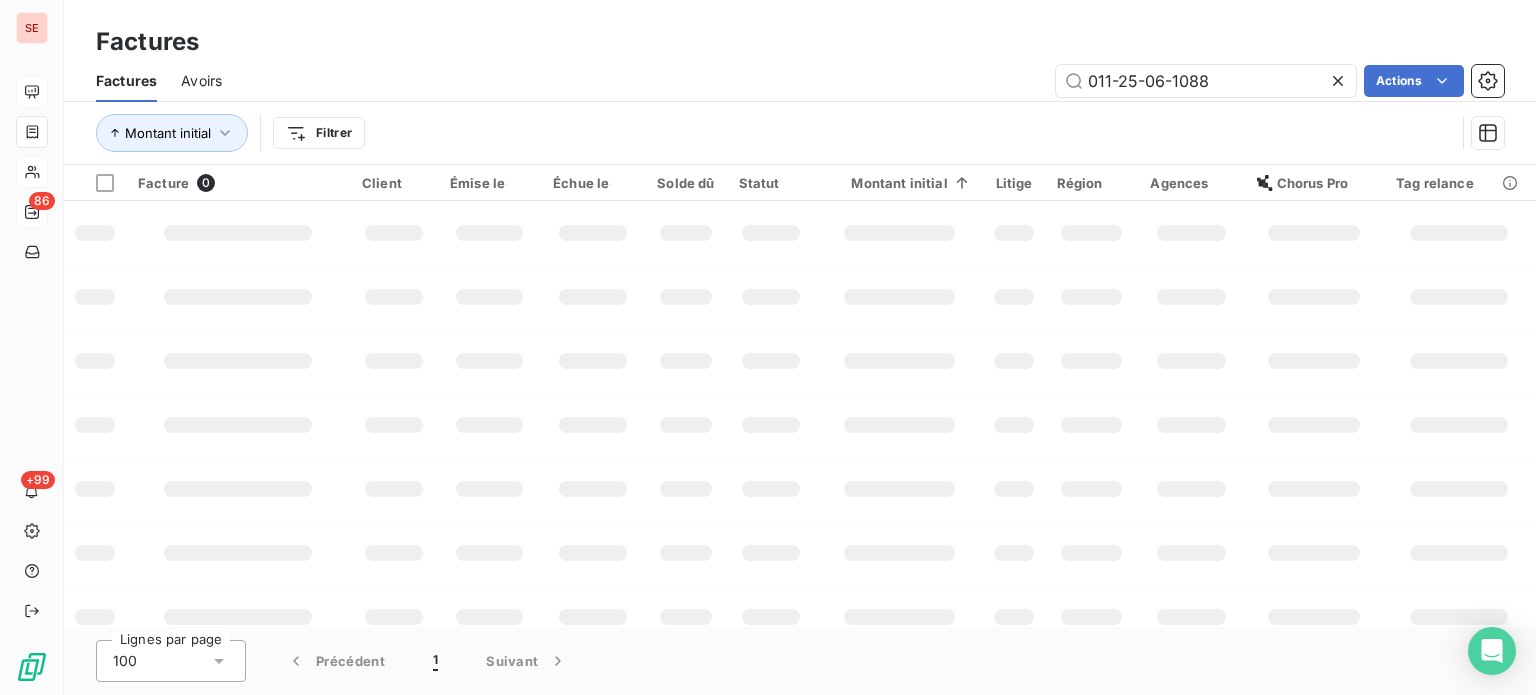 drag, startPoint x: 1248, startPoint y: 69, endPoint x: 1010, endPoint y: 62, distance: 238.10292 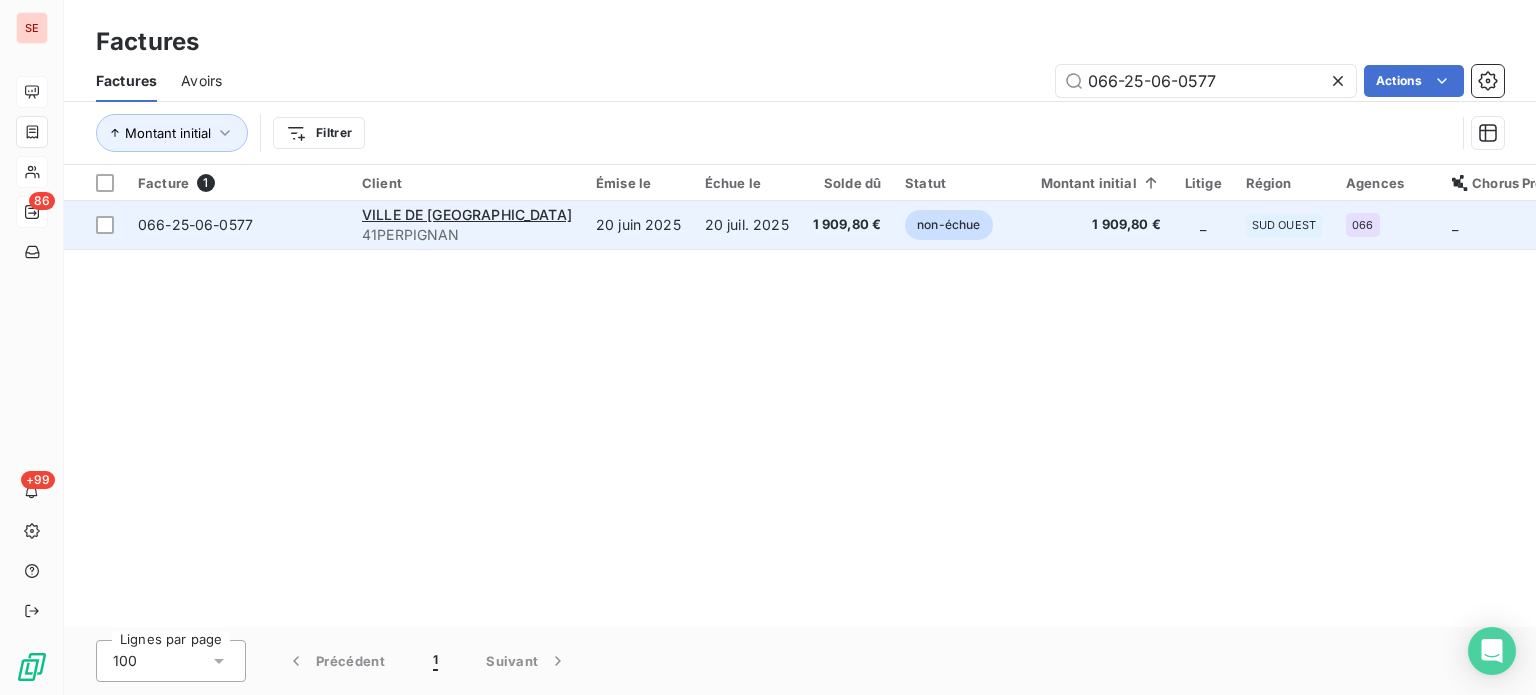type on "066-25-06-0577" 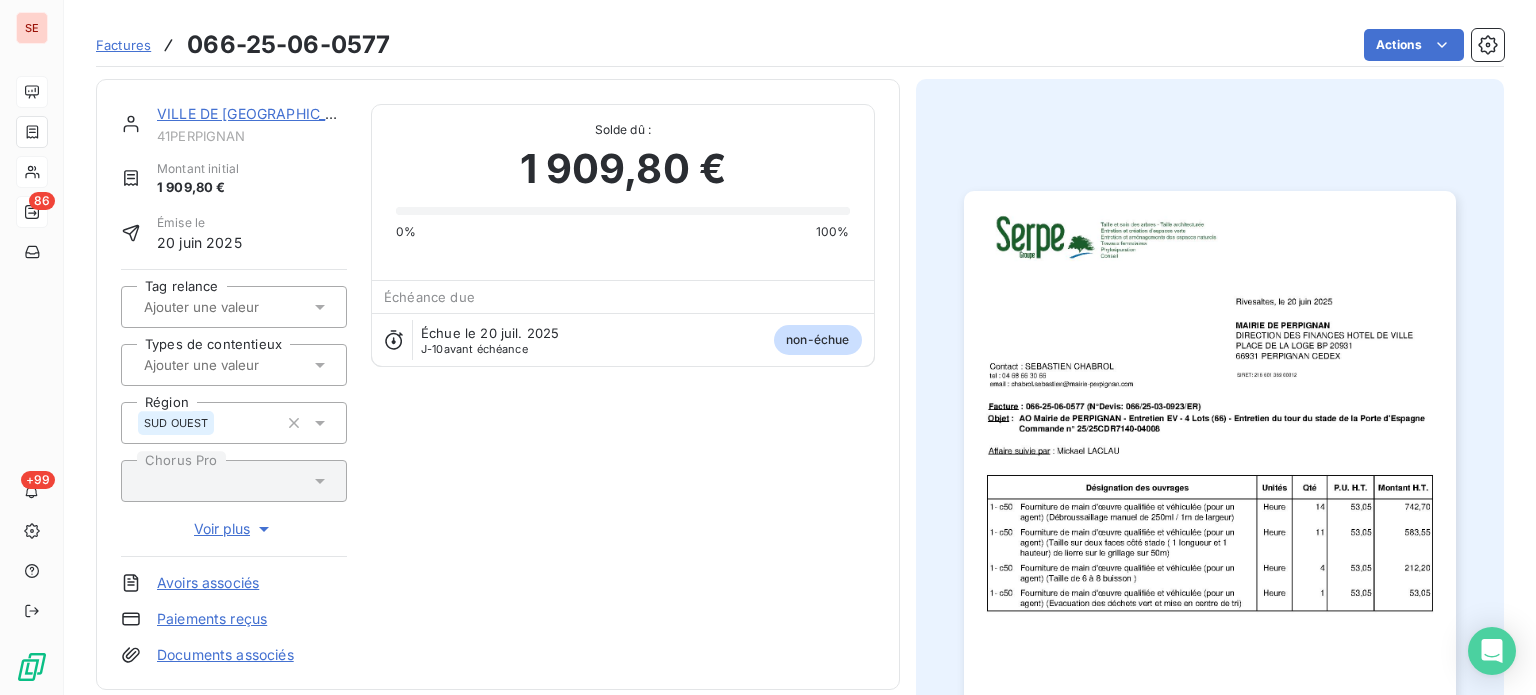 scroll, scrollTop: 506, scrollLeft: 0, axis: vertical 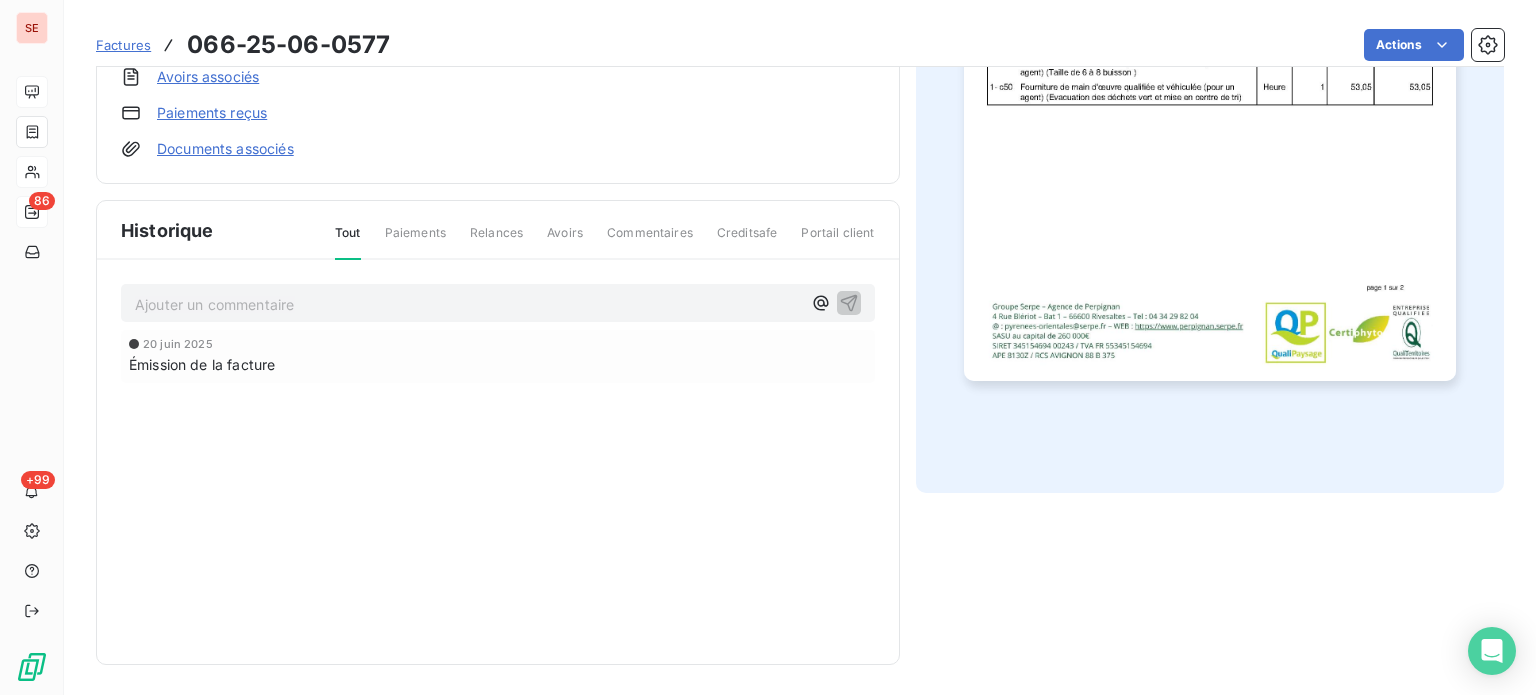 click on "Ajouter un commentaire ﻿" at bounding box center (468, 304) 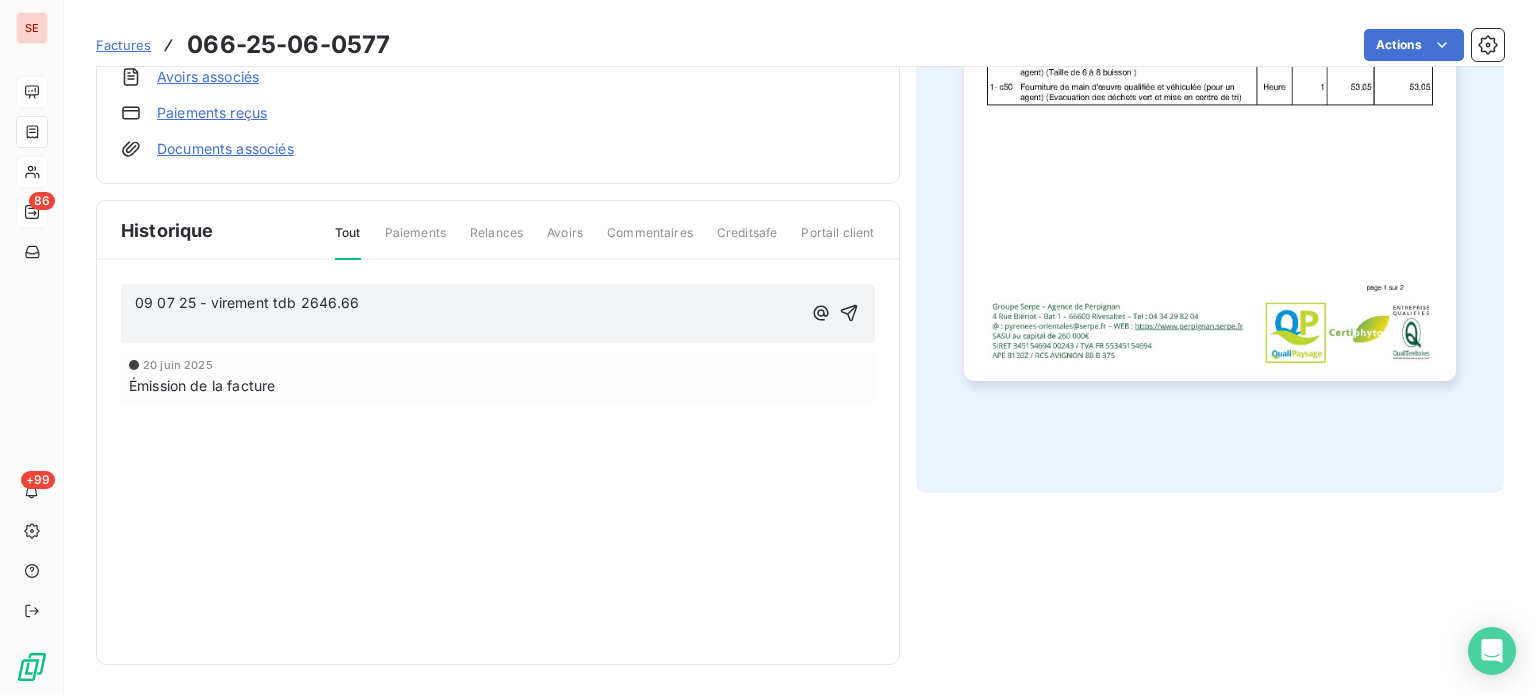 click on "09 07 25 - virement tdb 2646.66" at bounding box center (468, 303) 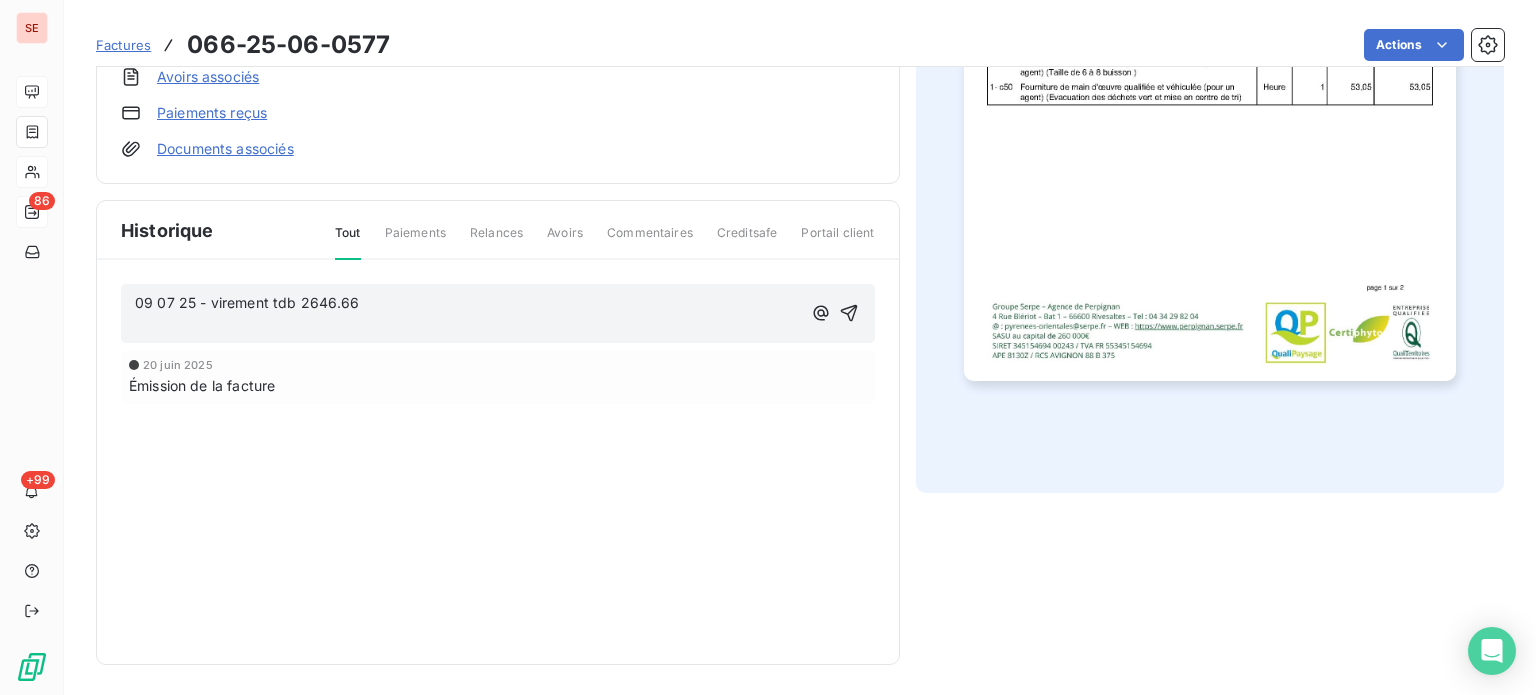 click on "09 07 25 - virement tdb 2646.66" at bounding box center (247, 302) 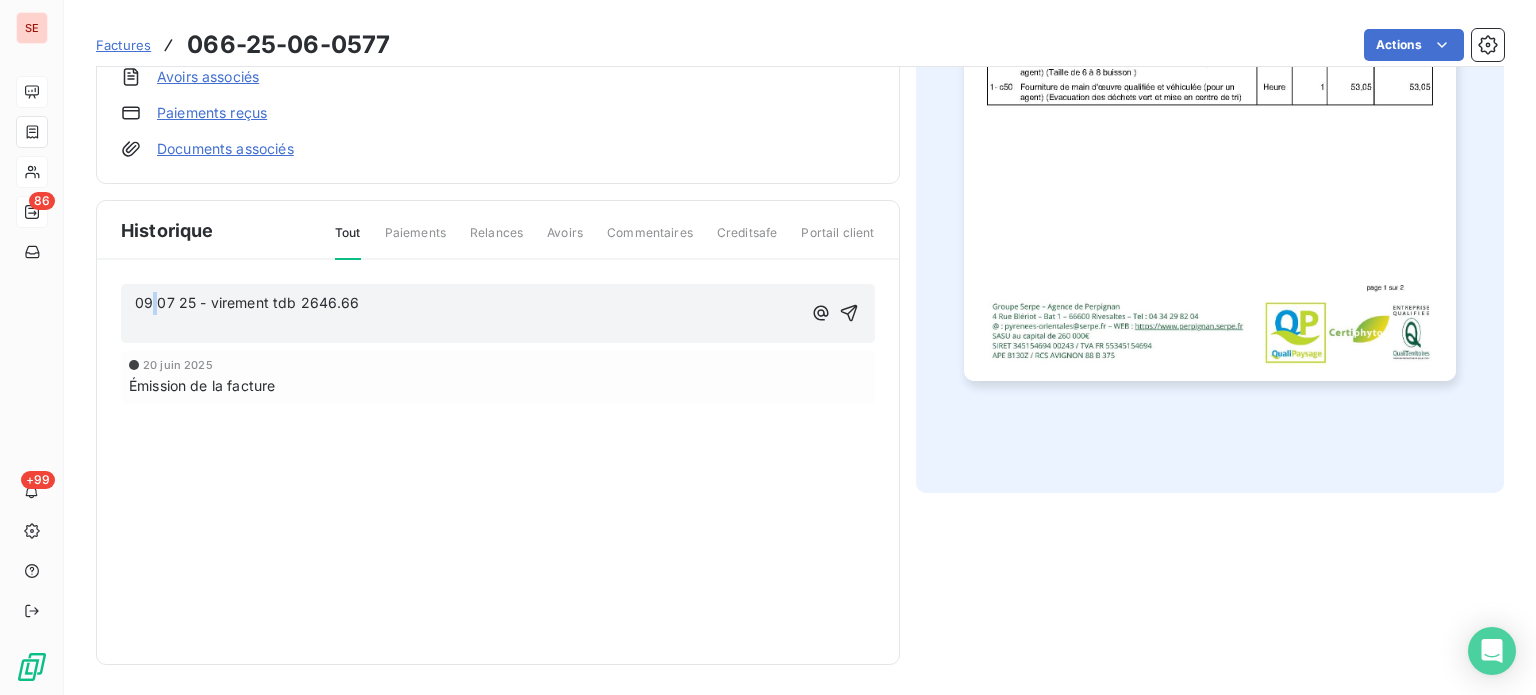 click on "09 07 25 - virement tdb 2646.66" at bounding box center [247, 302] 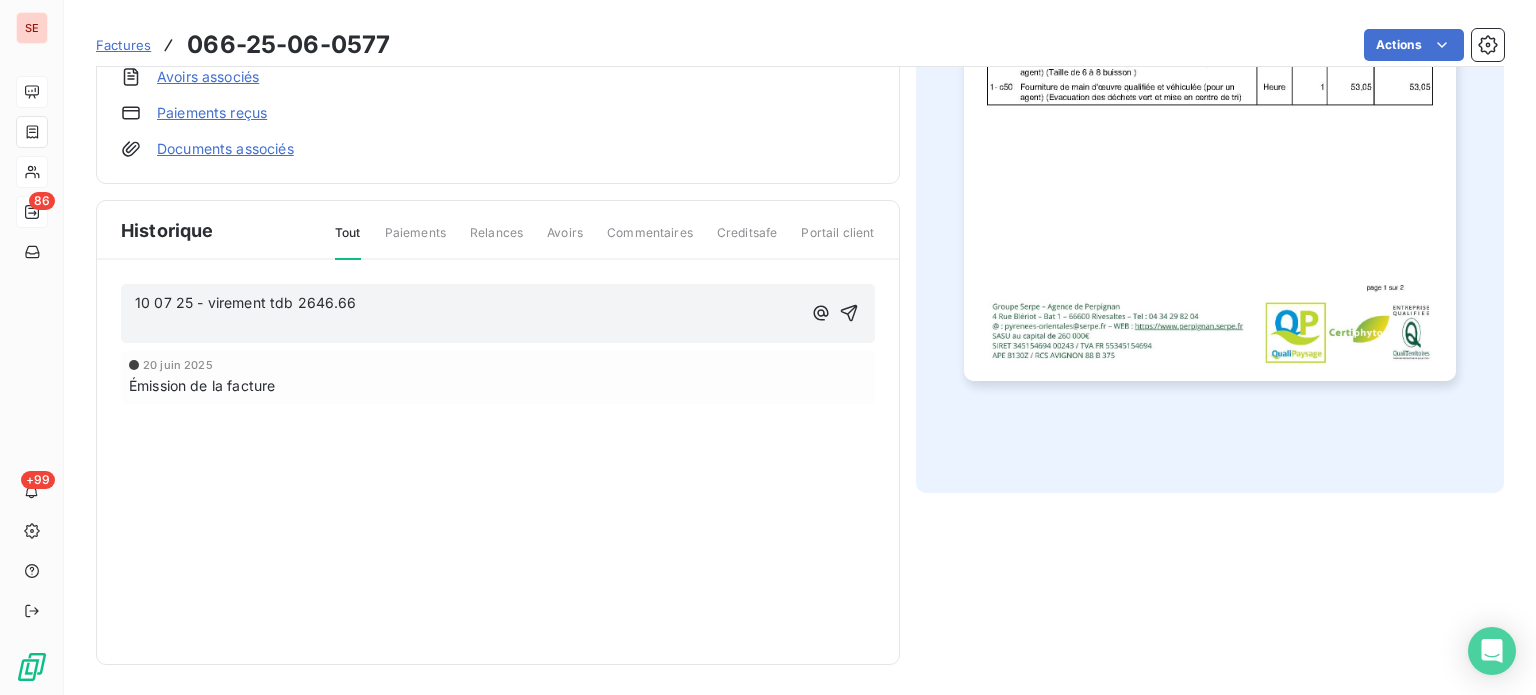 click on "10 07 25 - virement tdb 2646.66" at bounding box center [468, 303] 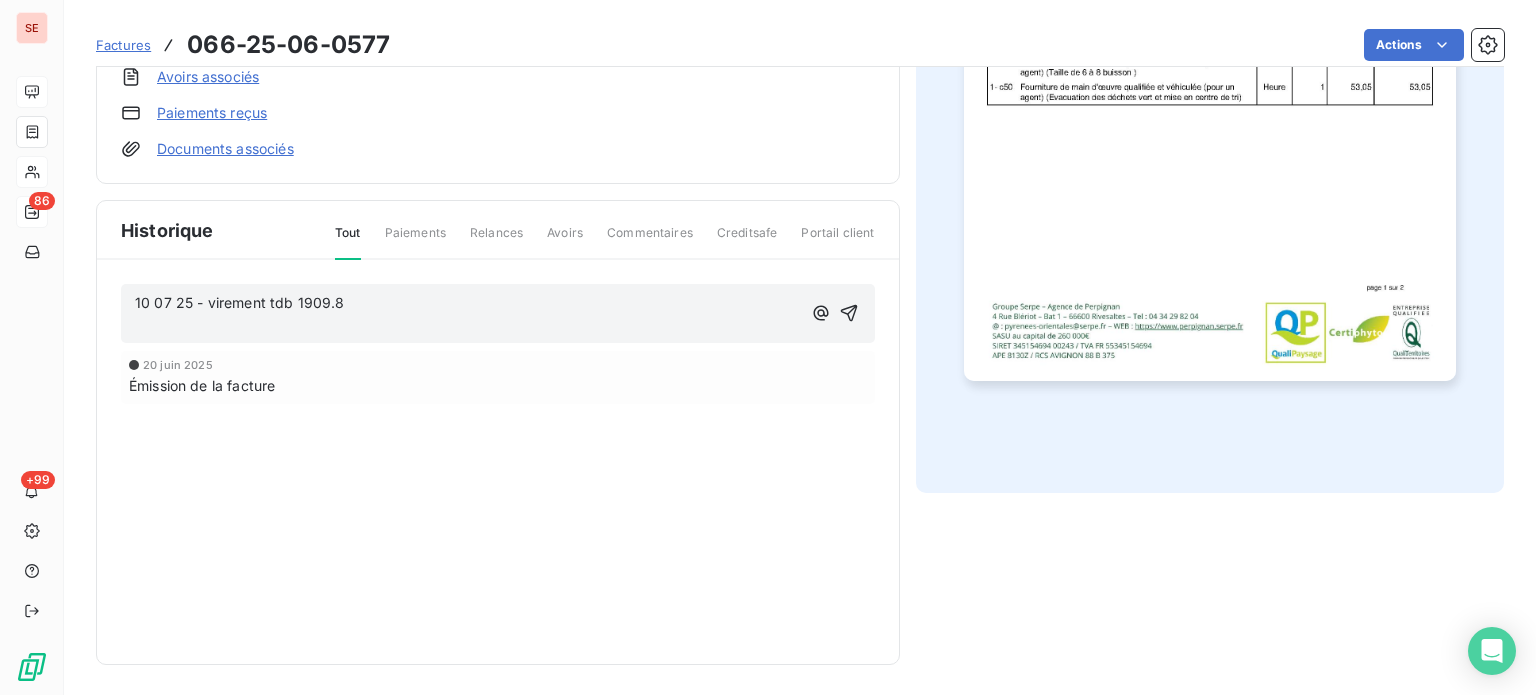 click 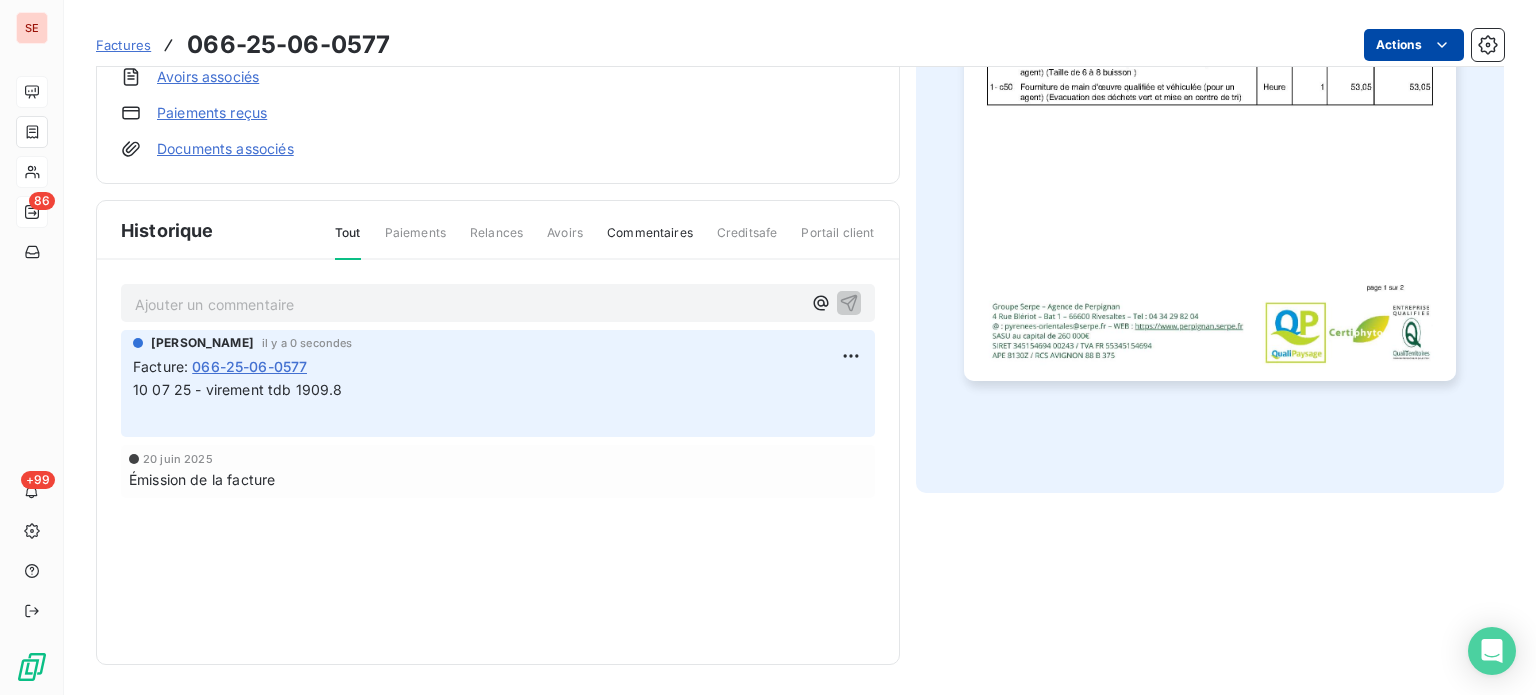 click on "SE 86 +99 Factures 066-25-06-0577 Actions VILLE DE [GEOGRAPHIC_DATA] 41PERPIGNAN Montant initial 1 909,80 € Émise le [DATE] Tag relance Types de contentieux Région SUD OUEST Chorus Pro Voir plus Avoirs associés Paiements reçus Documents associés Solde dû : 1 909,80 € 0% 100% Échéance due Échue le [DATE] J-10  avant échéance non-échue Historique Tout Paiements Relances Avoirs Commentaires Creditsafe Portail client Ajouter un commentaire ﻿ [PERSON_NAME] il y a 0 secondes Facture  : 066-25-06-0577 10 07 25 - virement tdb 1909.8
﻿ [DATE] Émission de la facture" at bounding box center [768, 347] 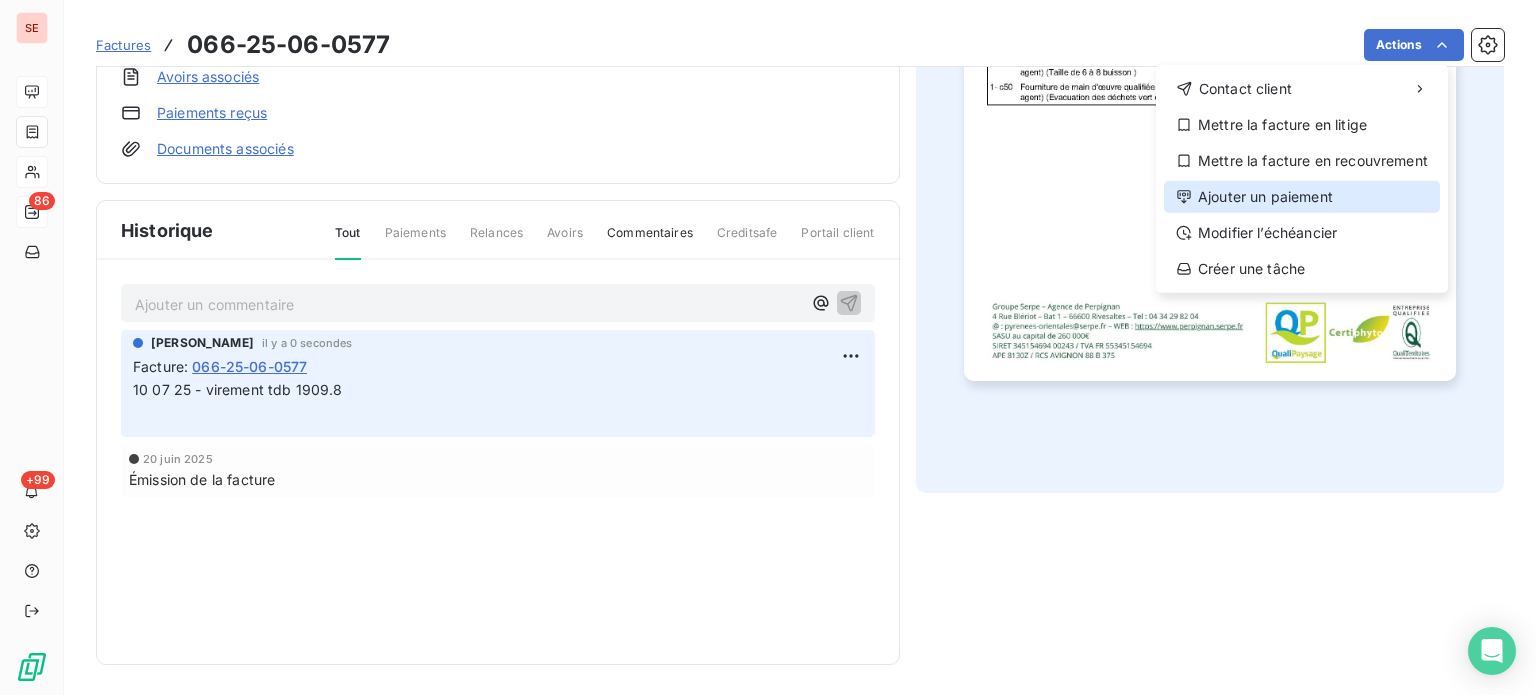 click on "Ajouter un paiement" at bounding box center (1302, 197) 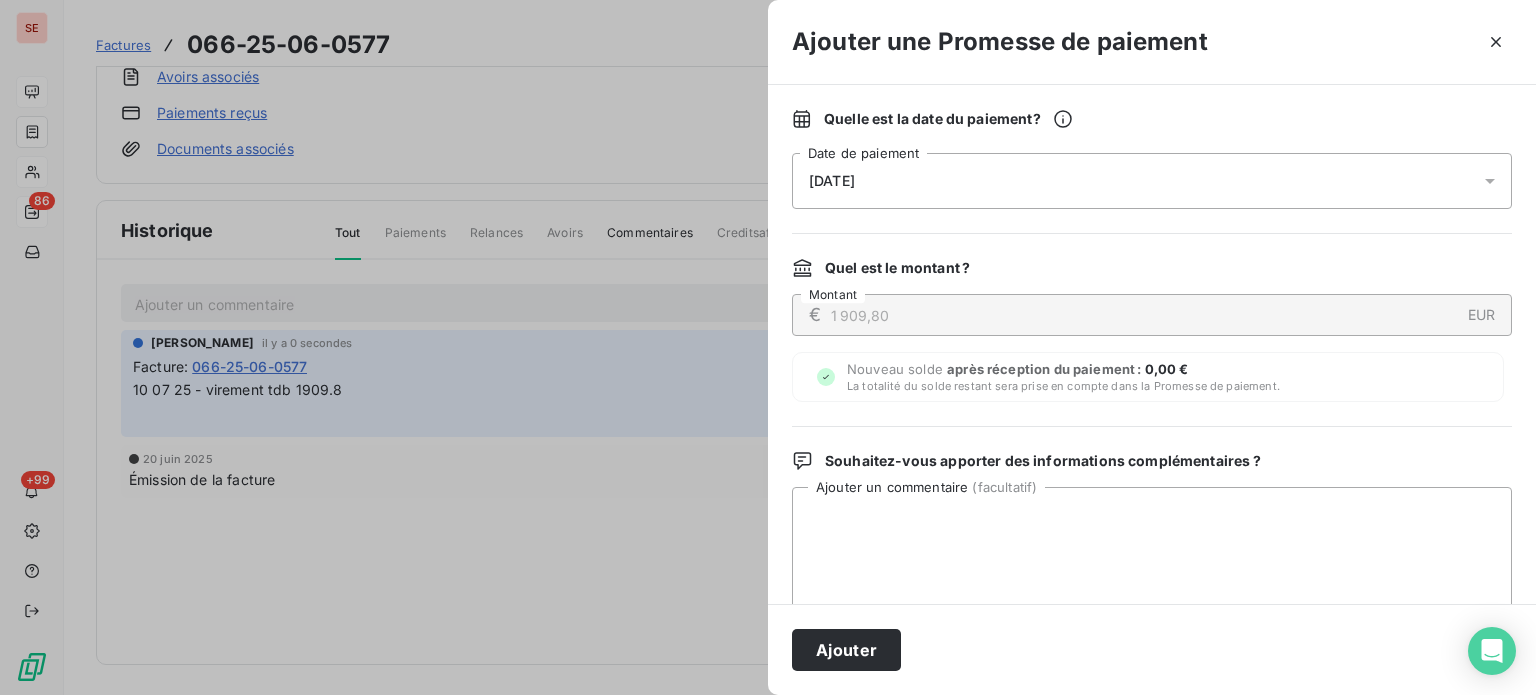 click on "[DATE]" at bounding box center (1152, 181) 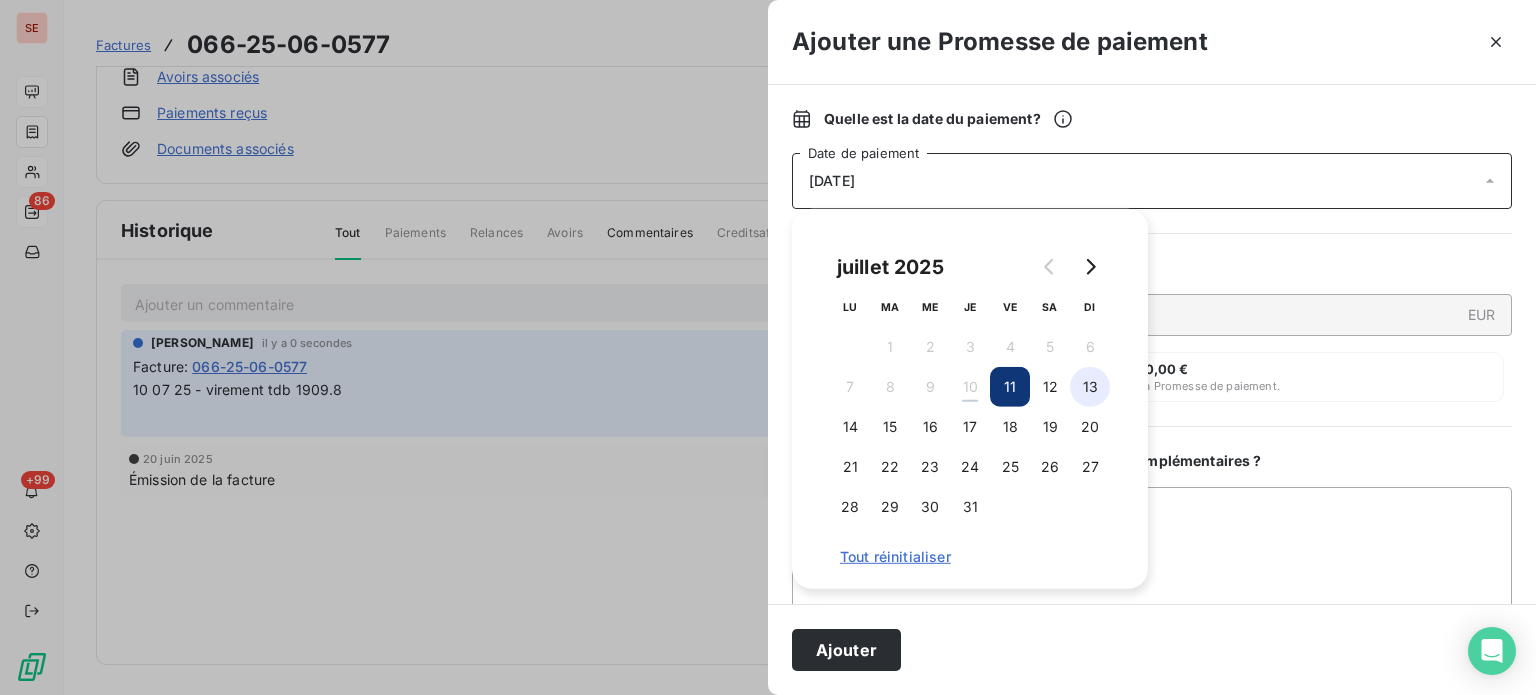 click on "13" at bounding box center (1090, 387) 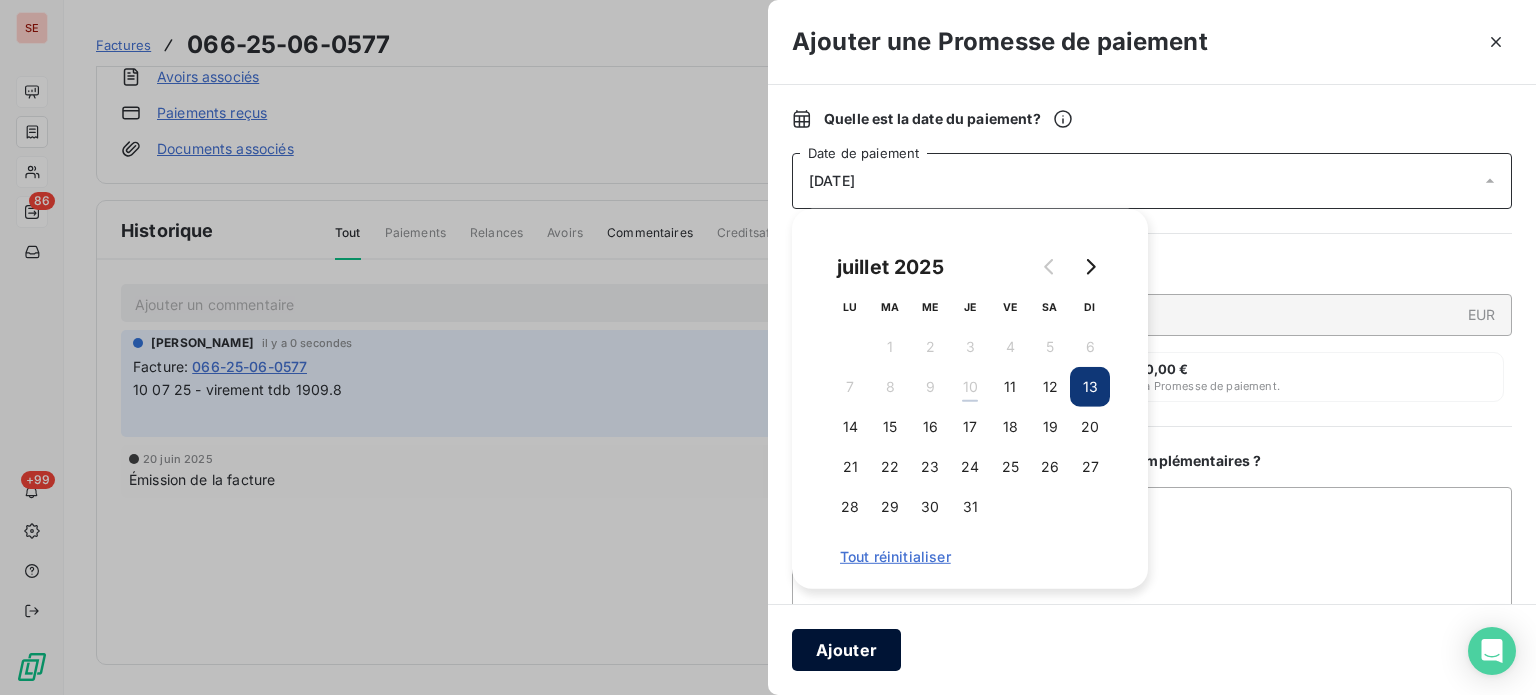 click on "Ajouter" at bounding box center (846, 650) 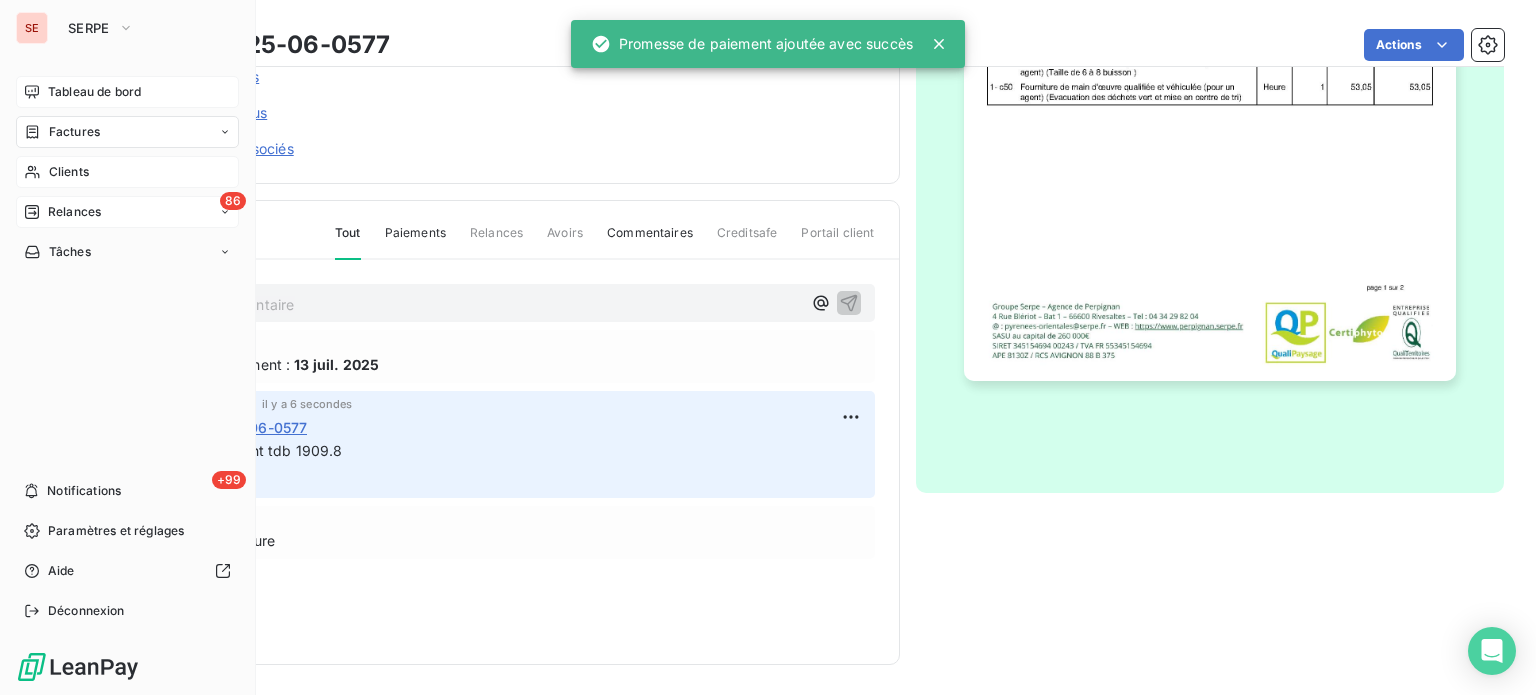 drag, startPoint x: 69, startPoint y: 138, endPoint x: 107, endPoint y: 124, distance: 40.496914 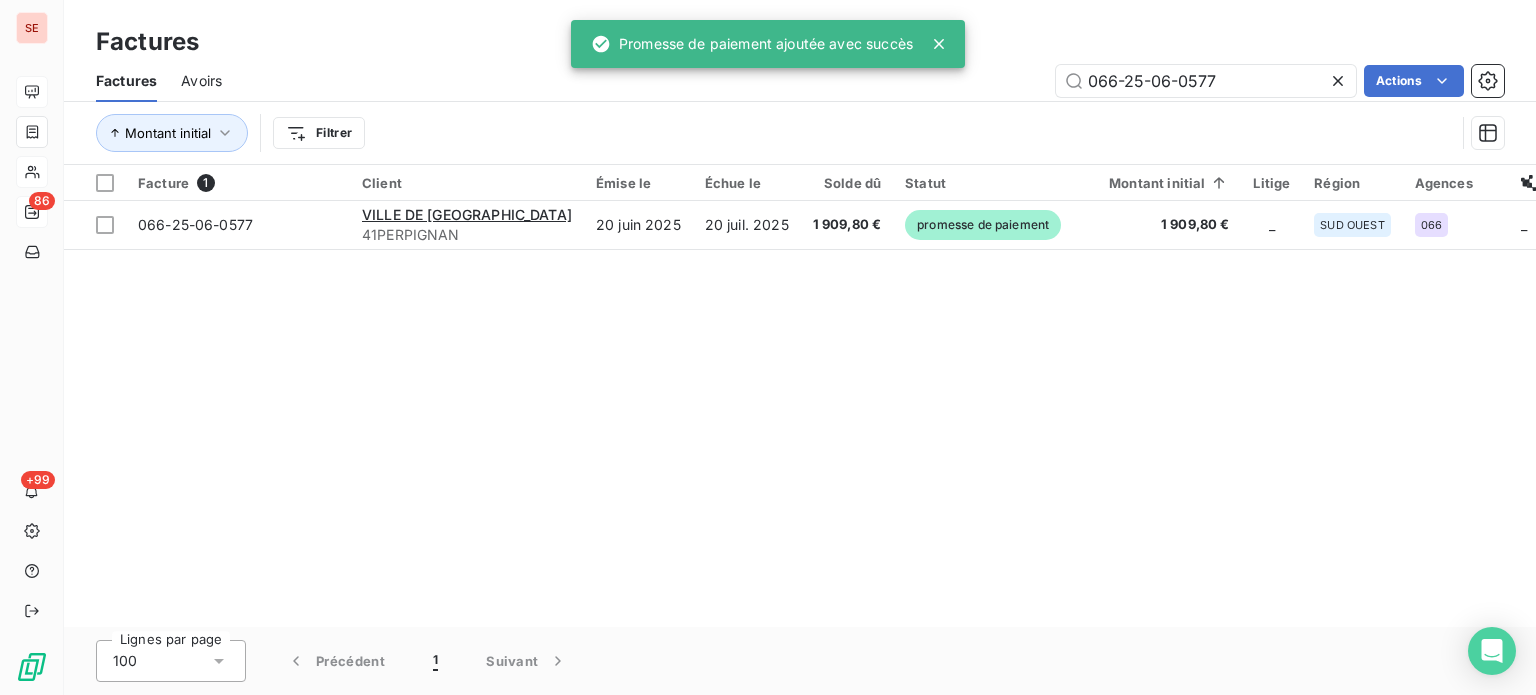 drag, startPoint x: 1258, startPoint y: 83, endPoint x: 1019, endPoint y: 83, distance: 239 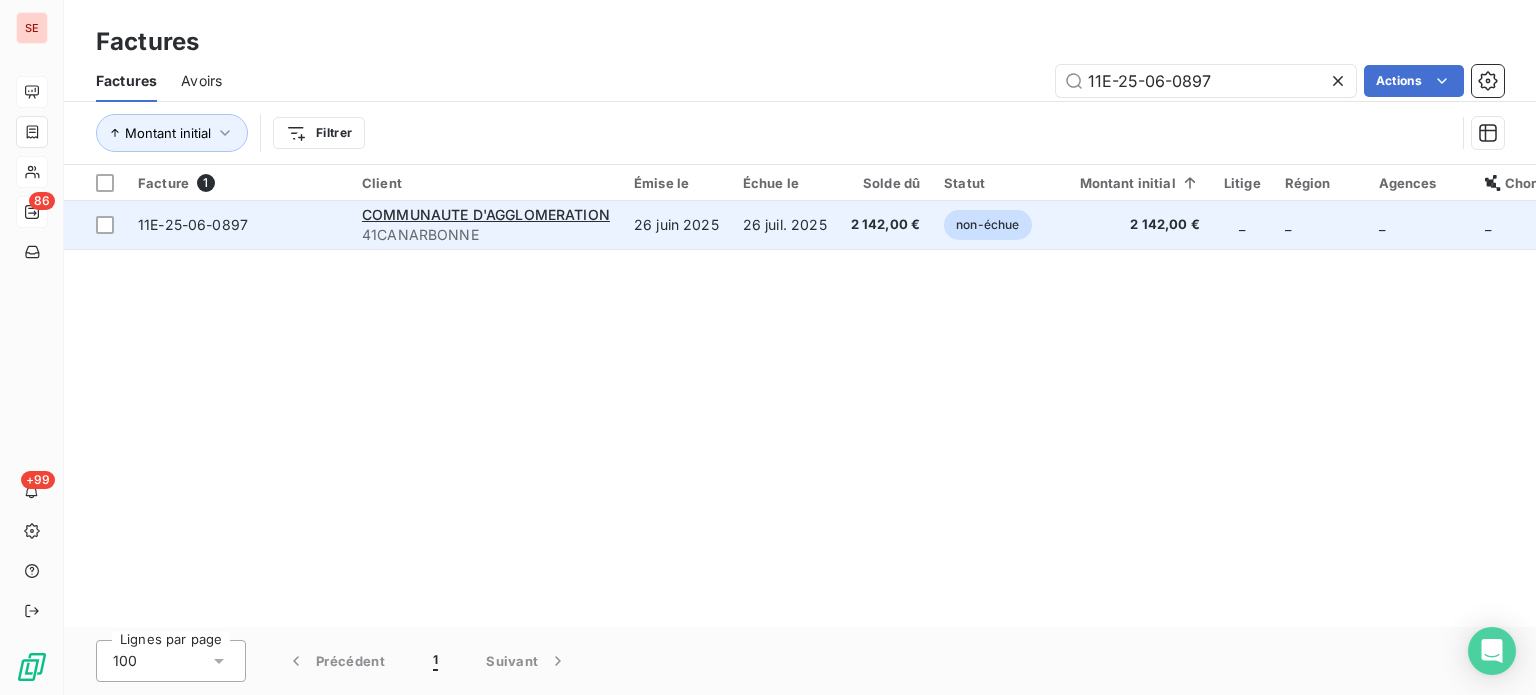 type on "11E-25-06-0897" 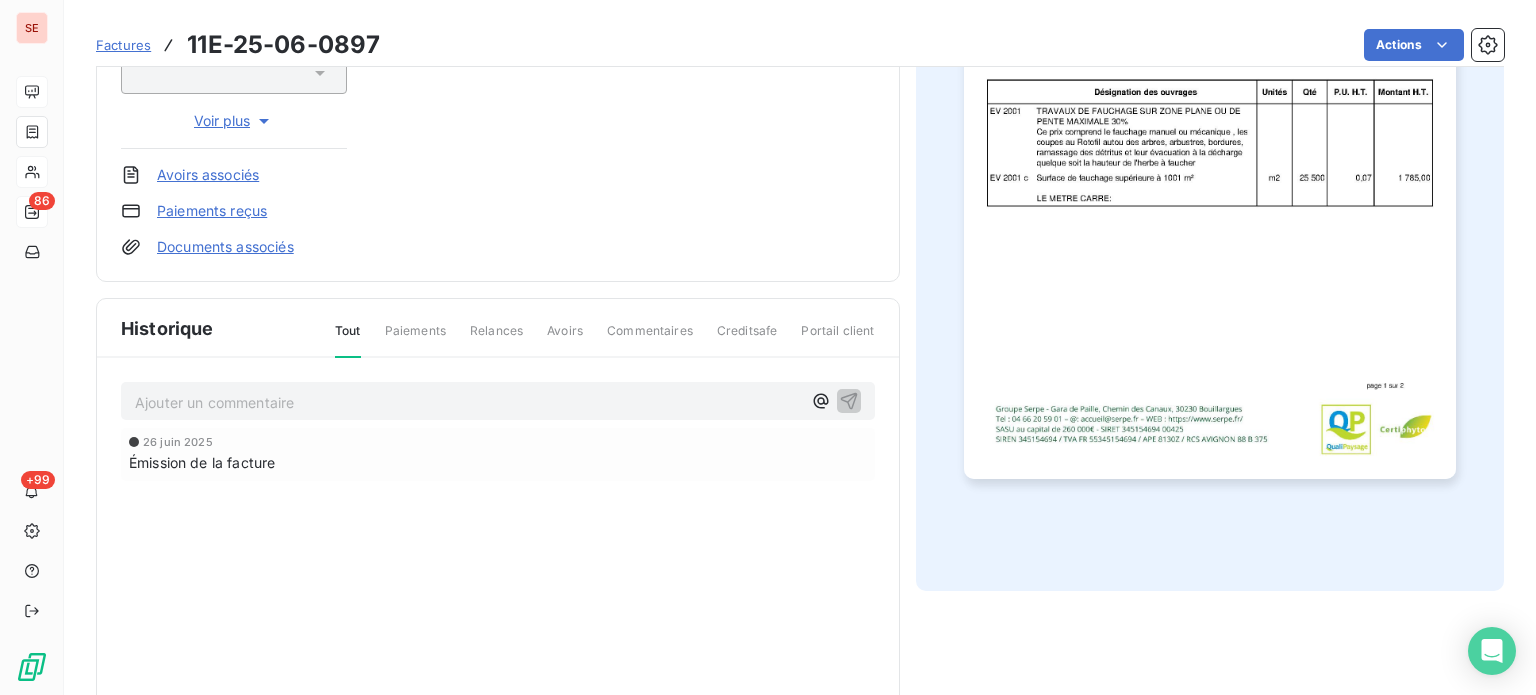 scroll, scrollTop: 506, scrollLeft: 0, axis: vertical 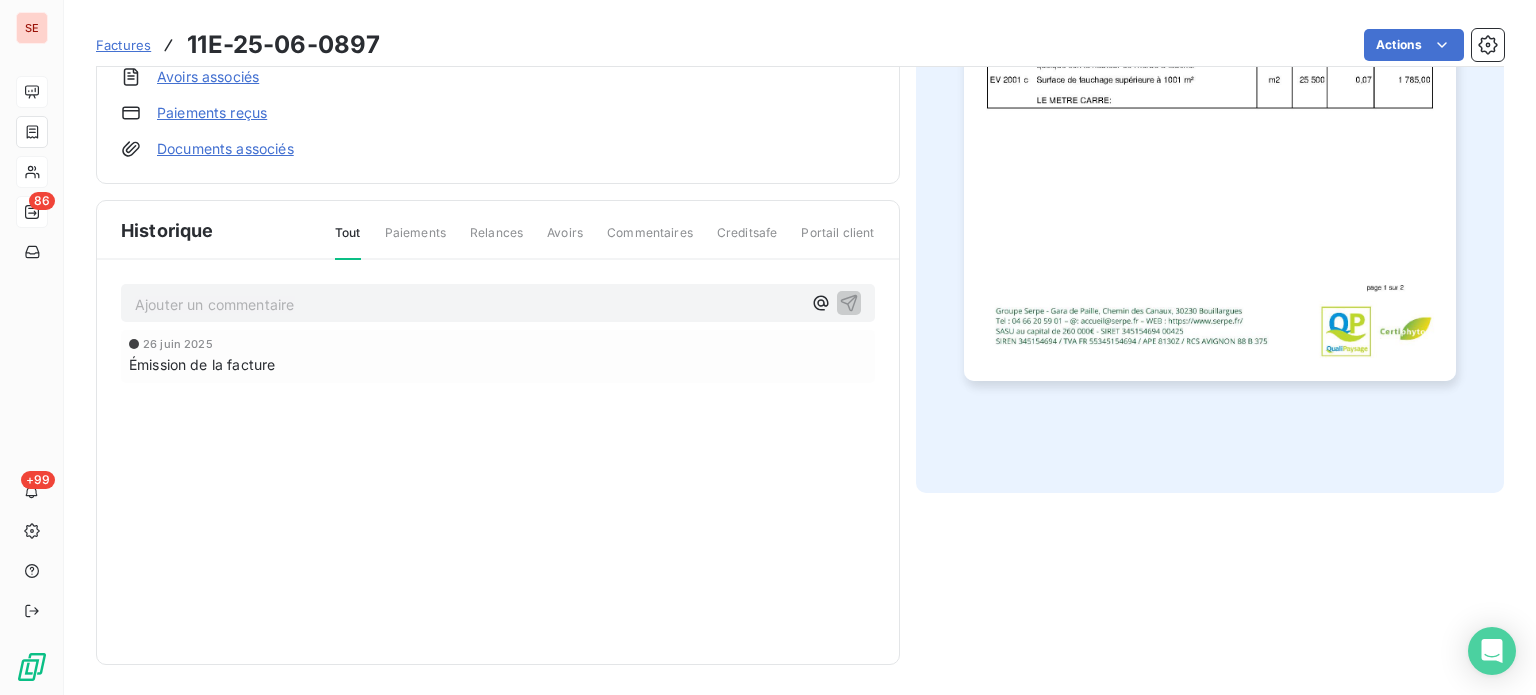 click on "Ajouter un commentaire ﻿" at bounding box center (468, 304) 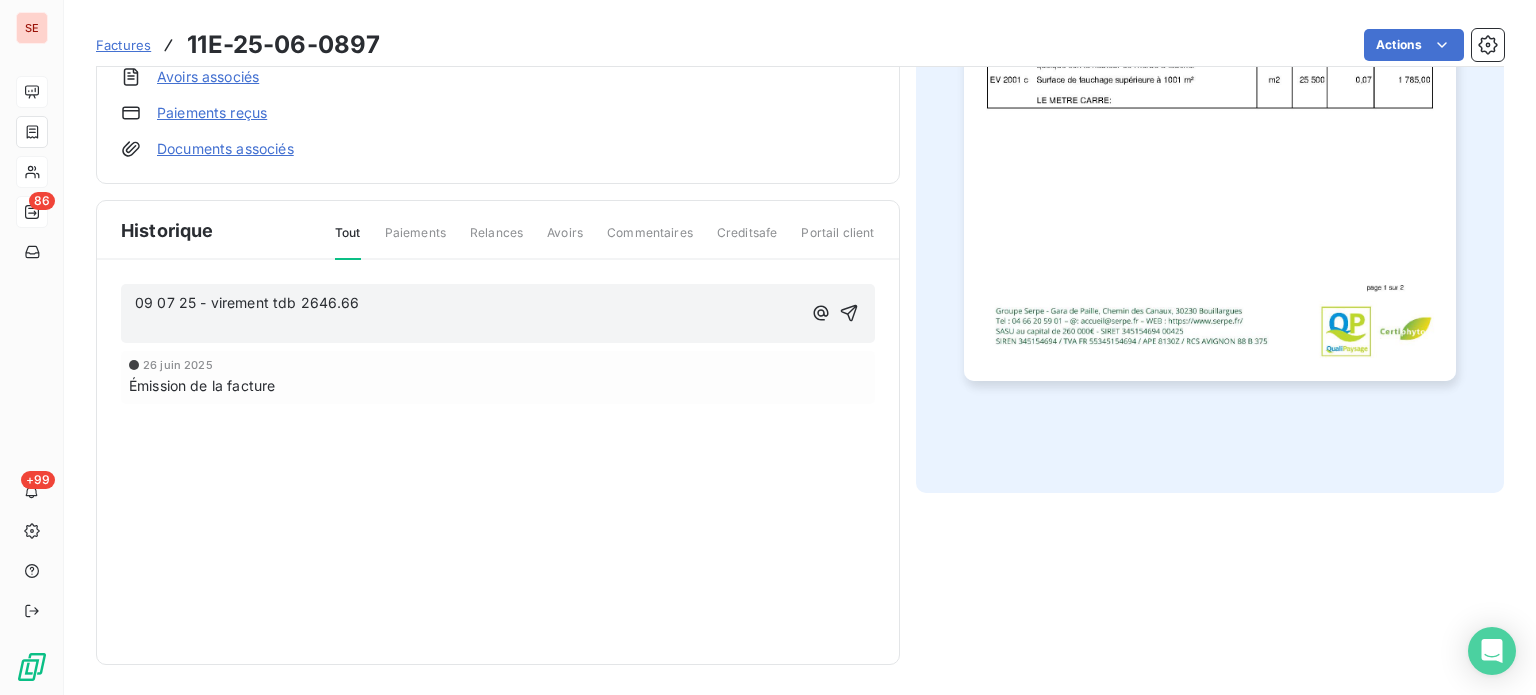 click on "09 07 25 - virement tdb 2646.66" at bounding box center (247, 302) 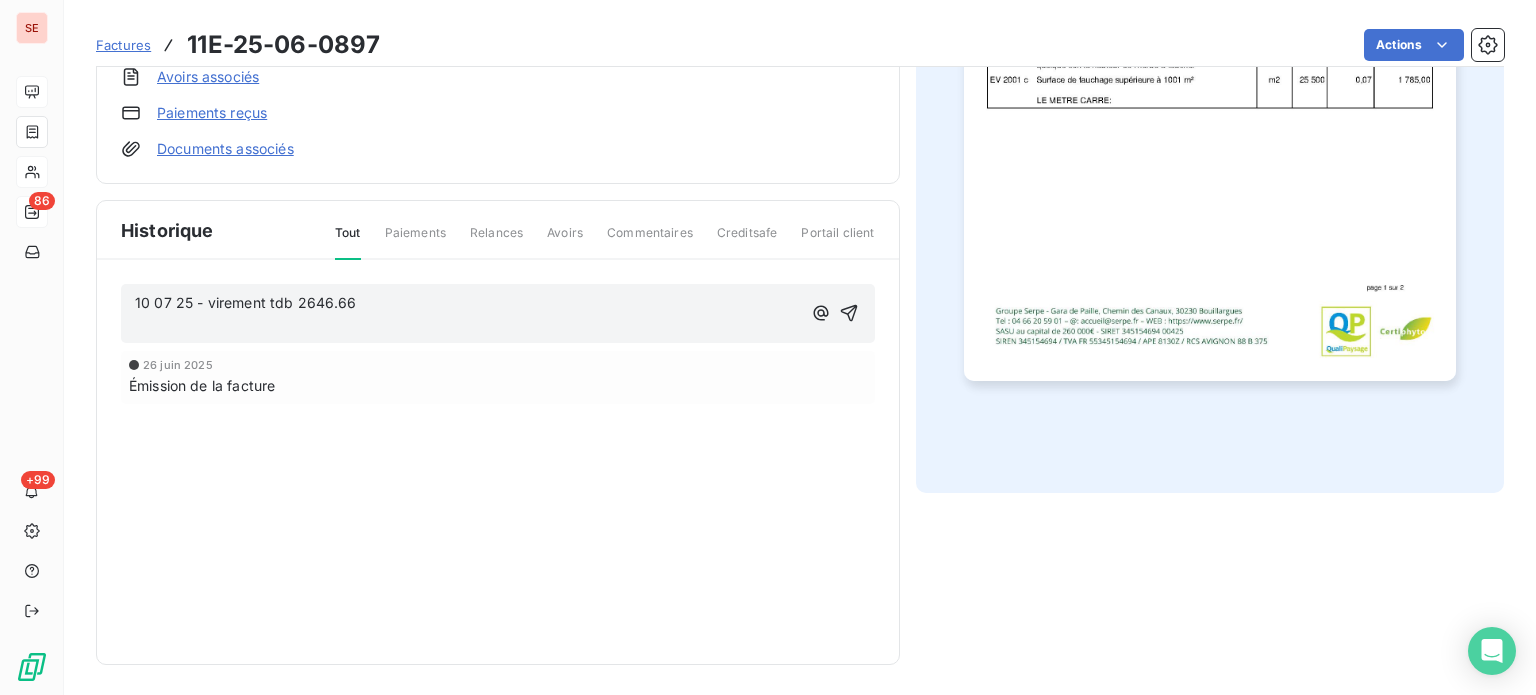 click on "10 07 25 - virement tdb 2646.66" at bounding box center (468, 303) 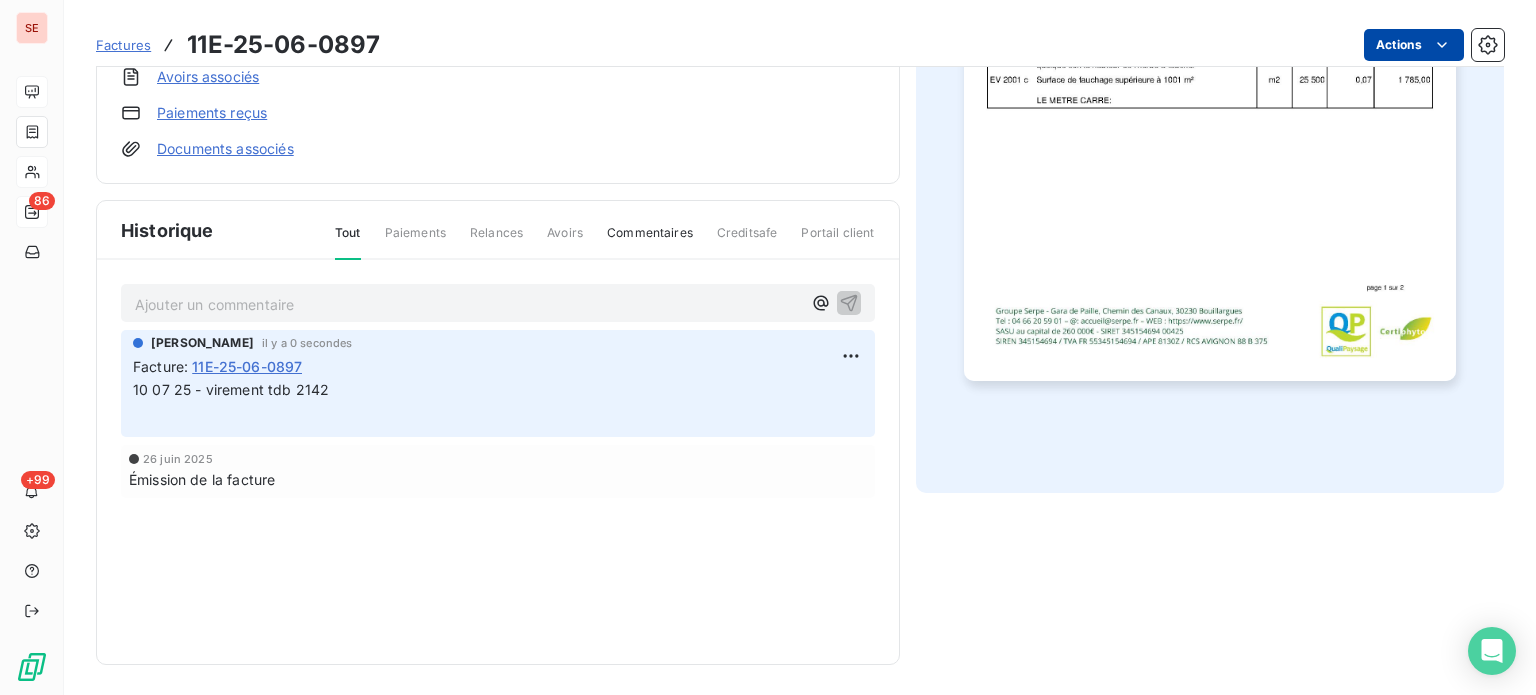 click on "SE 86 +99 Factures 11E-25-06-0897 Actions COMMUNAUTE D'AGGLOMERATION 41CANARBONNE Montant initial 2 142,00 € Émise le [DATE] Tag relance Types de contentieux Région Chorus Pro Voir plus Avoirs associés Paiements reçus Documents associés Solde dû : 2 142,00 € 0% 100% Échéance due Échue le [DATE] J-16  avant échéance non-échue Historique Tout Paiements Relances Avoirs Commentaires Creditsafe Portail client Ajouter un commentaire ﻿ [PERSON_NAME] il y a 0 secondes Facture  : 11E-25-06-0897 10 07 25 - virement tdb 2142
﻿ [DATE] Émission de la facture" at bounding box center (768, 347) 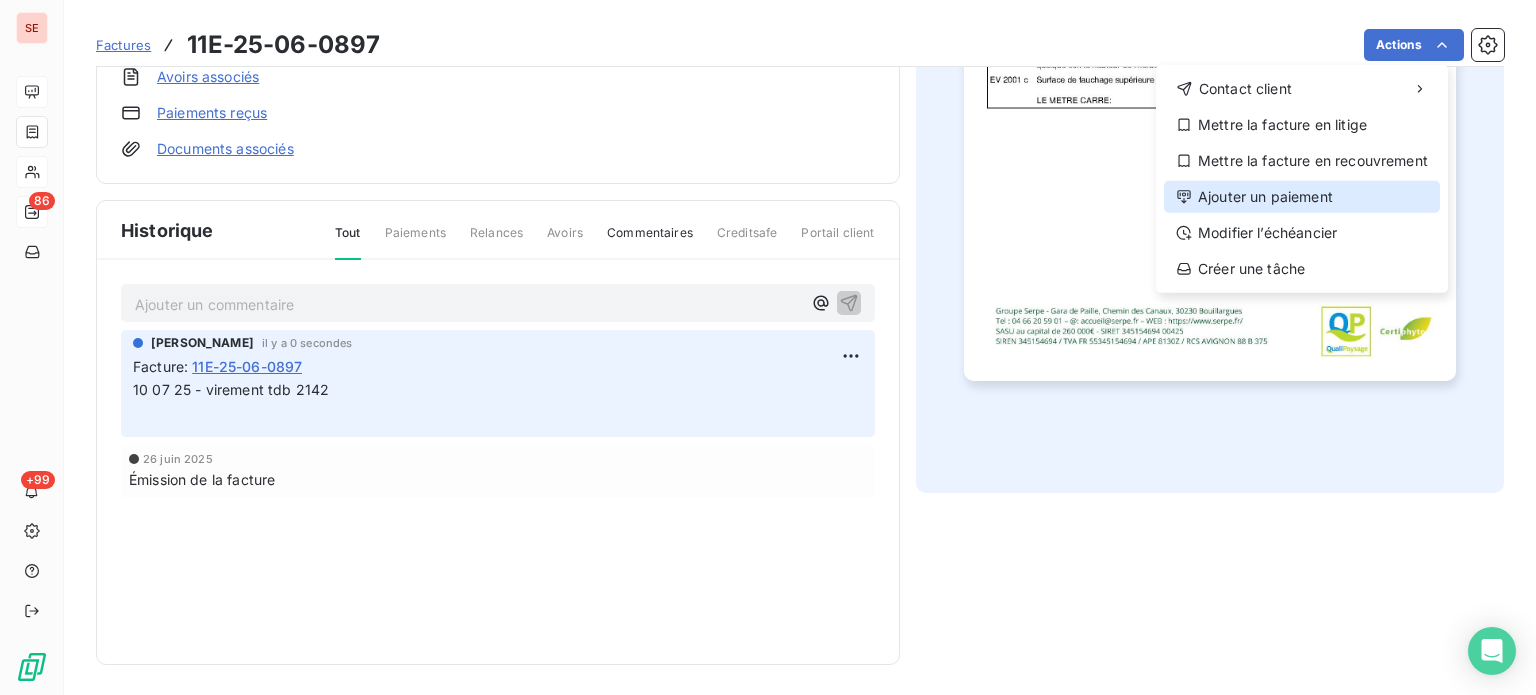 click on "Ajouter un paiement" at bounding box center (1302, 197) 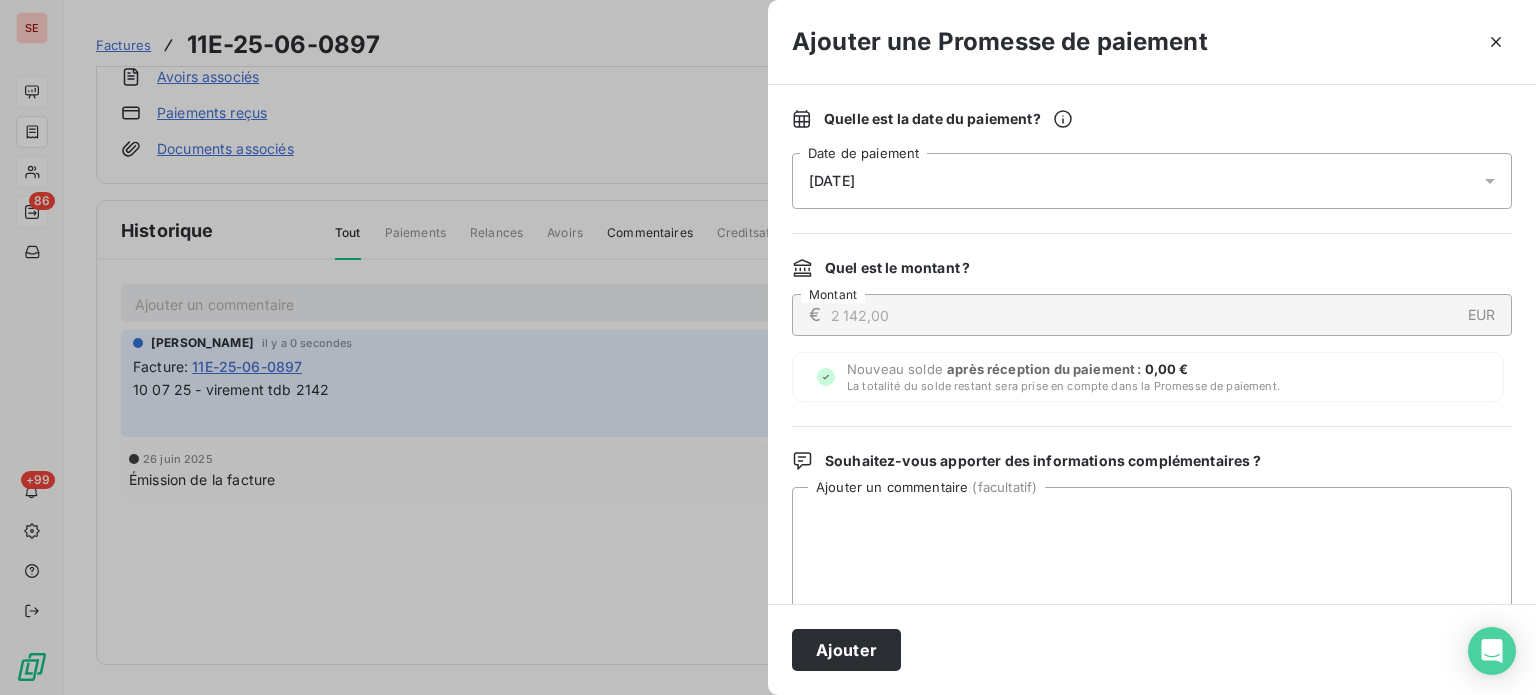 click on "[DATE]" at bounding box center (1152, 181) 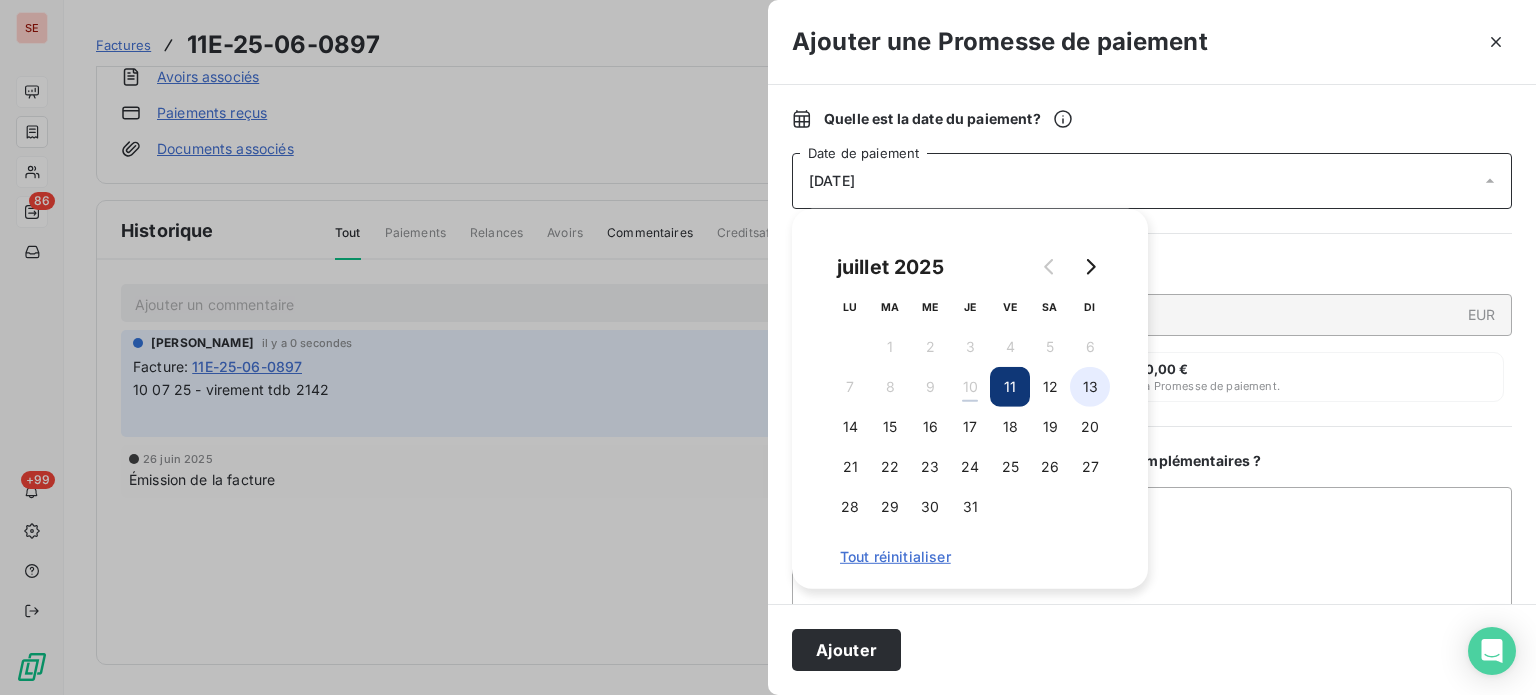 click on "13" at bounding box center (1090, 387) 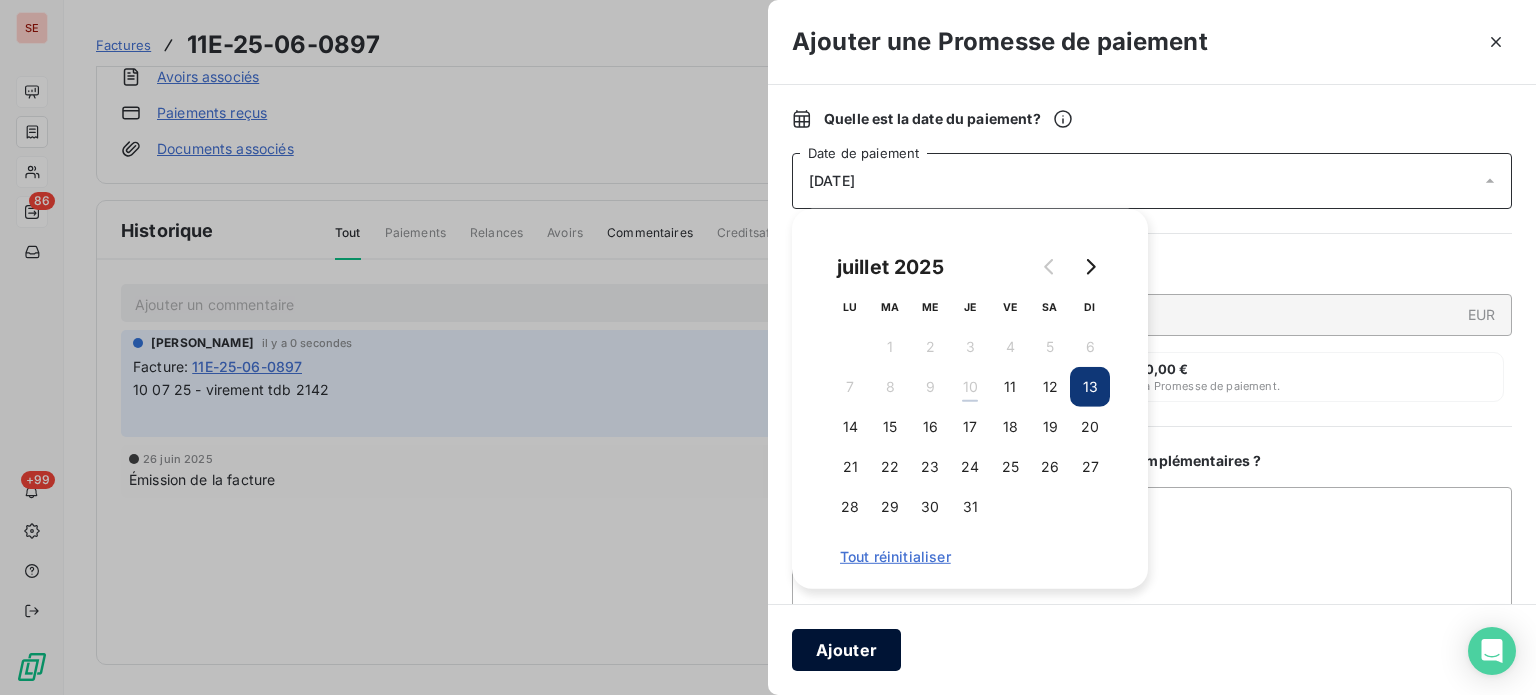 click on "Ajouter" at bounding box center (846, 650) 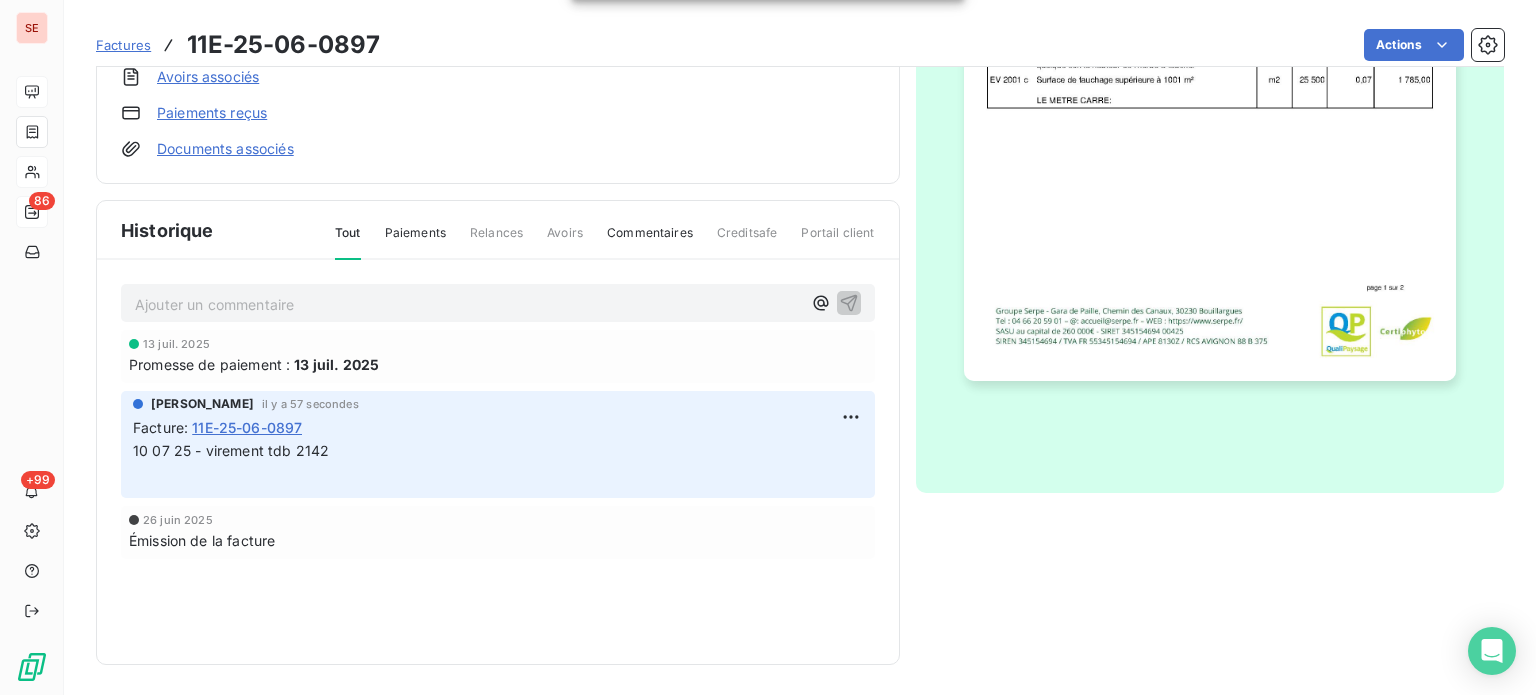 scroll, scrollTop: 0, scrollLeft: 0, axis: both 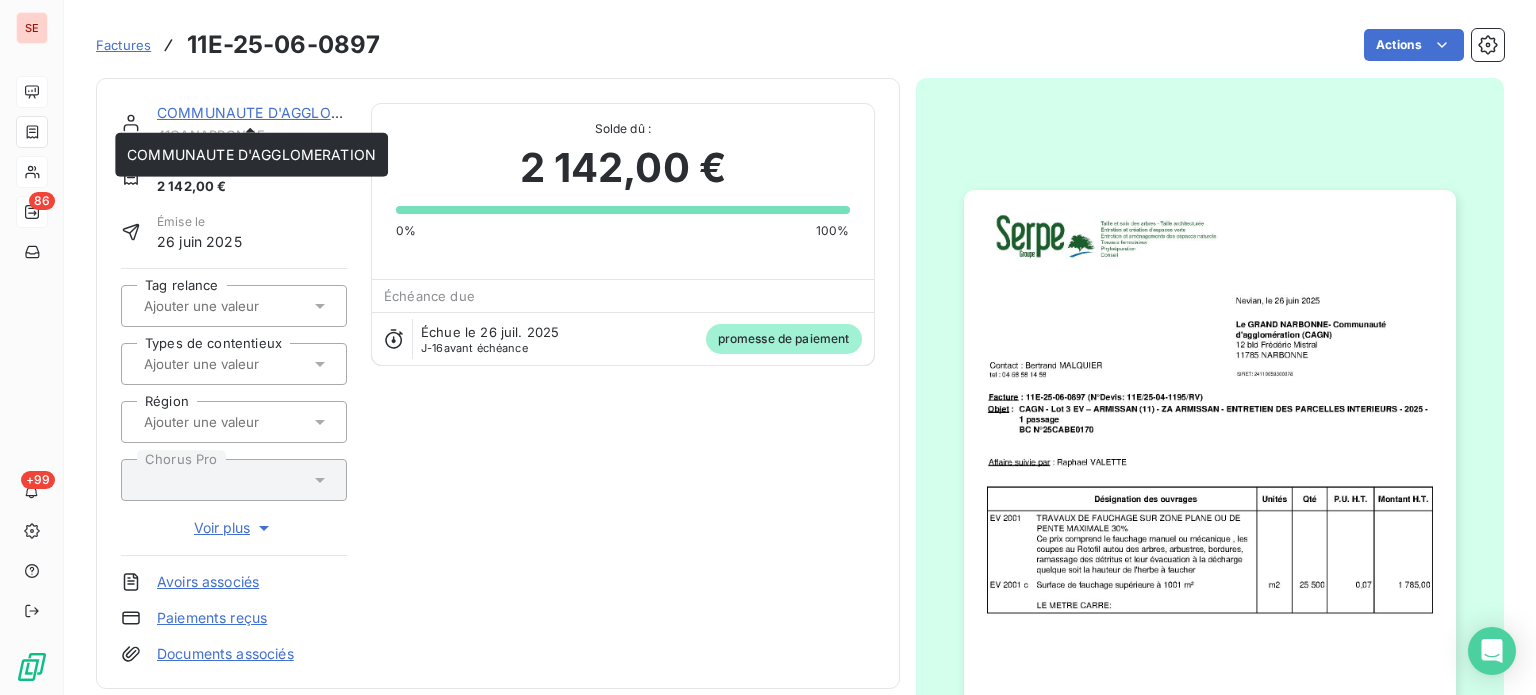 click on "COMMUNAUTE D'AGGLOMERATION" at bounding box center [281, 112] 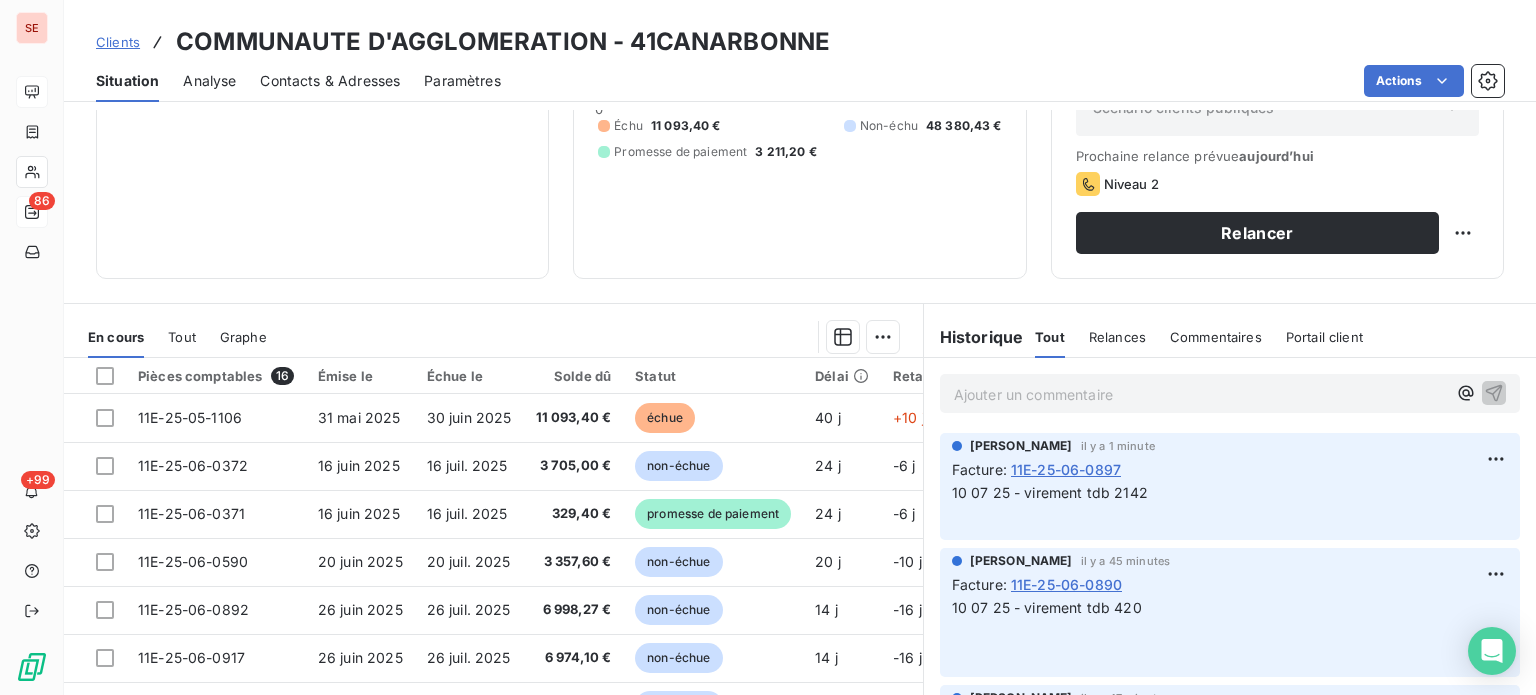 scroll, scrollTop: 266, scrollLeft: 0, axis: vertical 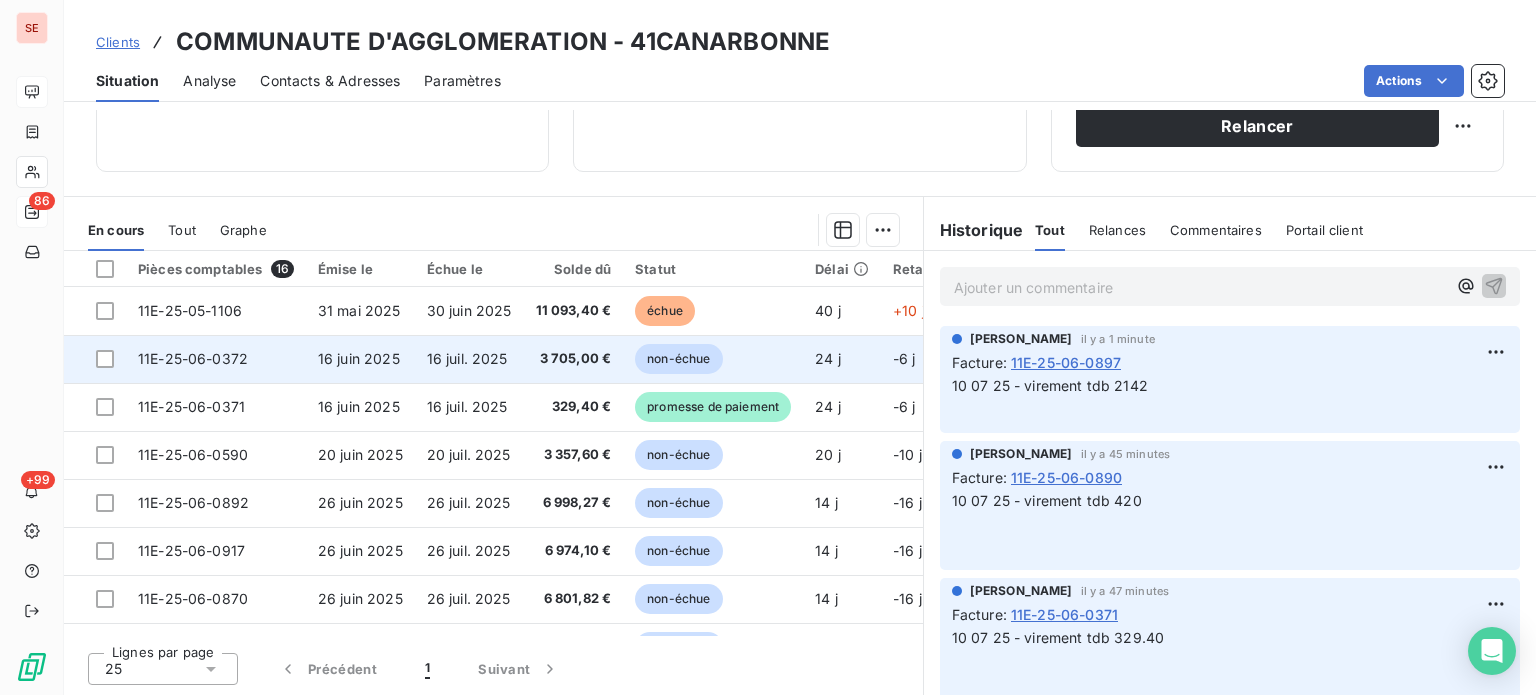 click on "3 705,00 €" at bounding box center (574, 359) 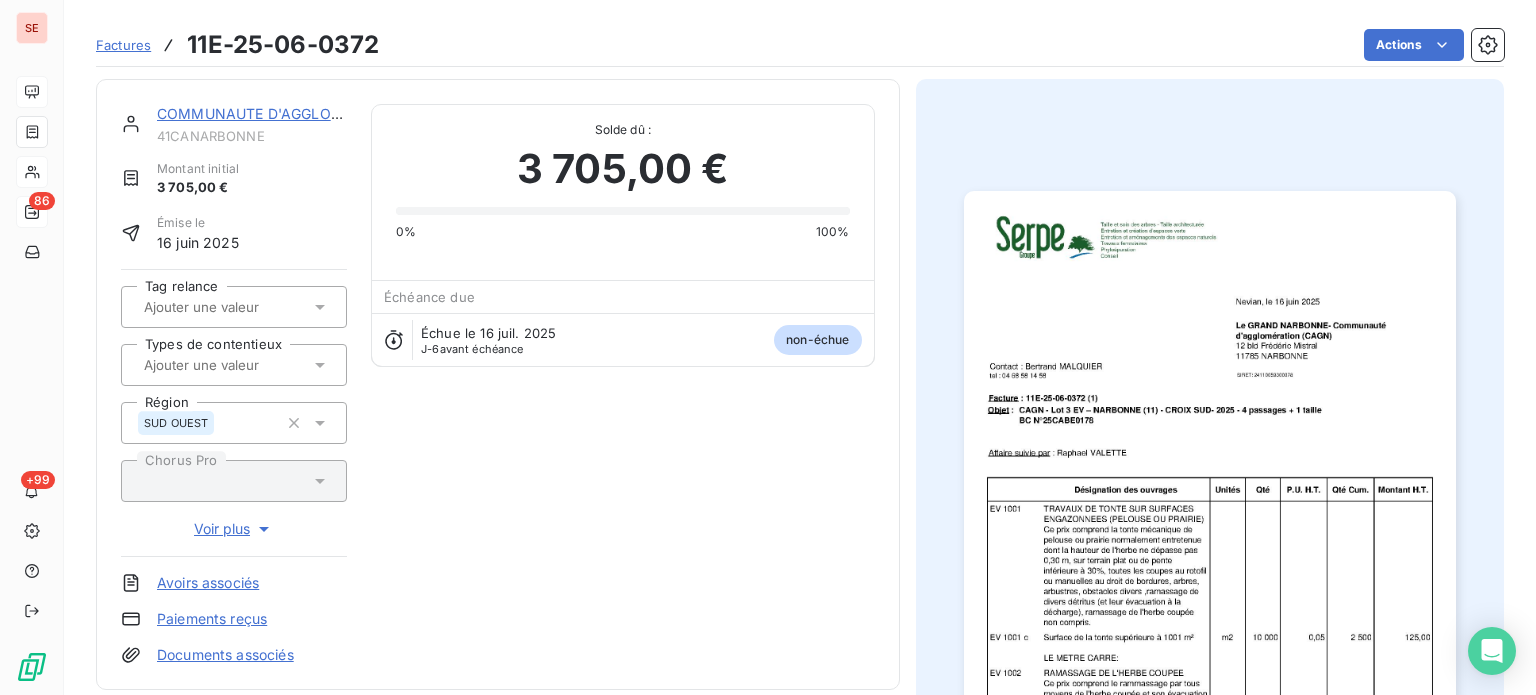 scroll, scrollTop: 506, scrollLeft: 0, axis: vertical 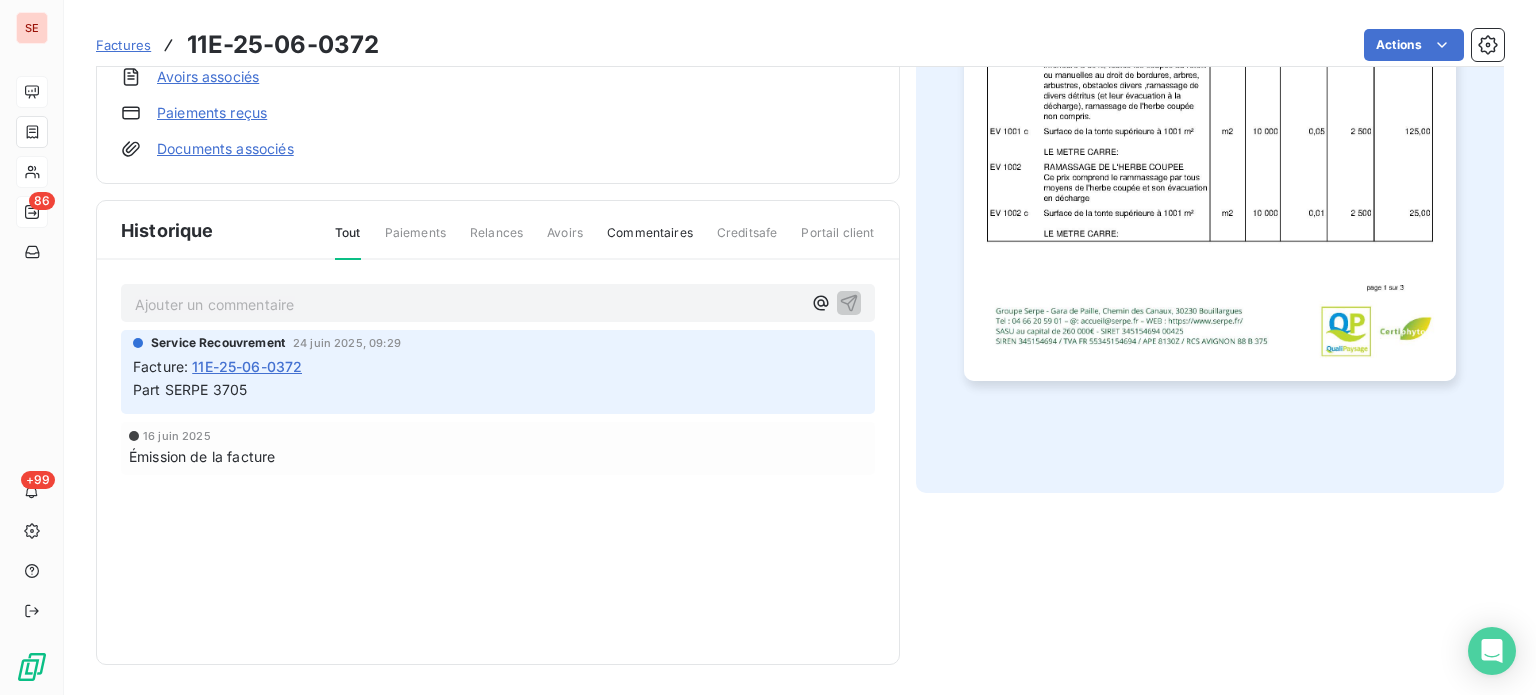 click on "Ajouter un commentaire ﻿" at bounding box center (468, 304) 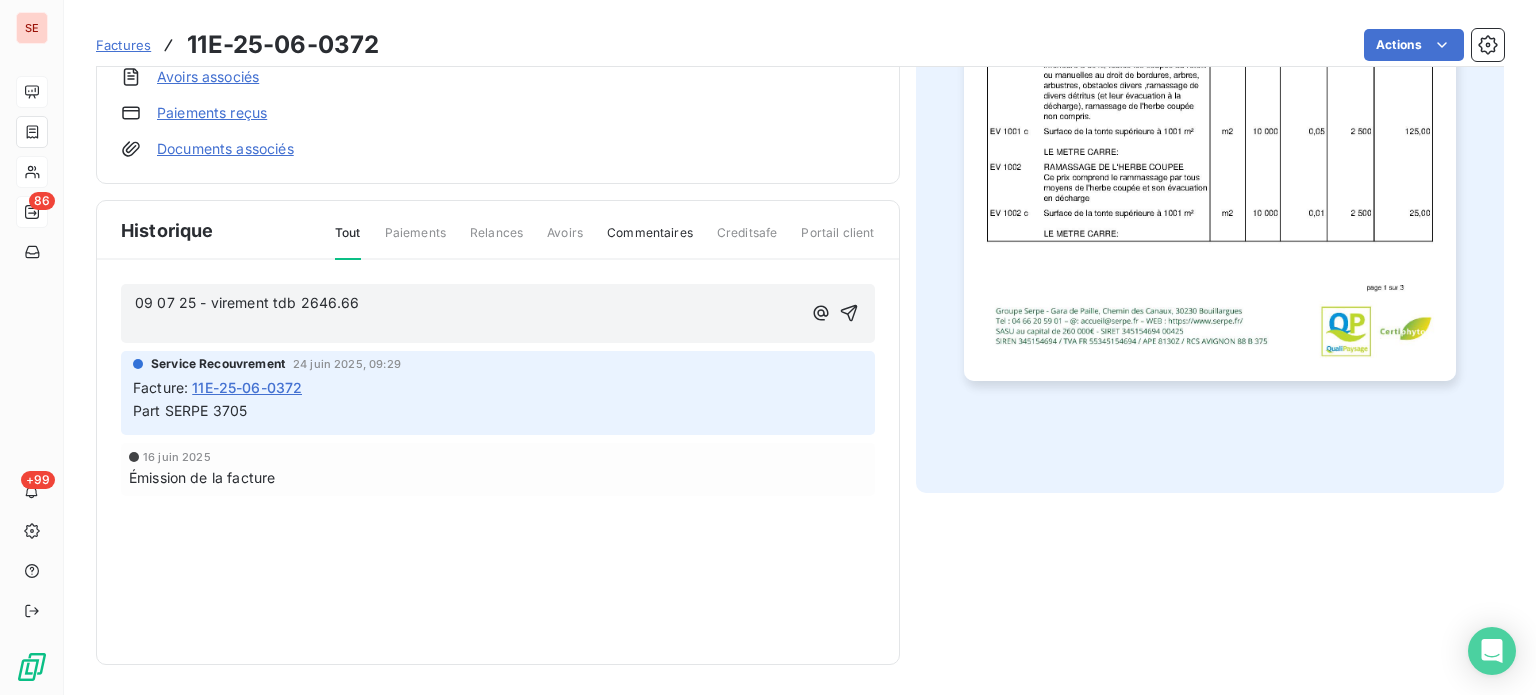 click on "09 07 25 - virement tdb 2646.66" at bounding box center (468, 303) 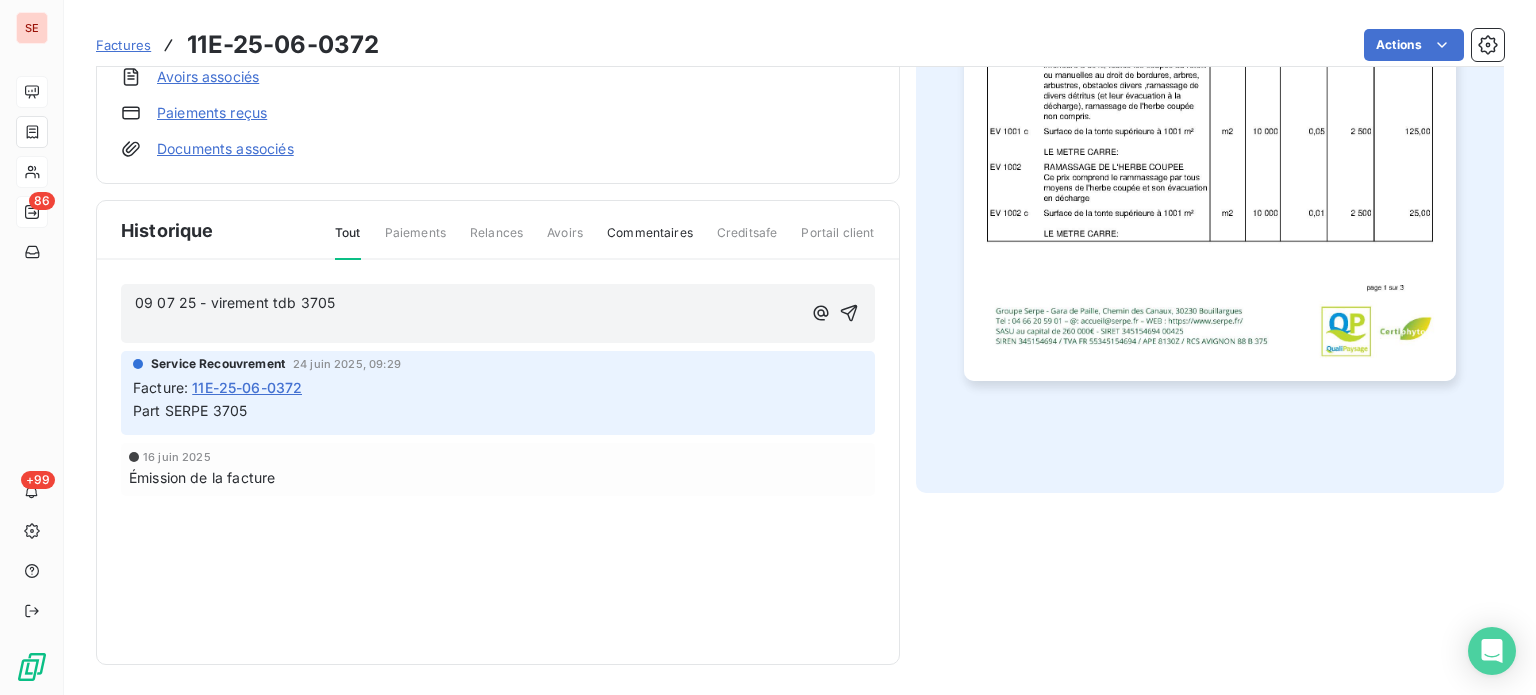 click 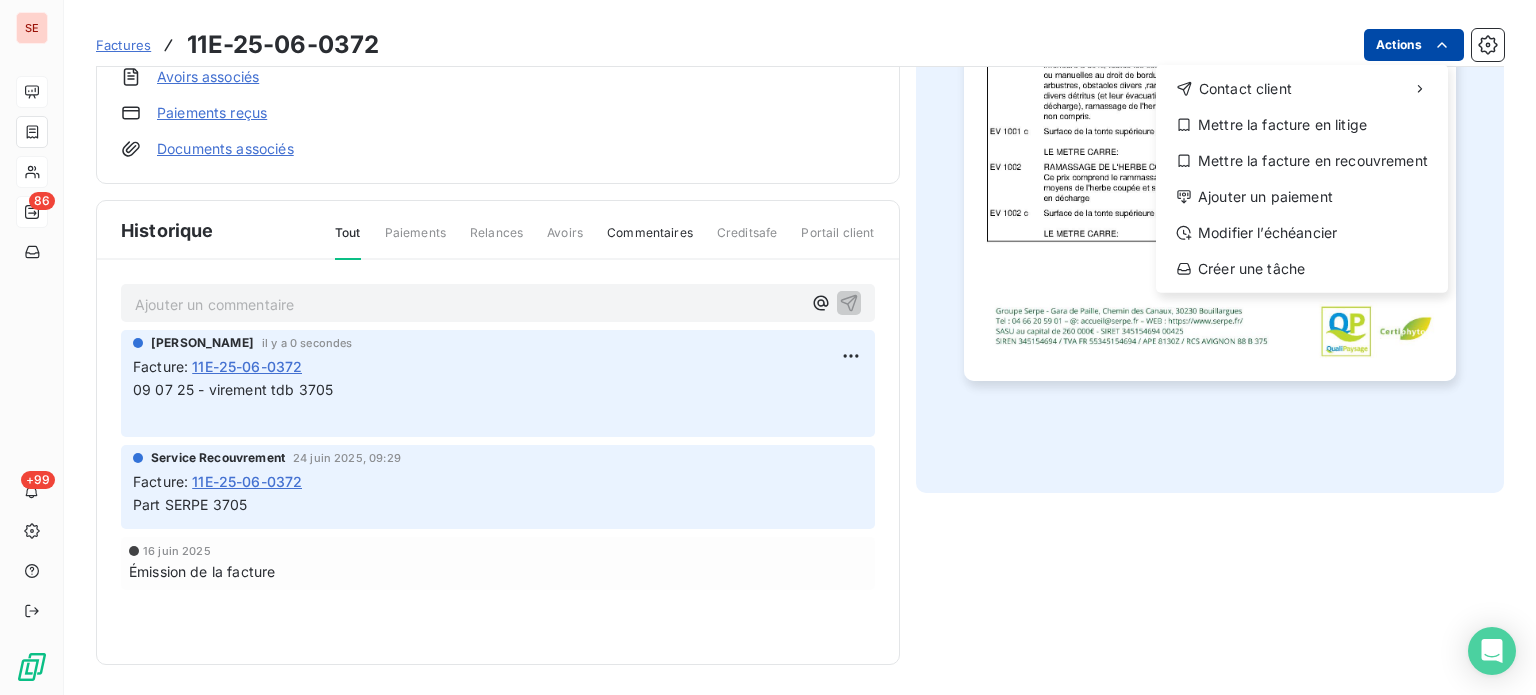click on "SE 86 +99 Factures 11E-25-06-0372 Actions Contact client Mettre la facture en litige Mettre la facture en recouvrement Ajouter un paiement Modifier l’échéancier Créer une tâche COMMUNAUTE D'AGGLOMERATION 41CANARBONNE Montant initial 3 705,00 € Émise le [DATE] Tag relance Types de contentieux Région SUD OUEST Chorus Pro Voir plus Avoirs associés Paiements reçus Documents associés Solde dû : 3 705,00 € 0% 100% Échéance due Échue le [DATE] J-6  avant échéance non-échue Historique Tout Paiements Relances Avoirs Commentaires Creditsafe Portail client Ajouter un commentaire ﻿ [PERSON_NAME] il y a 0 secondes Facture  : 11E-25-06-0372 09 07 25 - virement tdb 3705
﻿ Service Recouvrement [DATE] 09:29 Facture  : 11E-25-06-0372 Part SERPE 3705 [DATE] Émission de la facture" at bounding box center (768, 347) 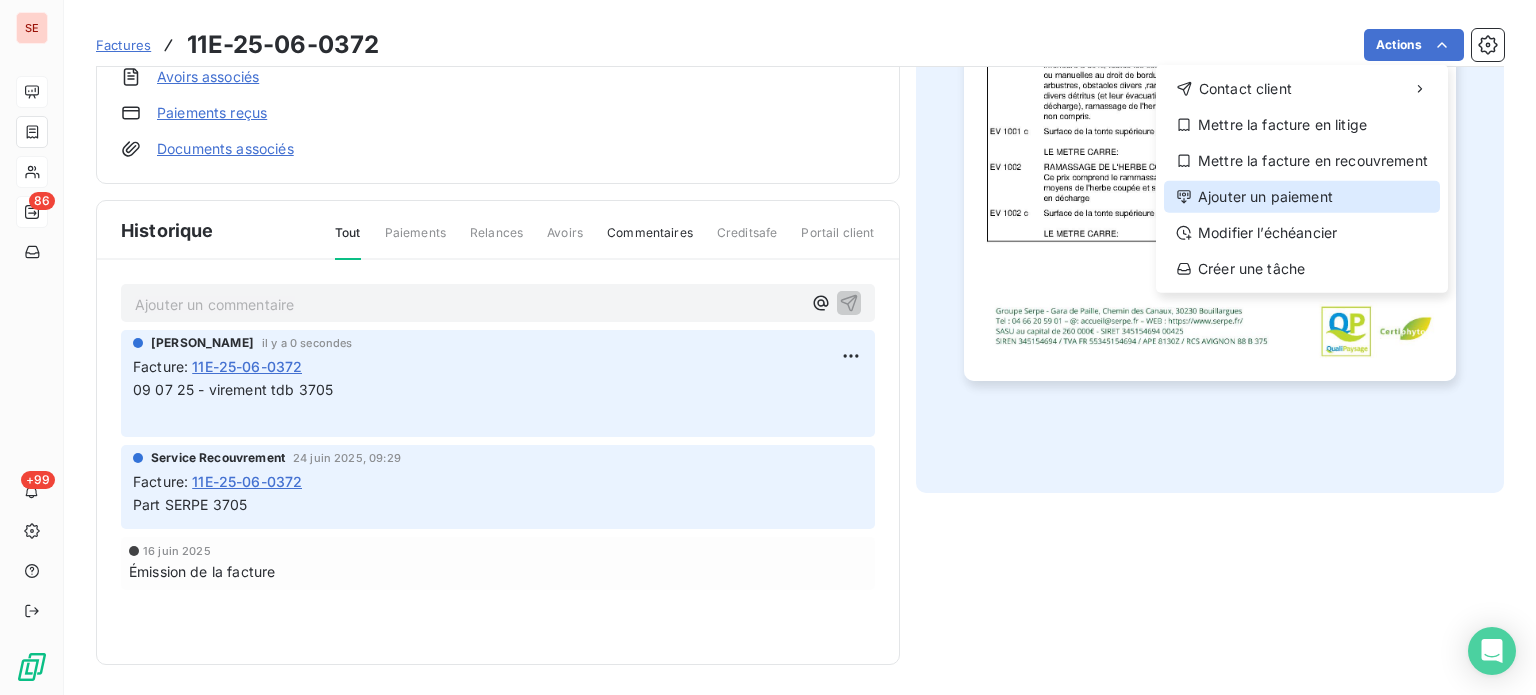 click on "Ajouter un paiement" at bounding box center [1302, 197] 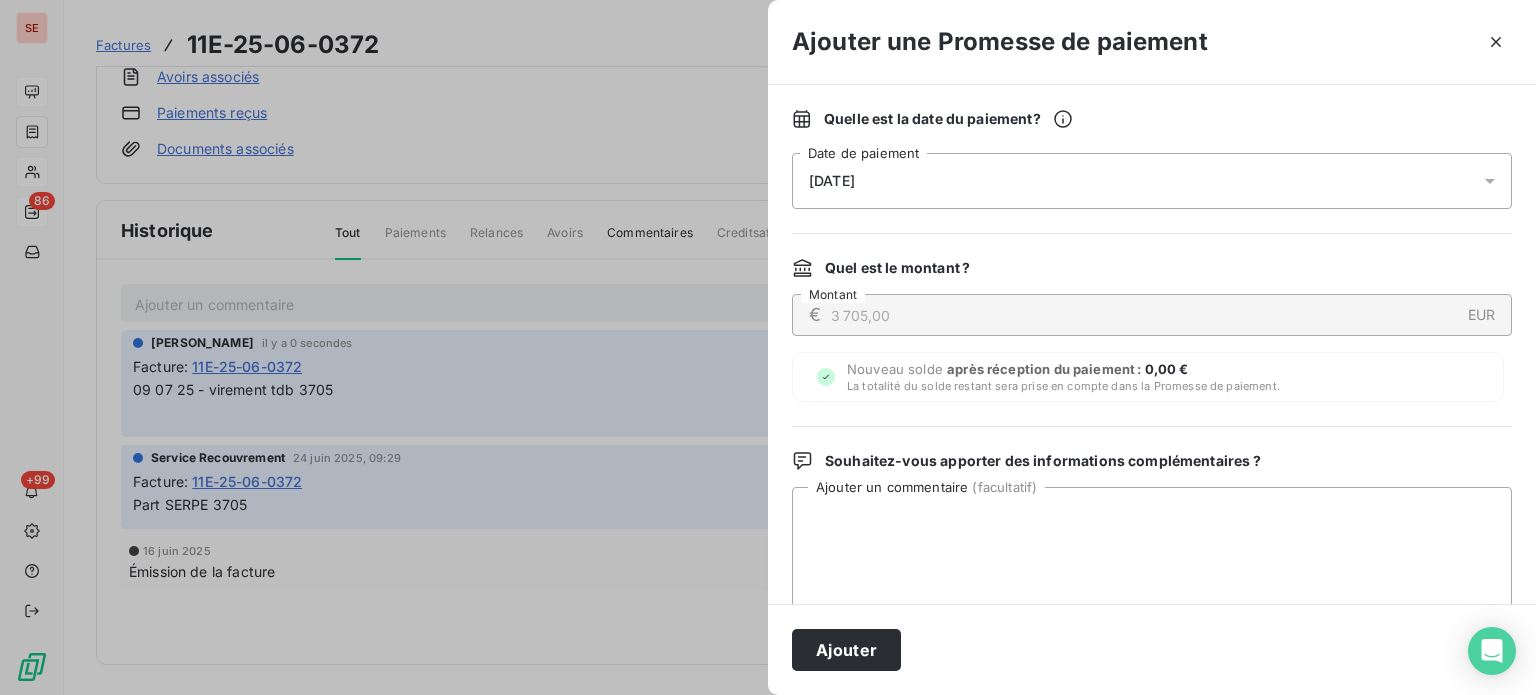 click on "[DATE]" at bounding box center (1152, 181) 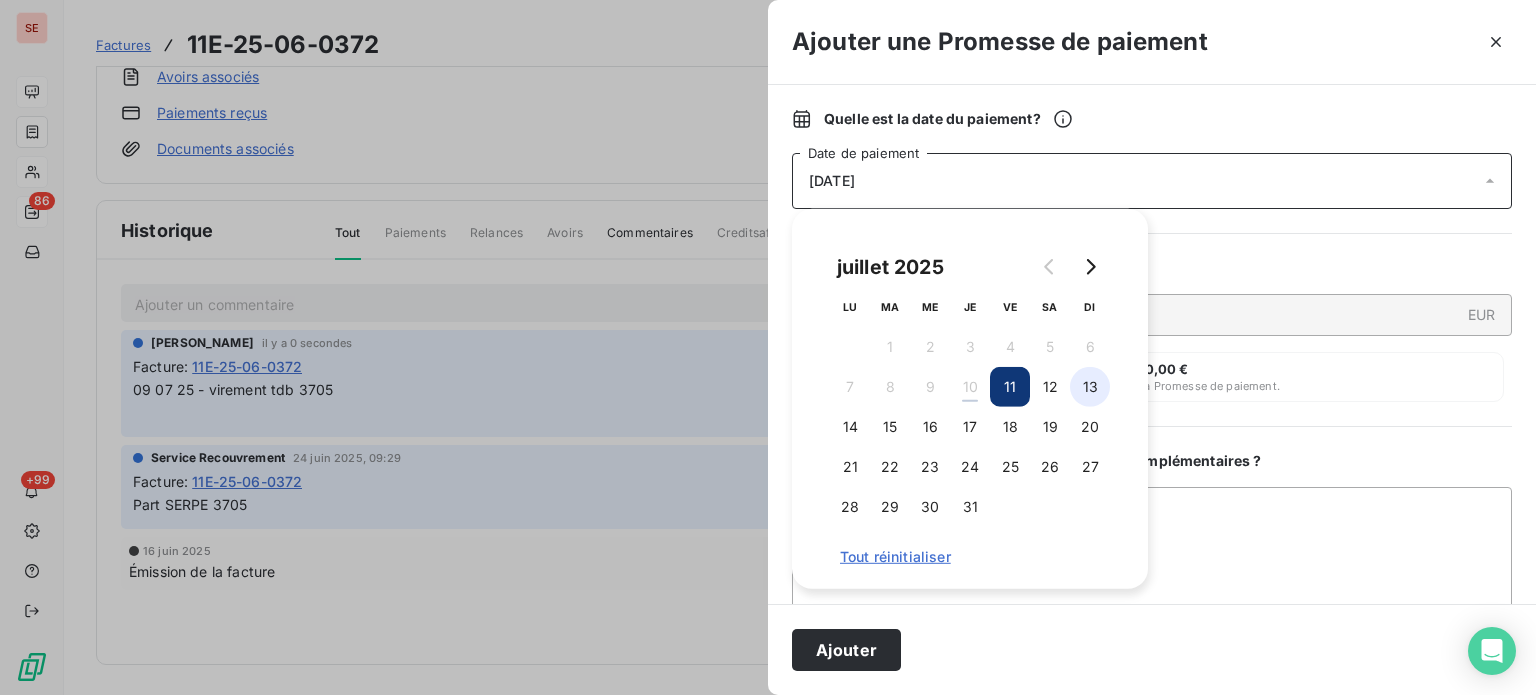 click on "13" at bounding box center [1090, 387] 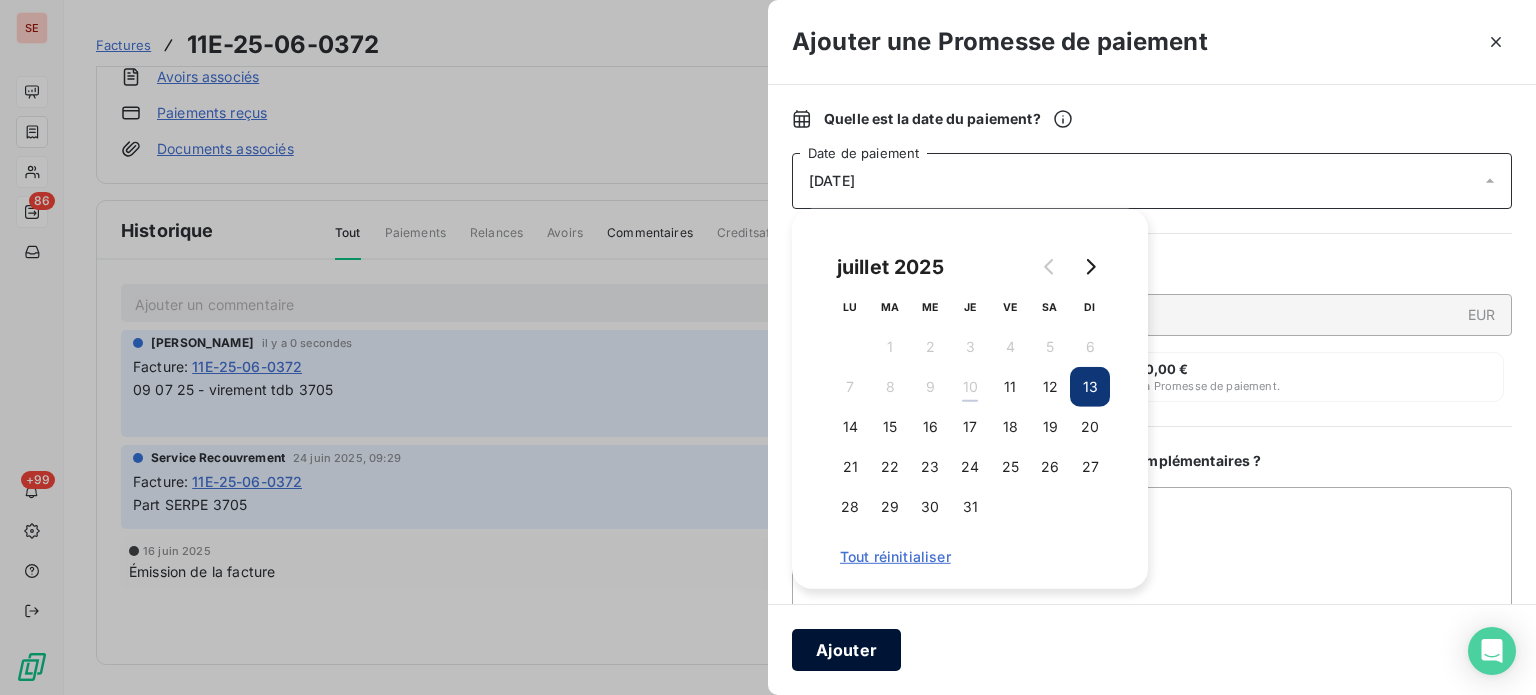 click on "Ajouter" at bounding box center [846, 650] 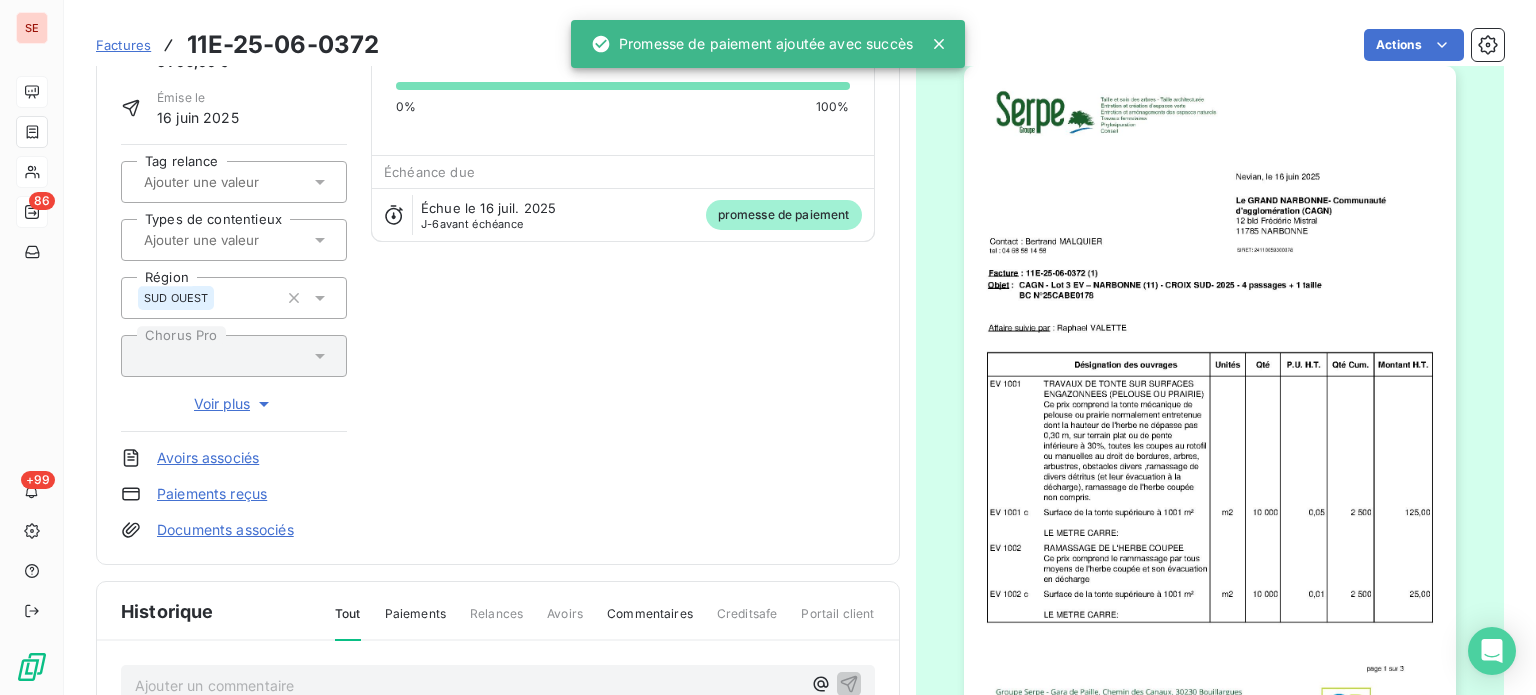 scroll, scrollTop: 0, scrollLeft: 0, axis: both 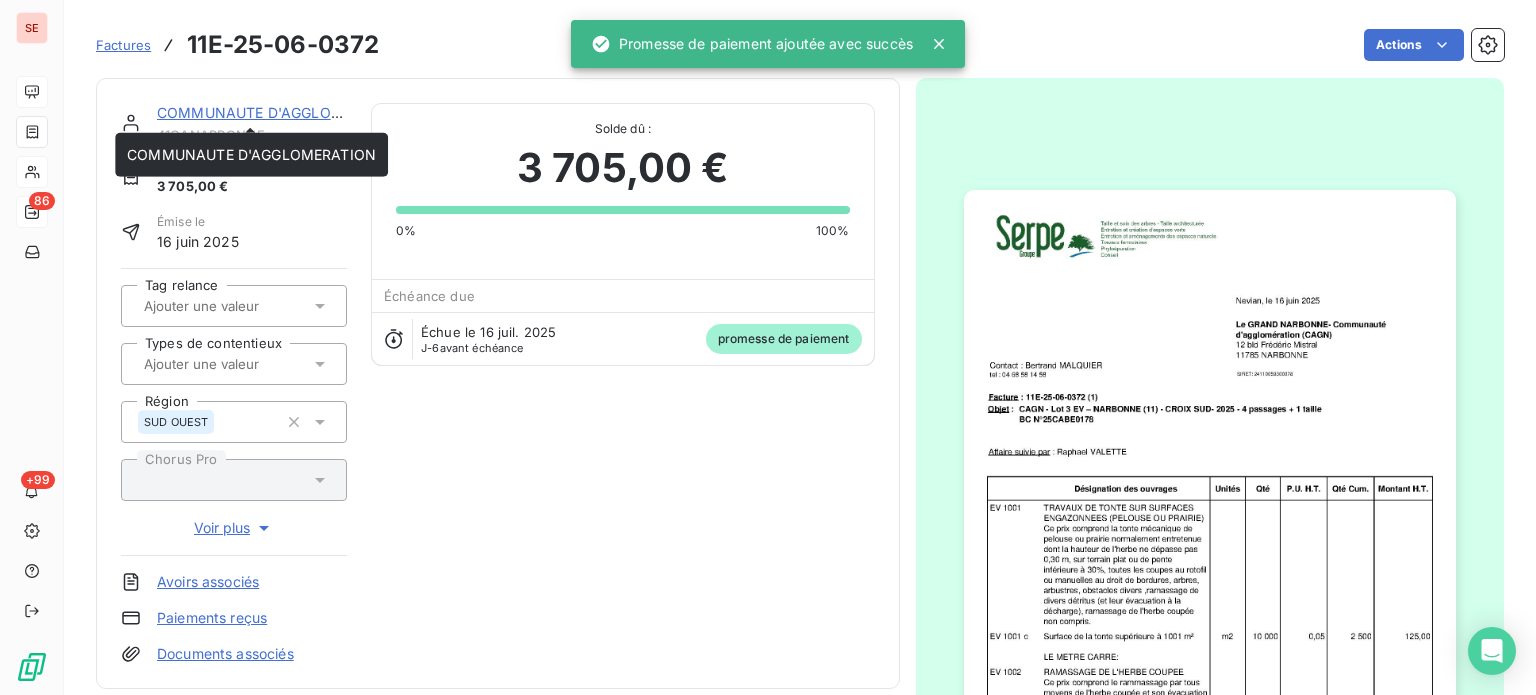 click on "COMMUNAUTE D'AGGLOMERATION" at bounding box center (281, 112) 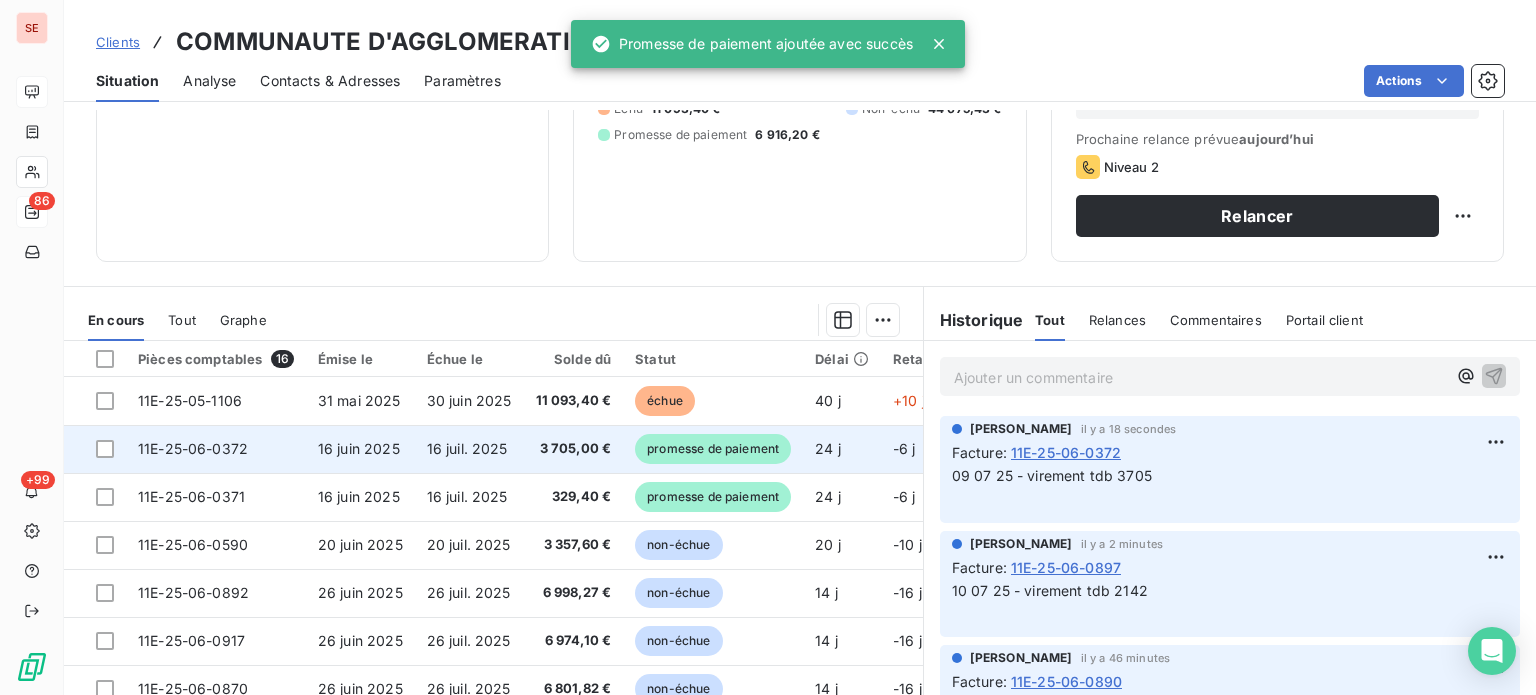 scroll, scrollTop: 360, scrollLeft: 0, axis: vertical 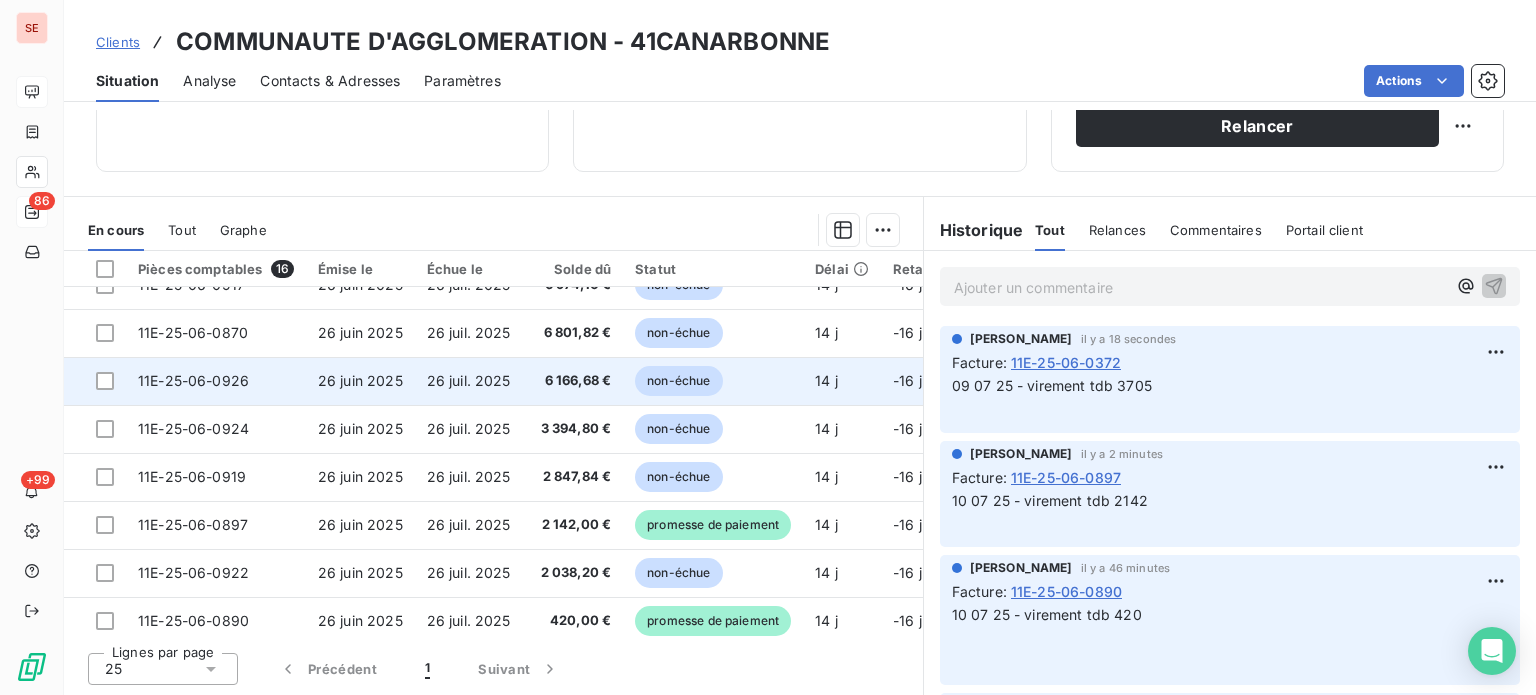 click on "6 166,68 €" at bounding box center [574, 381] 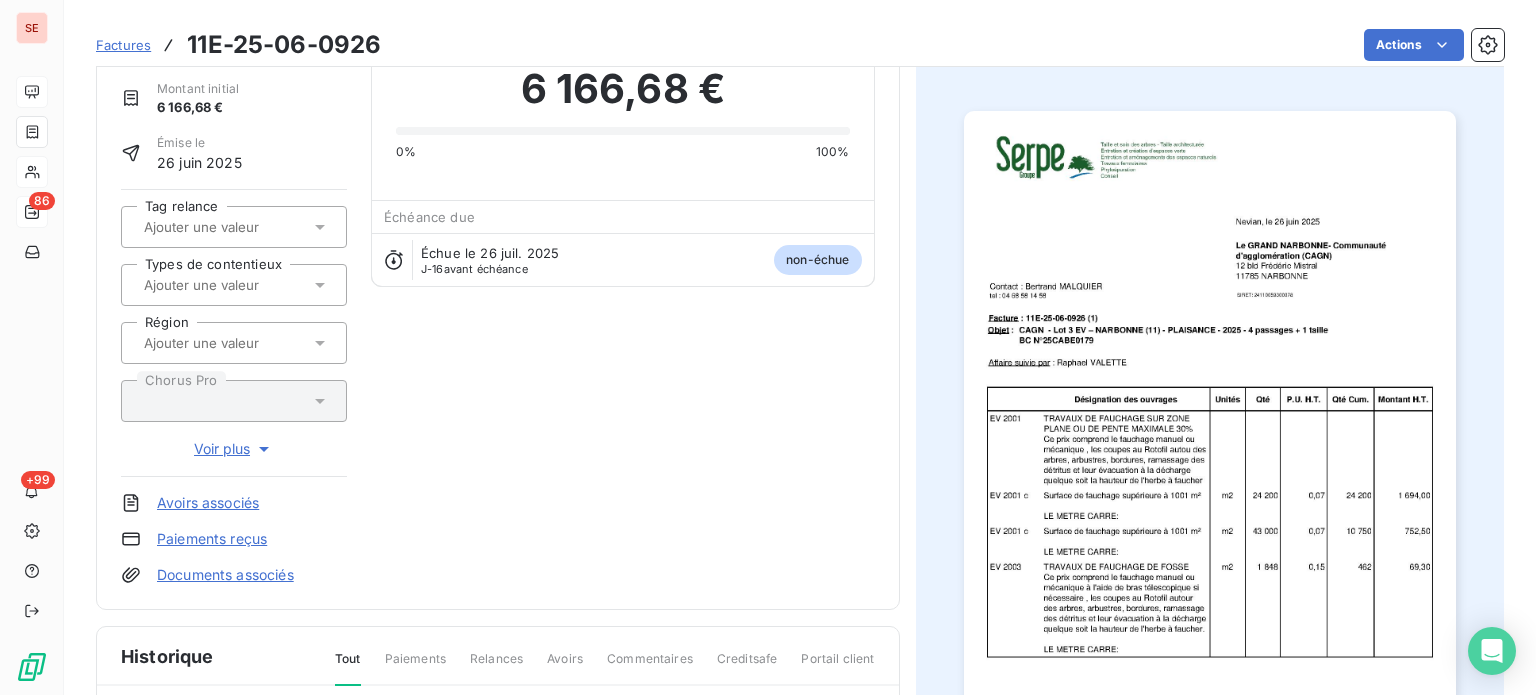 scroll, scrollTop: 276, scrollLeft: 0, axis: vertical 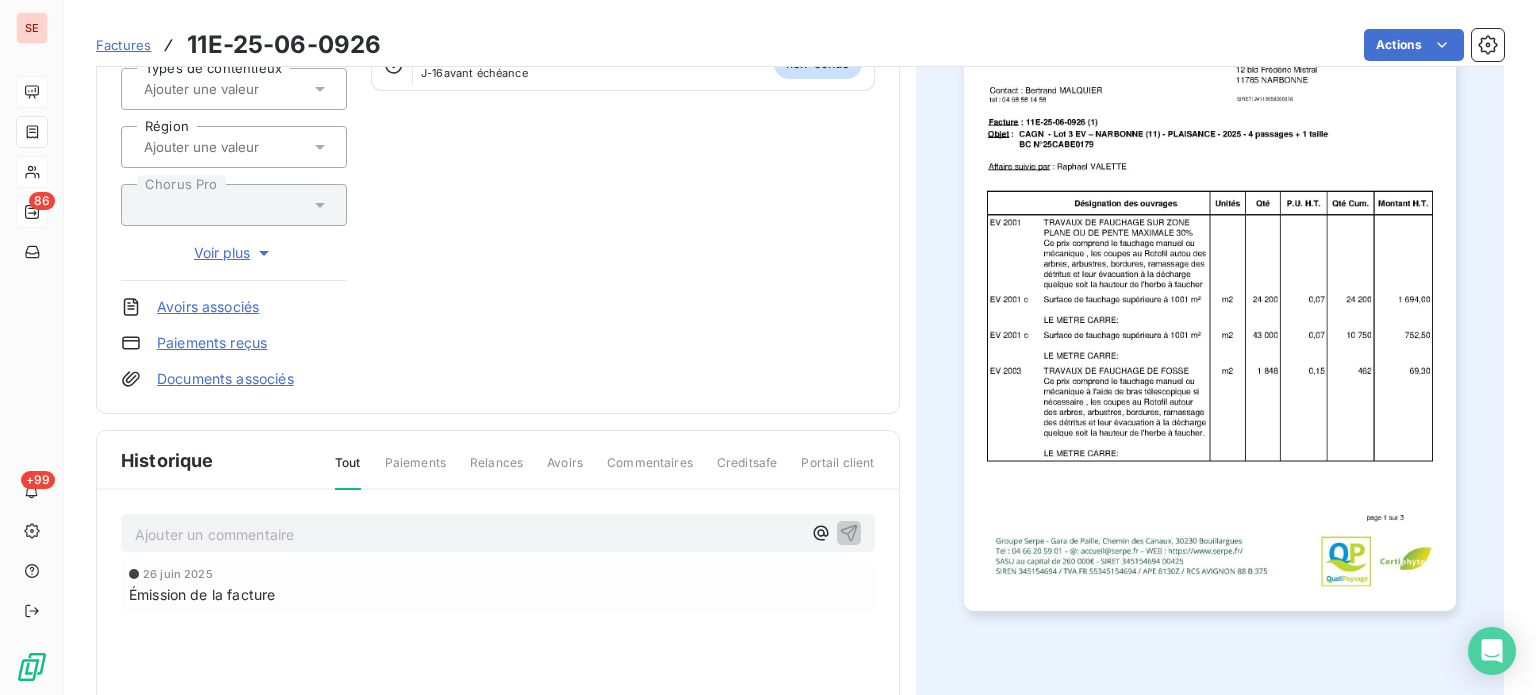 click on "Ajouter un commentaire ﻿" at bounding box center [468, 534] 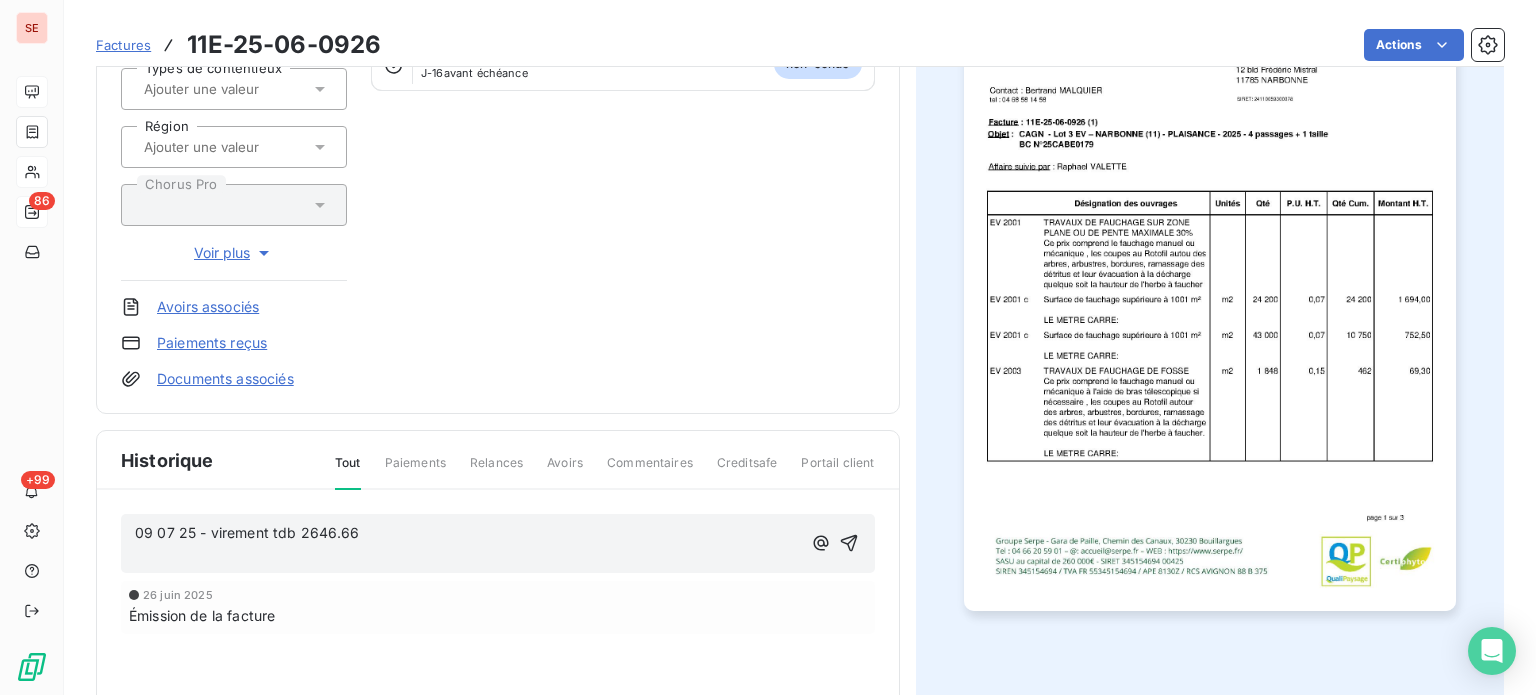 click on "09 07 25 - virement tdb 2646.66" at bounding box center [247, 532] 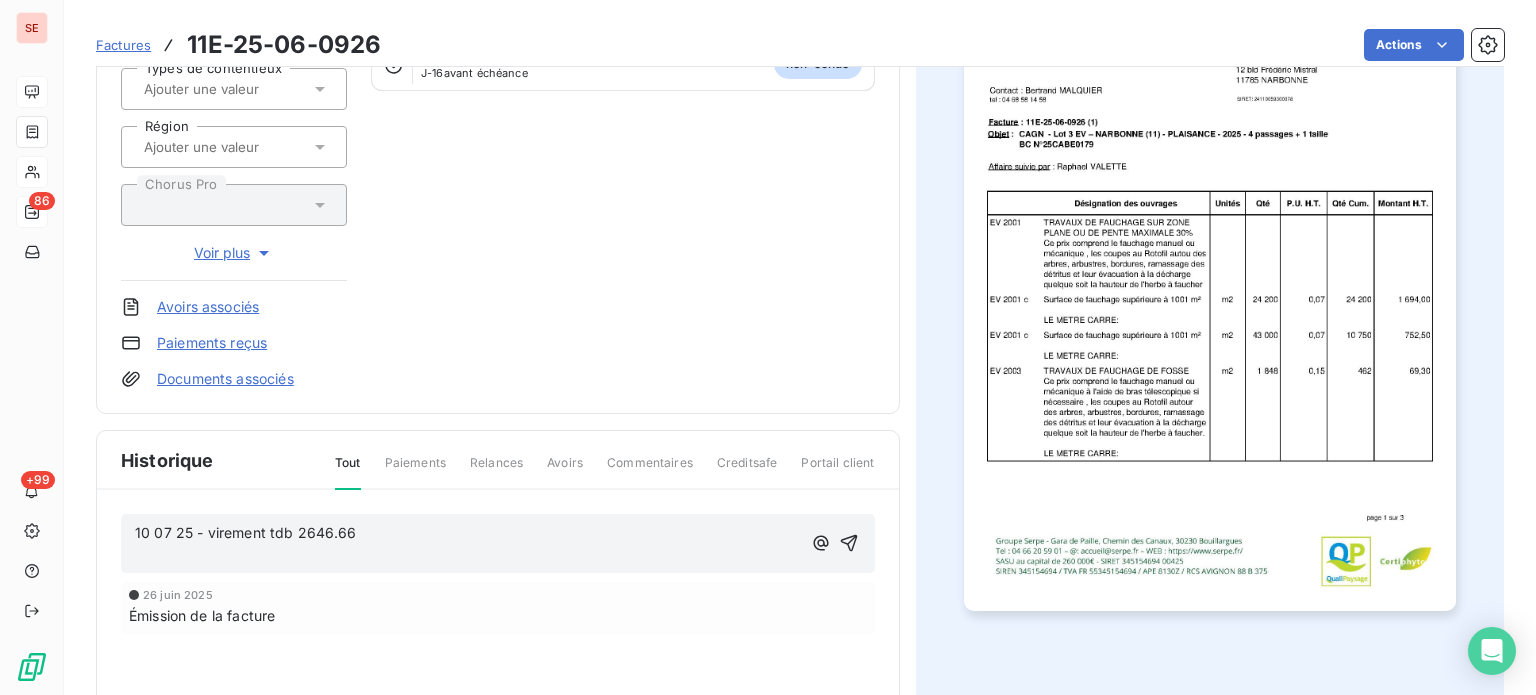 click on "10 07 25 - virement tdb 2646.66" at bounding box center [468, 533] 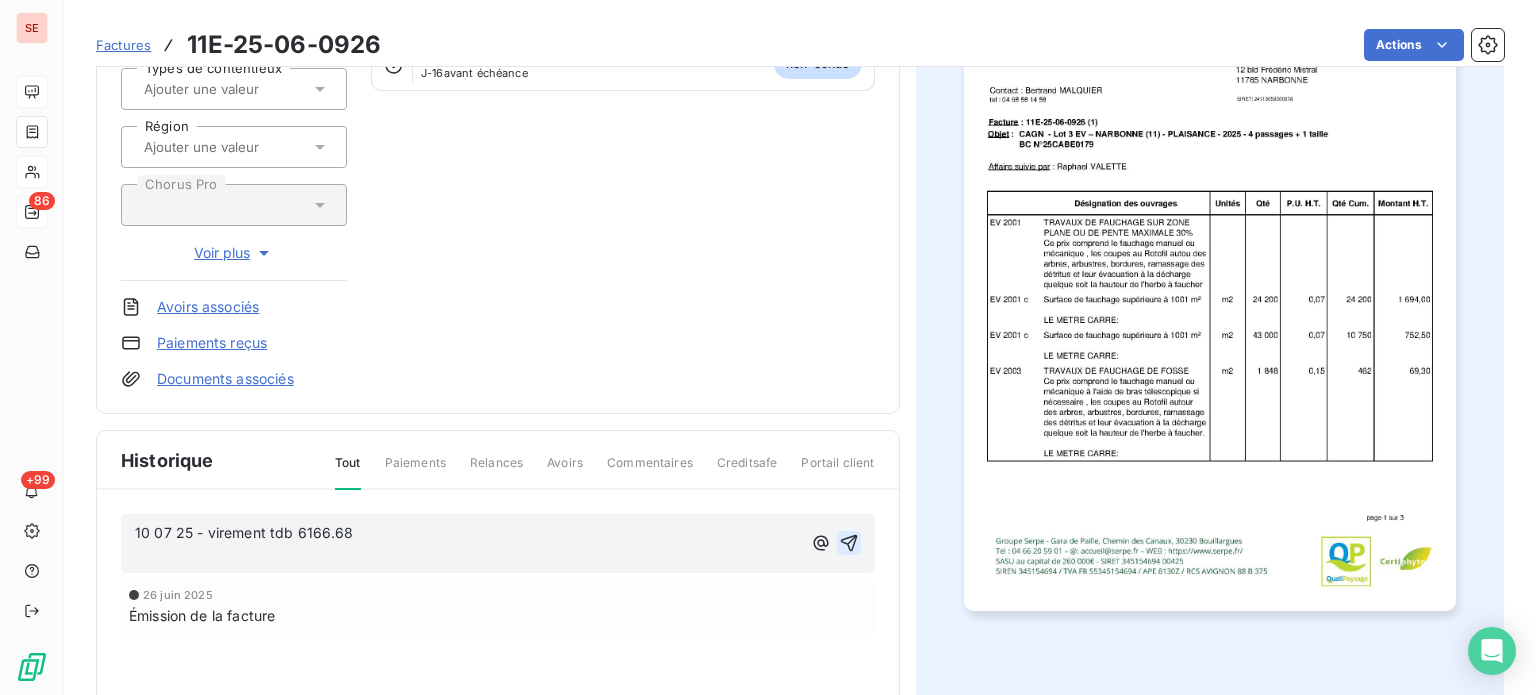 click 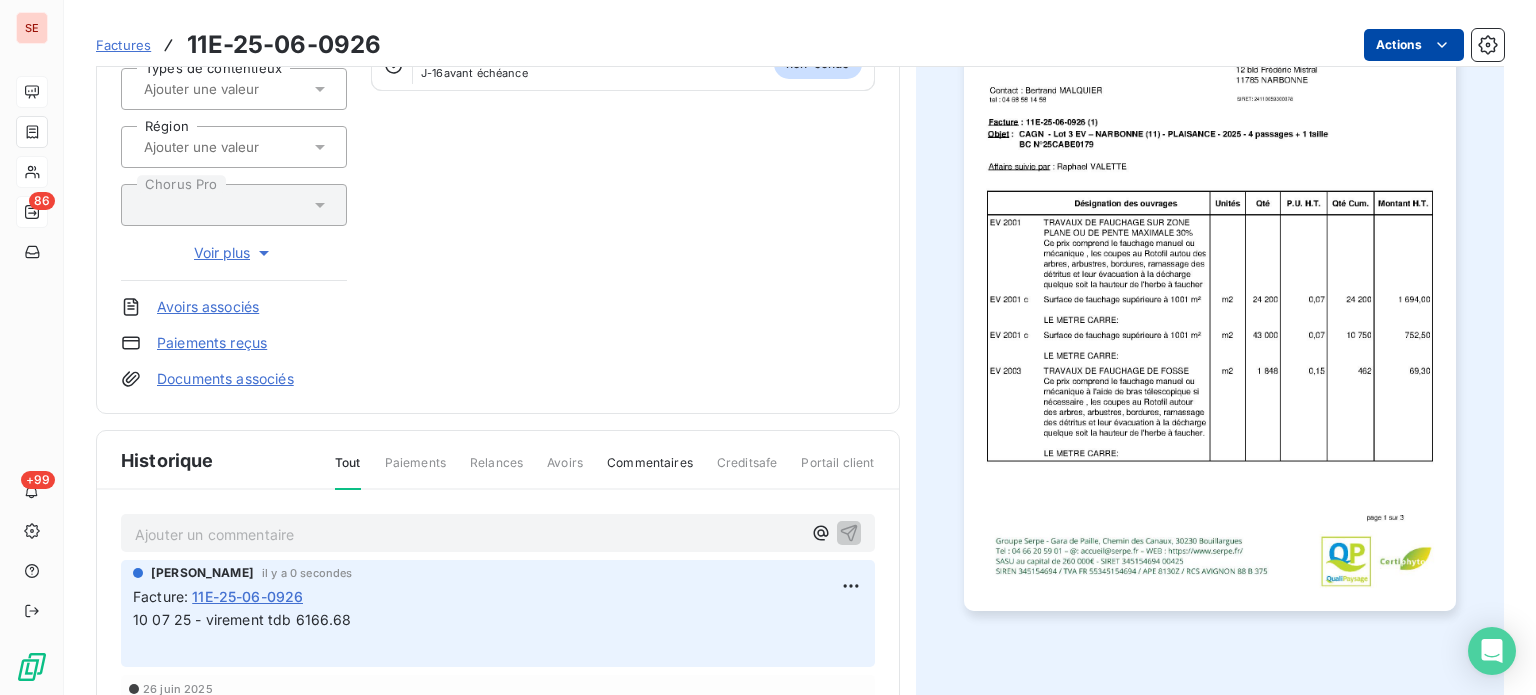 click on "SE 86 +99 Factures 11E-25-06-0926 Actions COMMUNAUTE D'AGGLOMERATION 41CANARBONNE Montant initial 6 166,68 € Émise le [DATE] Tag relance Types de contentieux Région Chorus Pro Voir plus Avoirs associés Paiements reçus Documents associés Solde dû : 6 166,68 € 0% 100% Échéance due Échue le [DATE] J-16  avant échéance non-échue Historique Tout Paiements Relances Avoirs Commentaires Creditsafe Portail client Ajouter un commentaire ﻿ [PERSON_NAME] il y a 0 secondes Facture  : 11E-25-06-0926 10 07 25 - virement tdb 6166.68
﻿ [DATE] Émission de la facture" at bounding box center (768, 347) 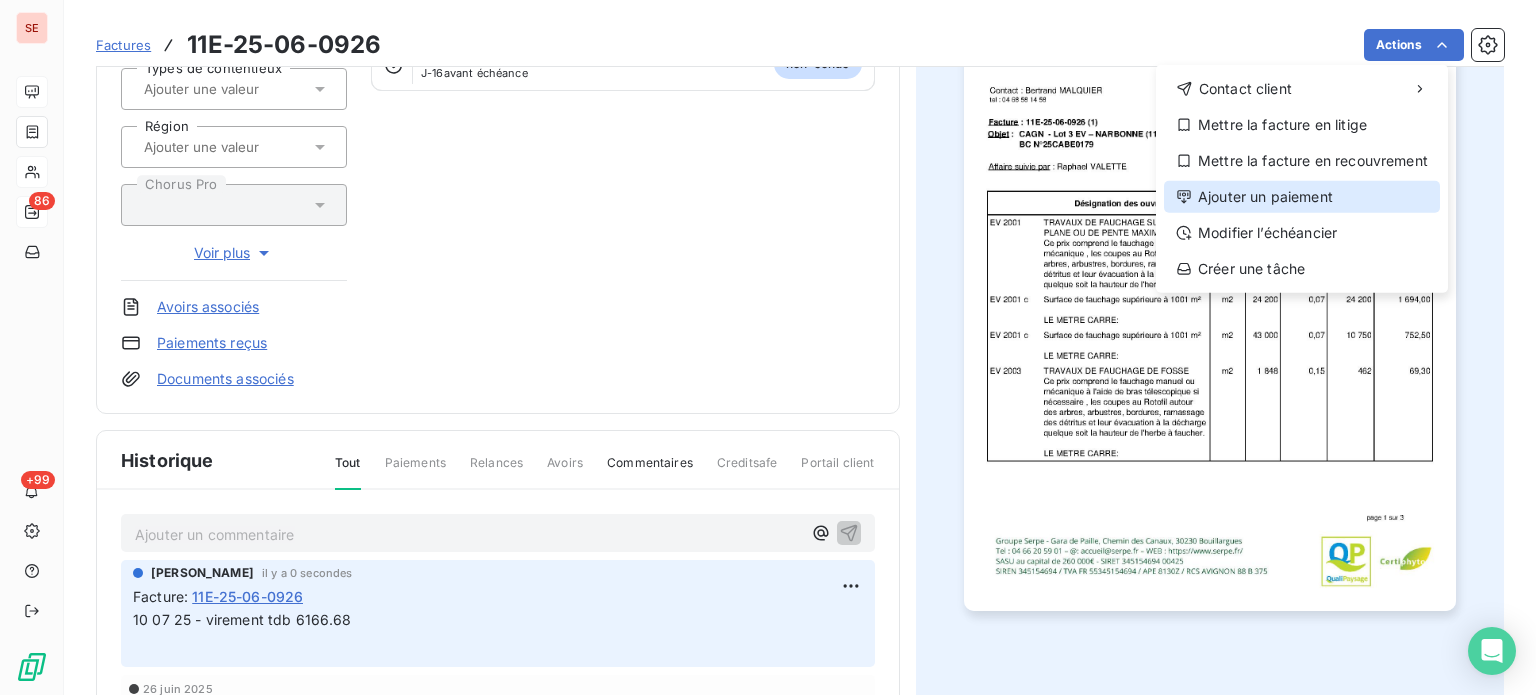 click on "Ajouter un paiement" at bounding box center (1302, 197) 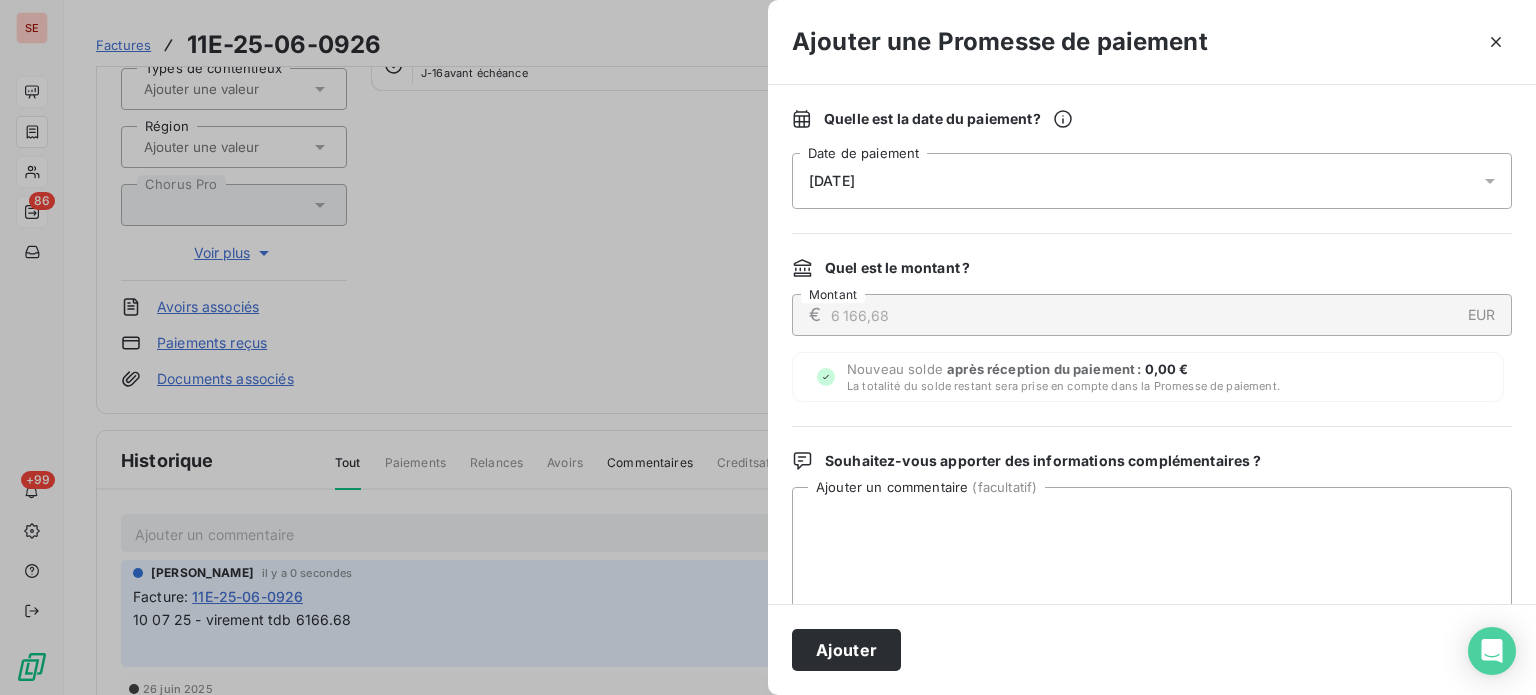 click on "[DATE]" at bounding box center [1152, 181] 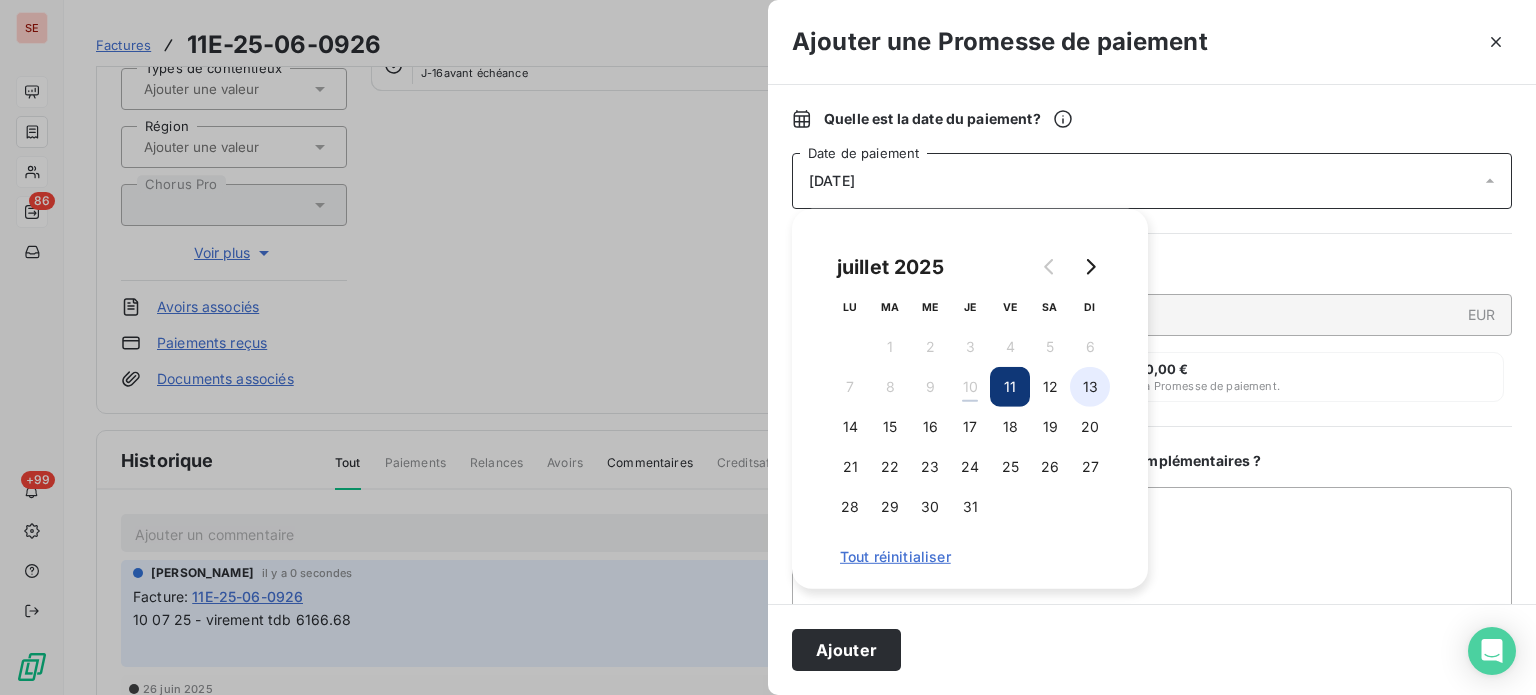 click on "13" at bounding box center (1090, 387) 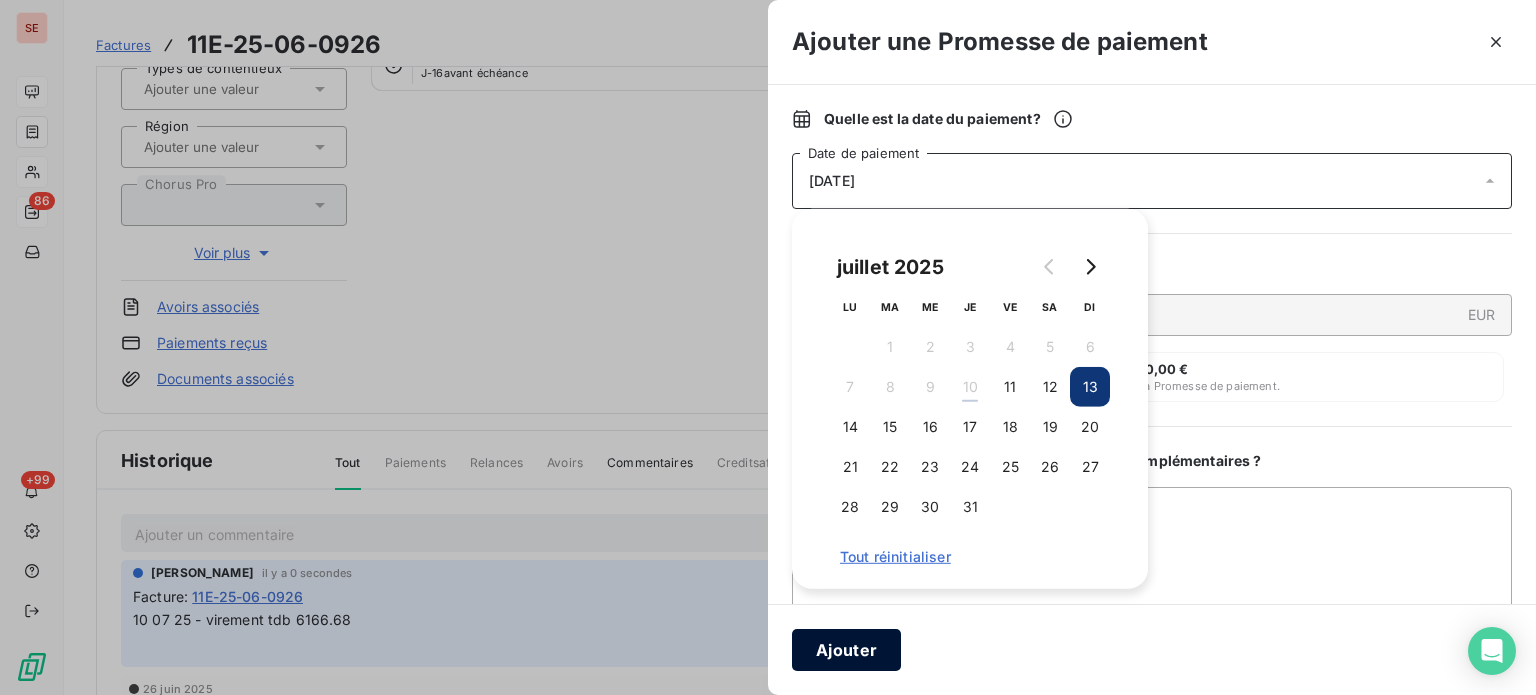 click on "Ajouter" at bounding box center [846, 650] 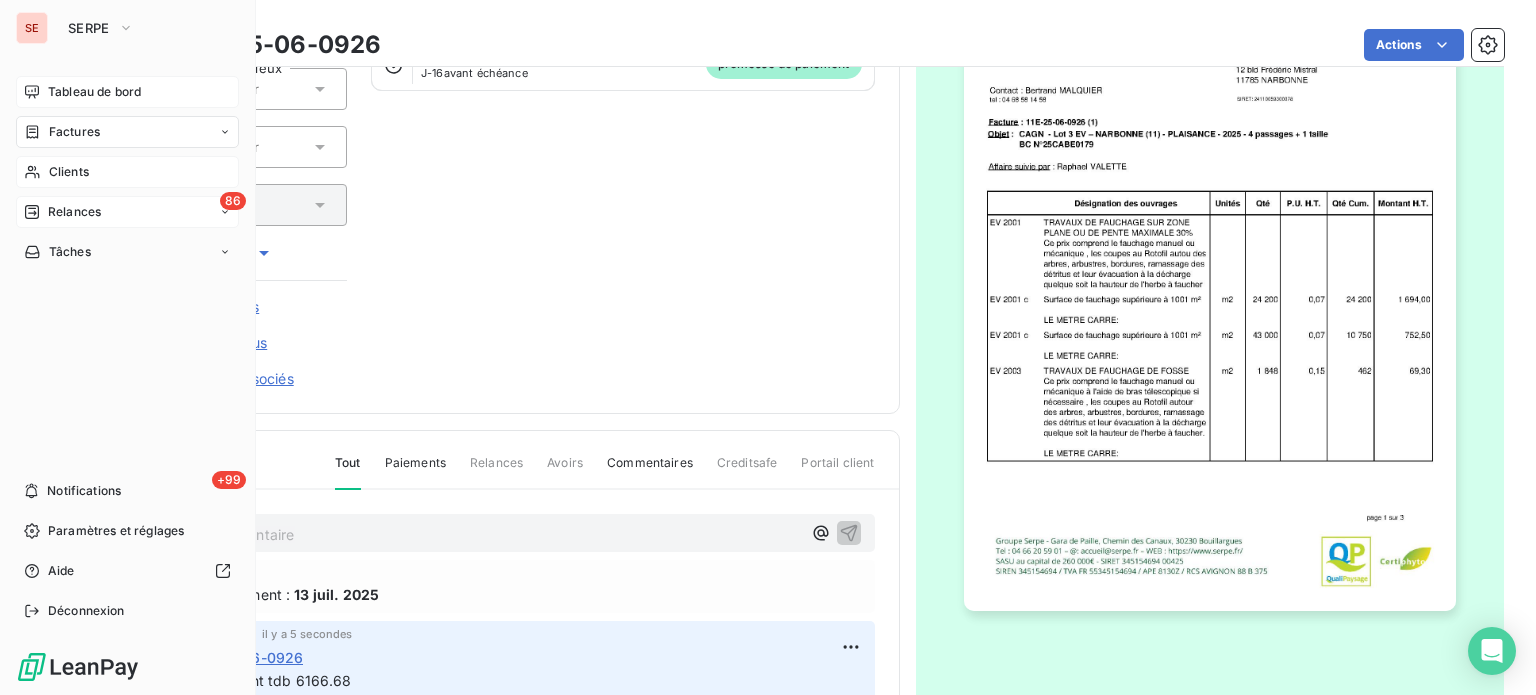 click on "Tableau de bord Factures Clients 86 Relances Tâches" at bounding box center [127, 172] 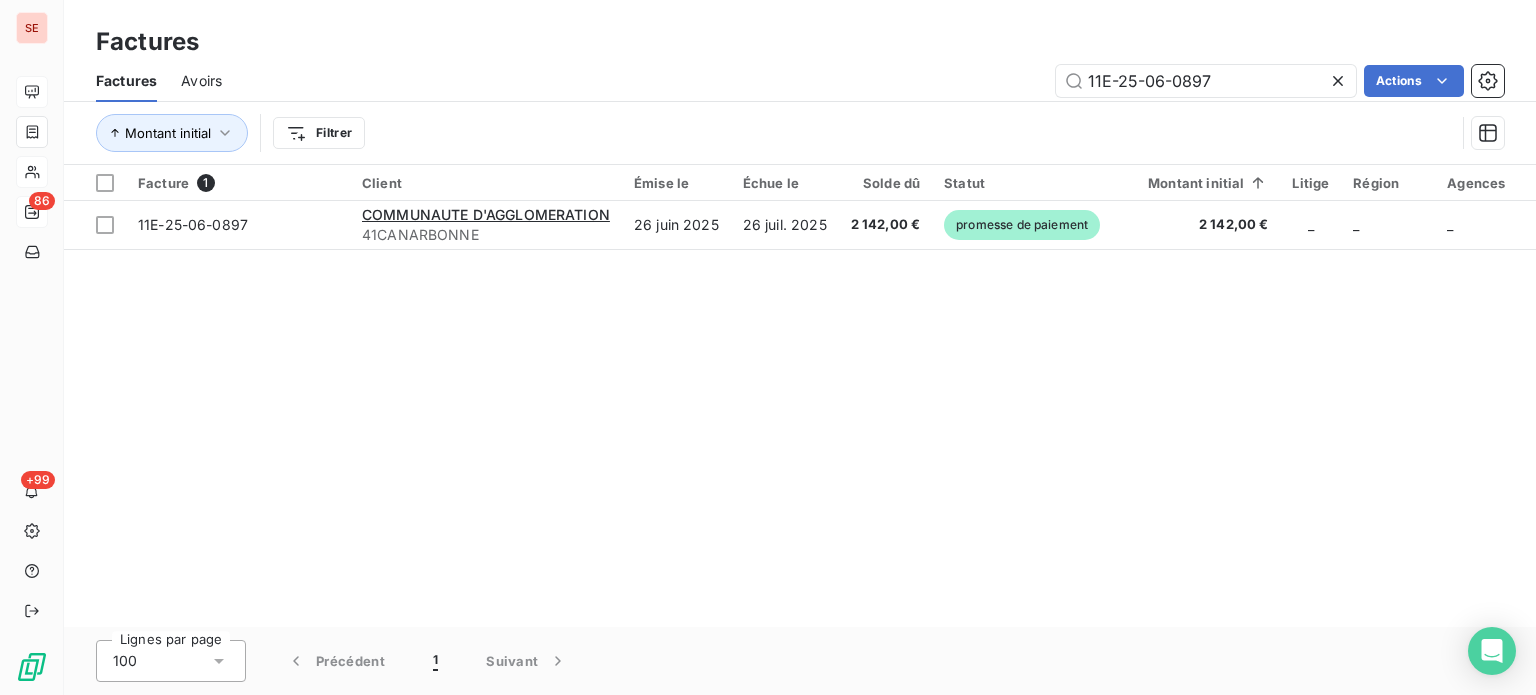 drag, startPoint x: 1247, startPoint y: 76, endPoint x: 943, endPoint y: 76, distance: 304 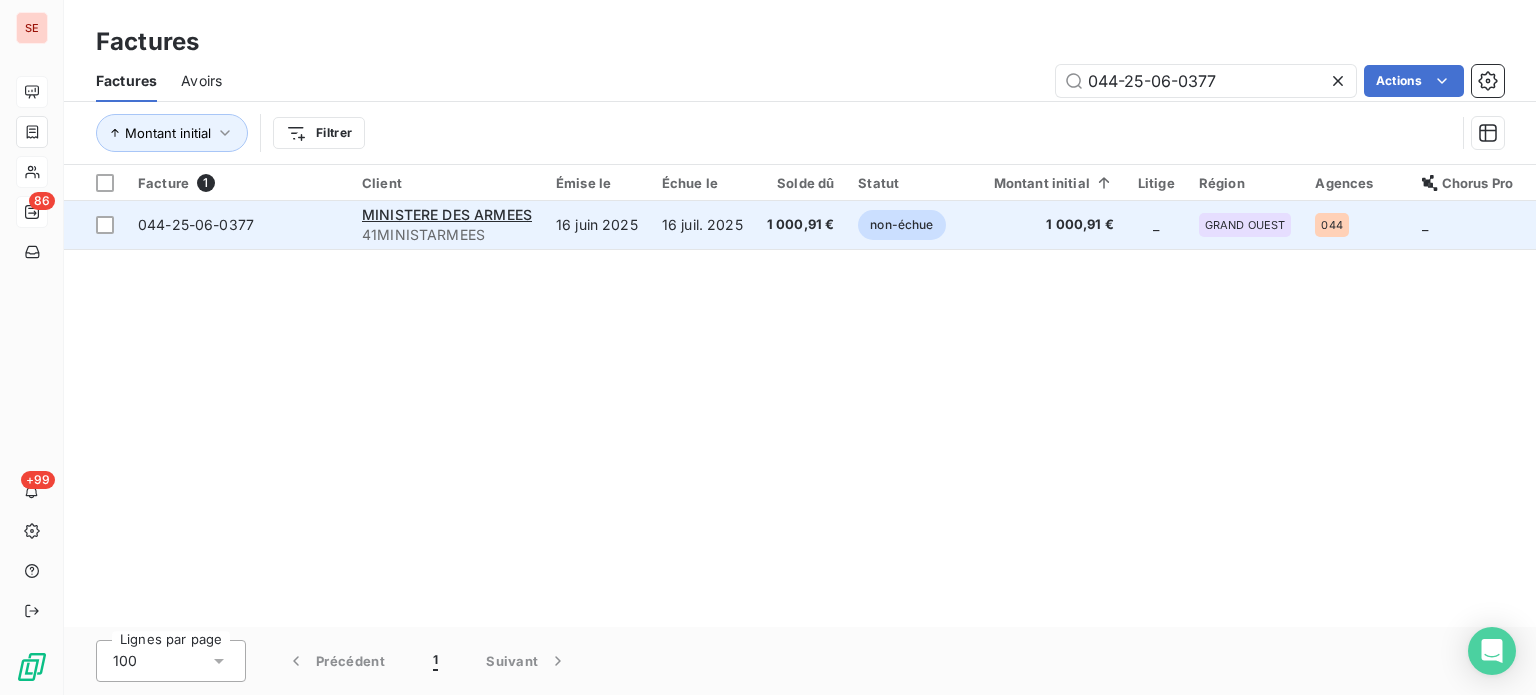 type on "044-25-06-0377" 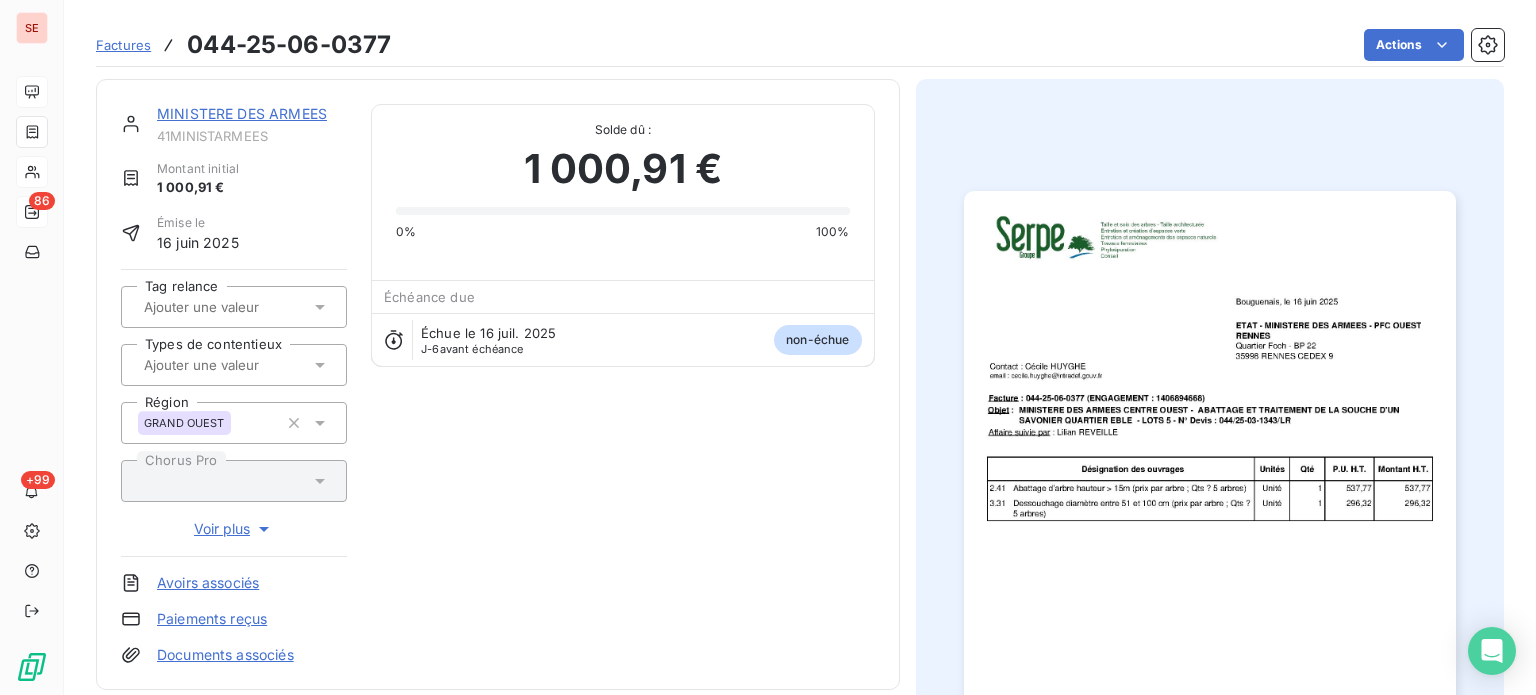 scroll, scrollTop: 276, scrollLeft: 0, axis: vertical 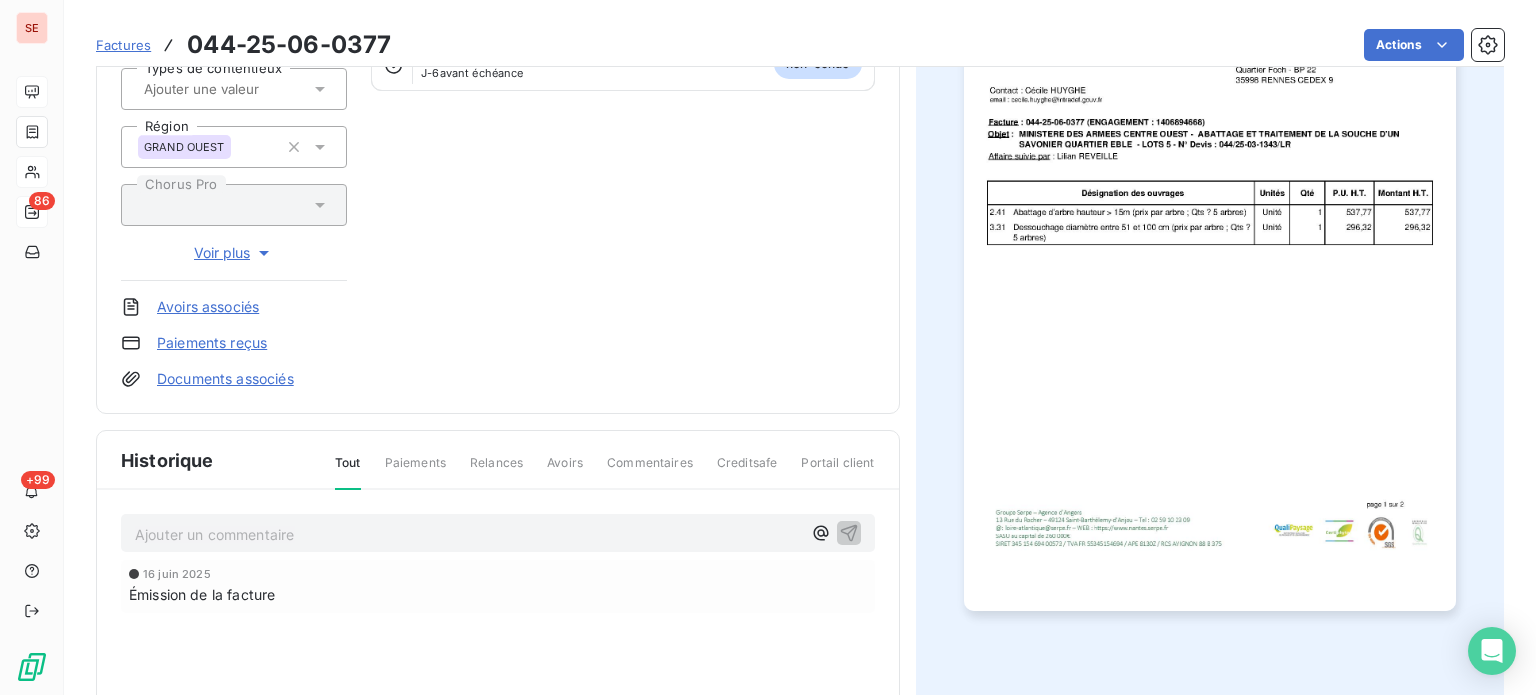 click on "Ajouter un commentaire ﻿" at bounding box center (468, 534) 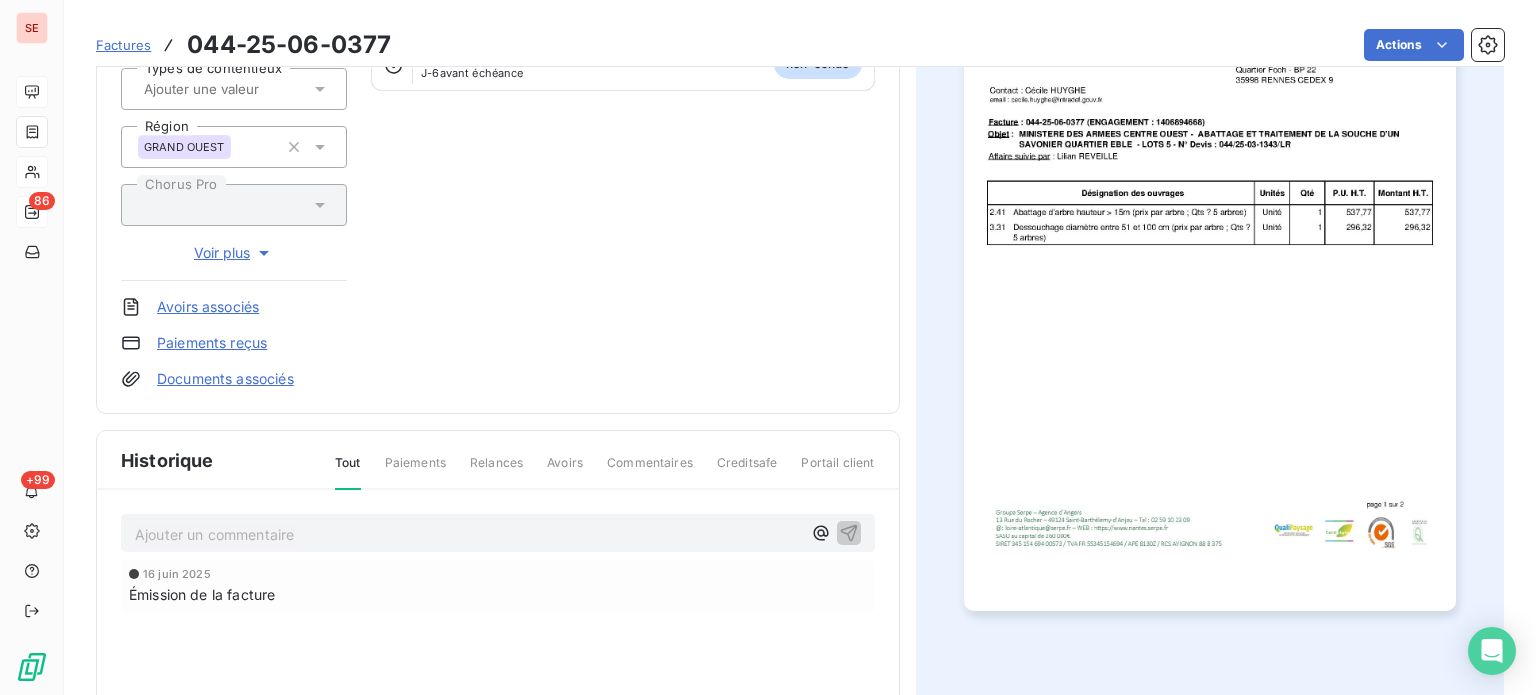 click at bounding box center (234, 205) 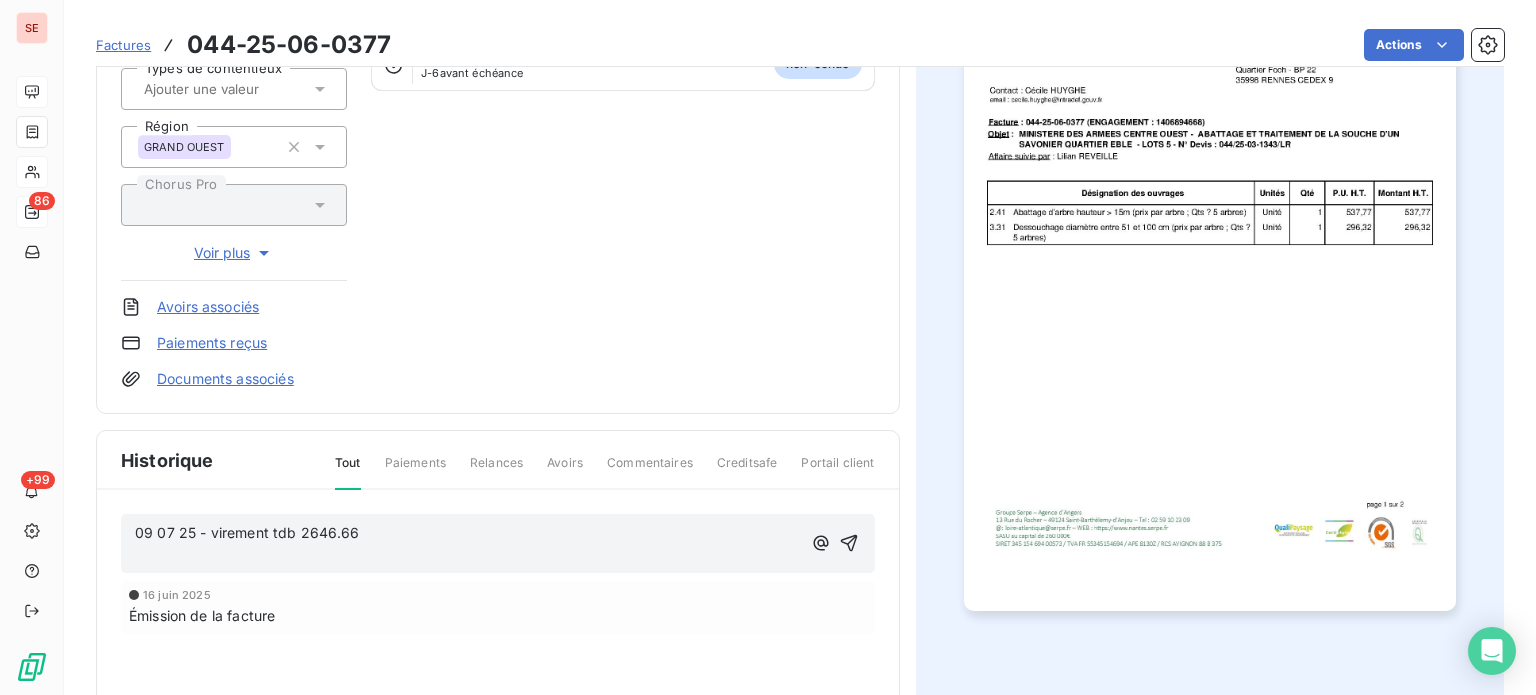 click on "09 07 25 - virement tdb 2646.66" at bounding box center [247, 532] 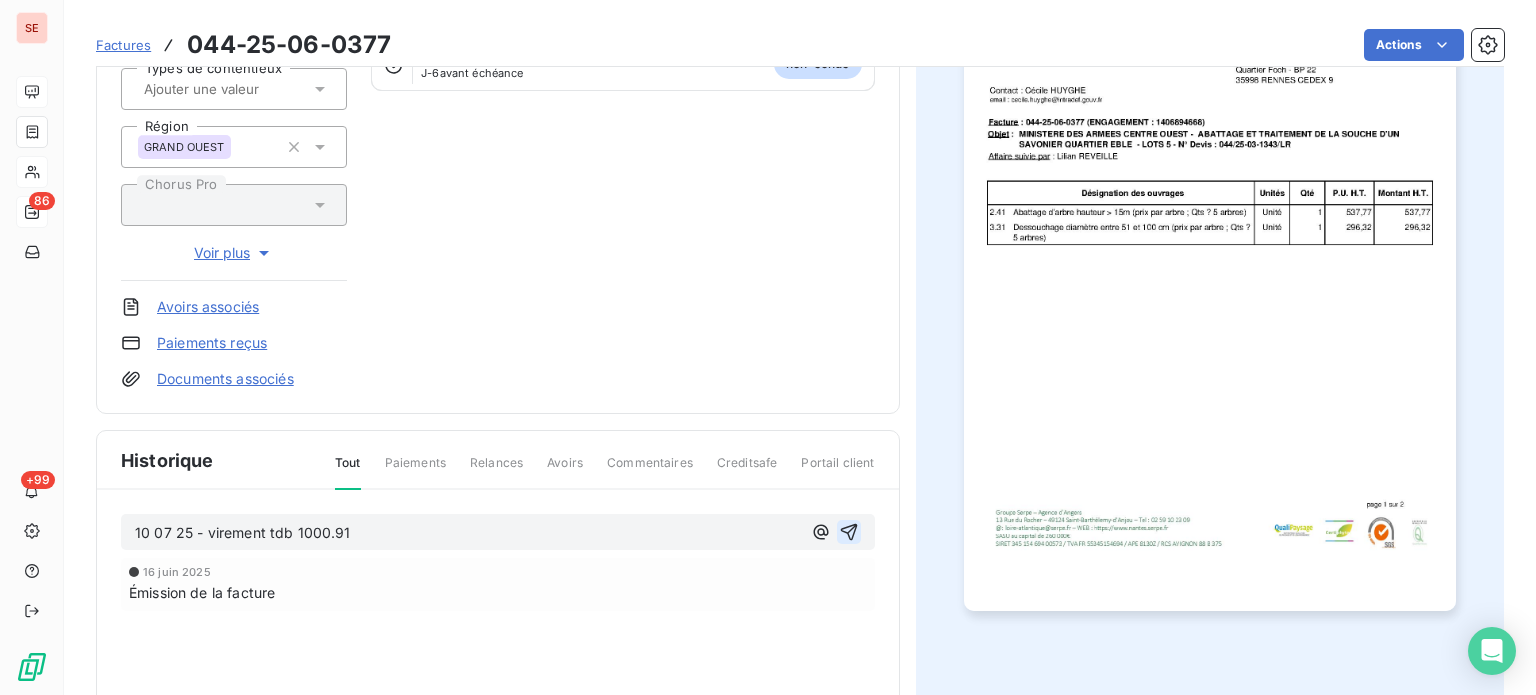 click 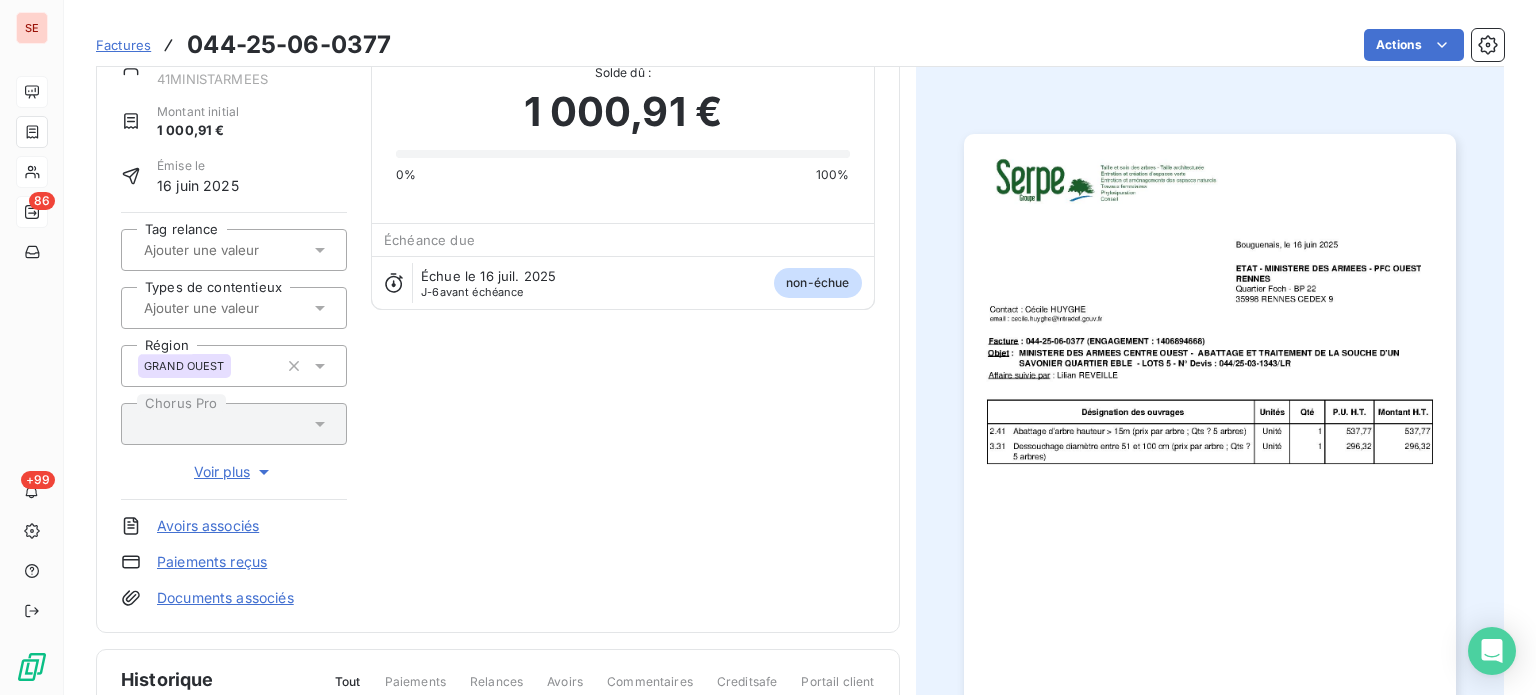 scroll, scrollTop: 0, scrollLeft: 0, axis: both 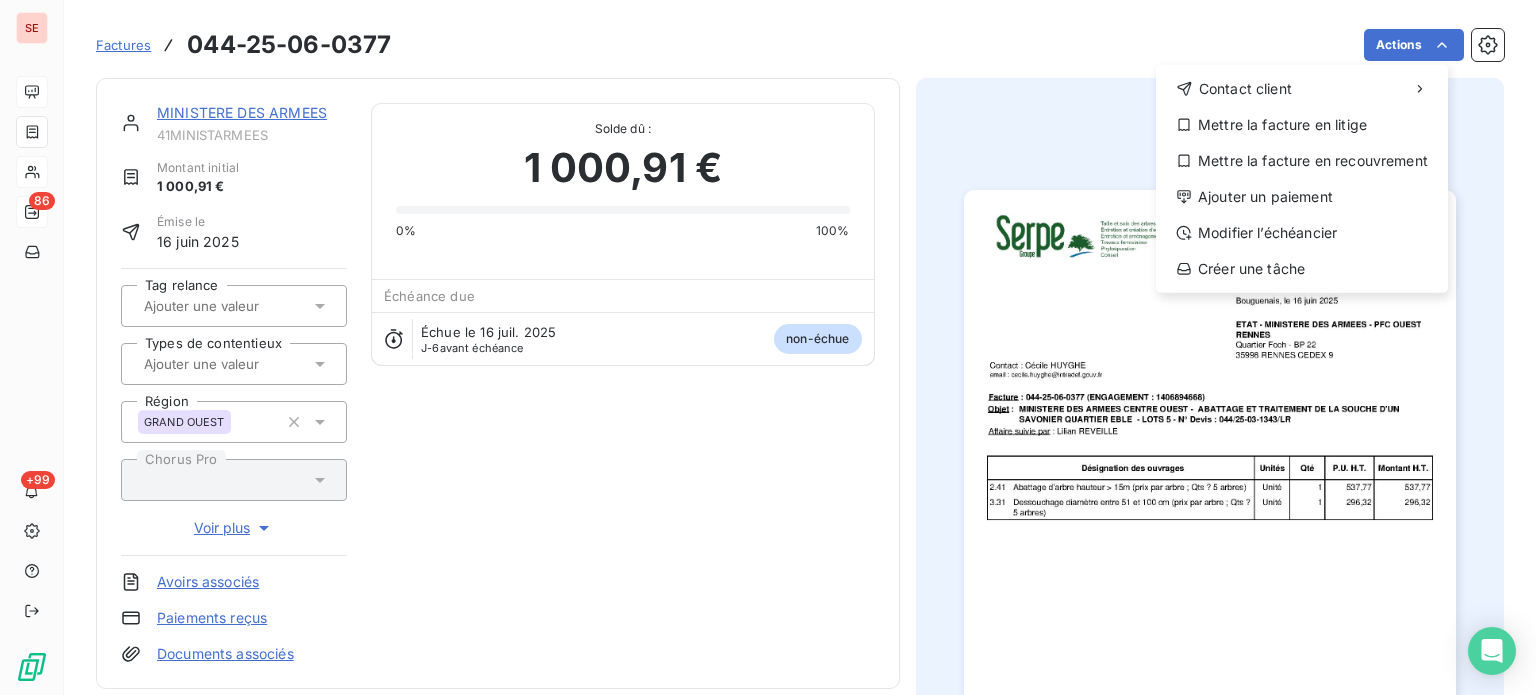 click on "SE 86 +99 Factures [PHONE_NUMBER] Actions Contact client Mettre la facture en litige Mettre la facture en recouvrement Ajouter un paiement Modifier l’échéancier Créer une tâche MINISTERE DES ARMEES 41MINISTARMEES Montant initial 1 000,91 € Émise le [DATE] Tag relance Types de contentieux Région GRAND OUEST Chorus Pro Voir plus Avoirs associés Paiements reçus Documents associés Solde dû : 1 000,91 € 0% 100% Échéance due Échue le [DATE] J-6  avant échéance non-échue Historique Tout Paiements Relances Avoirs Commentaires Creditsafe Portail client Ajouter un commentaire ﻿ [PERSON_NAME] il y a 1 seconde Facture  : 044-25-06-0377 10 07 25 - virement tdb 1000.91 [DATE] Émission de la facture" at bounding box center (768, 347) 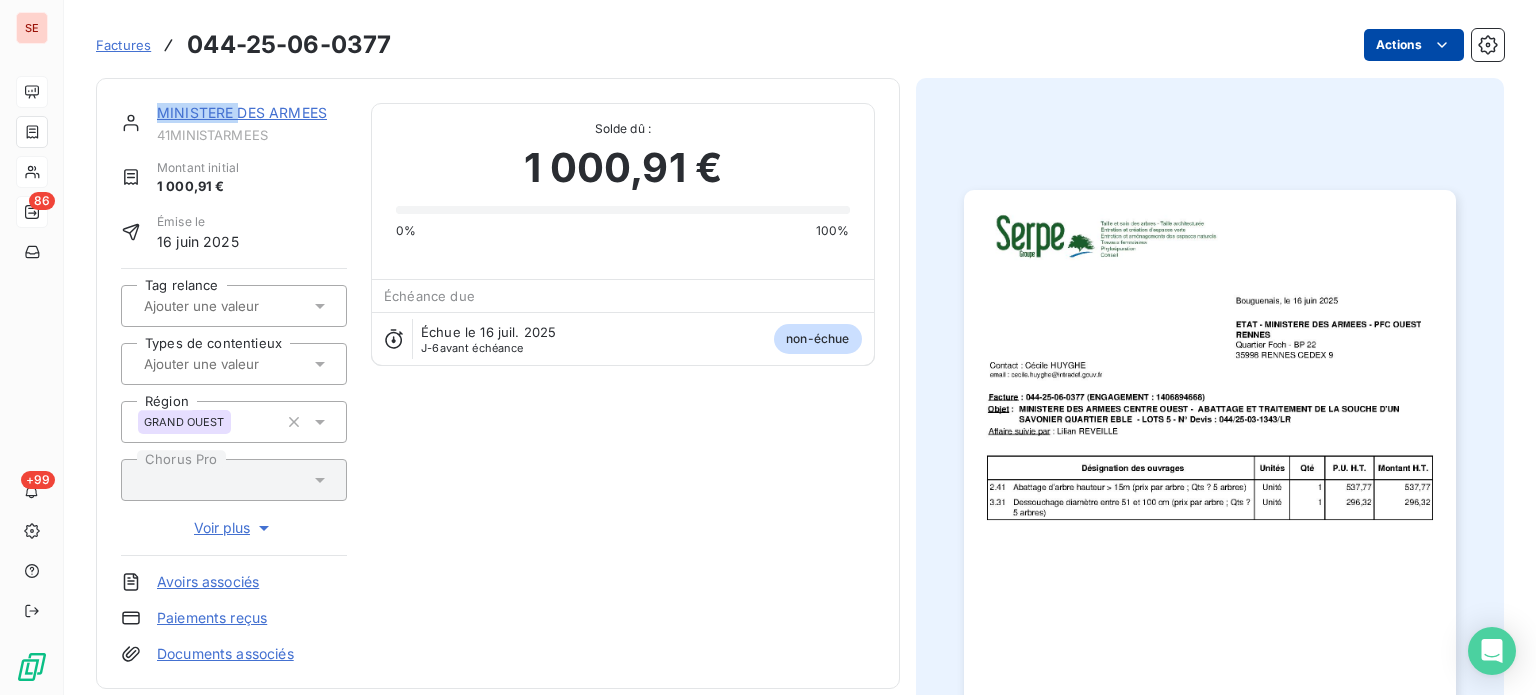 click on "SE 86 +99 Factures 044-25-06-0377 Actions MINISTERE DES ARMEES 41MINISTARMEES Montant initial 1 000,91 € Émise le [DATE] Tag relance Types de contentieux Région GRAND OUEST Chorus Pro Voir plus Avoirs associés Paiements reçus Documents associés Solde dû : 1 000,91 € 0% 100% Échéance due Échue le [DATE] J-6  avant échéance non-échue Historique Tout Paiements Relances Avoirs Commentaires Creditsafe Portail client Ajouter un commentaire ﻿ [PERSON_NAME] il y a 1 seconde Facture  : 044-25-06-0377 10 07 25 - virement tdb 1000.91 [DATE] Émission de la facture" at bounding box center (768, 347) 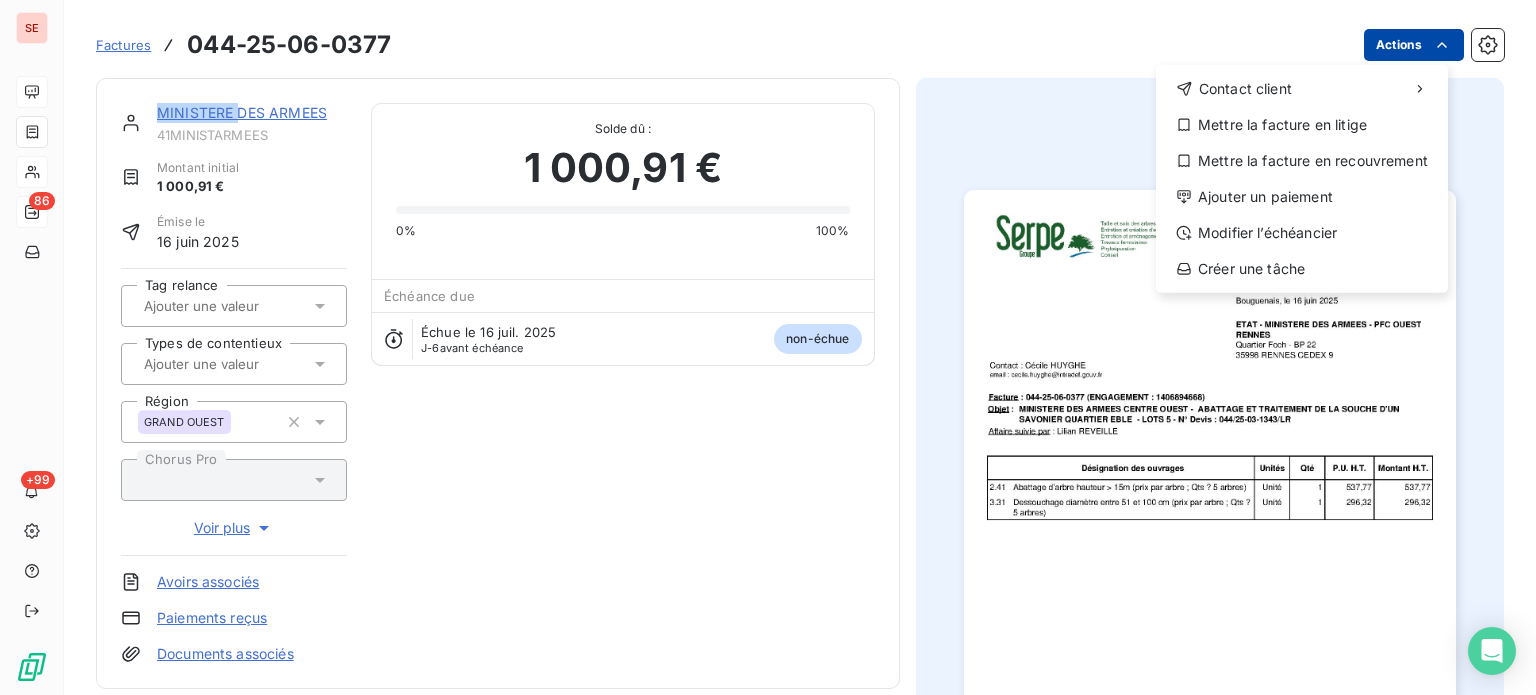 click on "SE 86 +99 Factures [PHONE_NUMBER] Actions Contact client Mettre la facture en litige Mettre la facture en recouvrement Ajouter un paiement Modifier l’échéancier Créer une tâche MINISTERE DES ARMEES 41MINISTARMEES Montant initial 1 000,91 € Émise le [DATE] Tag relance Types de contentieux Région GRAND OUEST Chorus Pro Voir plus Avoirs associés Paiements reçus Documents associés Solde dû : 1 000,91 € 0% 100% Échéance due Échue le [DATE] J-6  avant échéance non-échue Historique Tout Paiements Relances Avoirs Commentaires Creditsafe Portail client Ajouter un commentaire ﻿ [PERSON_NAME] il y a 1 seconde Facture  : 044-25-06-0377 10 07 25 - virement tdb 1000.91 [DATE] Émission de la facture" at bounding box center [768, 347] 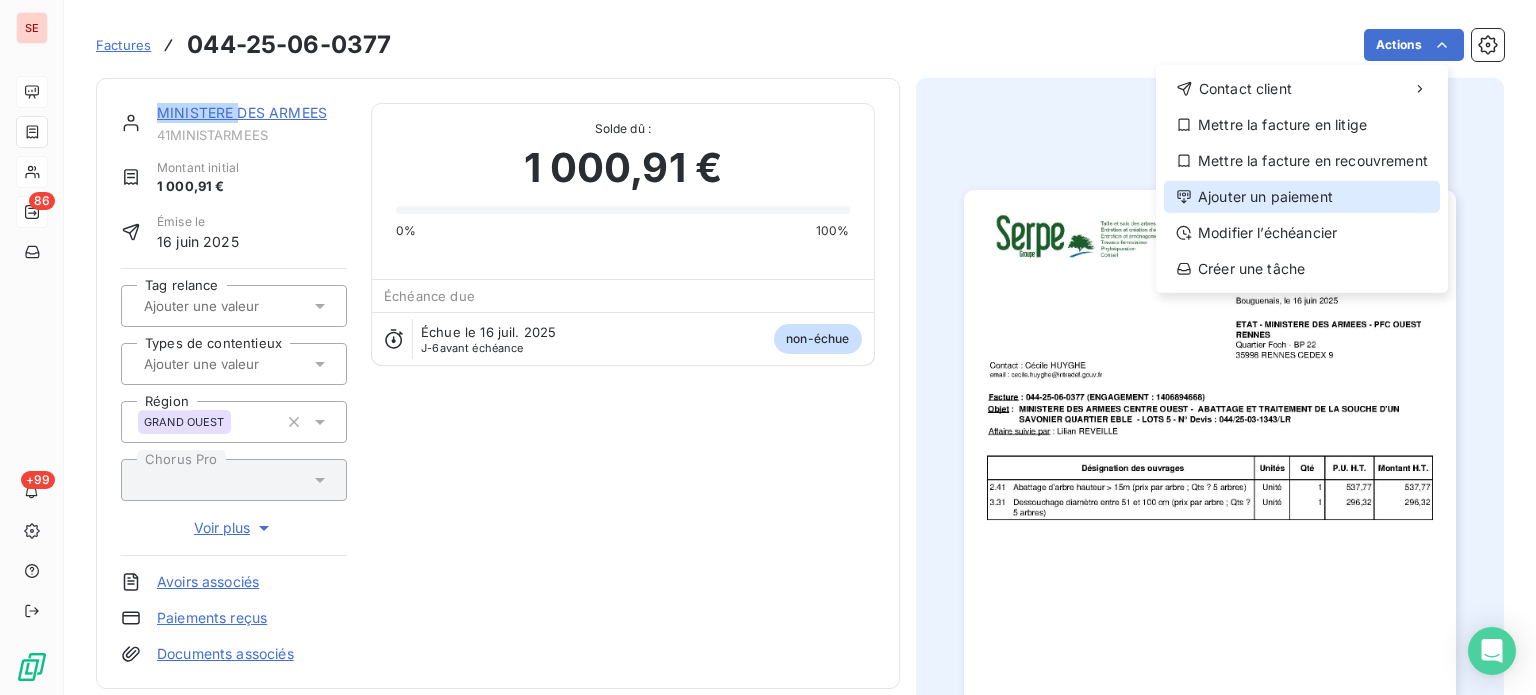 click on "Ajouter un paiement" at bounding box center [1302, 197] 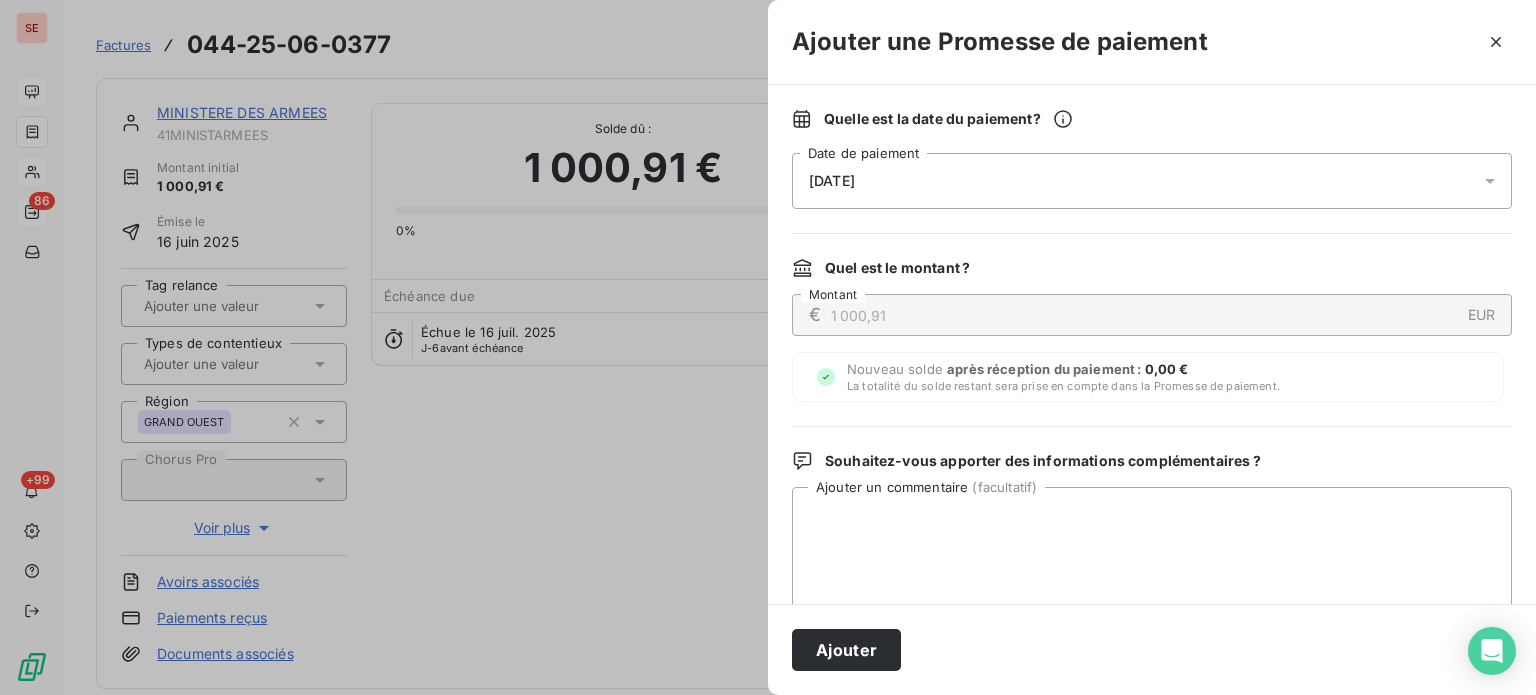 click on "[DATE]" at bounding box center (1152, 181) 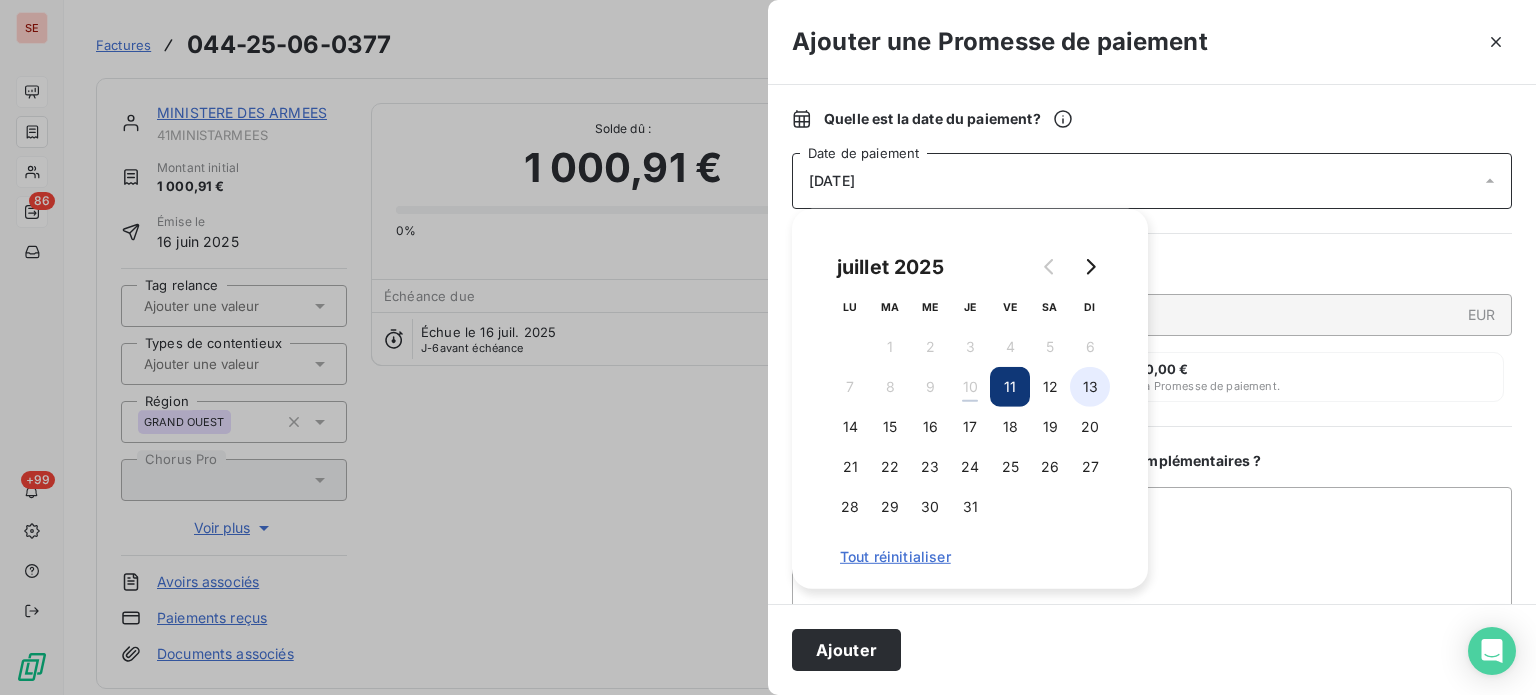 click on "13" at bounding box center (1090, 387) 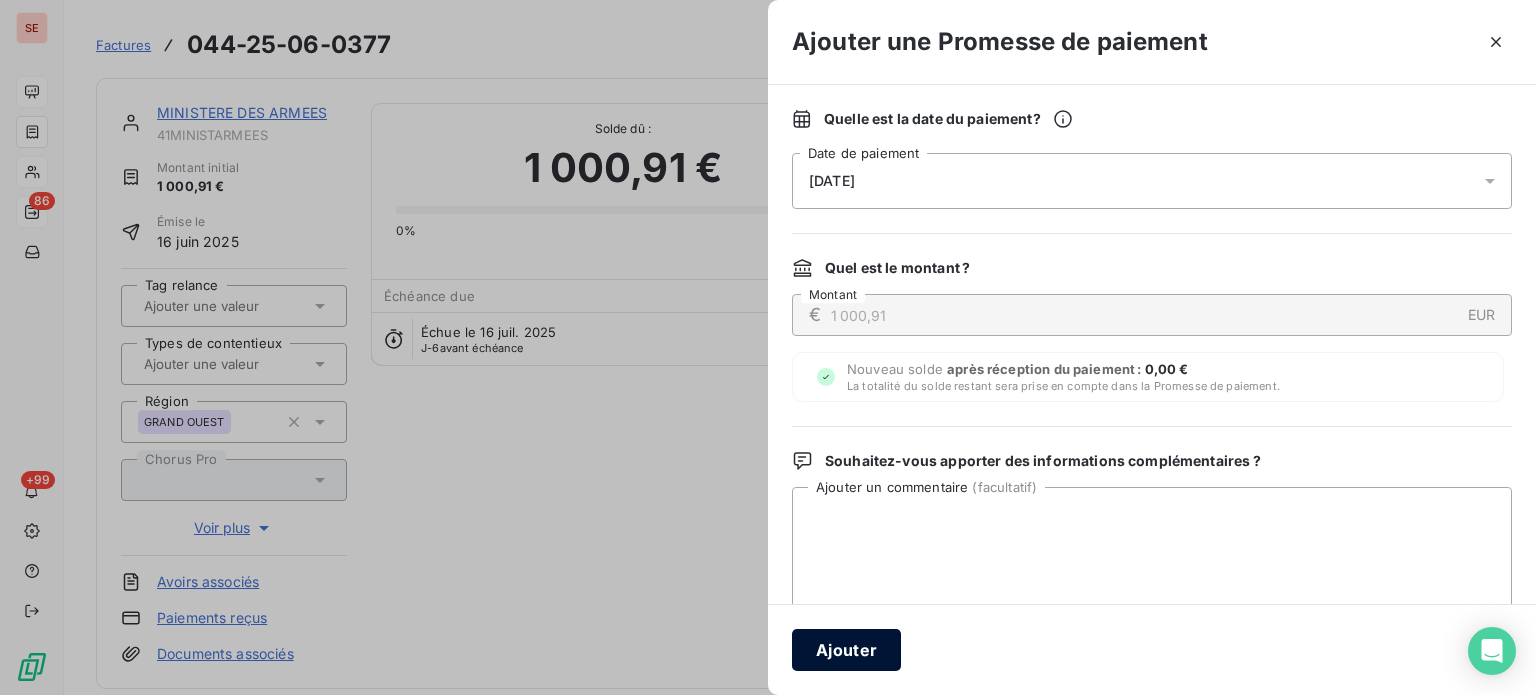 click on "Ajouter" at bounding box center [846, 650] 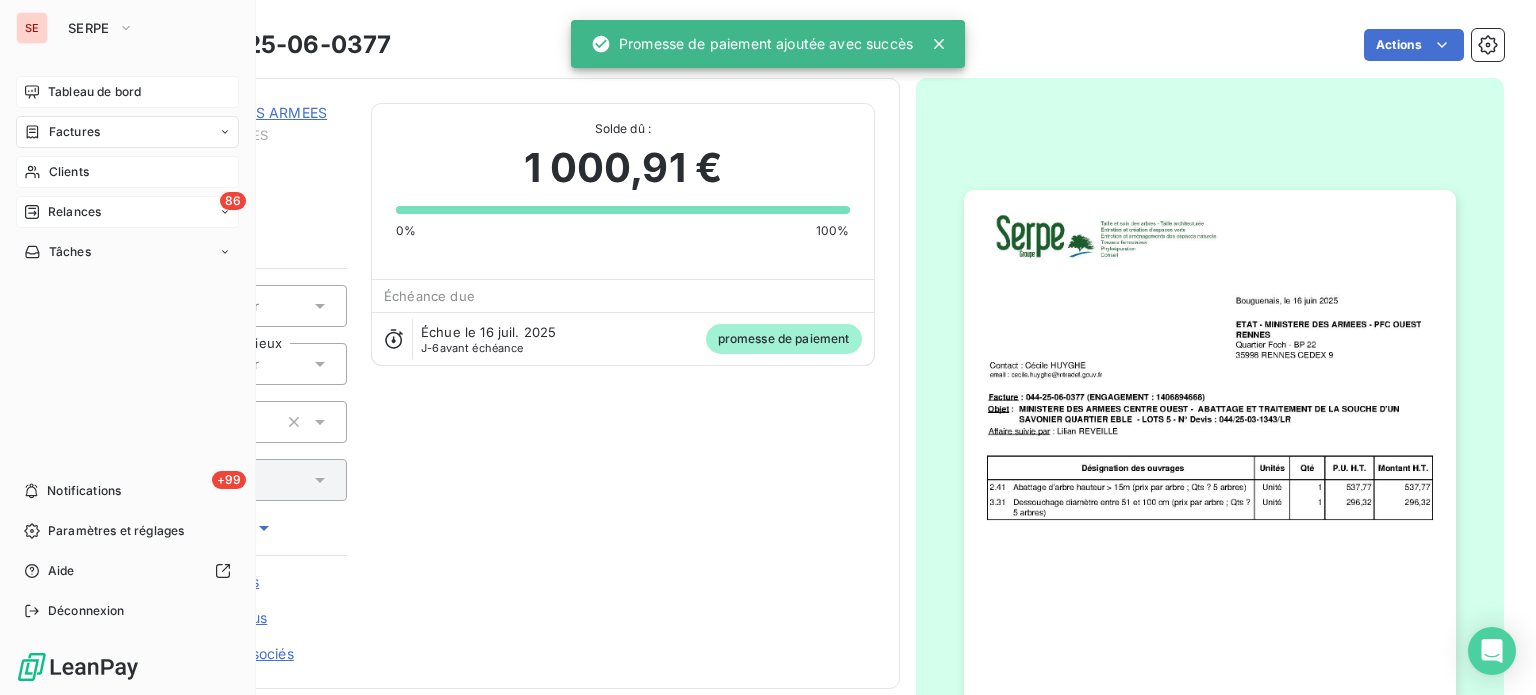 click on "Factures" at bounding box center [74, 132] 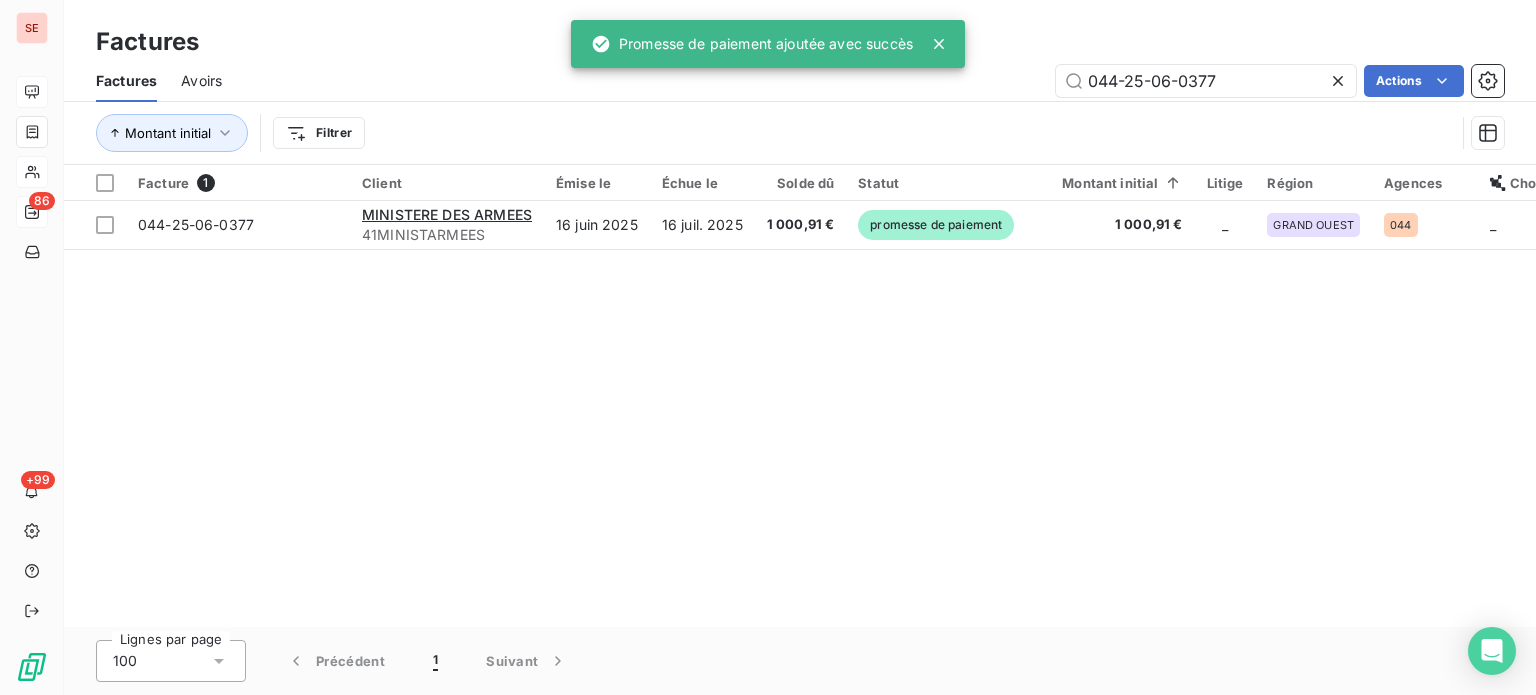 drag, startPoint x: 1248, startPoint y: 81, endPoint x: 974, endPoint y: 88, distance: 274.08942 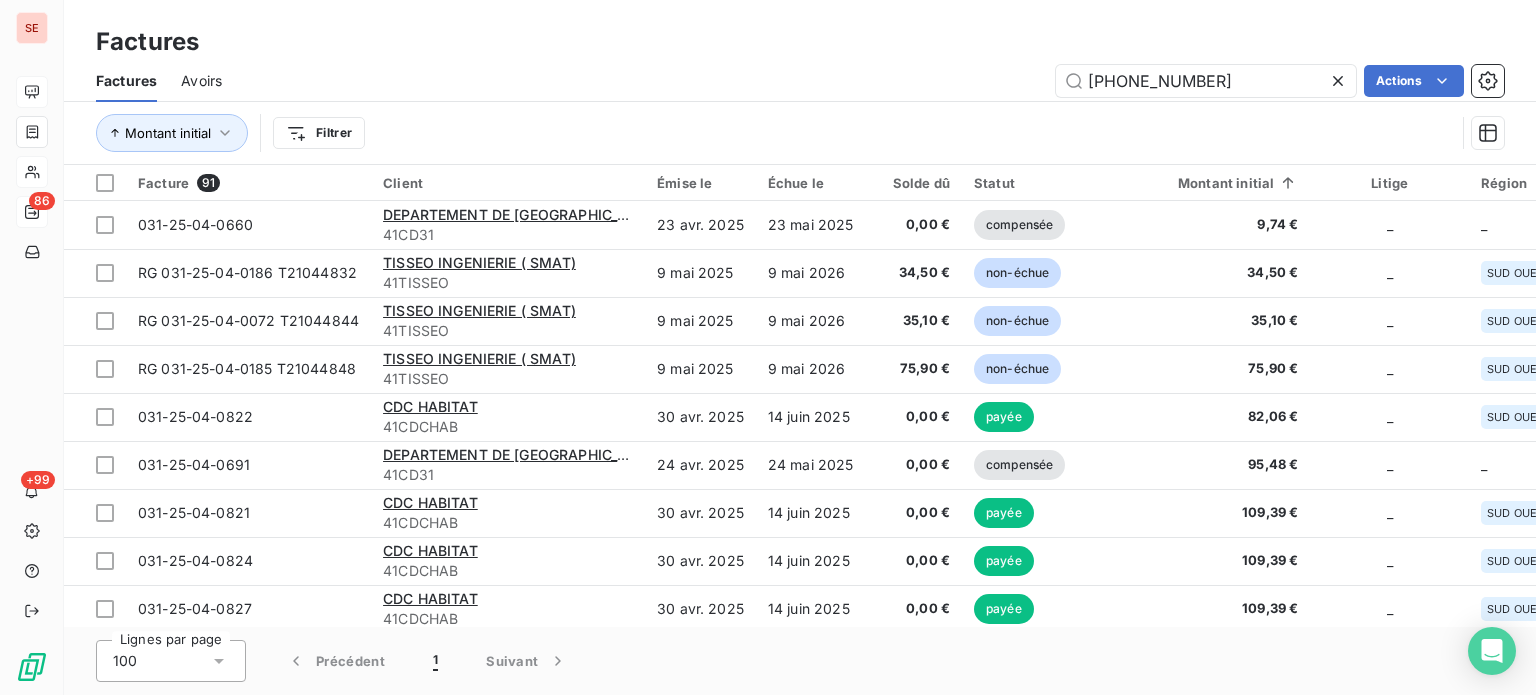 type on "031-25-04-0935" 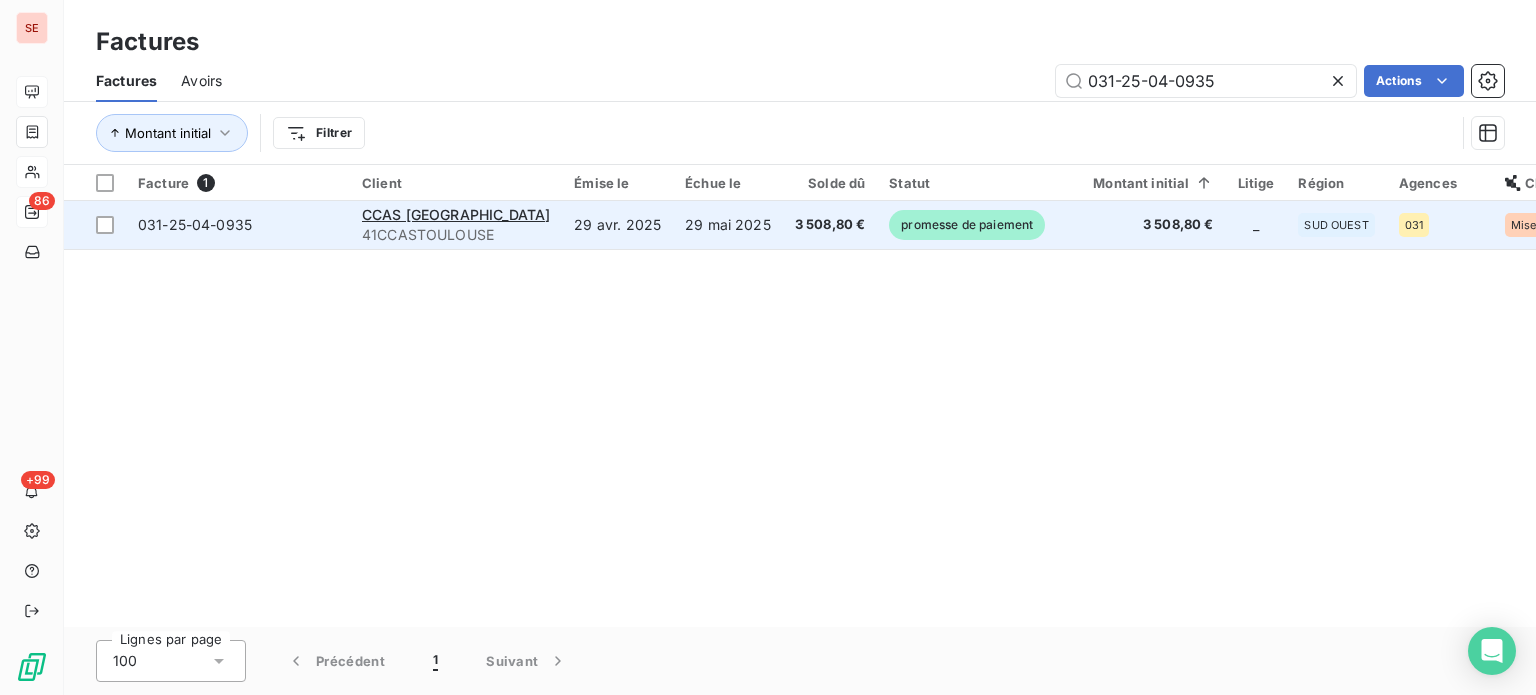 click on "29 mai 2025" at bounding box center (728, 225) 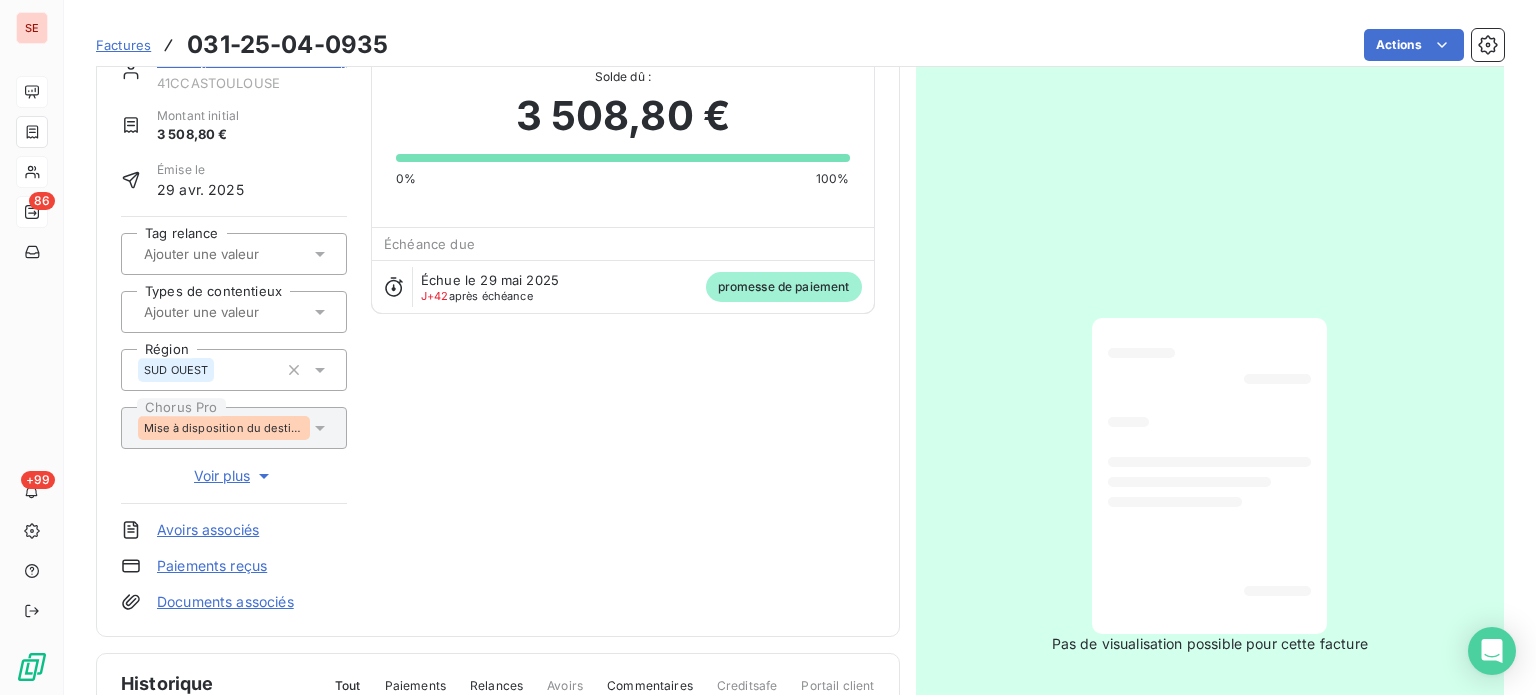 scroll, scrollTop: 0, scrollLeft: 0, axis: both 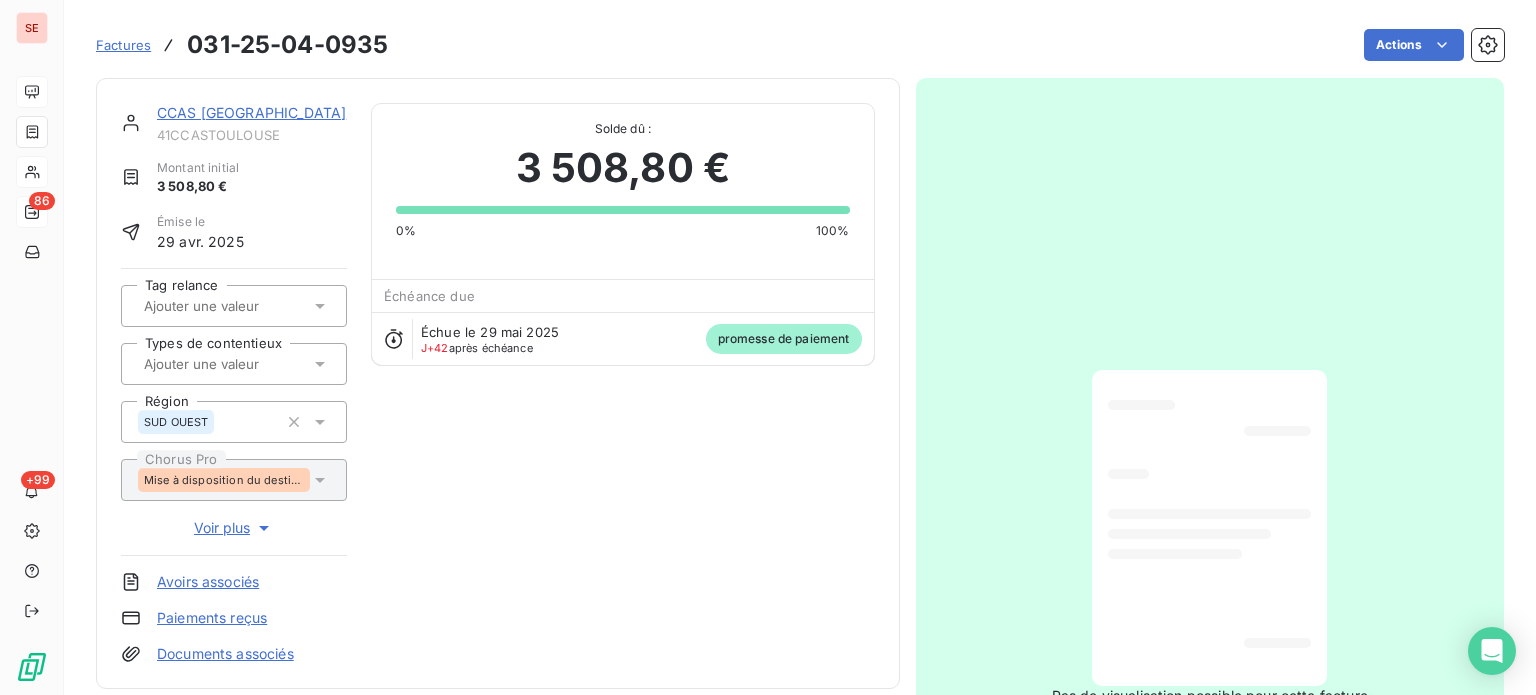 click on "CCAS [GEOGRAPHIC_DATA]" at bounding box center (251, 112) 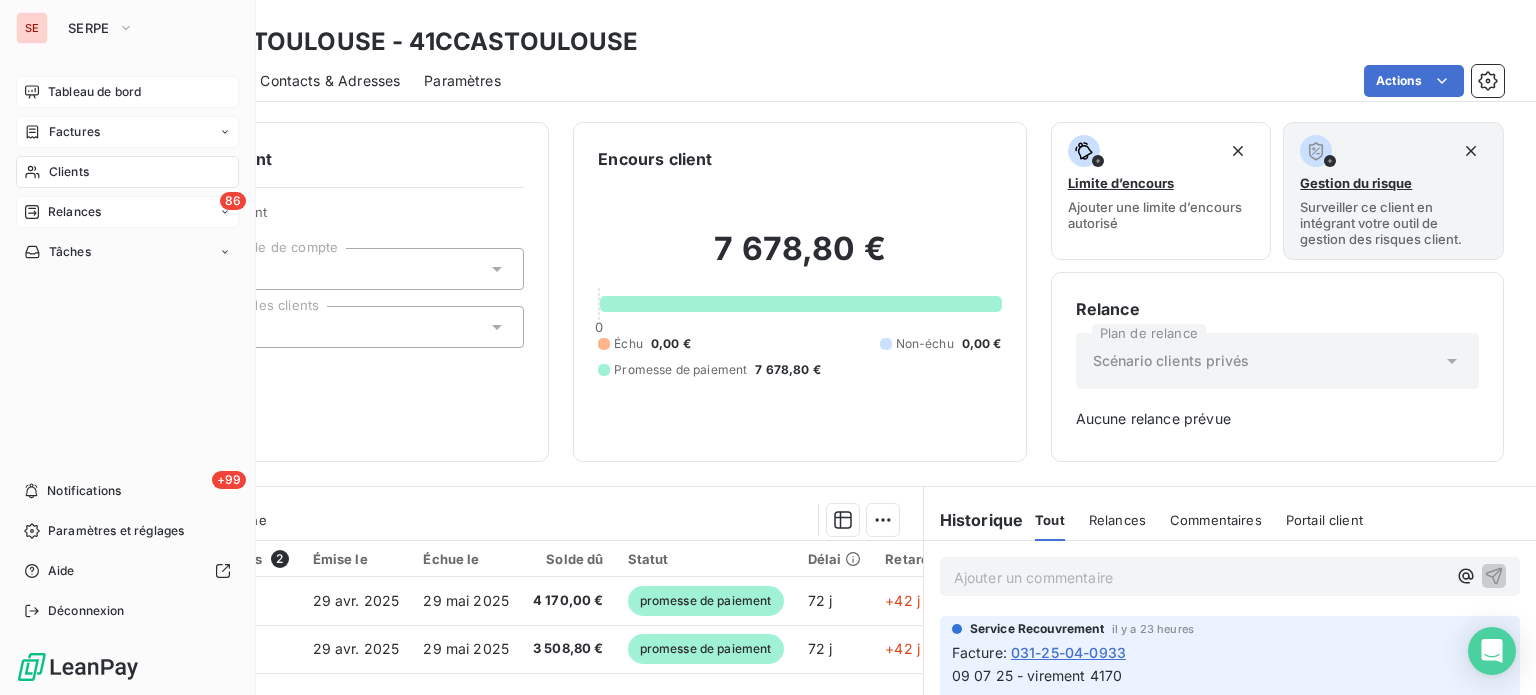 click on "Factures" at bounding box center (127, 132) 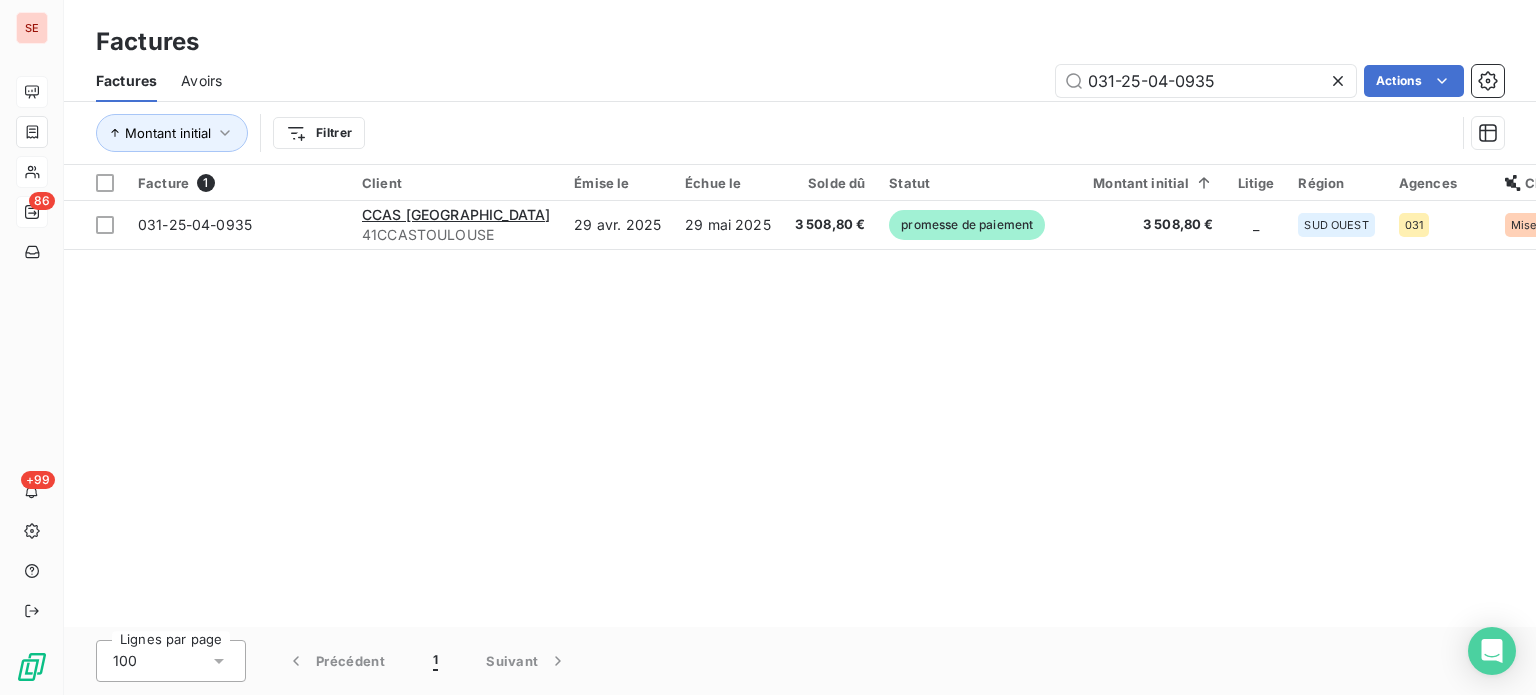 click 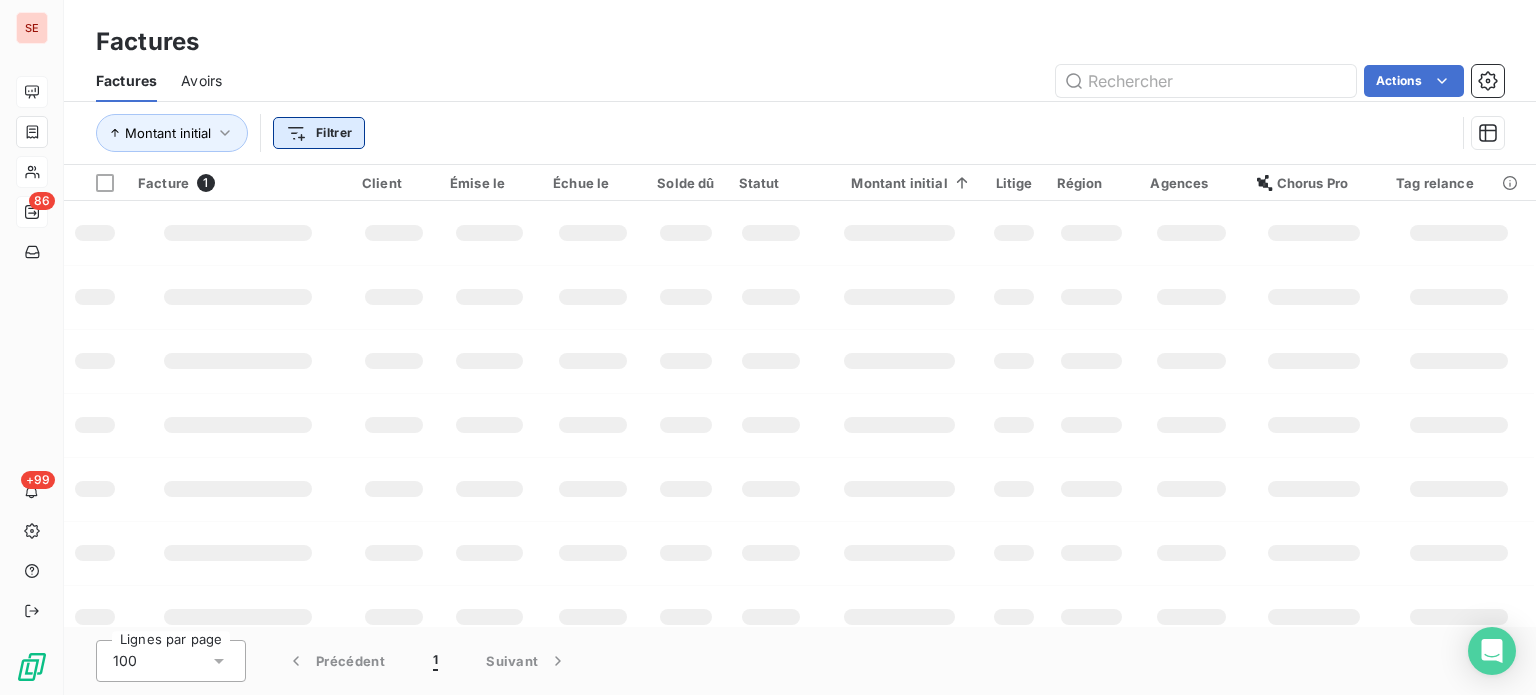 click on "SE 86 +99 Factures Factures Avoirs Actions Montant initial Filtrer Facture 1 Client Émise le Échue le Solde dû Statut Montant initial Litige Région Agences Chorus Pro Tag relance Retard   Lignes par page 100 Précédent 1 Suivant" at bounding box center [768, 347] 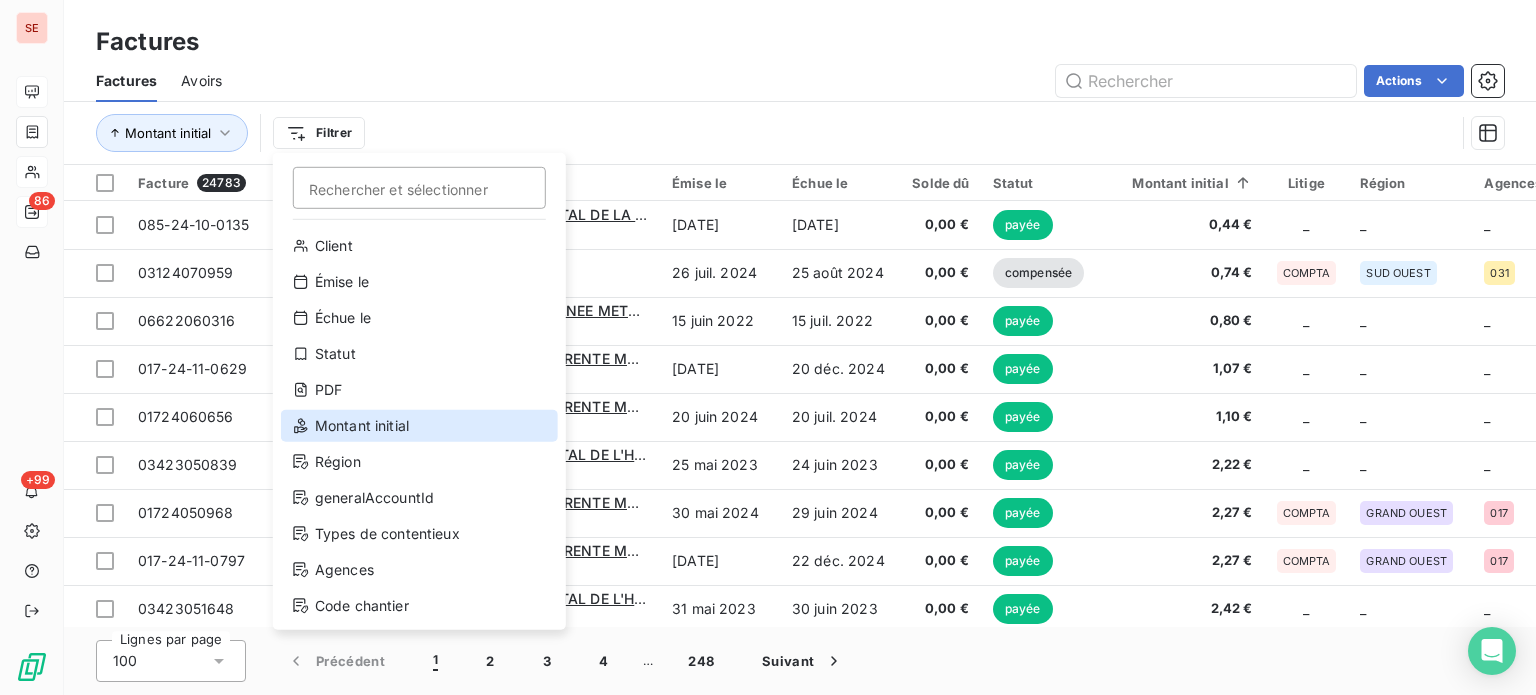 click on "Montant initial" at bounding box center [419, 426] 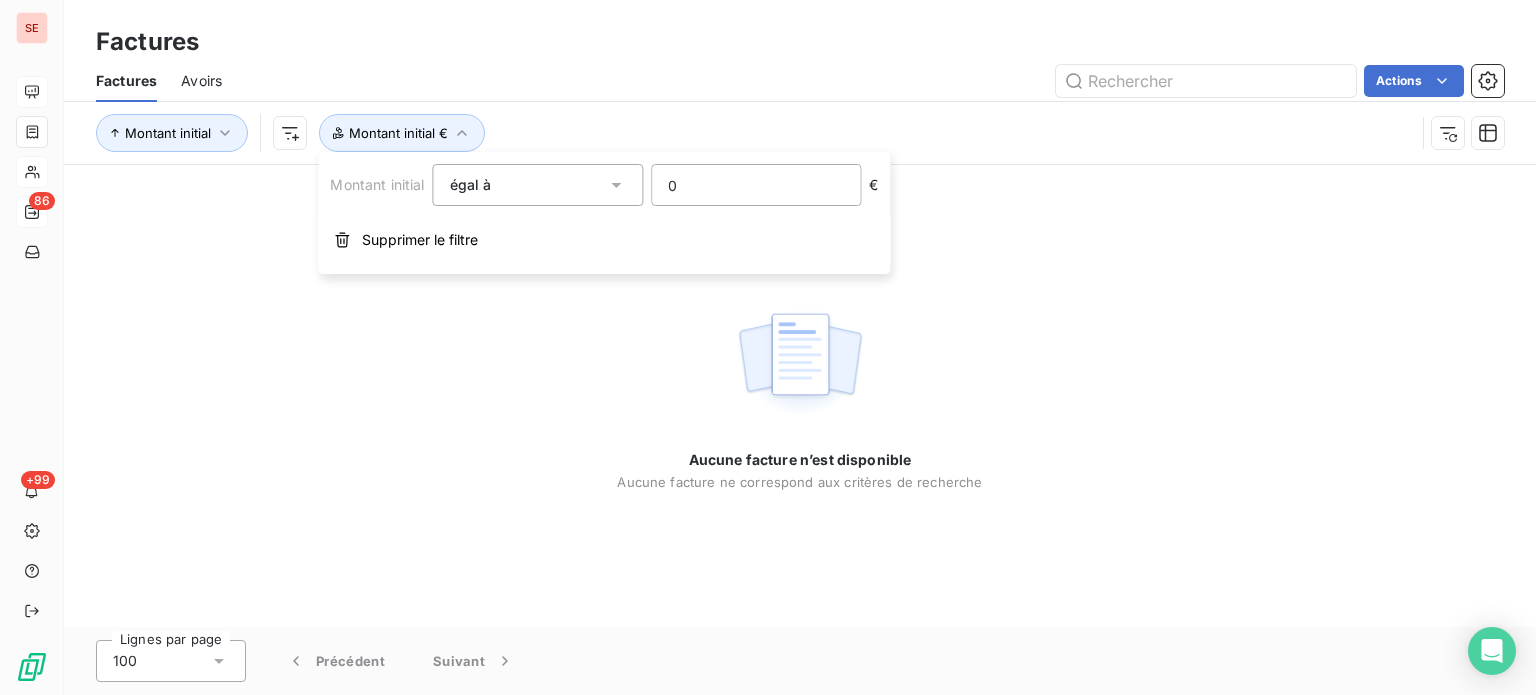 click on "0" at bounding box center (756, 185) 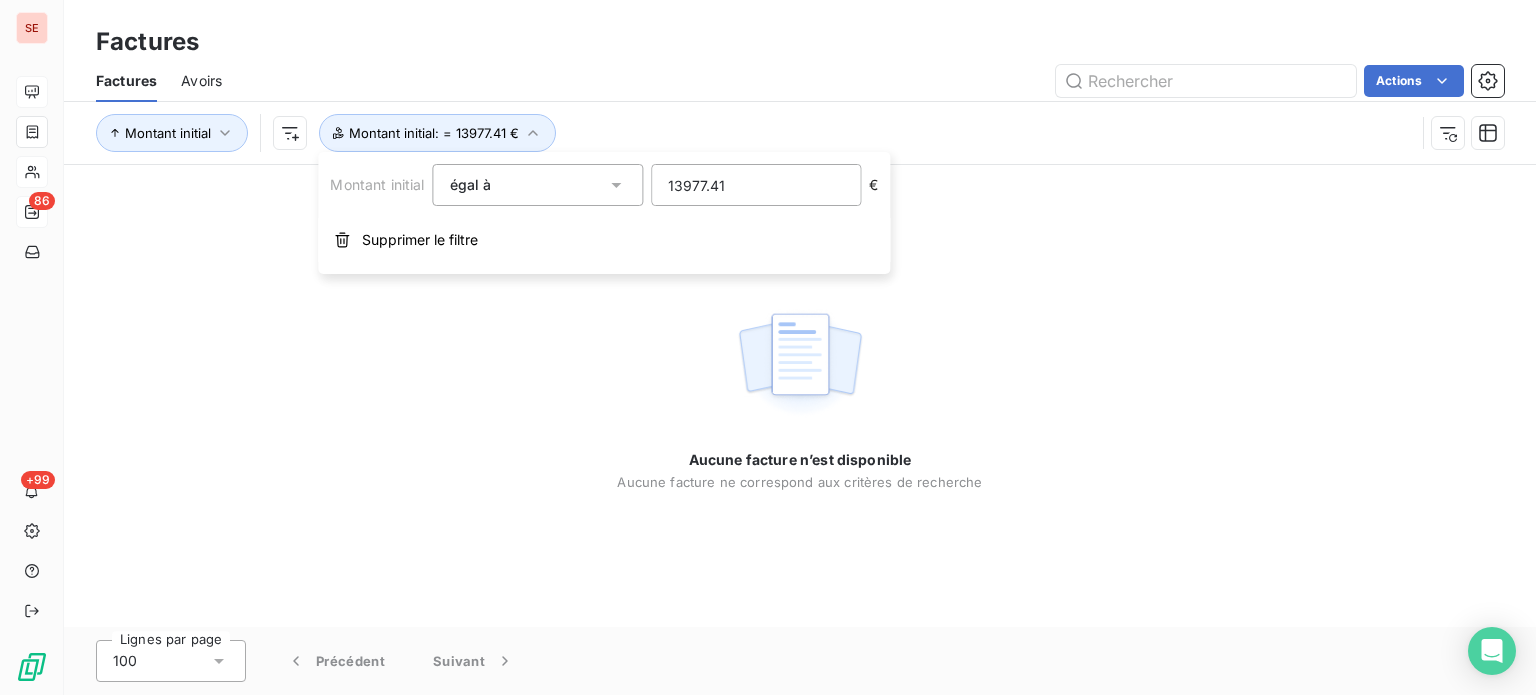 type on "13977.41" 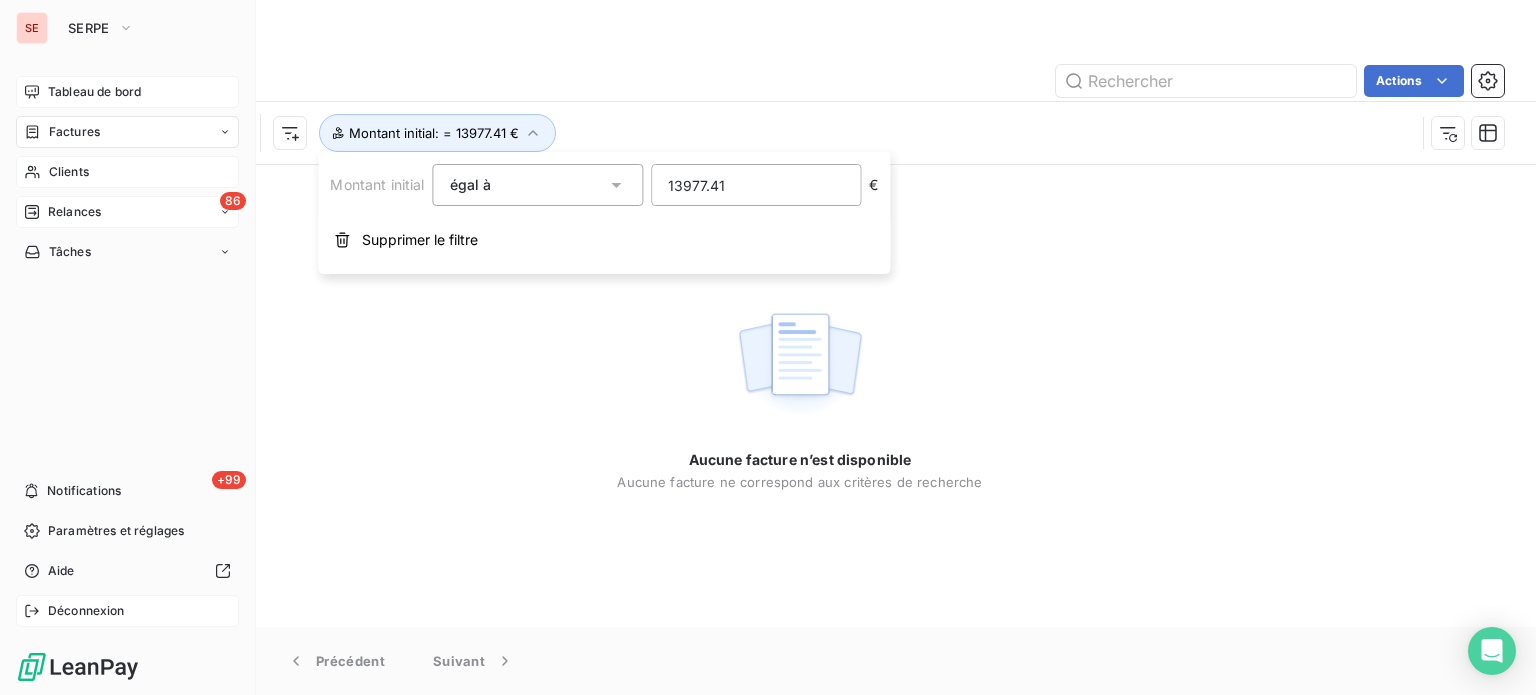 click on "Déconnexion" at bounding box center (86, 611) 